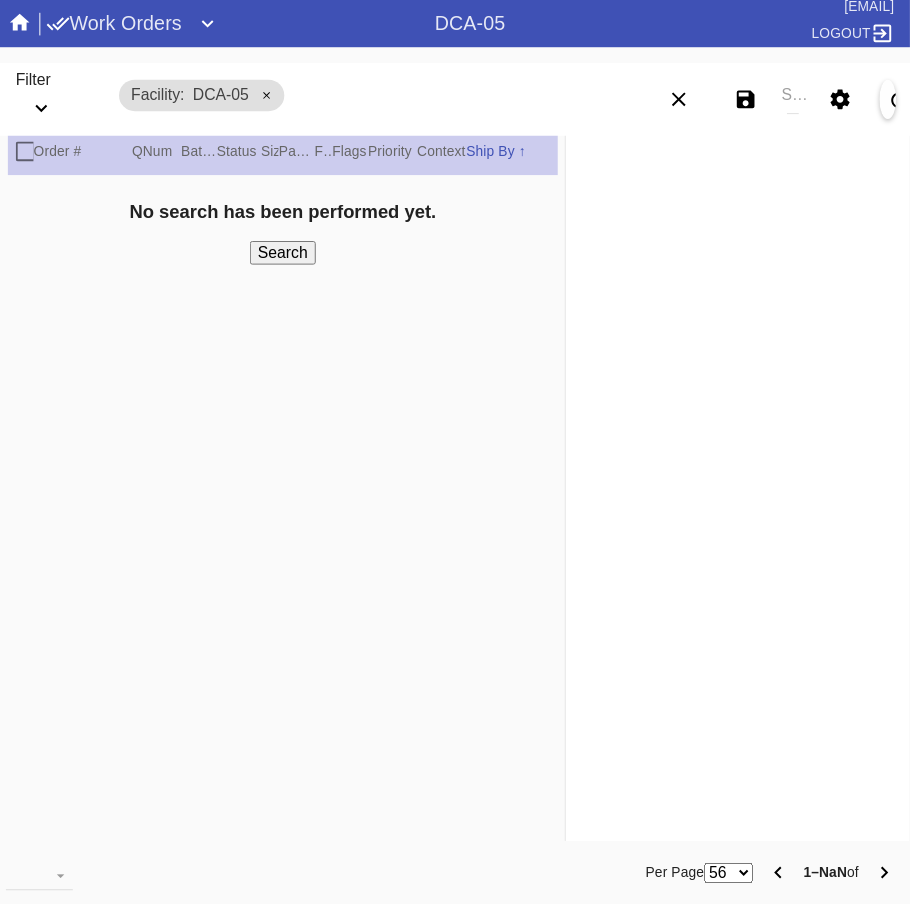 scroll, scrollTop: 0, scrollLeft: 0, axis: both 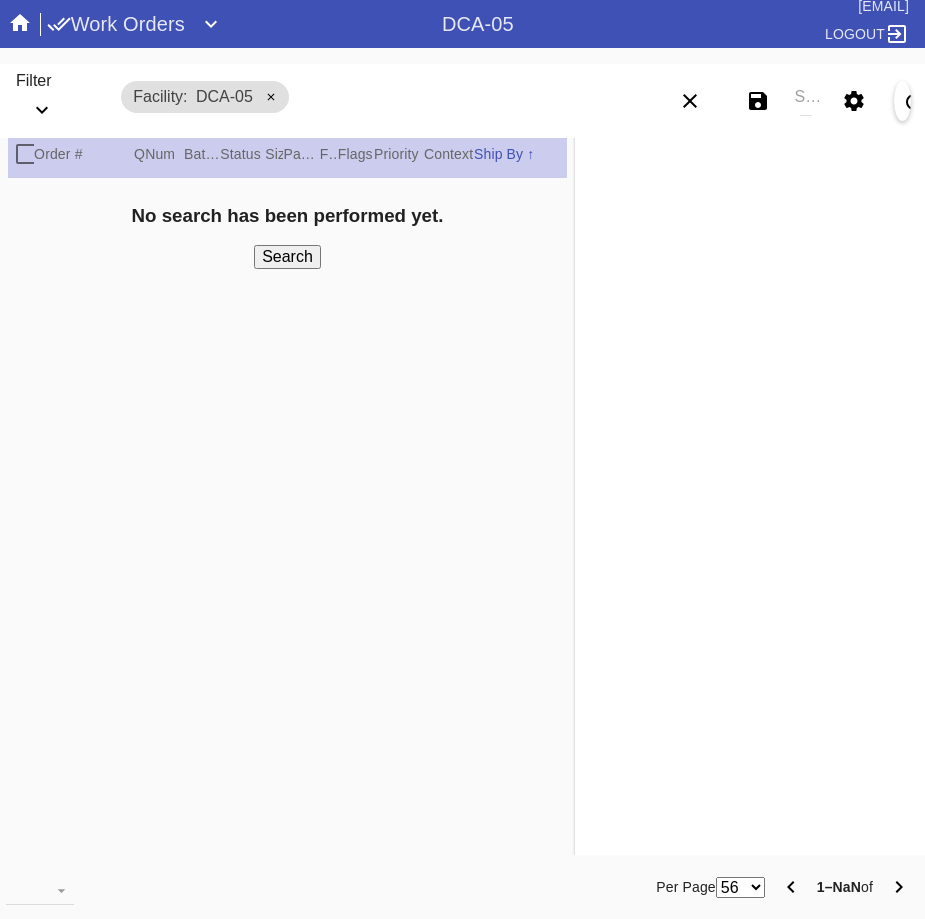 click 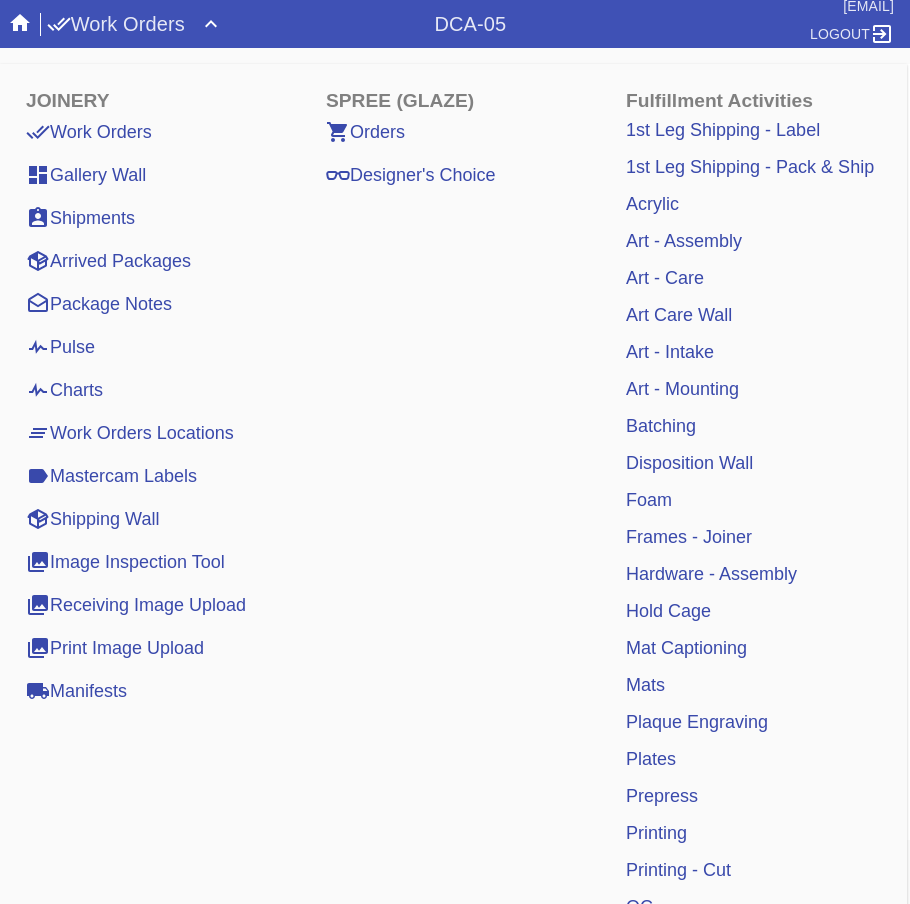 click on "Mastercam Labels" at bounding box center (111, 476) 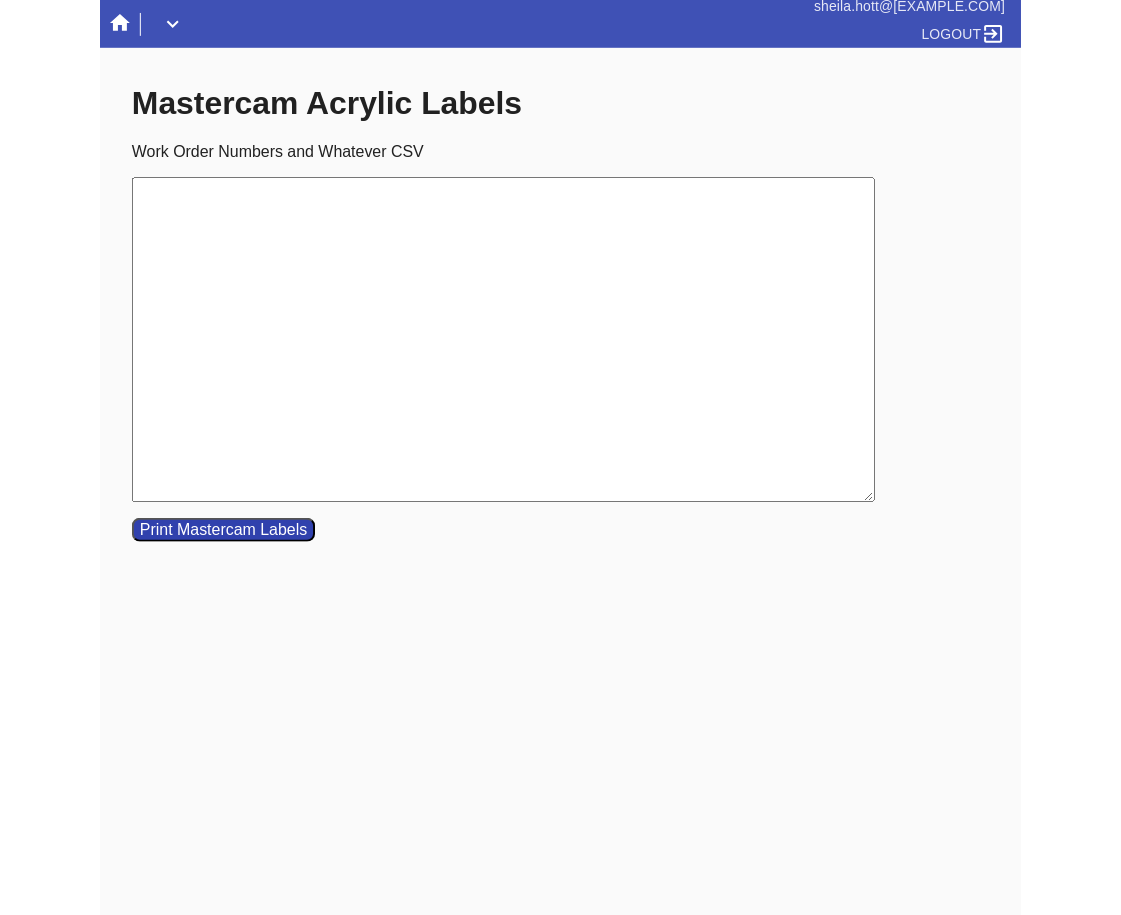 scroll, scrollTop: 0, scrollLeft: 0, axis: both 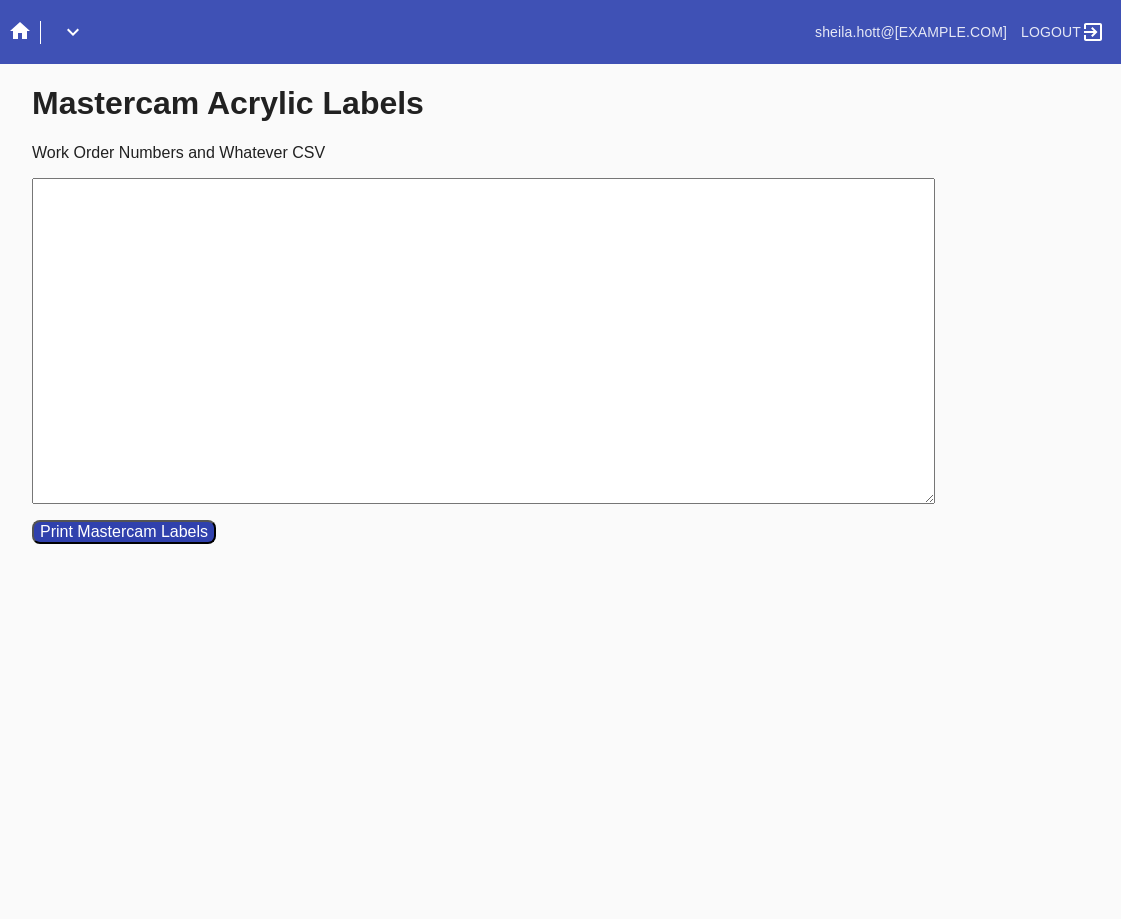 click on "Work Order Numbers and Whatever CSV" at bounding box center (483, 341) 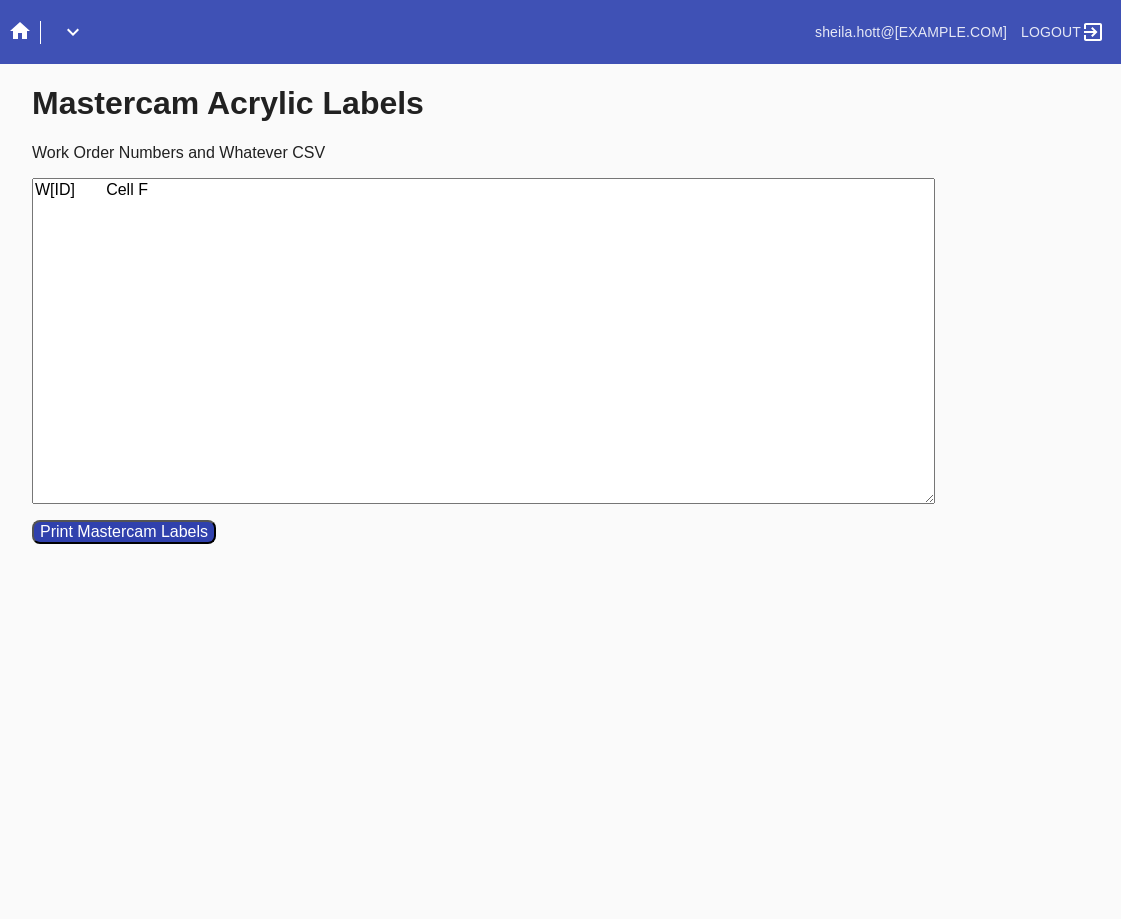 click on "W[ID]	Cell F" at bounding box center (483, 341) 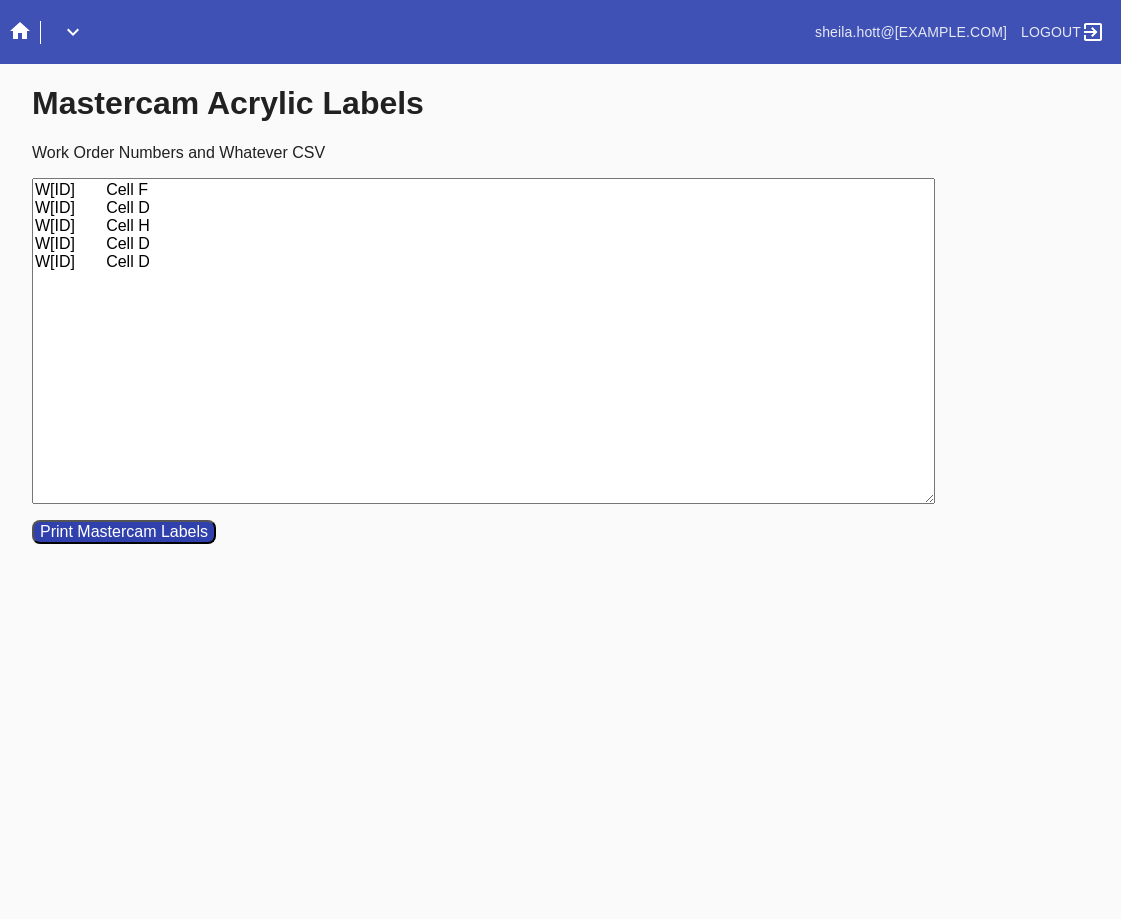 click on "W[ID]	Cell F
W[ID]	Cell D
W[ID]	Cell H
W[ID]	Cell D
W[ID]	Cell D" at bounding box center (483, 341) 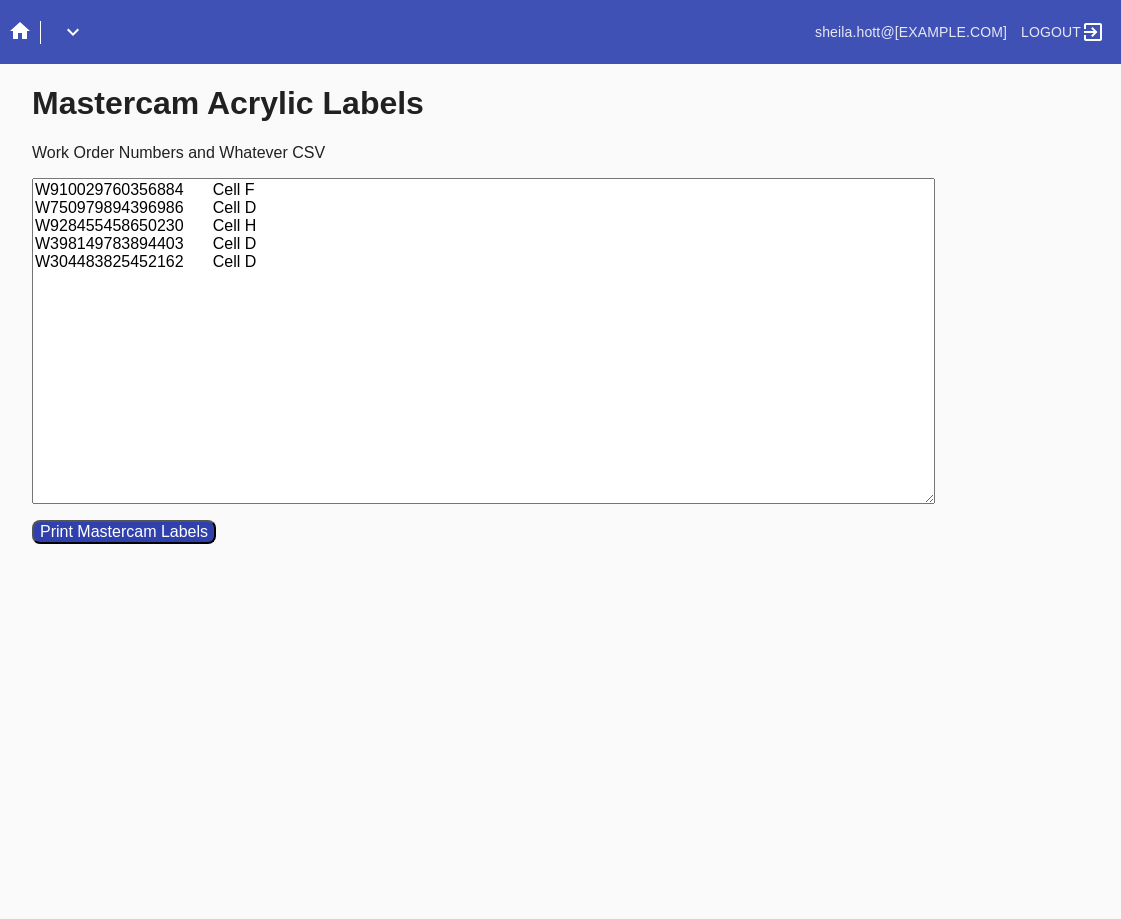 click on "W910029760356884	Cell F
W750979894396986	Cell D
W928455458650230	Cell H
W398149783894403	Cell D
W304483825452162	Cell D" at bounding box center (483, 341) 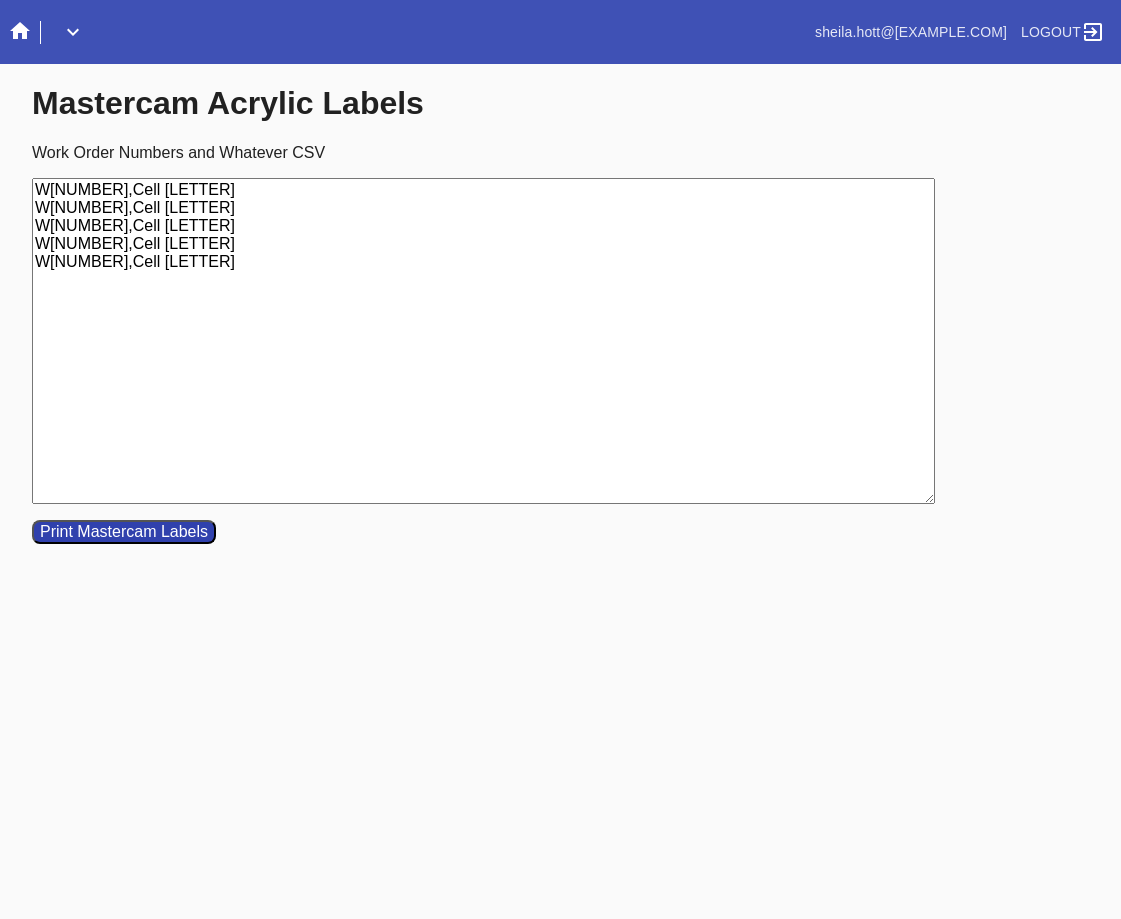 type on "W[NUMBER],Cell [LETTER]
W[NUMBER],Cell [LETTER]
W[NUMBER],Cell [LETTER]
W[NUMBER],Cell [LETTER]
W[NUMBER],Cell [LETTER]" 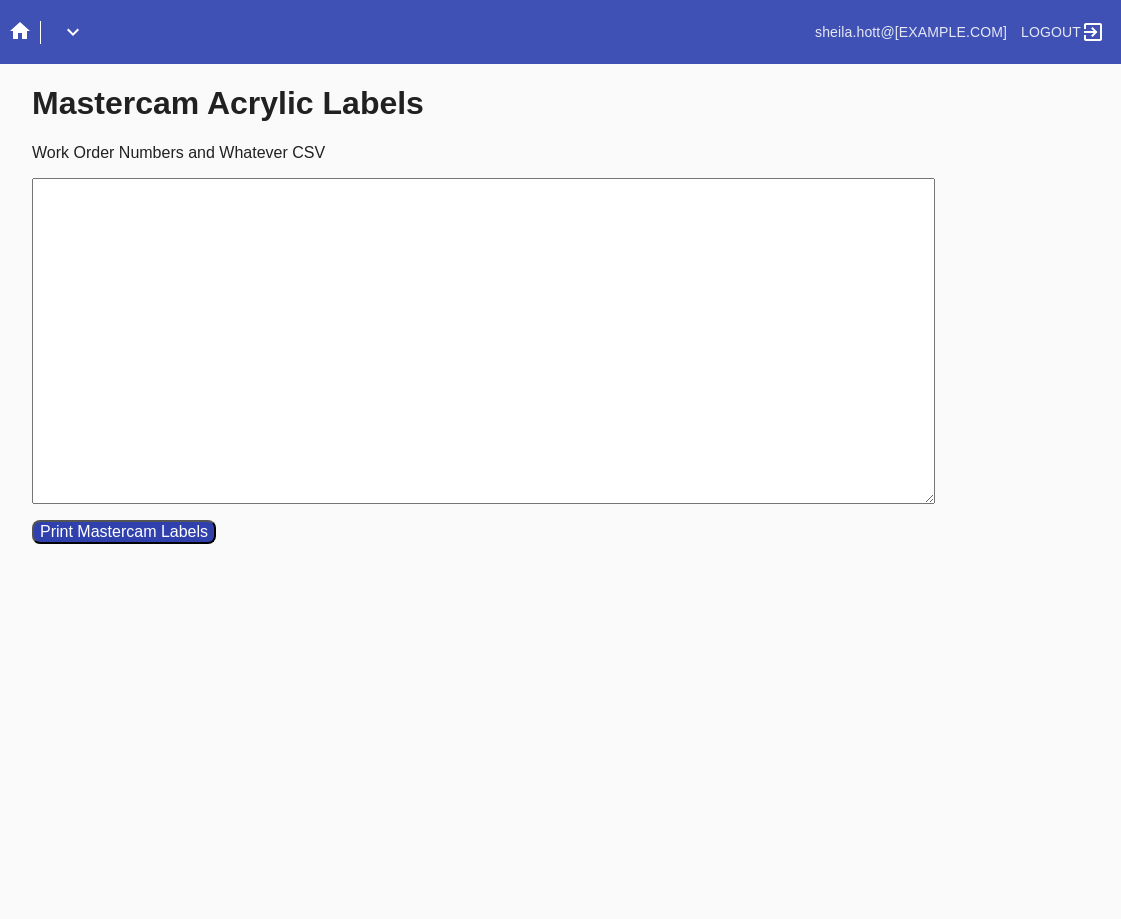 click on "Work Order Numbers and Whatever CSV" at bounding box center [483, 341] 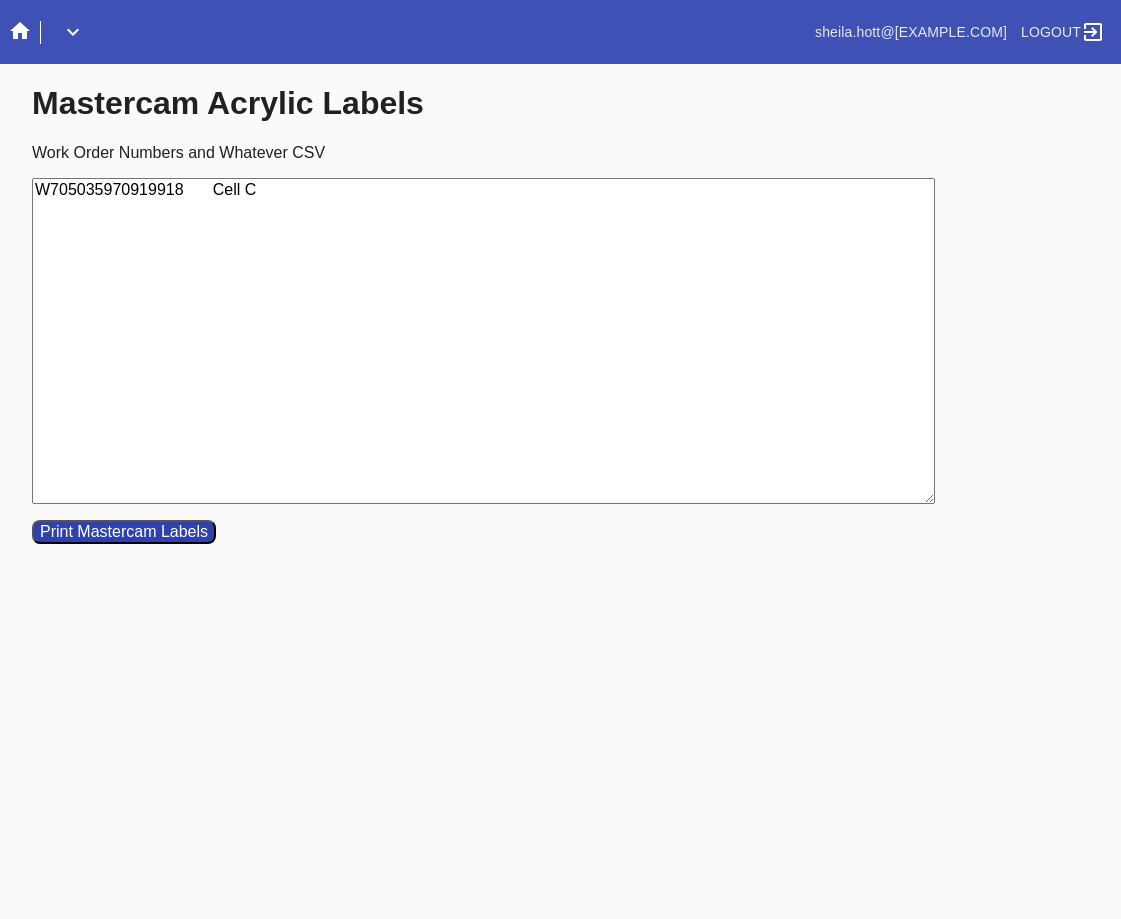 click on "W705035970919918	Cell C" at bounding box center [483, 341] 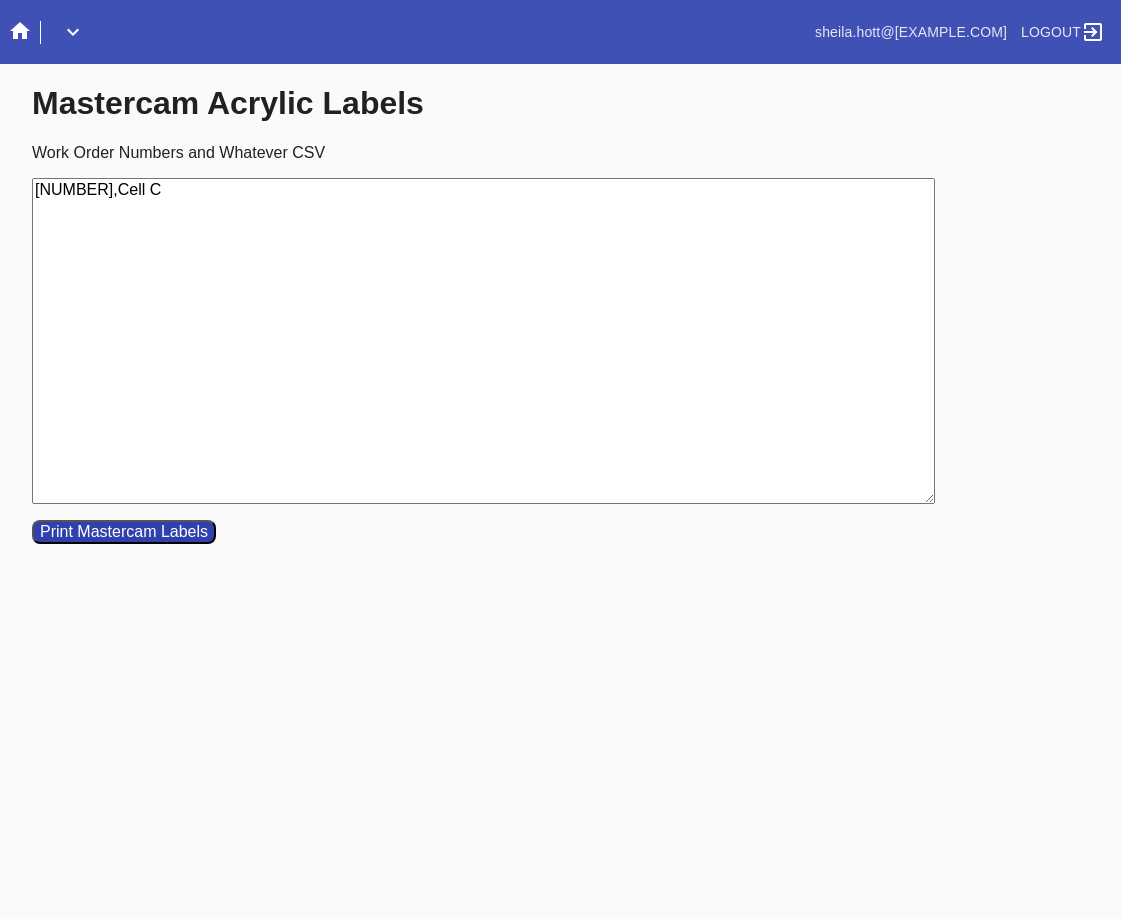 click on "Print Mastercam Labels" at bounding box center (124, 532) 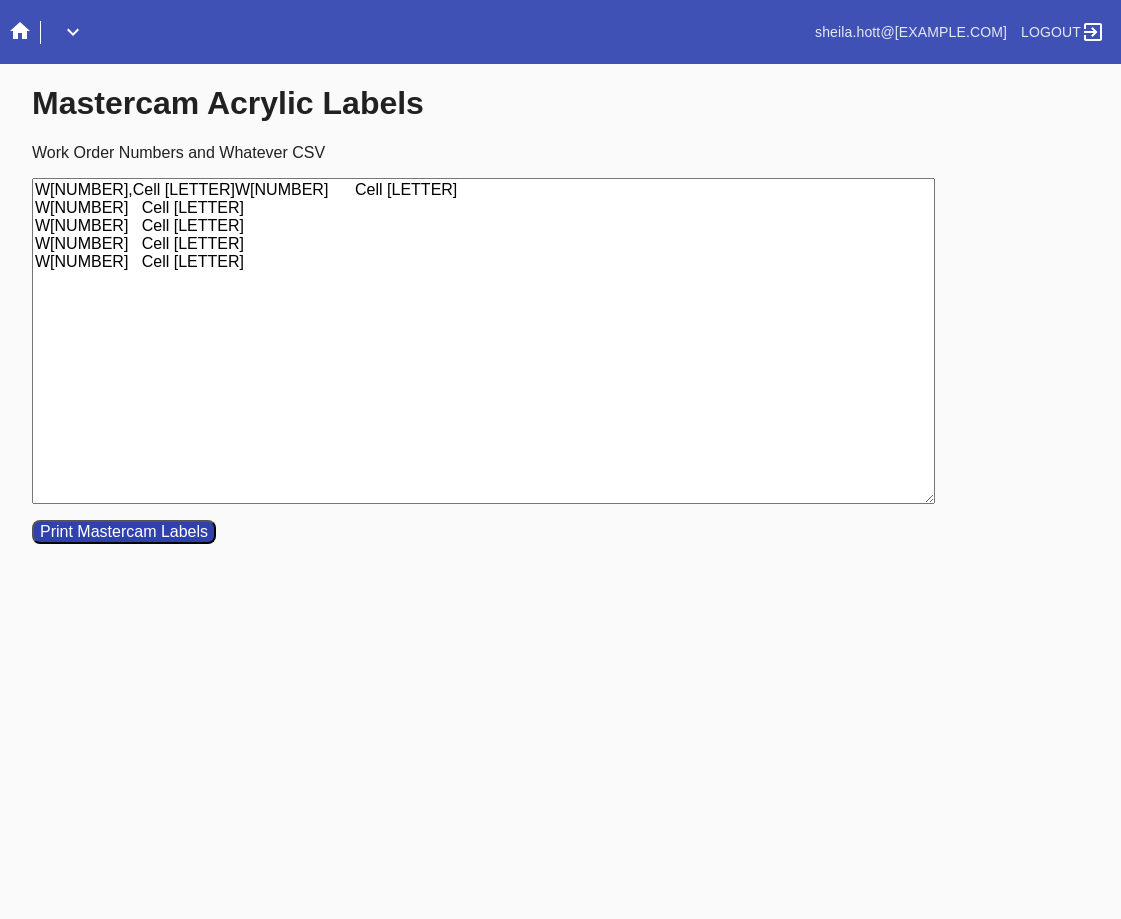 click on "W[NUMBER],Cell [LETTER]W[NUMBER]	Cell [LETTER]
W[NUMBER]	Cell [LETTER]
W[NUMBER]	Cell [LETTER]
W[NUMBER]	Cell [LETTER]
W[NUMBER]	Cell [LETTER]" at bounding box center (483, 341) 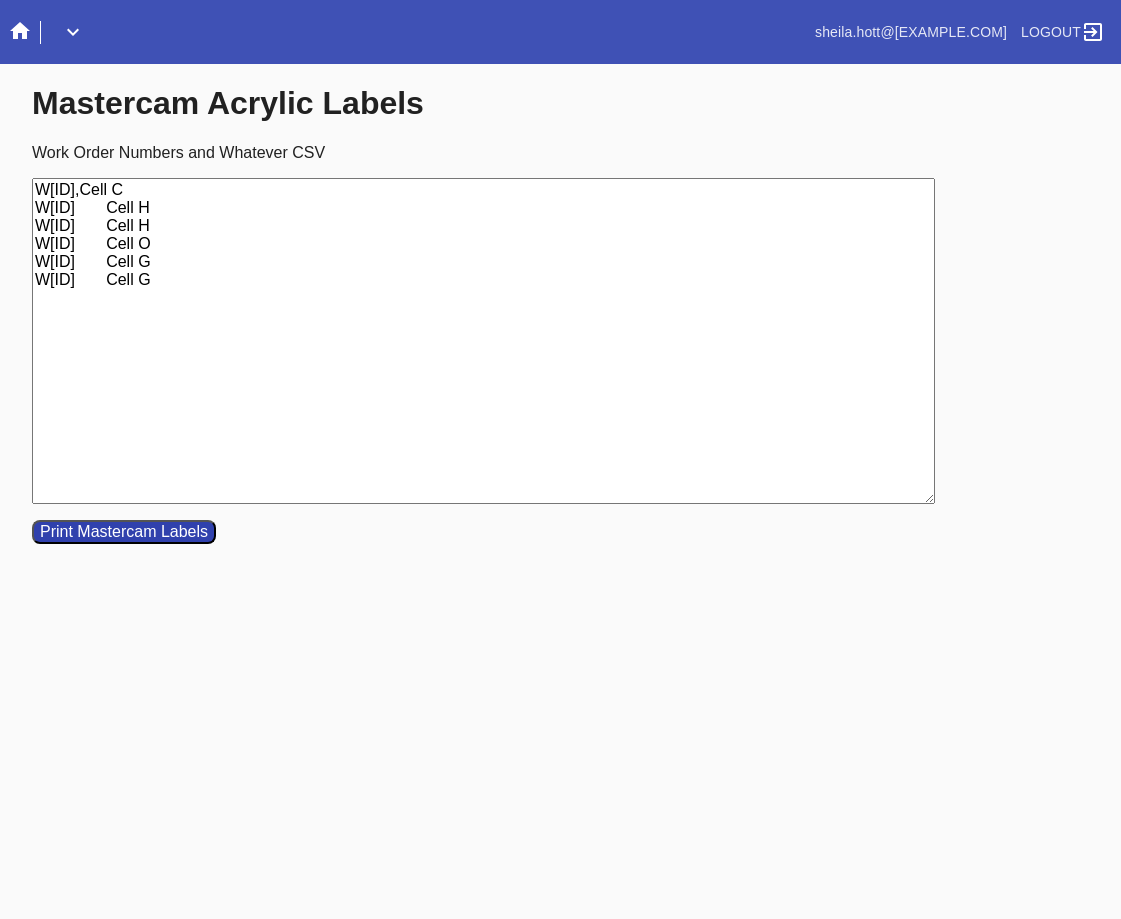 click on "W[ID],Cell C
W[ID]	Cell H
W[ID]	Cell H
W[ID]	Cell O
W[ID]	Cell G
W[ID]	Cell G" at bounding box center (483, 341) 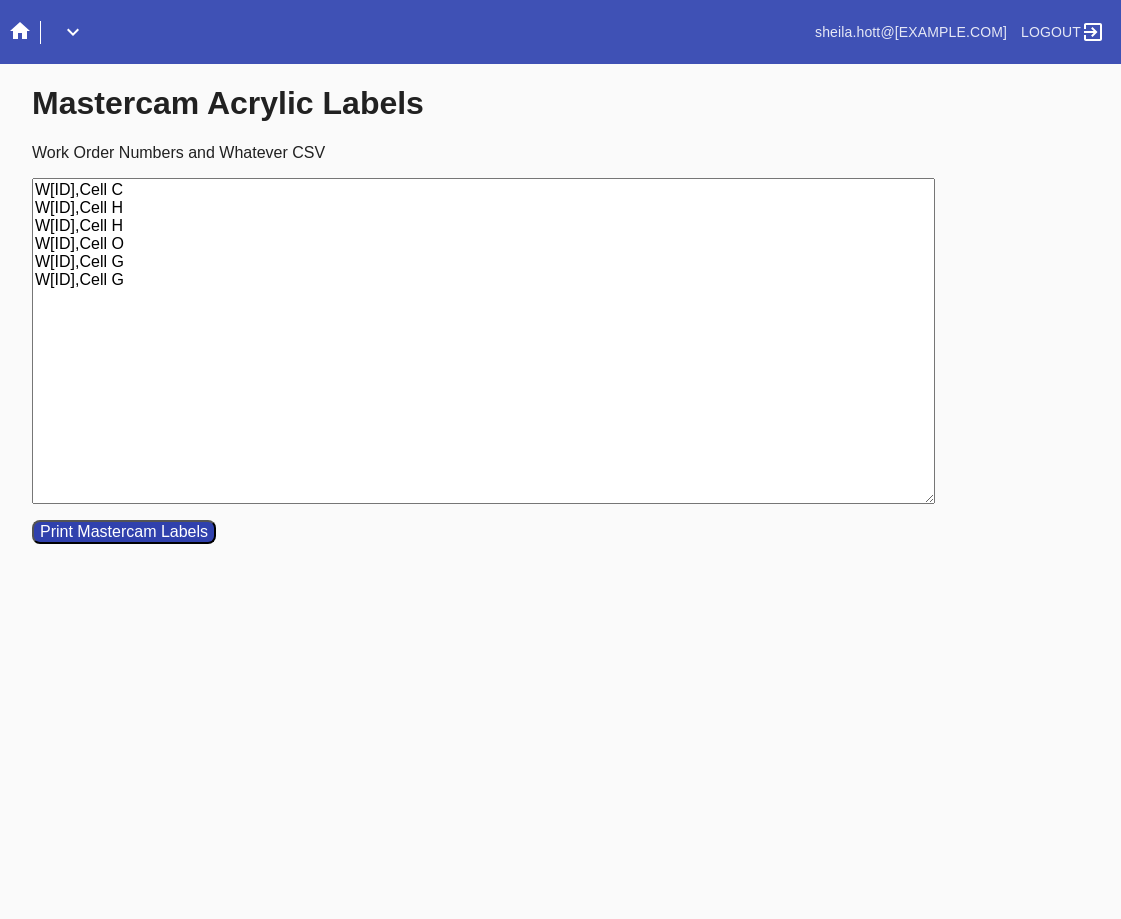 click on "Print Mastercam Labels" at bounding box center [124, 532] 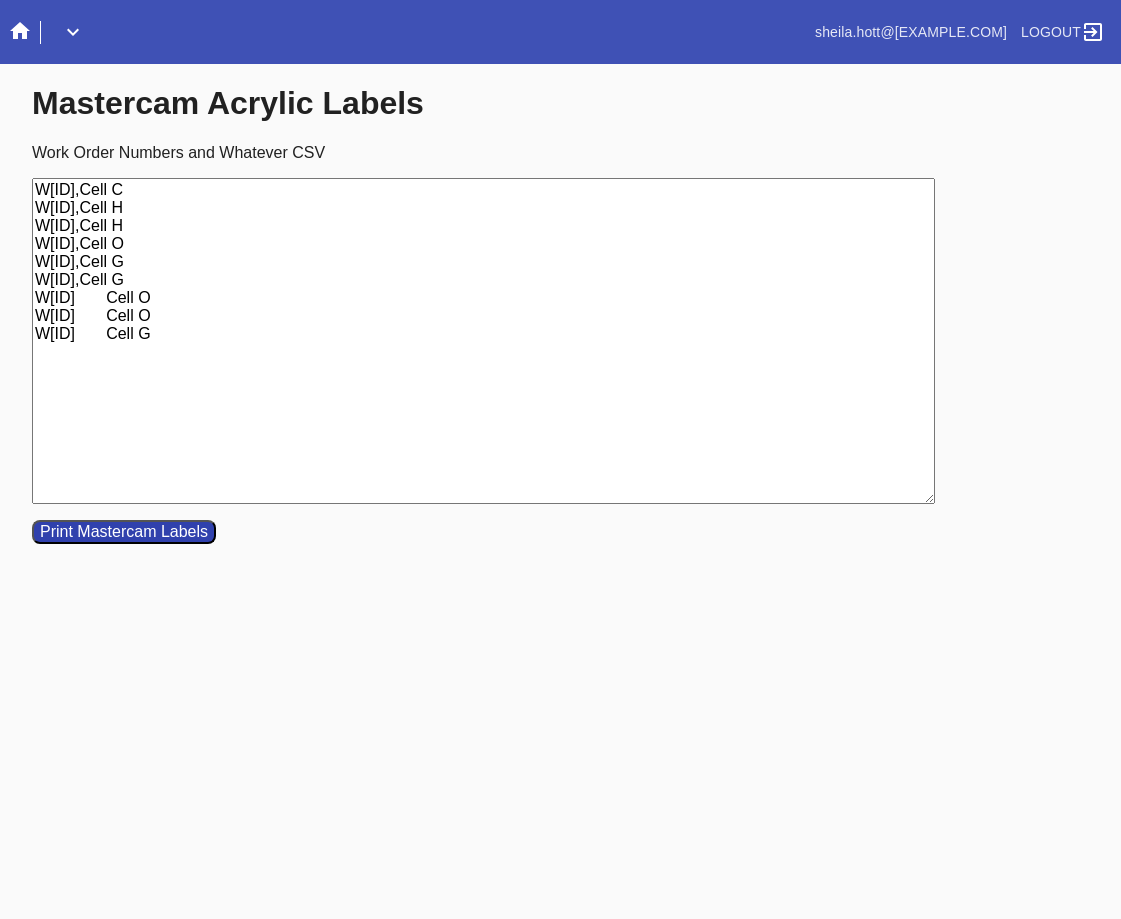 click on "W[ID],Cell C
W[ID],Cell H
W[ID],Cell H
W[ID],Cell O
W[ID],Cell G
W[ID],Cell G
W[ID]	Cell O
W[ID]	Cell O
W[ID]	Cell G" at bounding box center (483, 341) 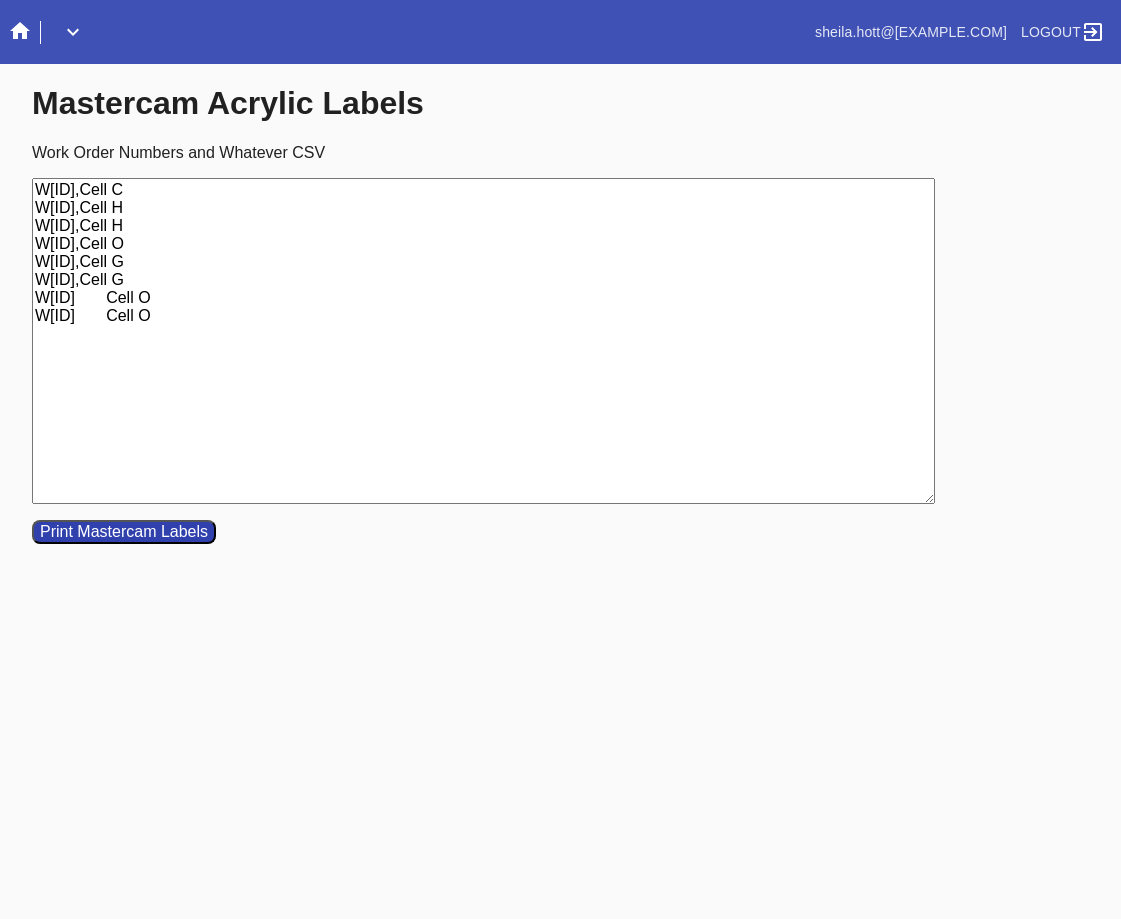 click on "W[ID],Cell C
W[ID],Cell H
W[ID],Cell H
W[ID],Cell O
W[ID],Cell G
W[ID],Cell G
W[ID]	Cell O
W[ID]	Cell O" at bounding box center [483, 341] 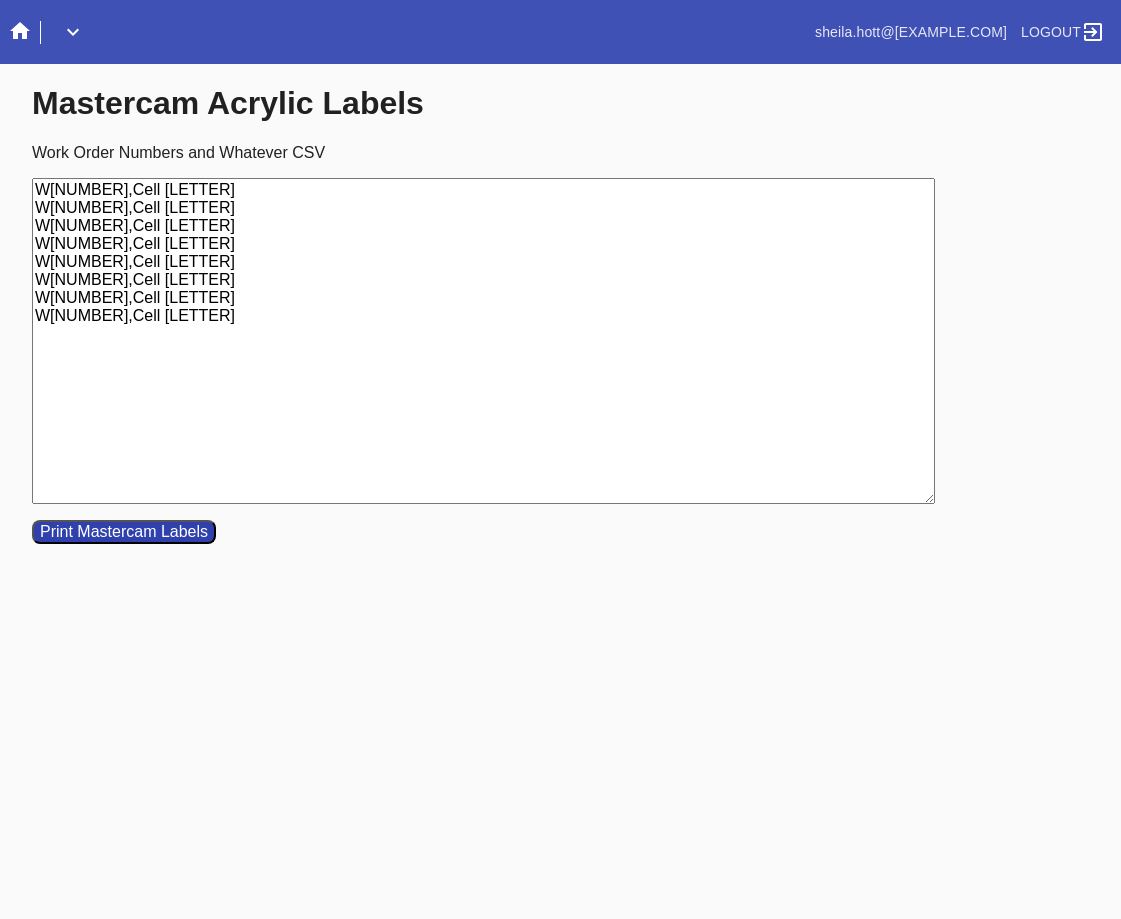 click on "Print Mastercam Labels" at bounding box center [124, 532] 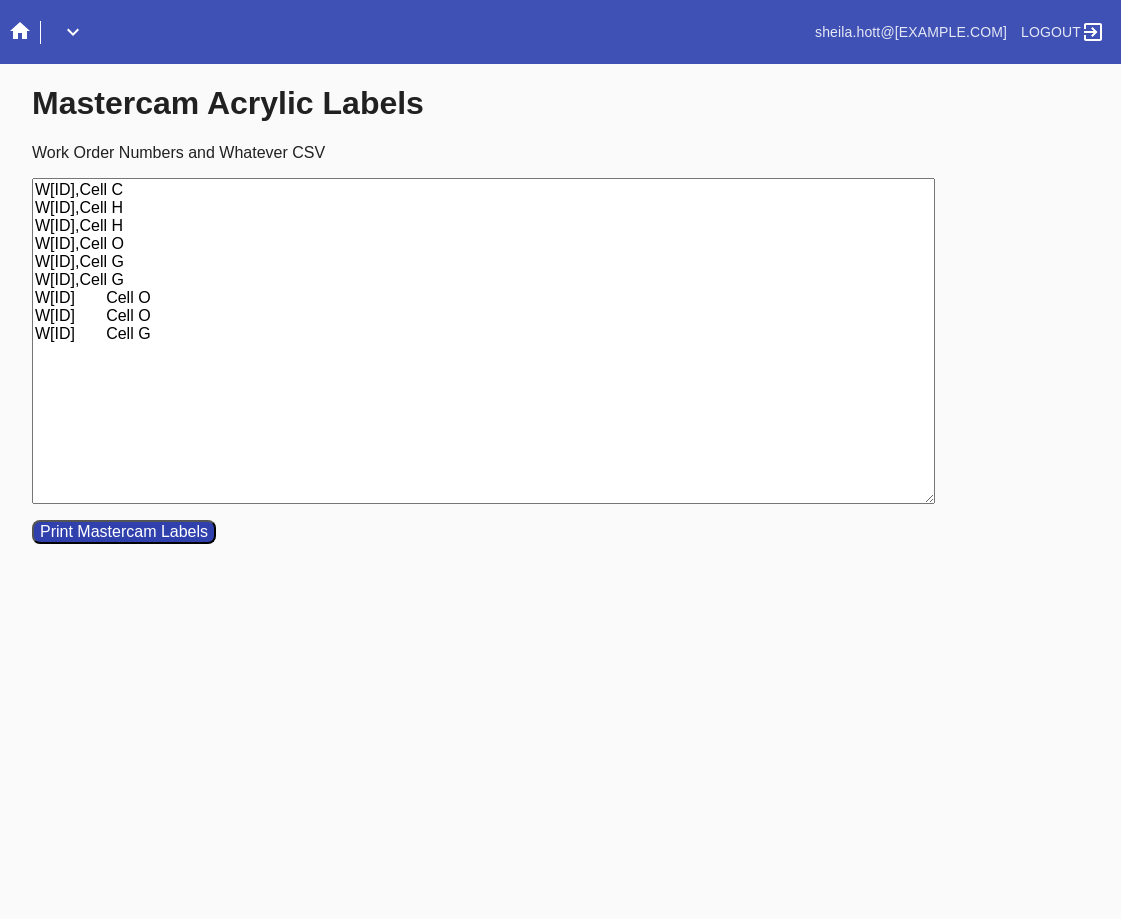 click on "W[ID],Cell C
W[ID],Cell H
W[ID],Cell H
W[ID],Cell O
W[ID],Cell G
W[ID],Cell G
W[ID]	Cell O
W[ID]	Cell O
W[ID]	Cell G" at bounding box center (483, 341) 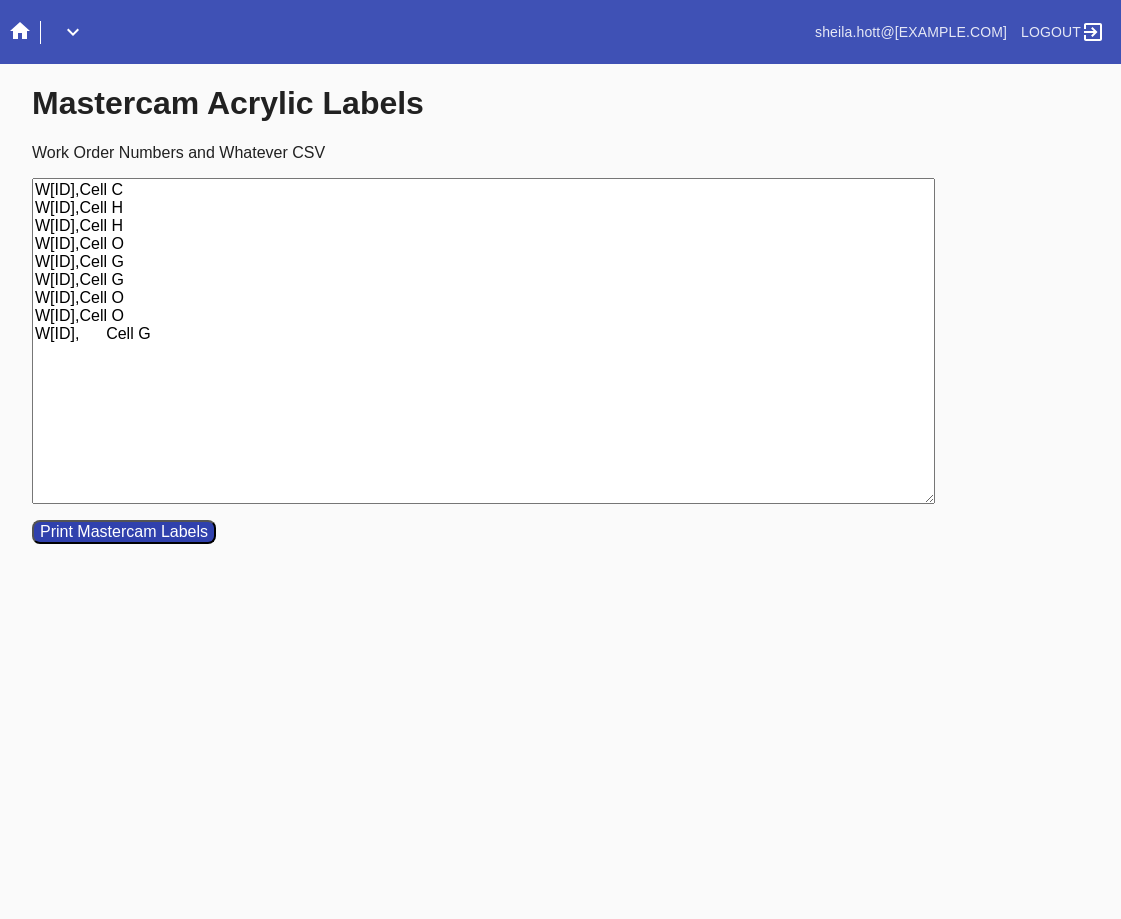 click on "W[ID],Cell C
W[ID],Cell H
W[ID],Cell H
W[ID],Cell O
W[ID],Cell G
W[ID],Cell G
W[ID],Cell O
W[ID],Cell O
W[ID],	Cell G" at bounding box center [483, 341] 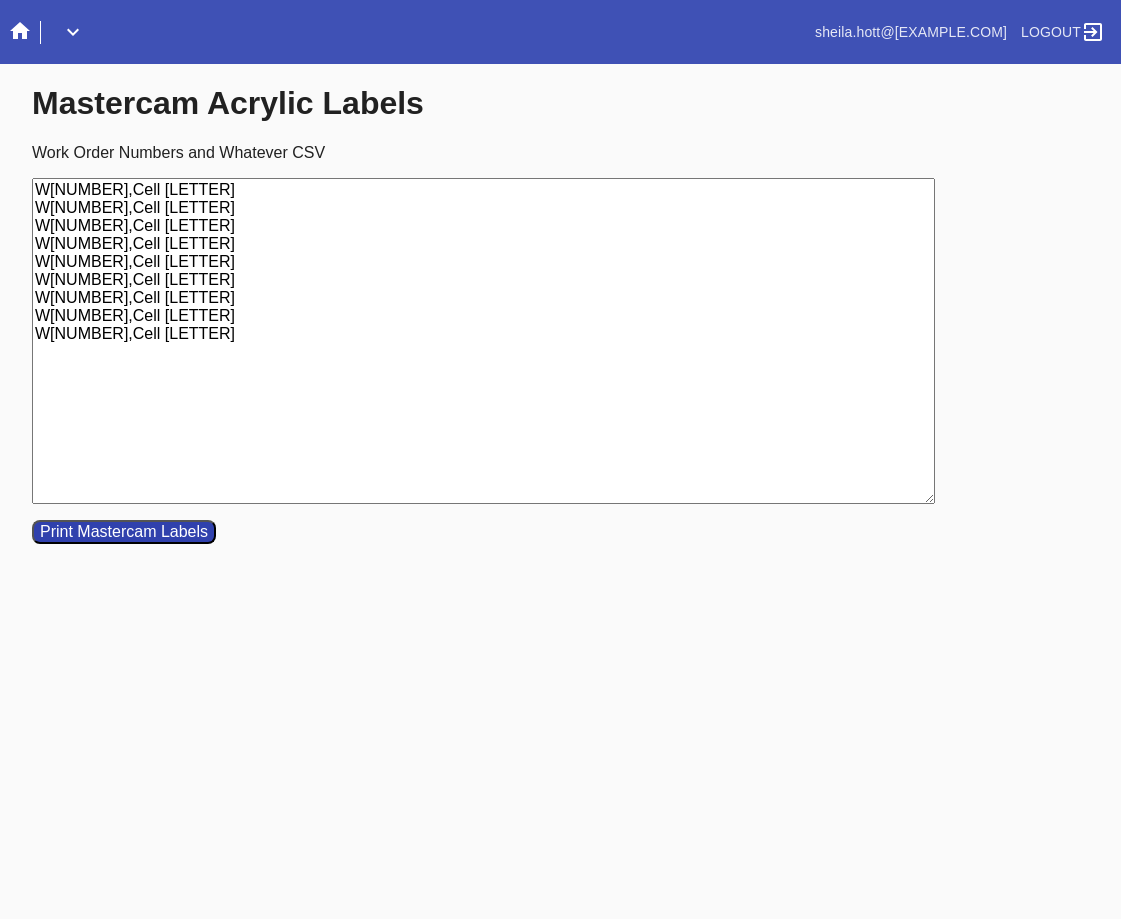 drag, startPoint x: 141, startPoint y: 530, endPoint x: 180, endPoint y: 432, distance: 105.47511 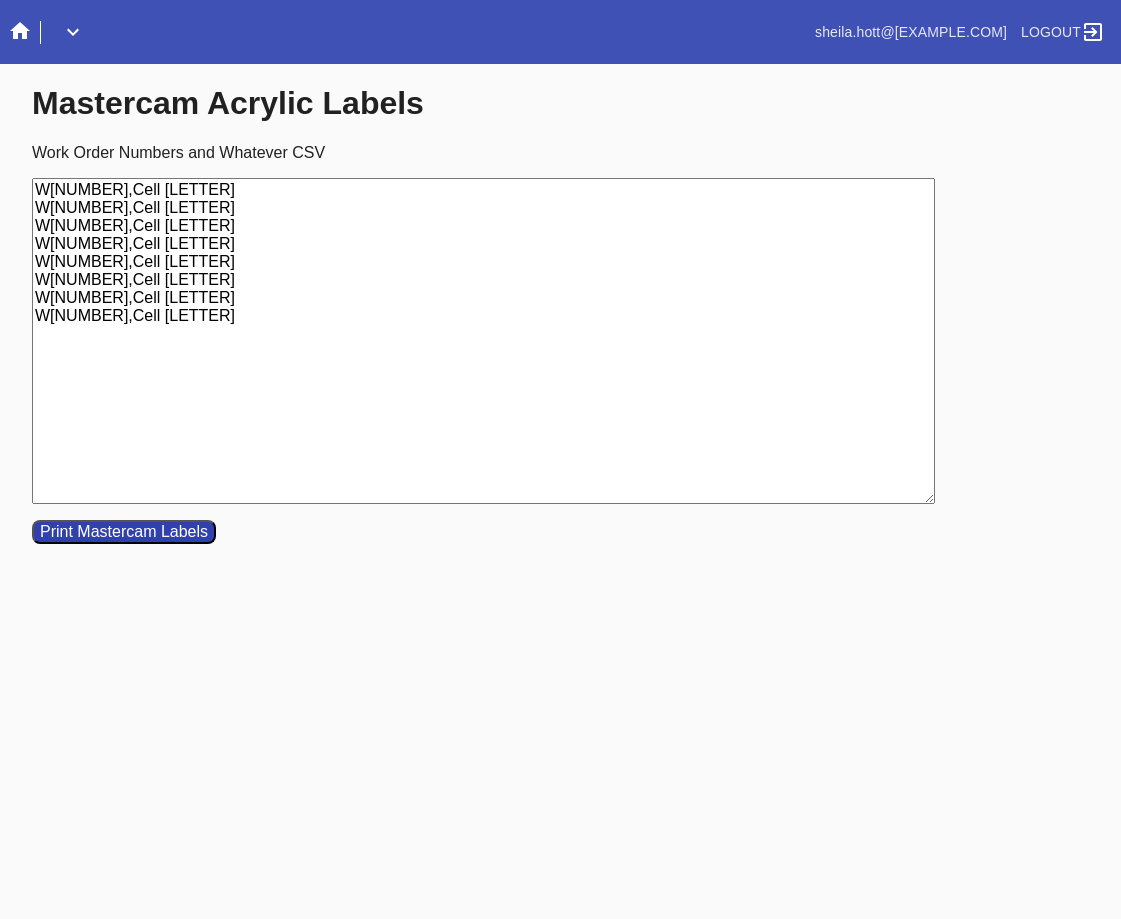 type on "W[NUMBER],Cell [LETTER]
W[NUMBER],Cell [LETTER]
W[NUMBER],Cell [LETTER]
W[NUMBER],Cell [LETTER]
W[NUMBER],Cell [LETTER]
W[NUMBER],Cell [LETTER]
W[NUMBER],Cell [LETTER]
W[NUMBER],Cell [LETTER]" 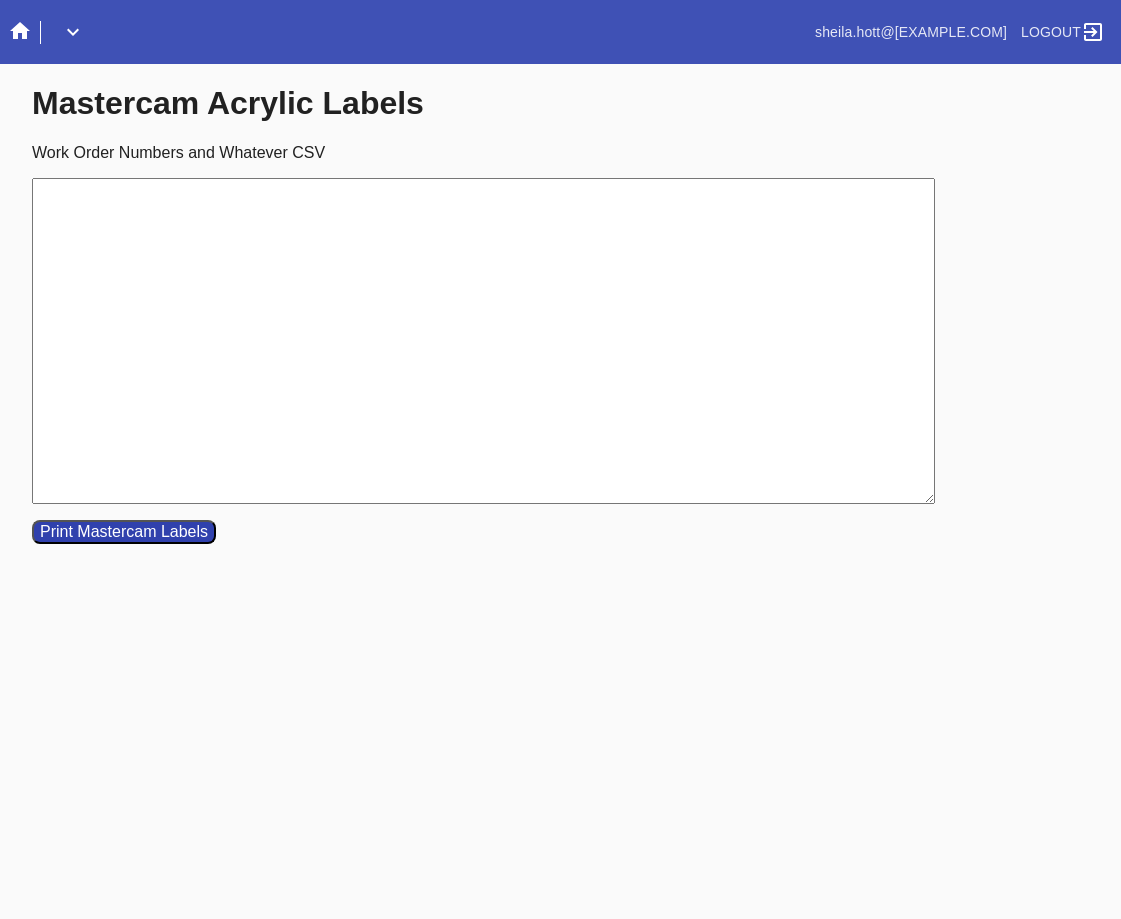 click on "Work Order Numbers and Whatever CSV" at bounding box center [483, 341] 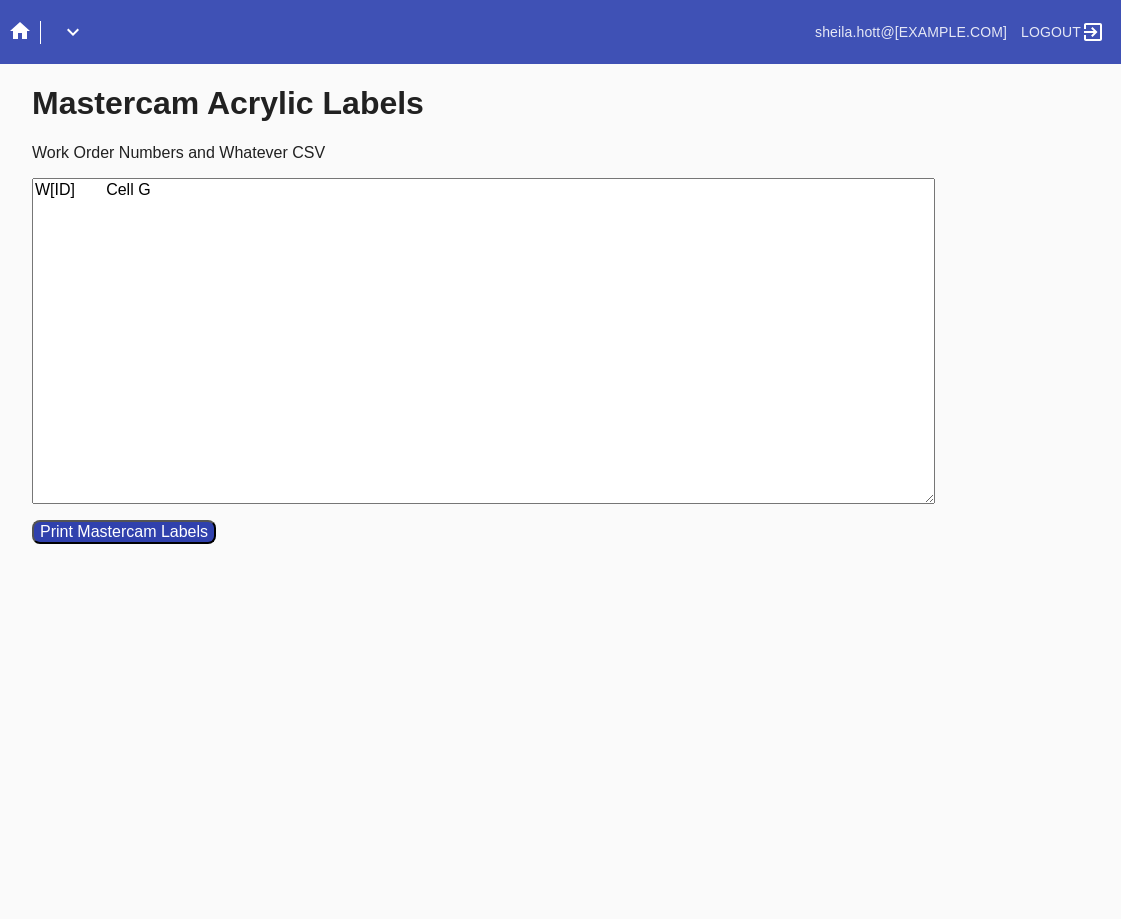 click on "W[ID]	Cell G" at bounding box center [483, 341] 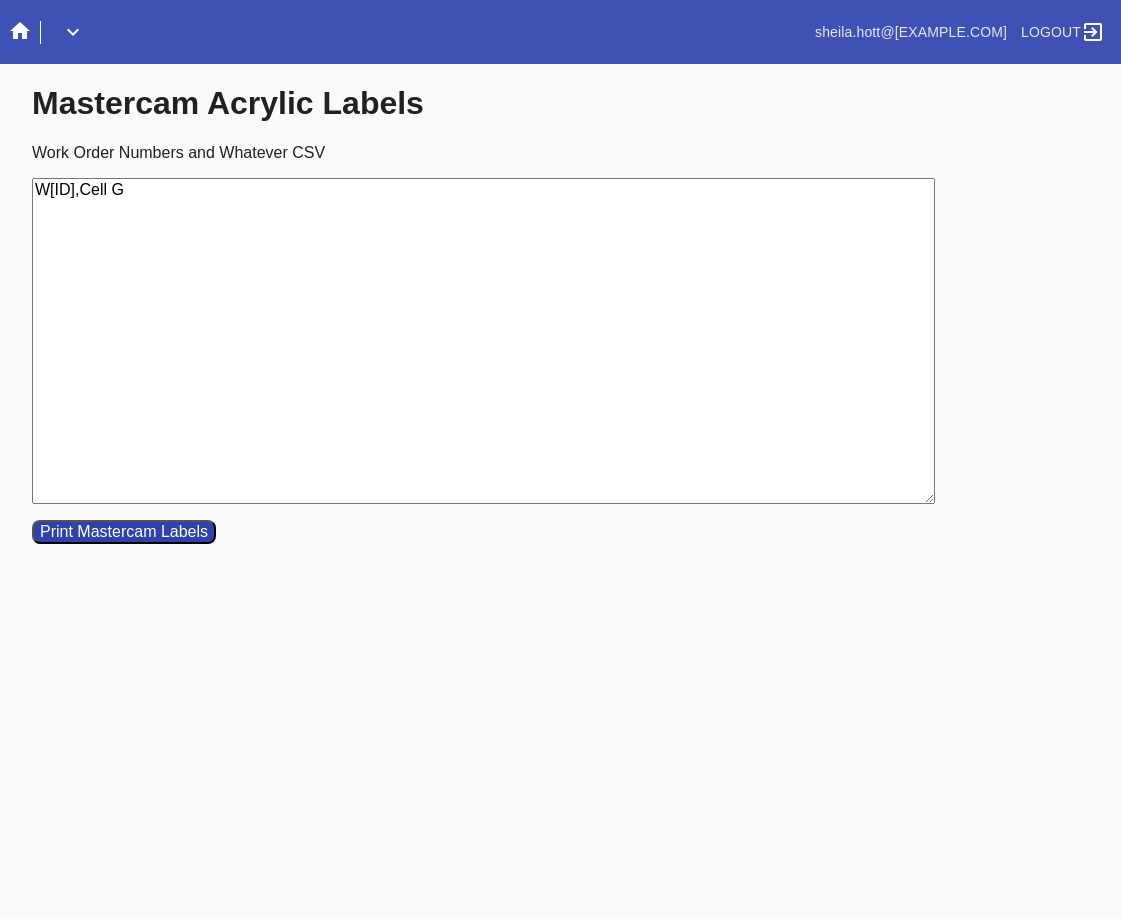 click on "W[ID],Cell G" at bounding box center [483, 341] 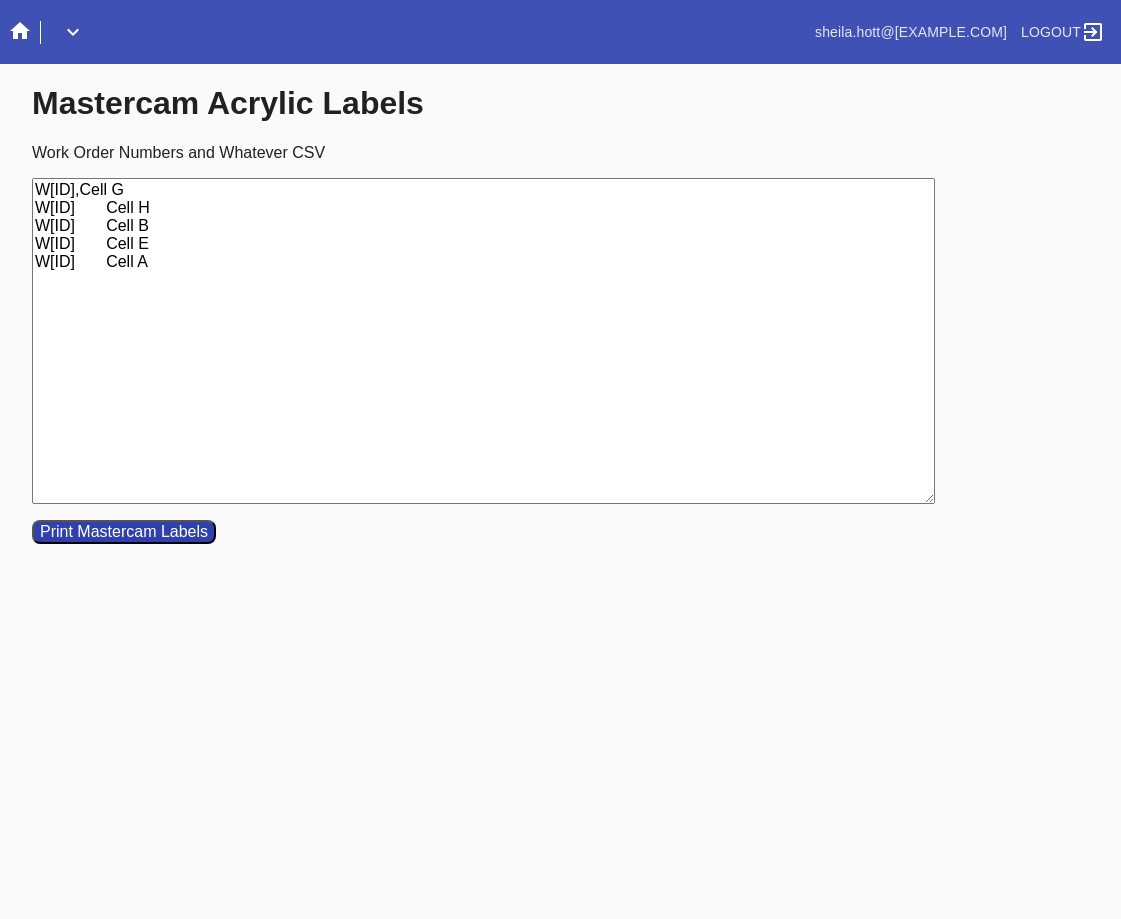 click on "W[ID],Cell G
W[ID]	Cell H
W[ID]	Cell B
W[ID]	Cell E
W[ID]	Cell A" at bounding box center (483, 341) 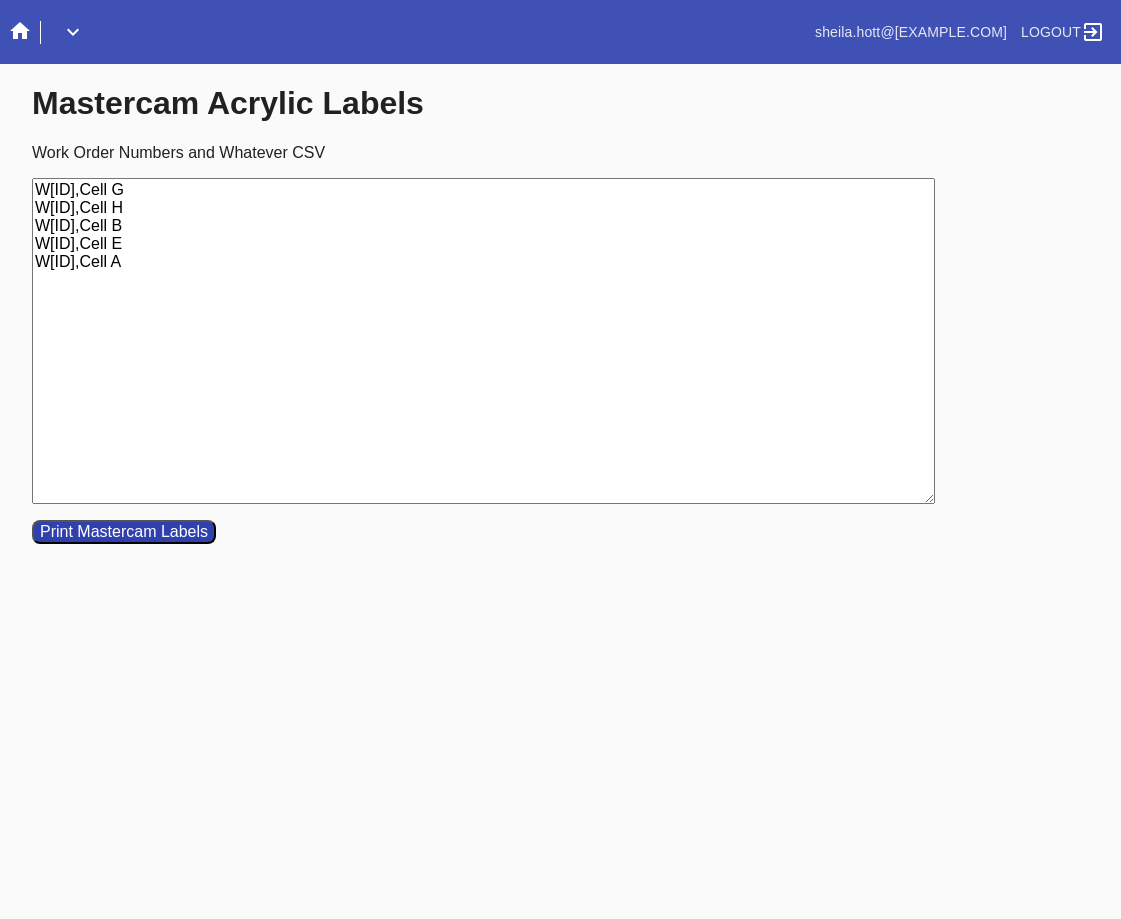click on "Work Order Numbers and Whatever CSV W[ID],Cell G
W[ID],Cell H
W[ID],Cell B
W[ID],Cell E
W[ID],Cell A Print Mastercam Labels" at bounding box center (576, 344) 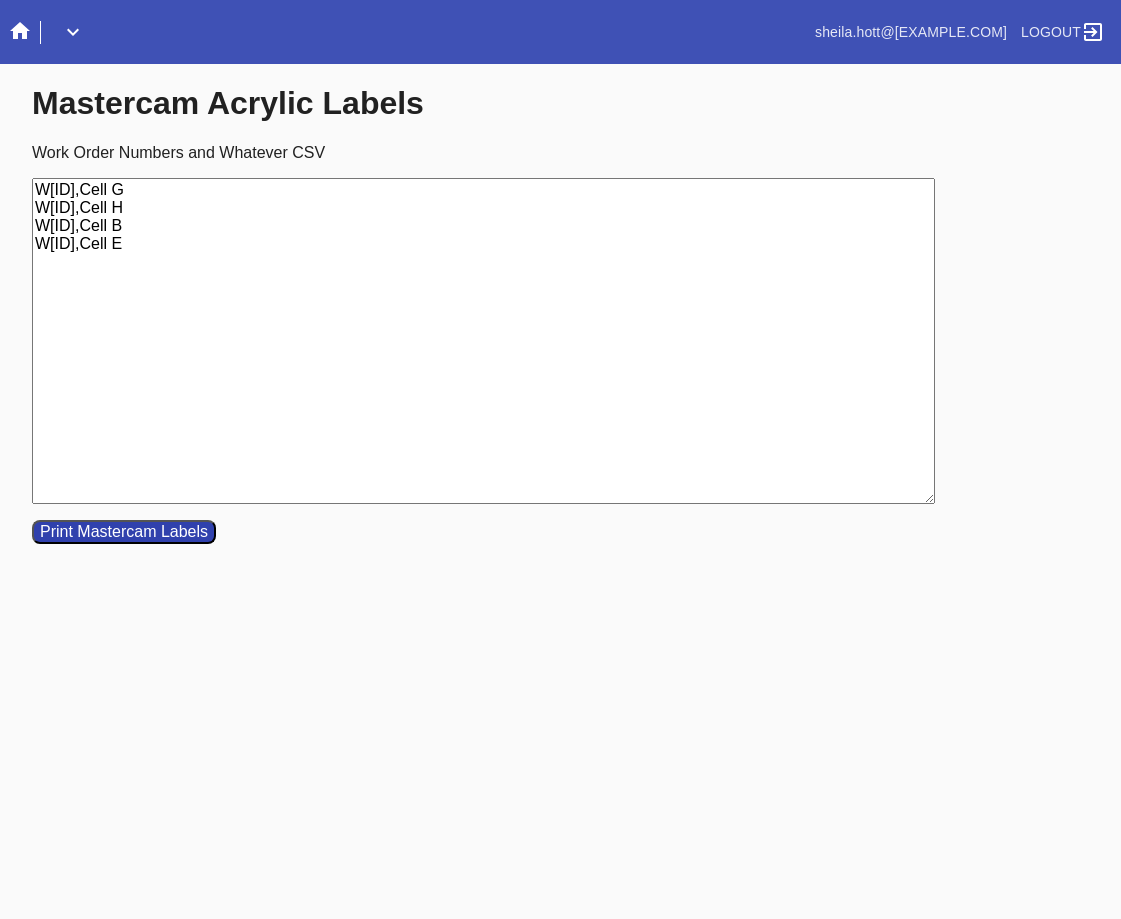 click on "W[ID],Cell G
W[ID],Cell H
W[ID],Cell B
W[ID],Cell E" at bounding box center [483, 341] 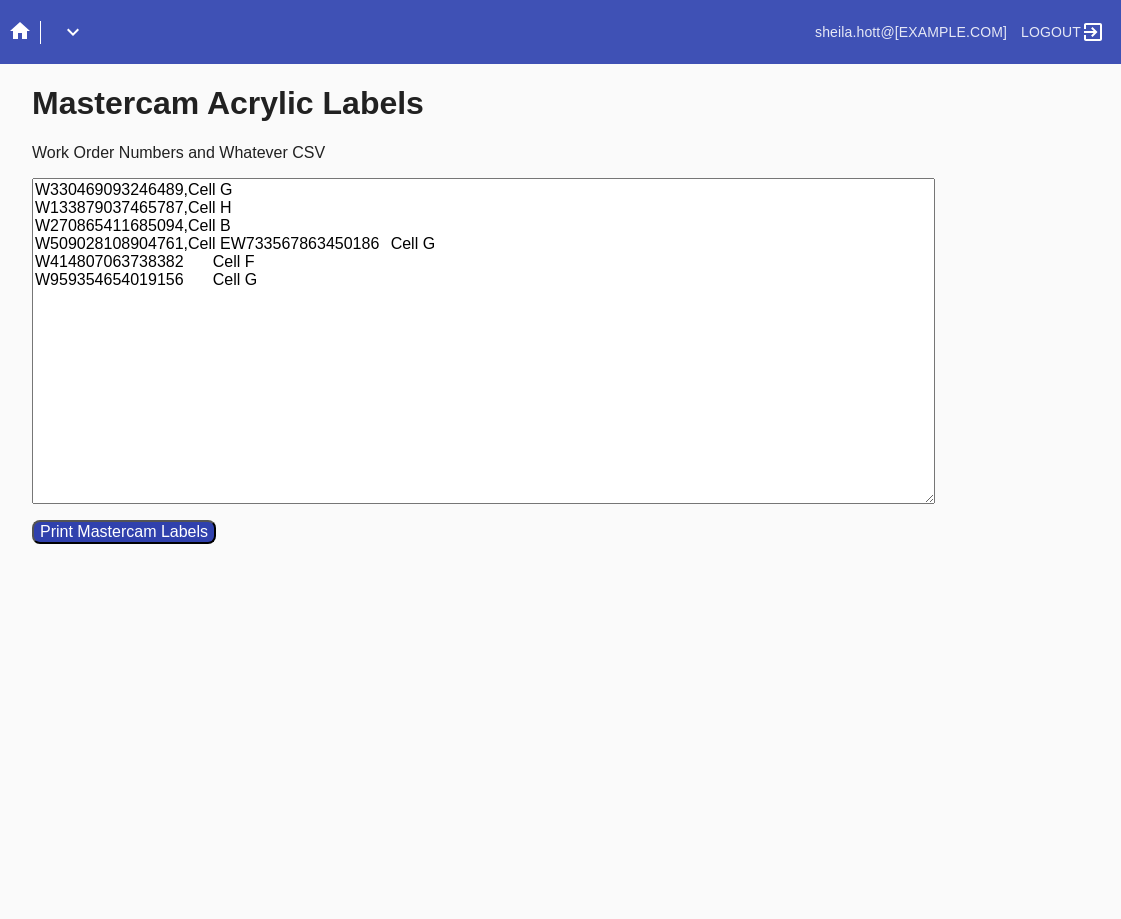 click on "W330469093246489,Cell G
W133879037465787,Cell H
W270865411685094,Cell B
W509028108904761,Cell EW733567863450186	Cell G
W414807063738382	Cell F
W959354654019156	Cell G" at bounding box center (483, 341) 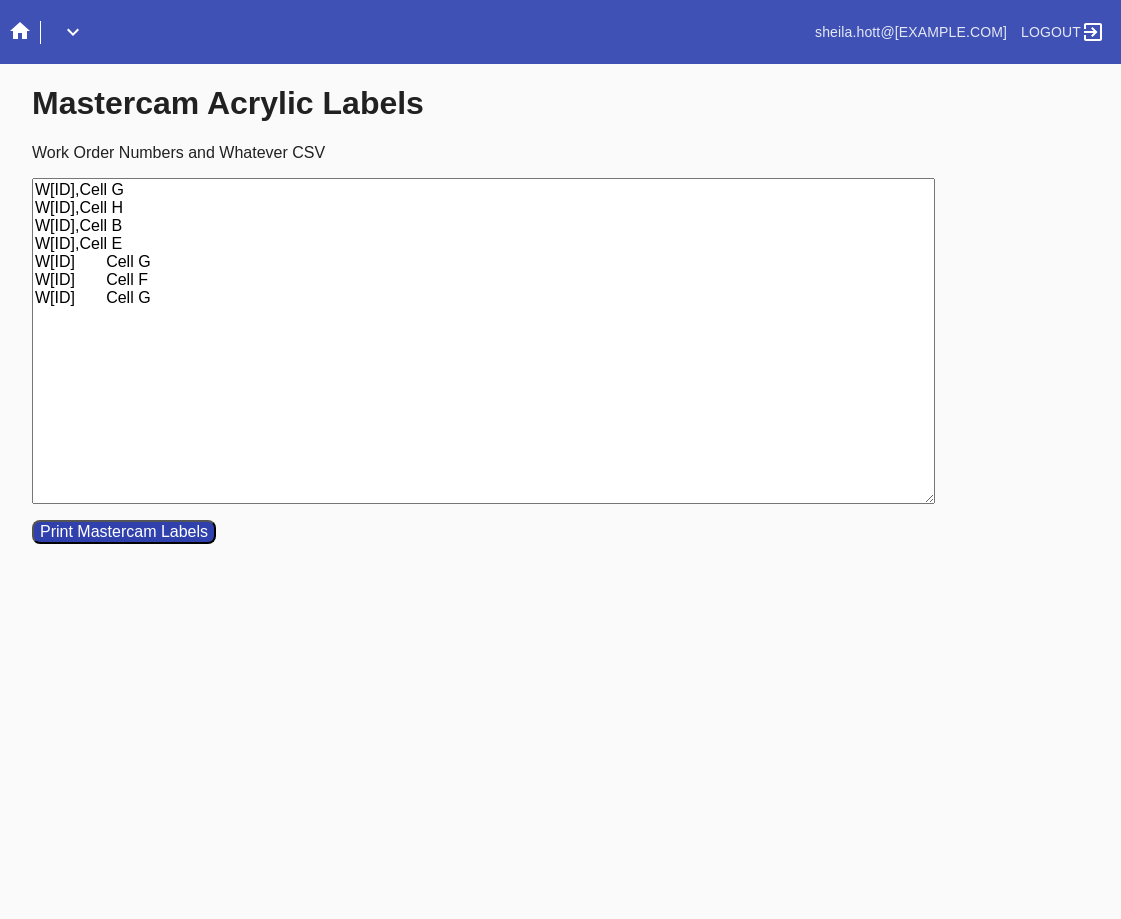 click on "W[ID],Cell G
W[ID],Cell H
W[ID],Cell B
W[ID],Cell E
W[ID]	Cell G
W[ID]	Cell F
W[ID]	Cell G" at bounding box center [483, 341] 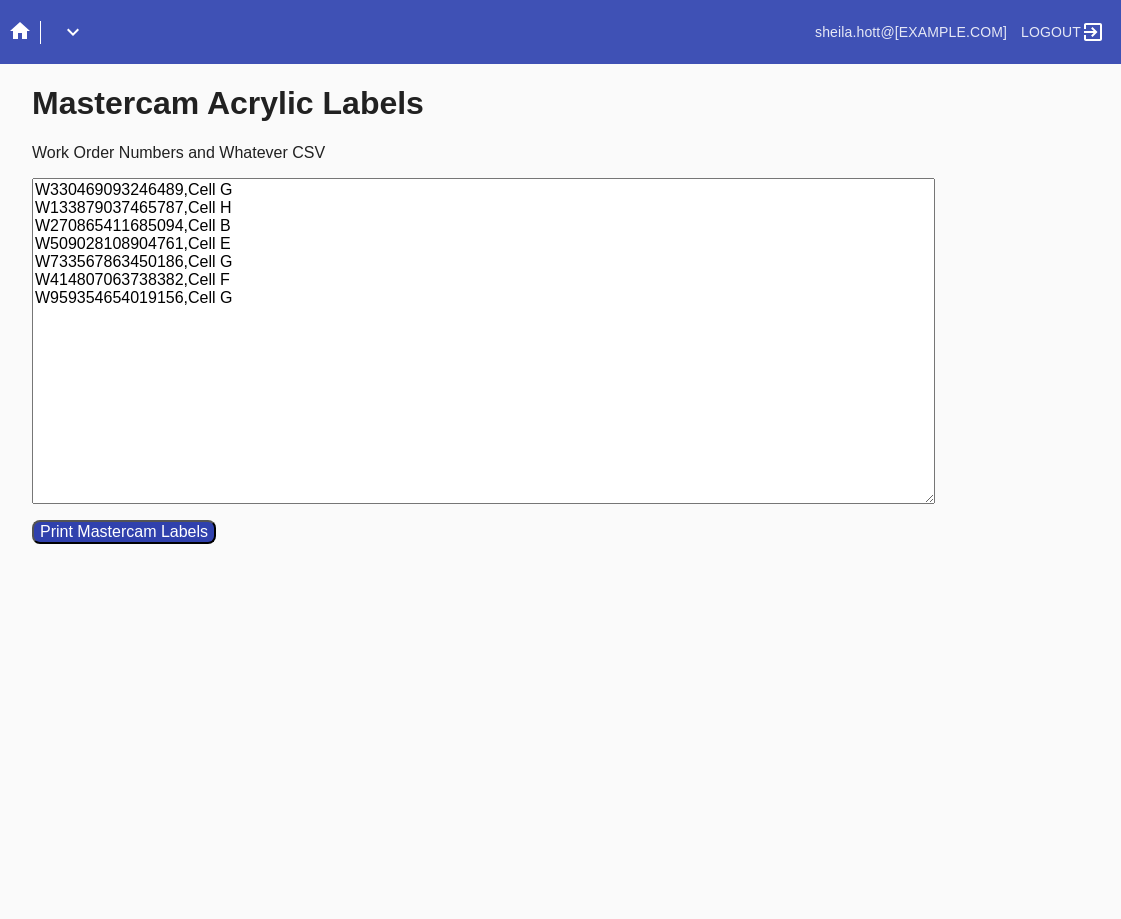 click on "W330469093246489,Cell G
W133879037465787,Cell H
W270865411685094,Cell B
W509028108904761,Cell E
W733567863450186,Cell G
W414807063738382,Cell F
W959354654019156,Cell G" at bounding box center [483, 341] 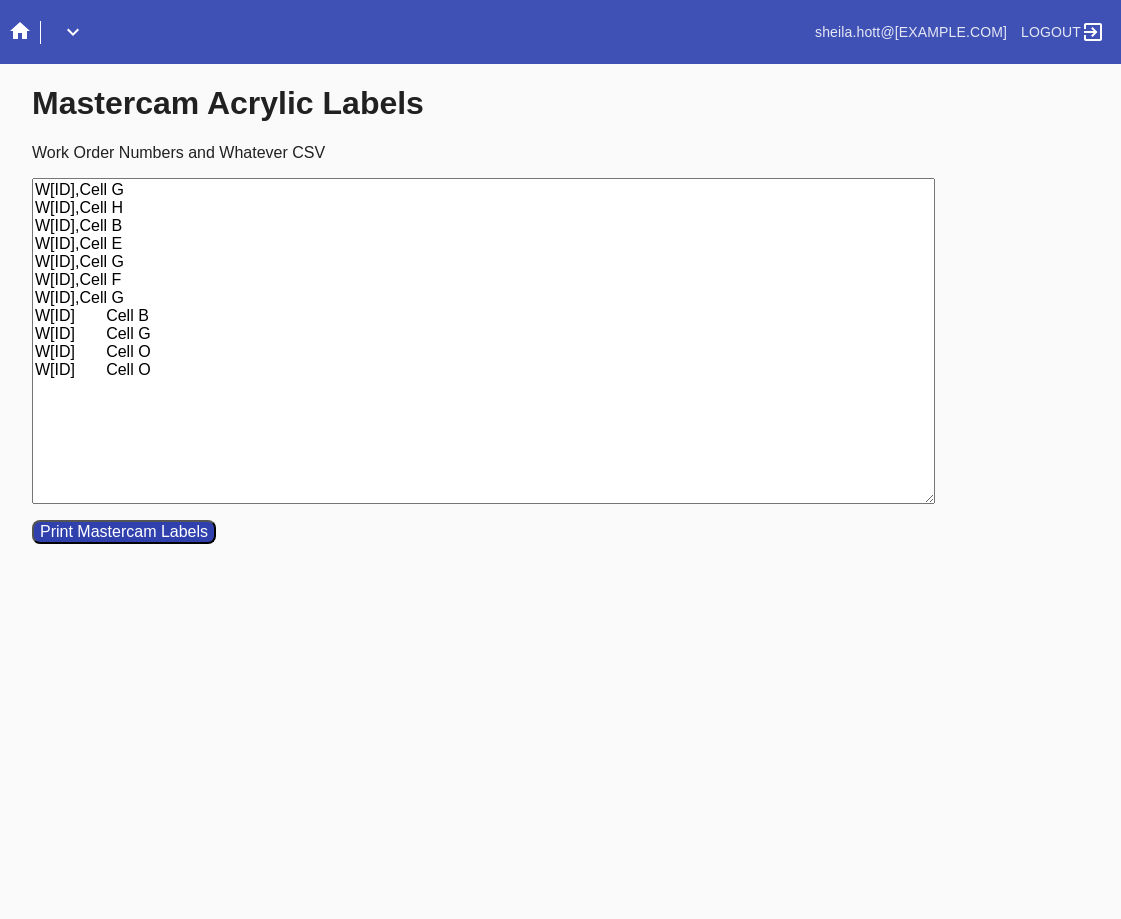 click on "W[ID],Cell G
W[ID],Cell H
W[ID],Cell B
W[ID],Cell E
W[ID],Cell G
W[ID],Cell F
W[ID],Cell G
W[ID]	Cell B
W[ID]	Cell G
W[ID]	Cell O
W[ID]	Cell O" at bounding box center (483, 341) 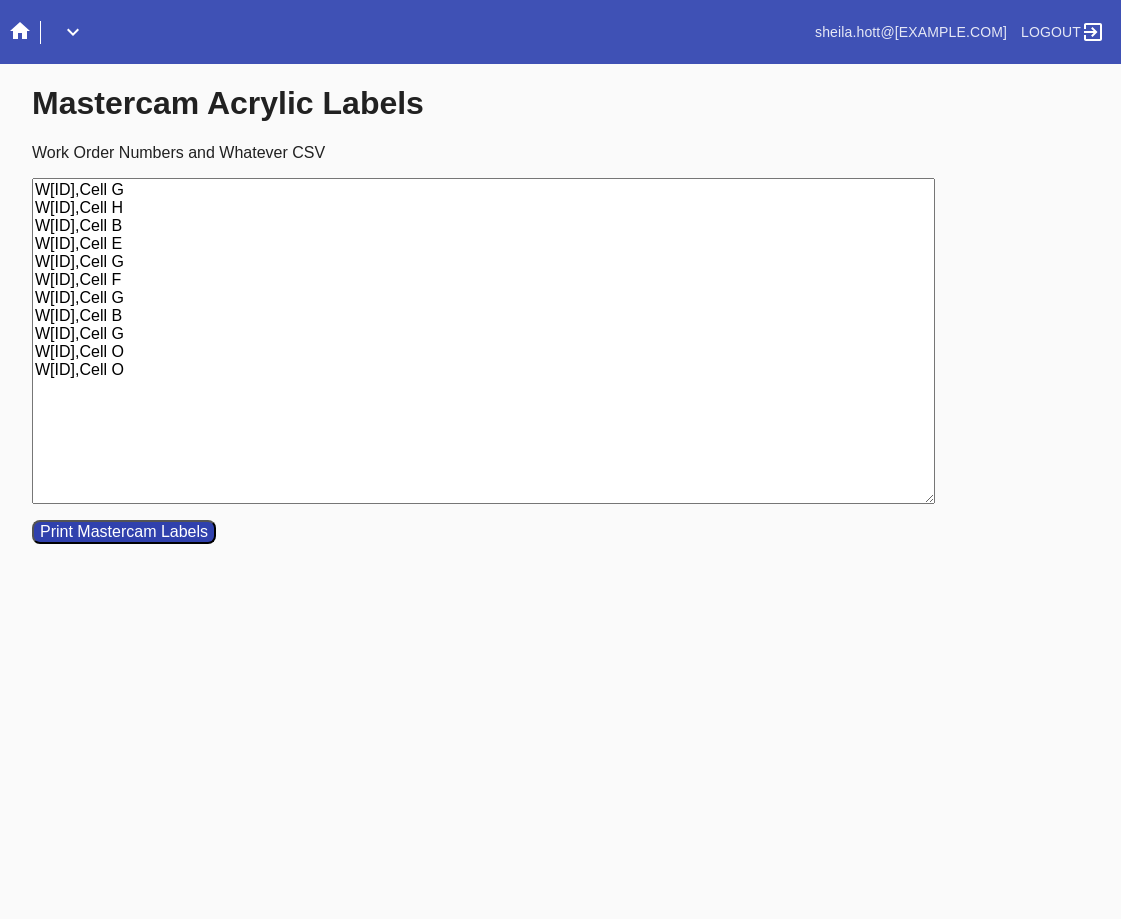 click on "Print Mastercam Labels" at bounding box center [124, 532] 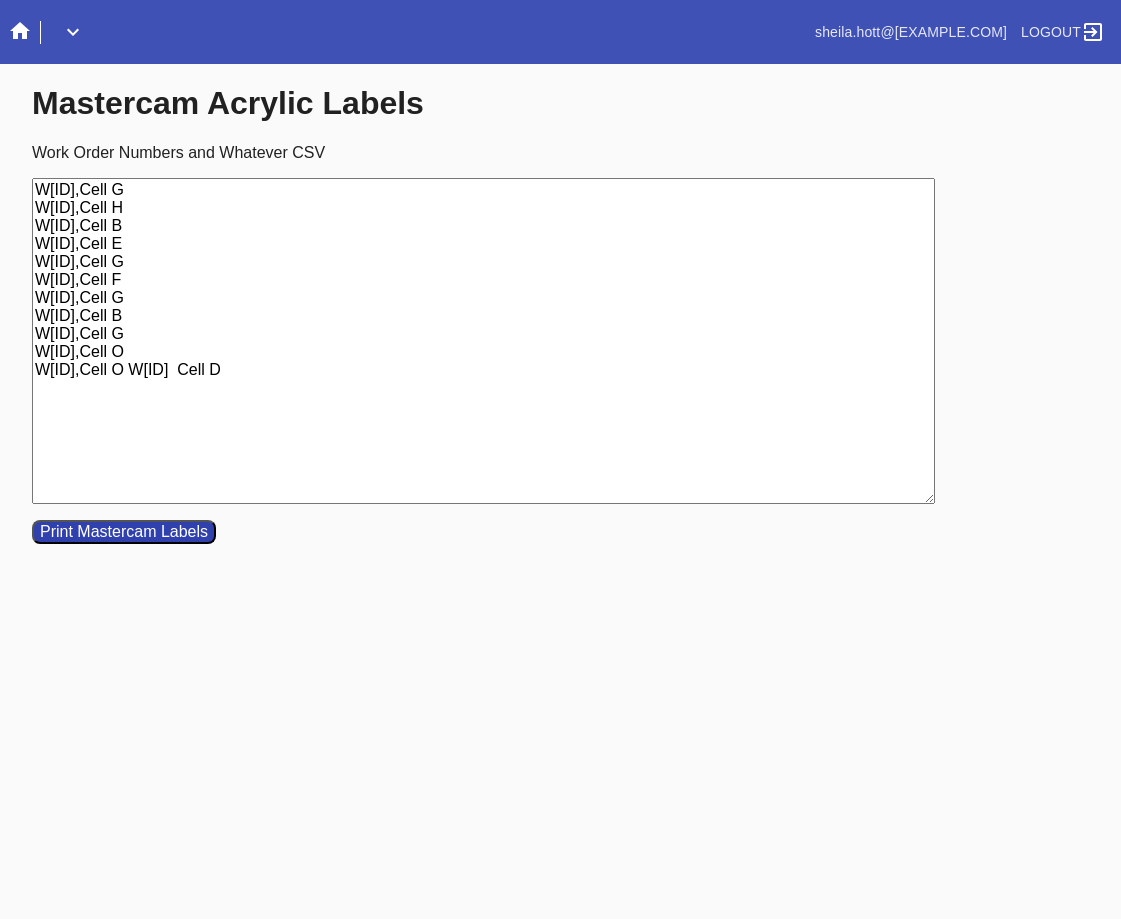 click on "W[ID],Cell G
W[ID],Cell H
W[ID],Cell B
W[ID],Cell E
W[ID],Cell G
W[ID],Cell F
W[ID],Cell G
W[ID],Cell B
W[ID],Cell G
W[ID],Cell O
W[ID],Cell O W[ID]	Cell D" at bounding box center [483, 341] 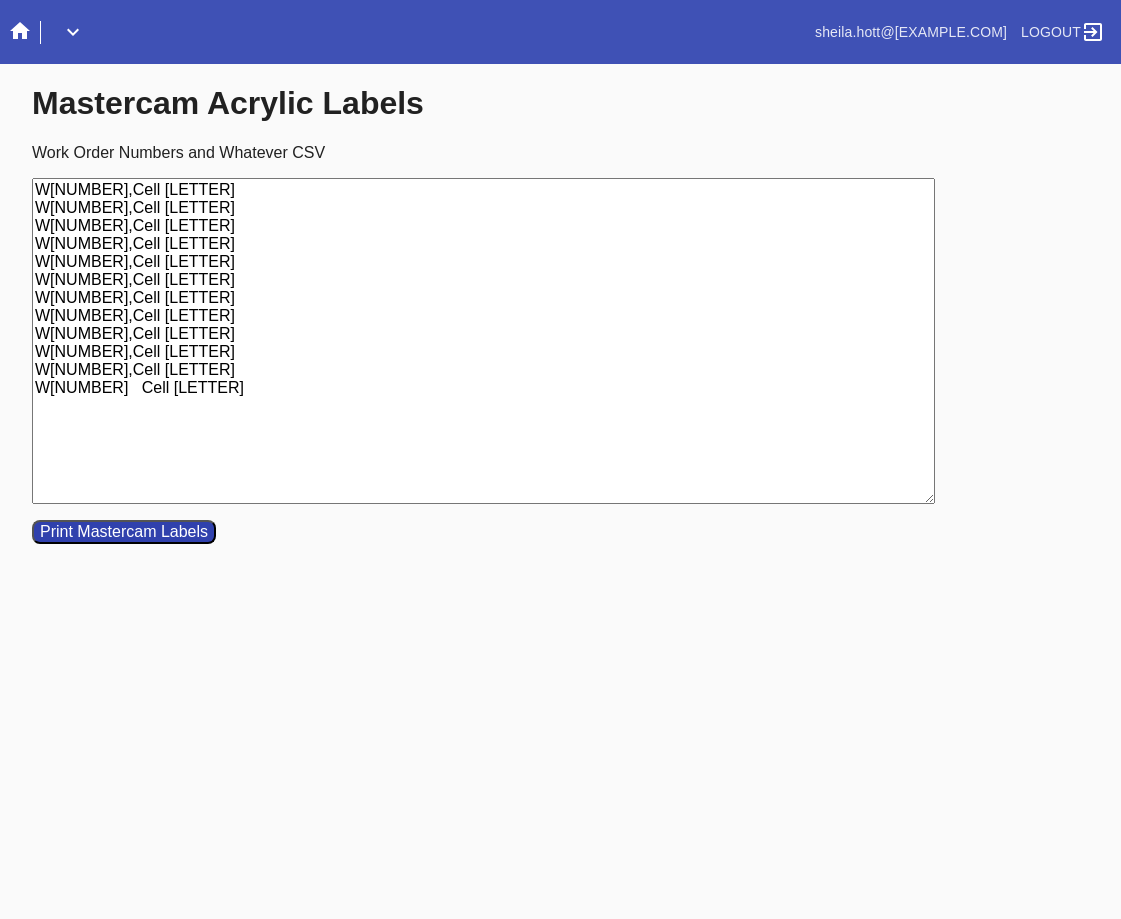 click on "W[NUMBER],Cell [LETTER]
W[NUMBER],Cell [LETTER]
W[NUMBER],Cell [LETTER]
W[NUMBER],Cell [LETTER]
W[NUMBER],Cell [LETTER]
W[NUMBER],Cell [LETTER]
W[NUMBER],Cell [LETTER]
W[NUMBER],Cell [LETTER]
W[NUMBER],Cell [LETTER]
W[NUMBER],Cell [LETTER]
W[NUMBER],Cell [LETTER]
W[NUMBER]	Cell [LETTER]" at bounding box center (483, 341) 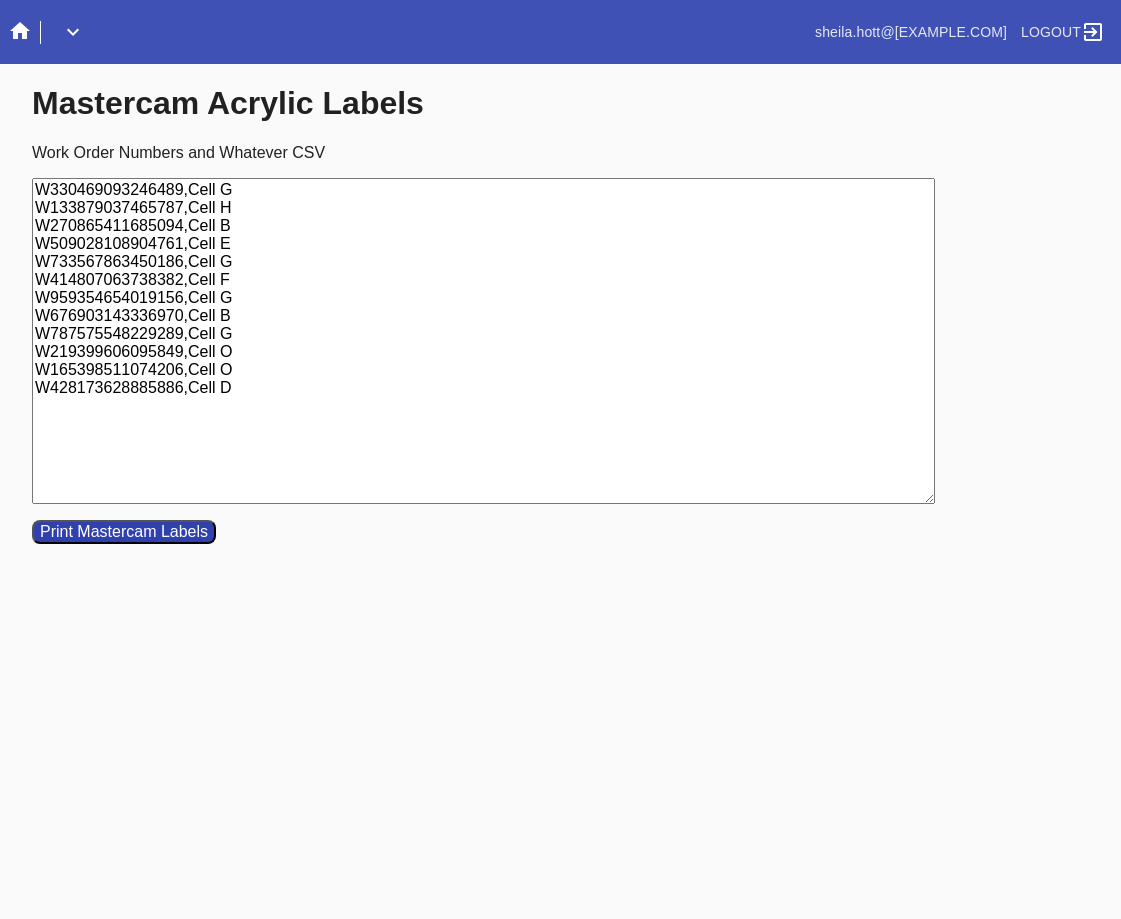 type on "W330469093246489,Cell G
W133879037465787,Cell H
W270865411685094,Cell B
W509028108904761,Cell E
W733567863450186,Cell G
W414807063738382,Cell F
W959354654019156,Cell G
W676903143336970,Cell B
W787575548229289,Cell G
W219399606095849,Cell O
W165398511074206,Cell O
W428173628885886,Cell D" 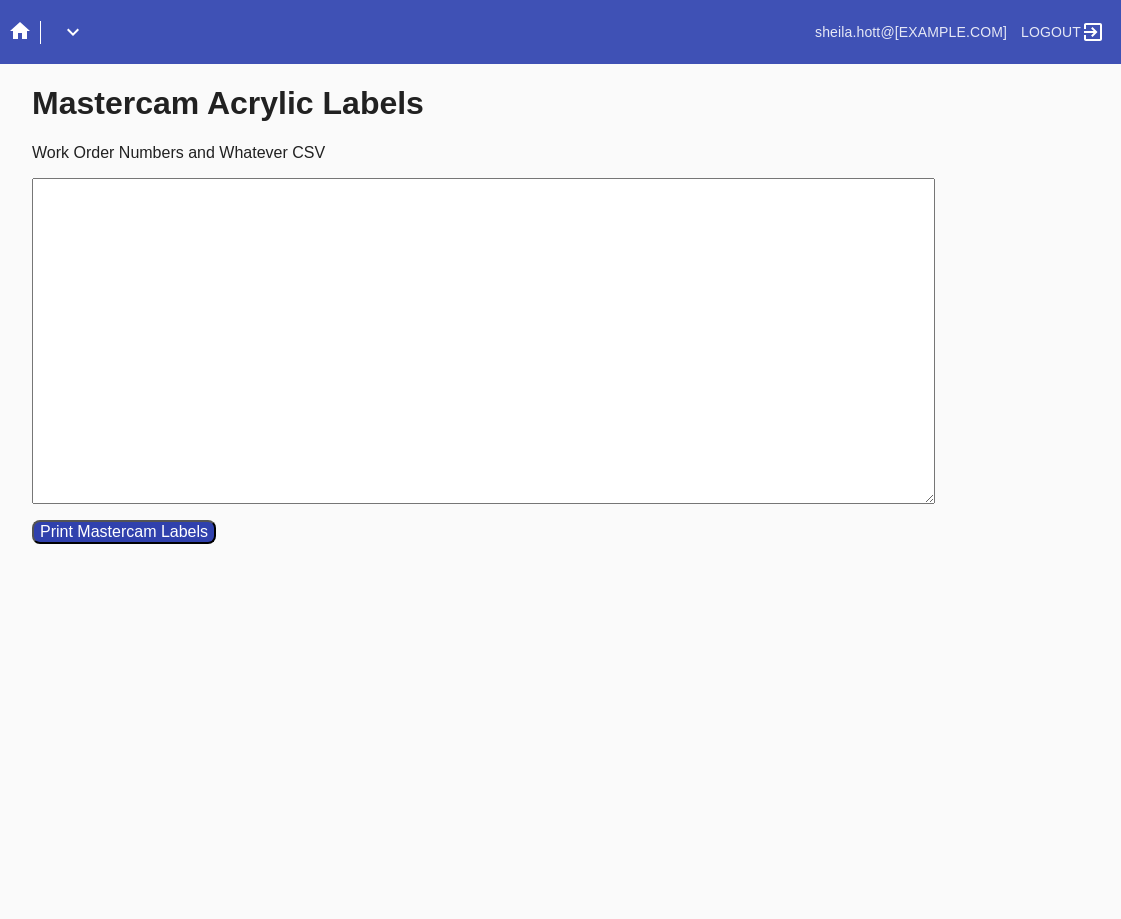 click on "Work Order Numbers and Whatever CSV" at bounding box center [483, 341] 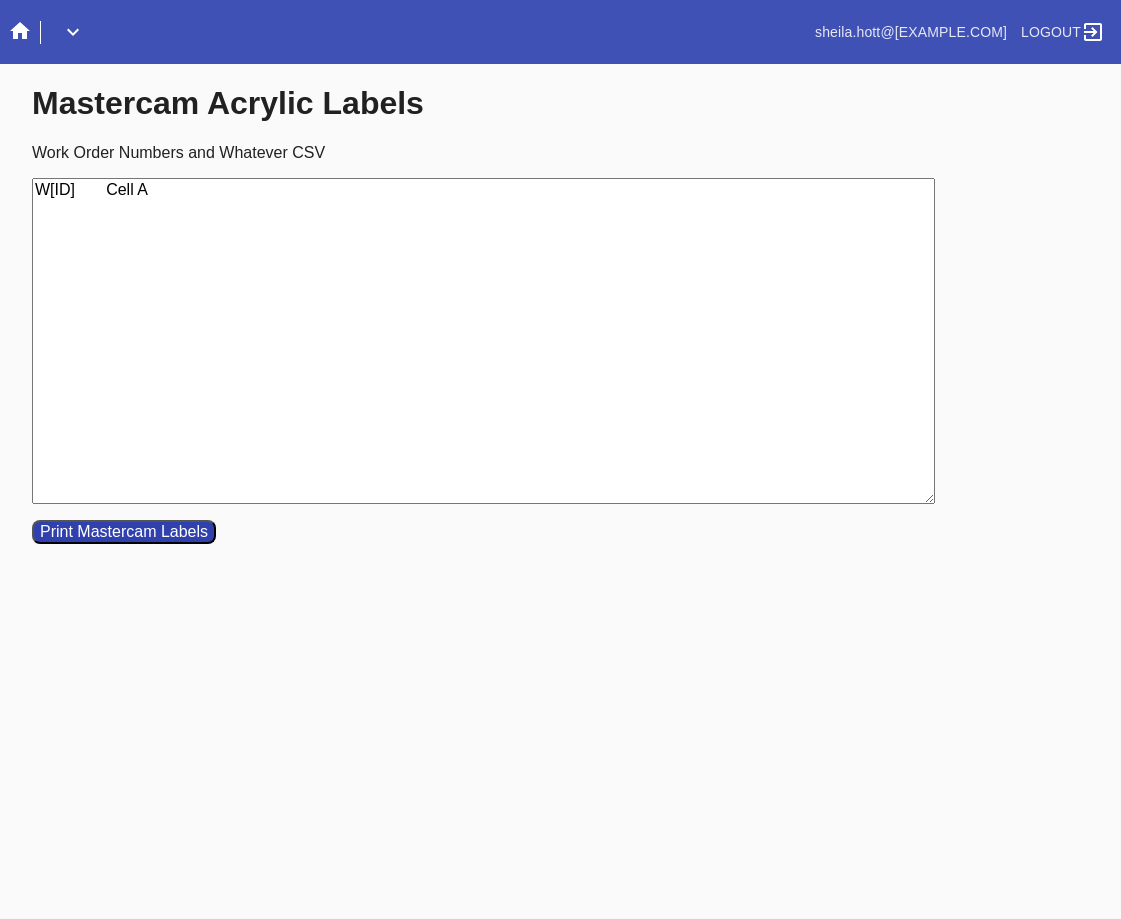 click on "W[ID]	Cell A" at bounding box center (483, 341) 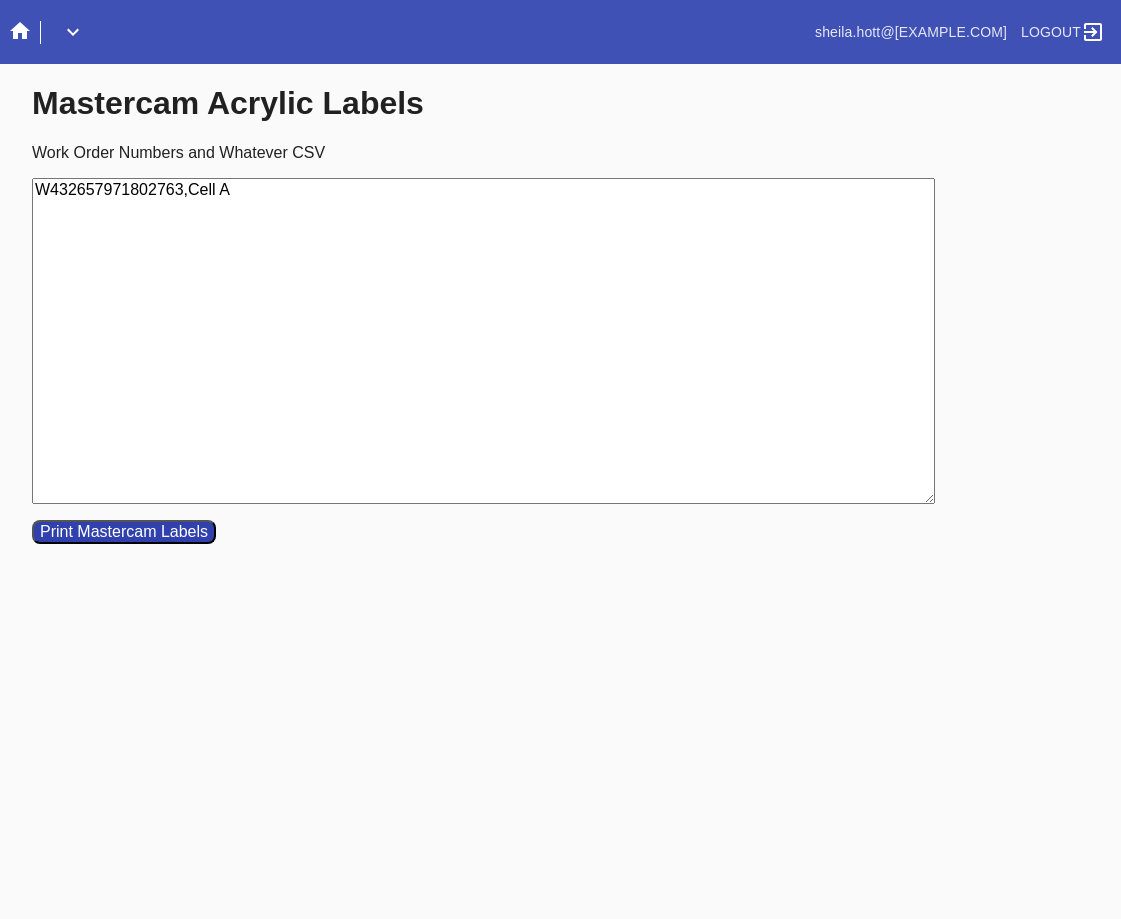 type on "W432657971802763,Cell A" 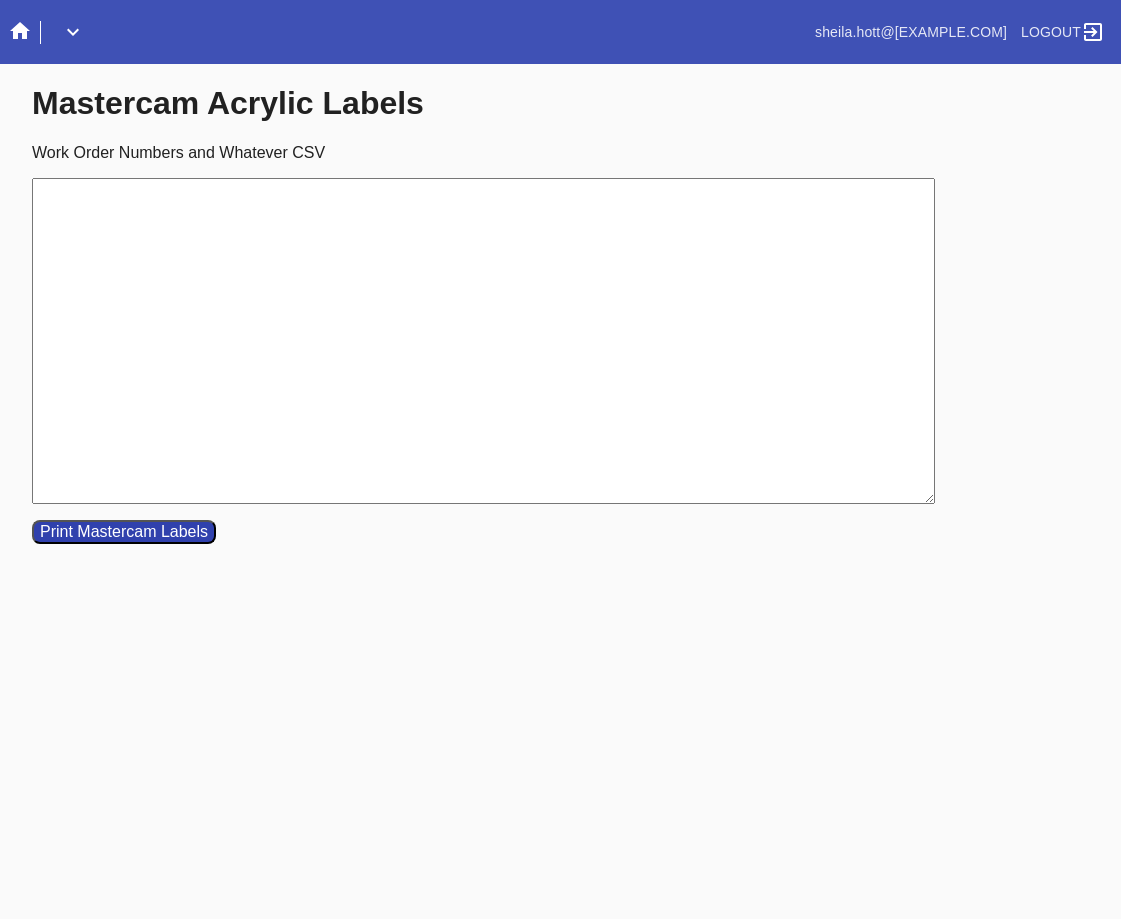 click on "Work Order Numbers and Whatever CSV" at bounding box center [483, 341] 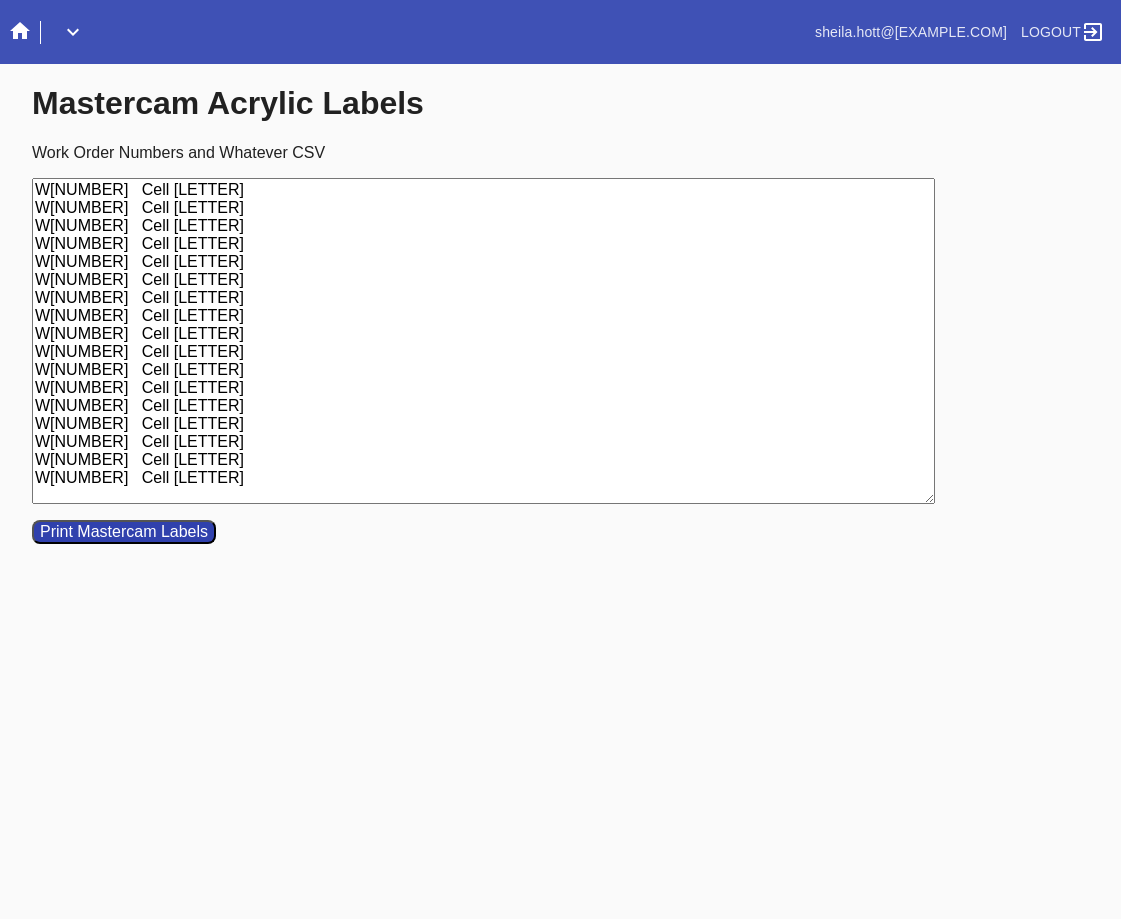 click on "W[NUMBER]	Cell [LETTER]
W[NUMBER]	Cell [LETTER]
W[NUMBER]	Cell [LETTER]
W[NUMBER]	Cell [LETTER]
W[NUMBER]	Cell [LETTER]
W[NUMBER]	Cell [LETTER]
W[NUMBER]	Cell [LETTER]
W[NUMBER]	Cell [LETTER]
W[NUMBER]	Cell [LETTER]
W[NUMBER]	Cell [LETTER]
W[NUMBER]	Cell [LETTER]
W[NUMBER]	Cell [LETTER]
W[NUMBER]	Cell [LETTER]
W[NUMBER]	Cell [LETTER]
W[NUMBER]	Cell [LETTER]
W[NUMBER]	Cell [LETTER]
W[NUMBER]	Cell [LETTER]" at bounding box center (483, 341) 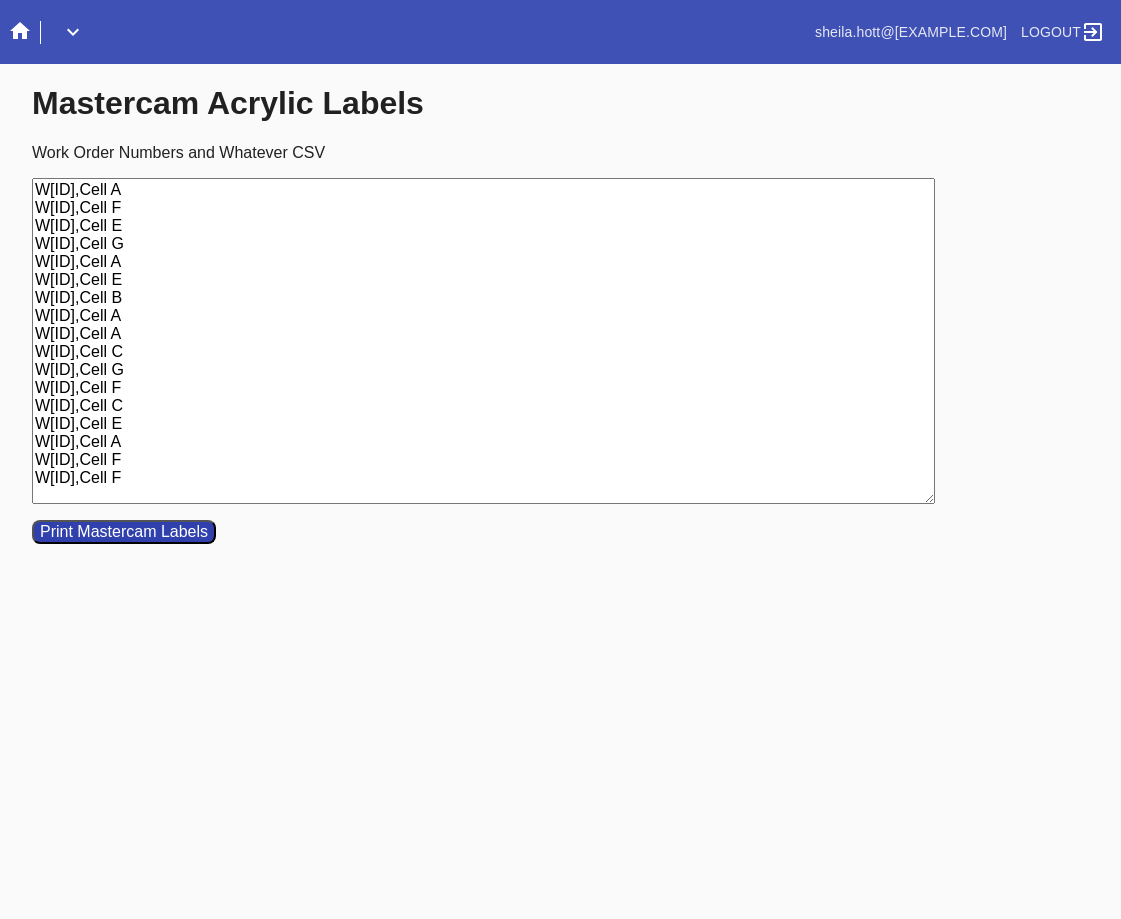 type on "W[ID],Cell A
W[ID],Cell F
W[ID],Cell E
W[ID],Cell G
W[ID],Cell A
W[ID],Cell E
W[ID],Cell B
W[ID],Cell A
W[ID],Cell A
W[ID],Cell C
W[ID],Cell G
W[ID],Cell F
W[ID],Cell C
W[ID],Cell E
W[ID],Cell A
W[ID],Cell F
W[ID],Cell F" 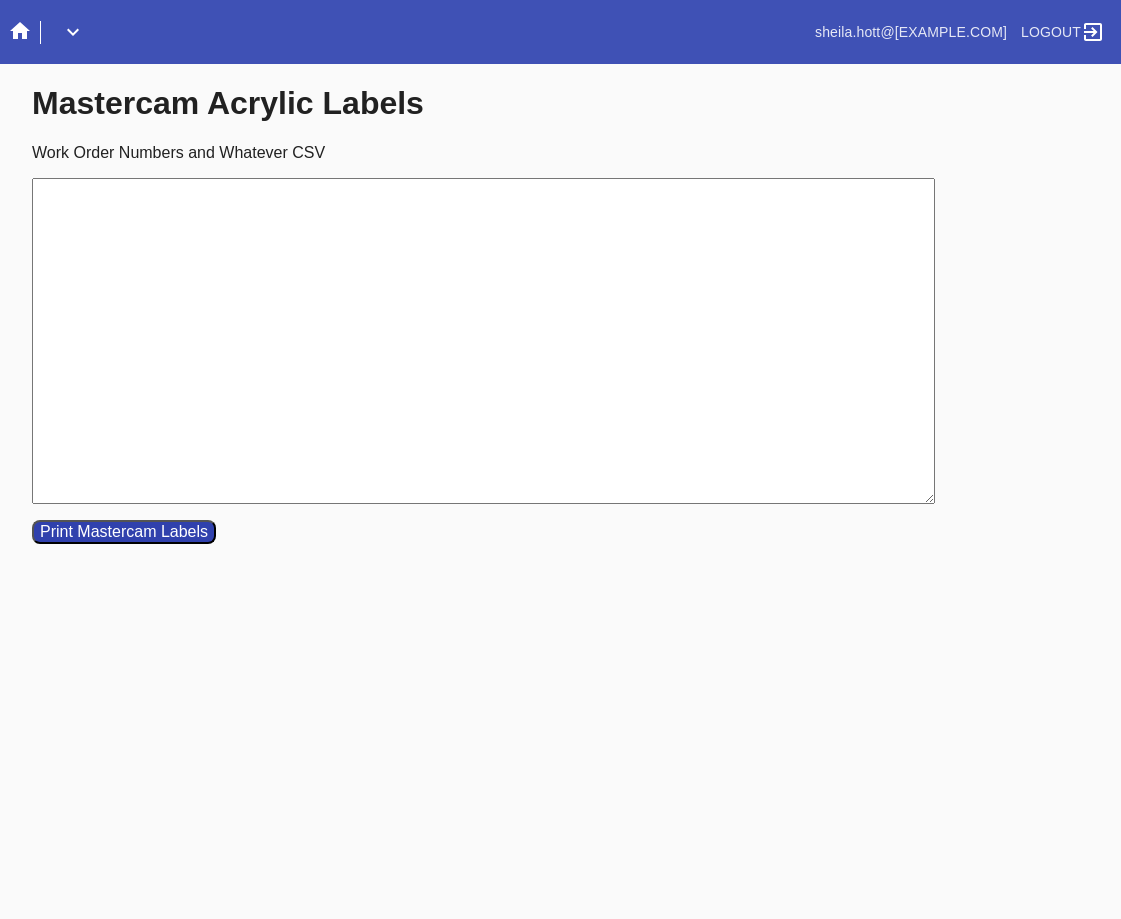 click on "Work Order Numbers and Whatever CSV" at bounding box center [483, 341] 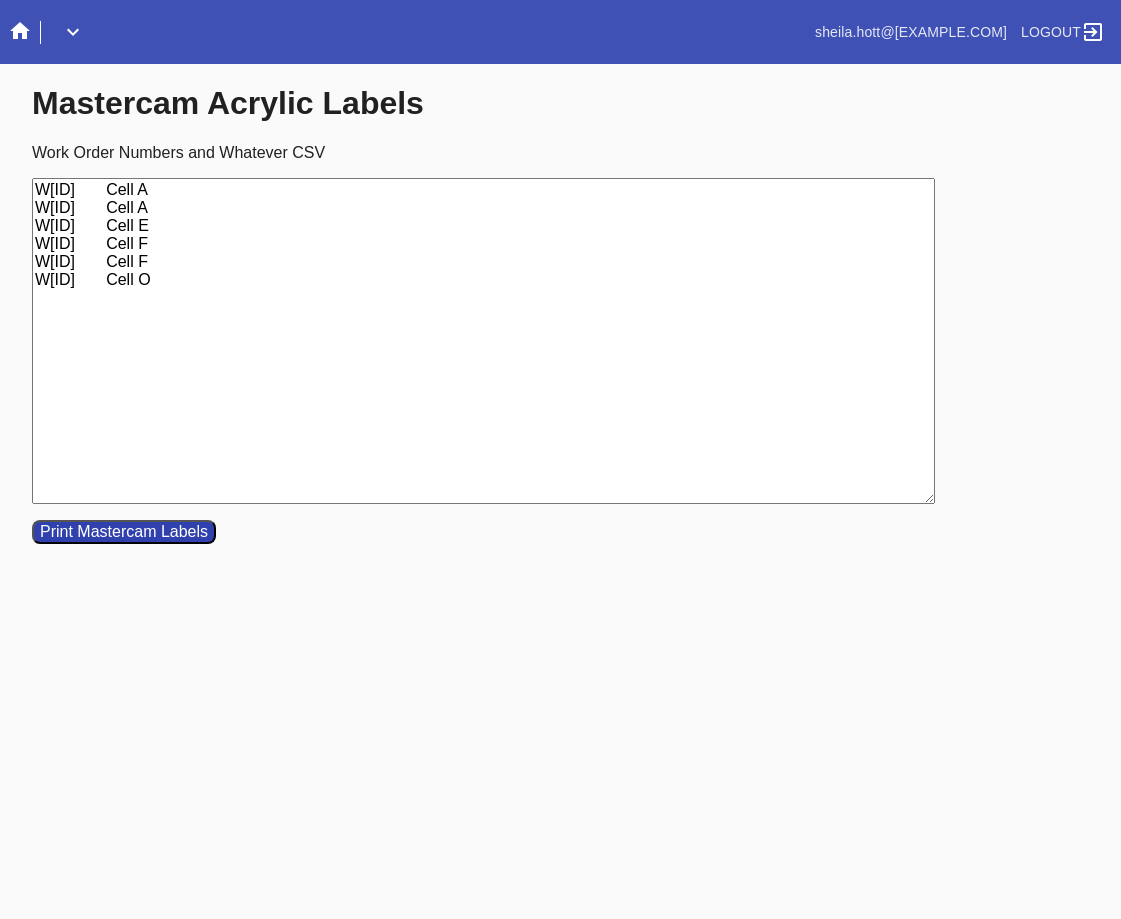 click on "W[ID]	Cell A
W[ID]	Cell A
W[ID]	Cell E
W[ID]	Cell F
W[ID]	Cell F
W[ID]	Cell O" at bounding box center (483, 341) 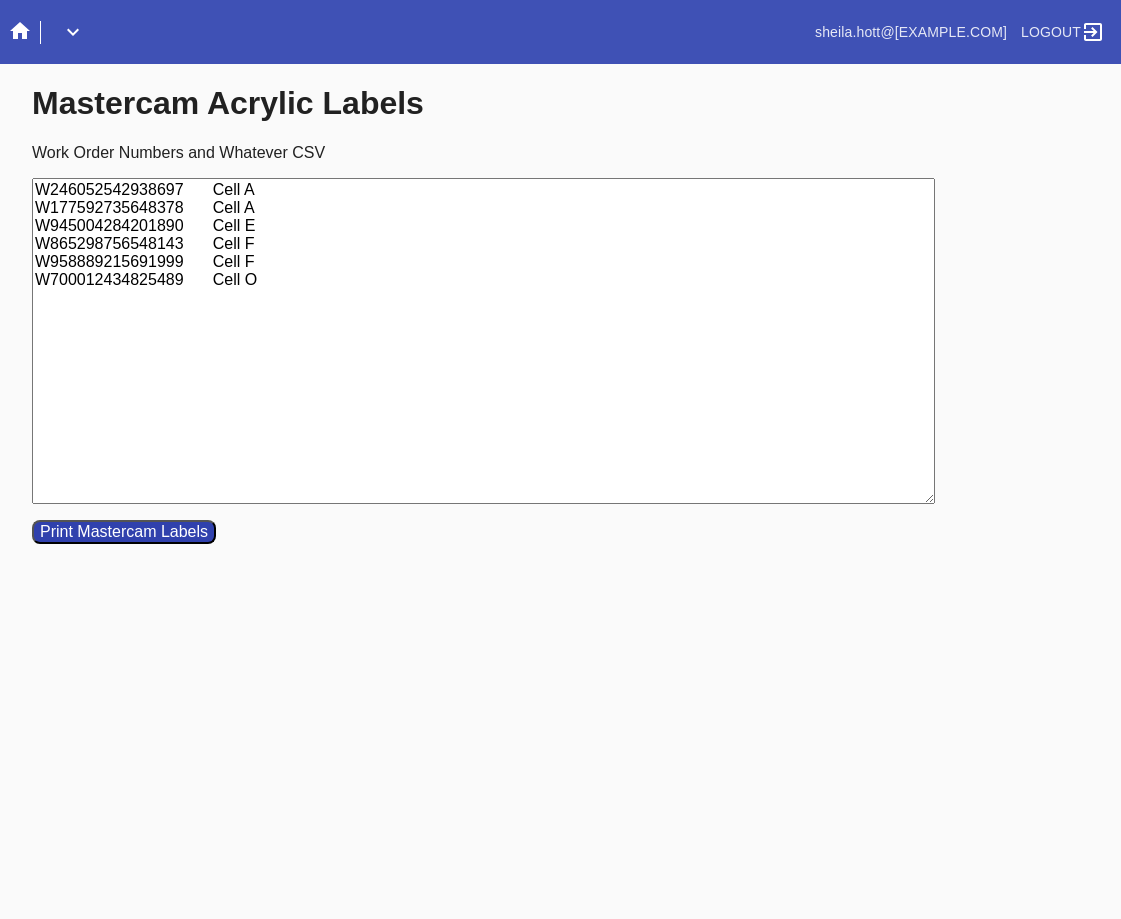 click on "W246052542938697	Cell A
W177592735648378	Cell A
W945004284201890	Cell E
W865298756548143	Cell F
W958889215691999	Cell F
W700012434825489	Cell O" at bounding box center [483, 341] 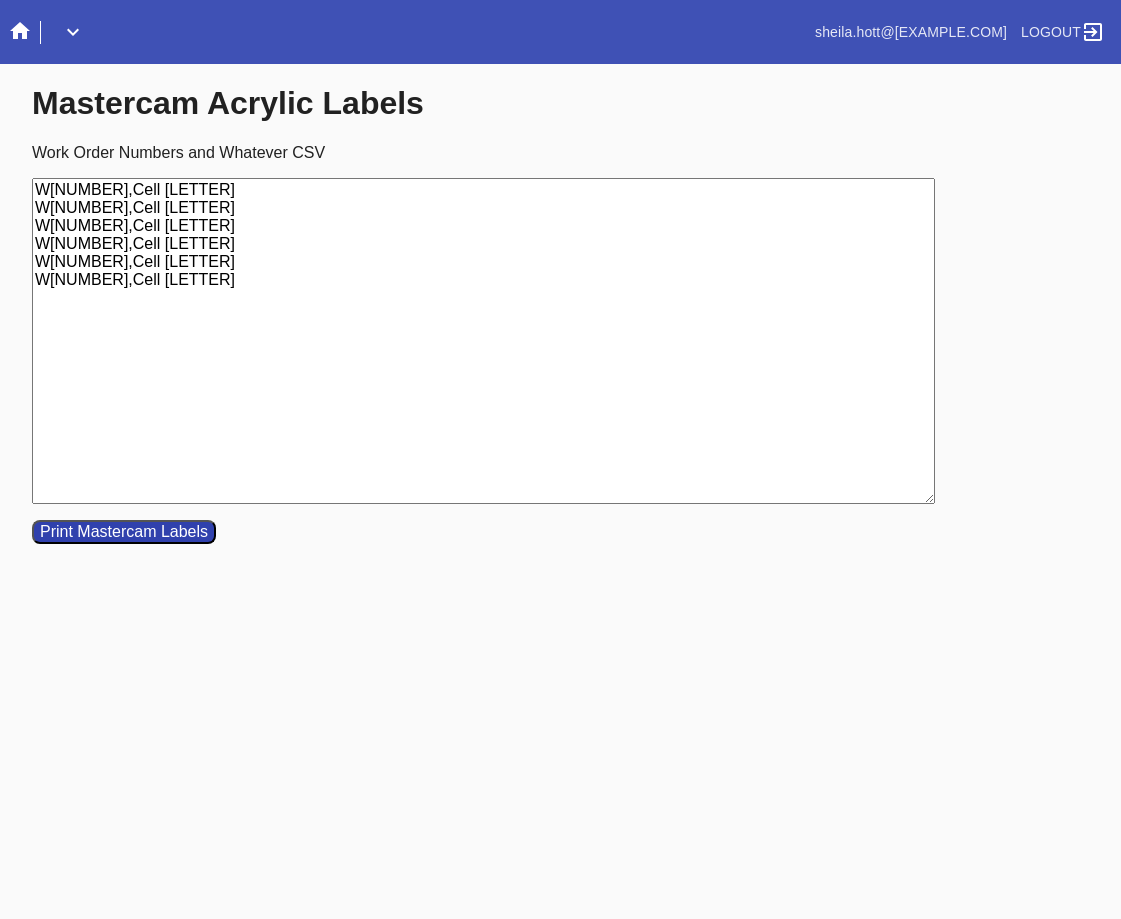 click on "W[NUMBER],Cell [LETTER]
W[NUMBER],Cell [LETTER]
W[NUMBER],Cell [LETTER]
W[NUMBER],Cell [LETTER]
W[NUMBER],Cell [LETTER]
W[NUMBER],Cell [LETTER]" at bounding box center [483, 341] 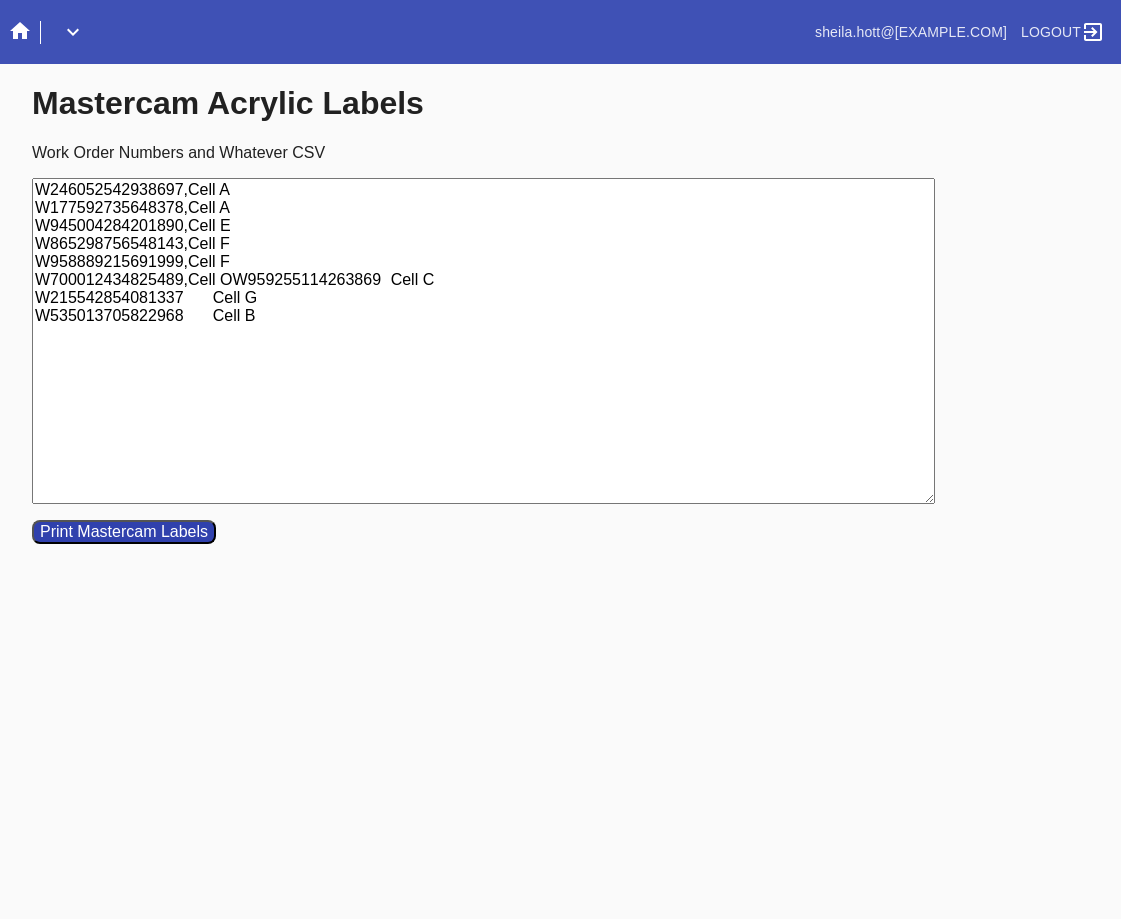 click on "W246052542938697,Cell A
W177592735648378,Cell A
W945004284201890,Cell E
W865298756548143,Cell F
W958889215691999,Cell F
W700012434825489,Cell OW959255114263869	Cell C
W215542854081337	Cell G
W535013705822968	Cell B" at bounding box center [483, 341] 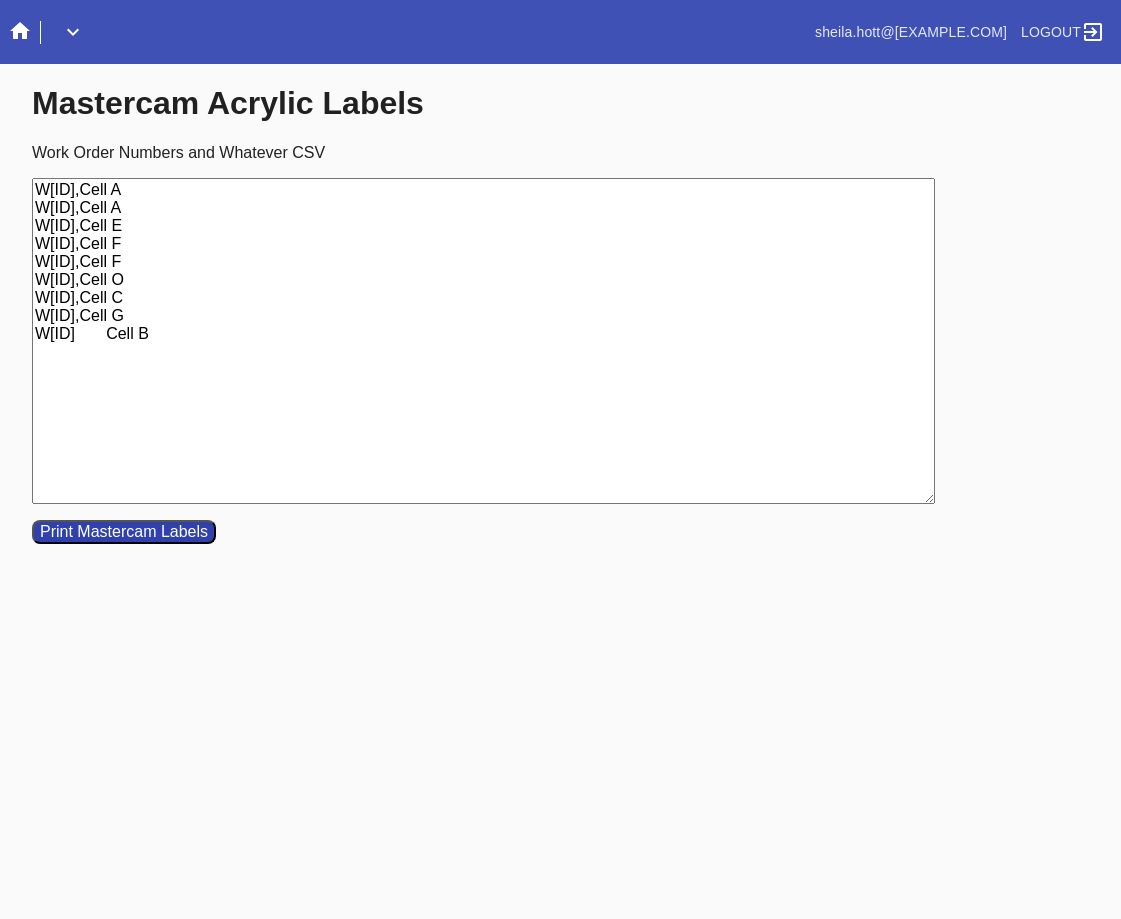 click on "W[ID],Cell A
W[ID],Cell A
W[ID],Cell E
W[ID],Cell F
W[ID],Cell F
W[ID],Cell O
W[ID],Cell C
W[ID],Cell G
W[ID]	Cell B" at bounding box center (483, 341) 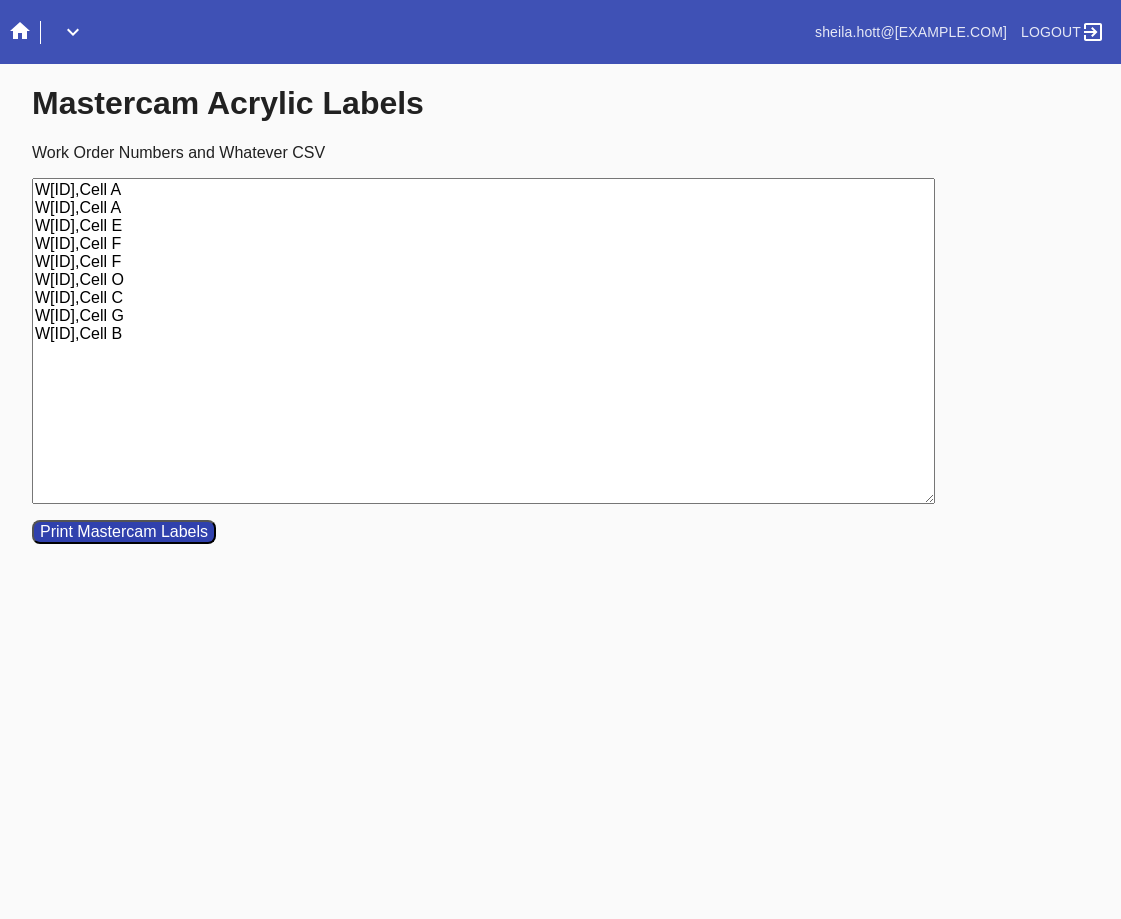 type on "W[ID],Cell A
W[ID],Cell A
W[ID],Cell E
W[ID],Cell F
W[ID],Cell F
W[ID],Cell O
W[ID],Cell C
W[ID],Cell G
W[ID],Cell B" 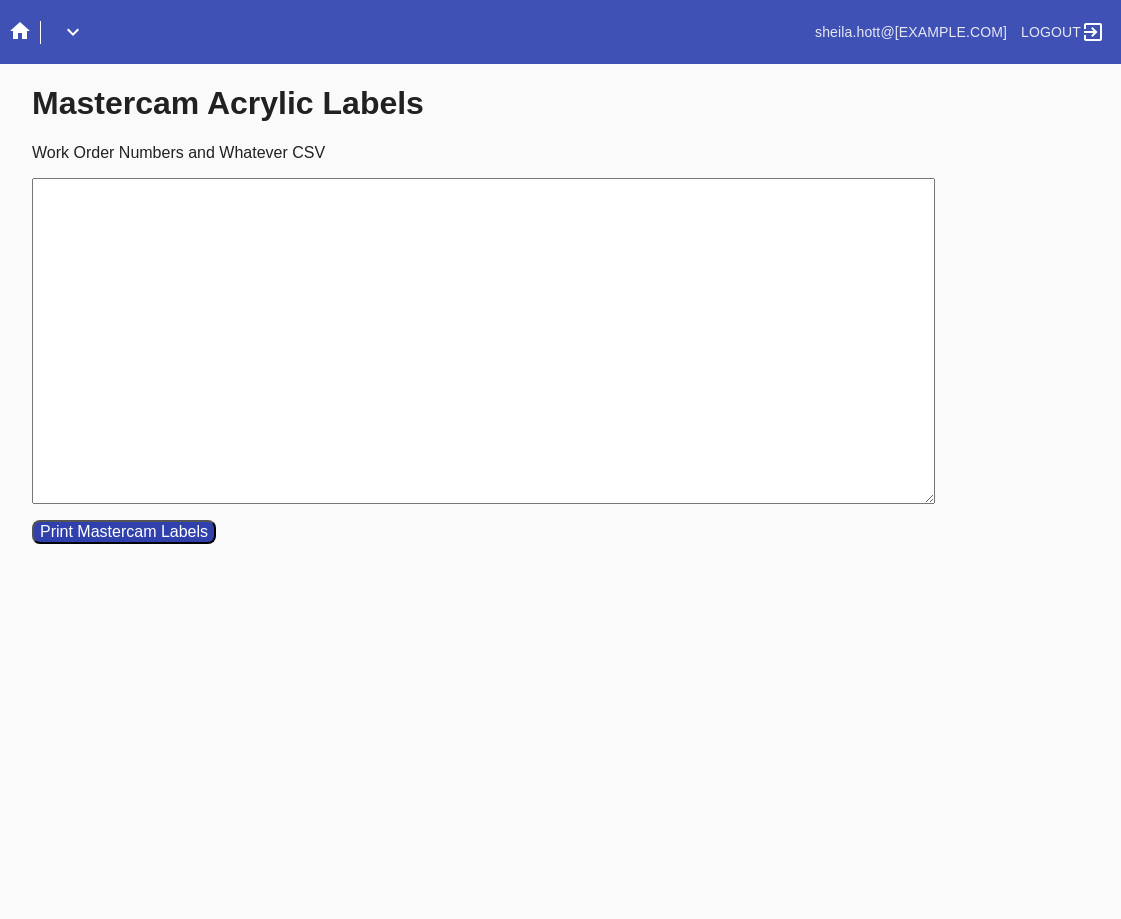 click on "Work Order Numbers and Whatever CSV" at bounding box center (483, 341) 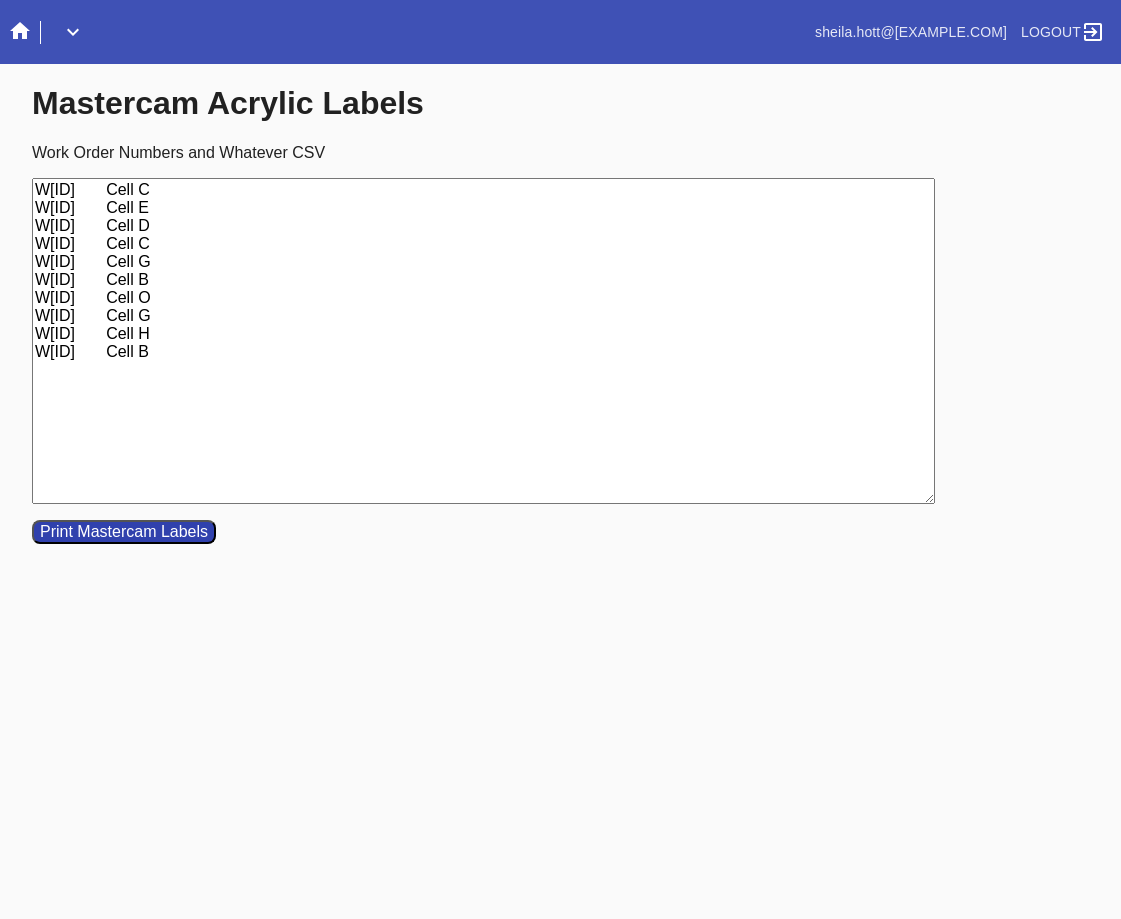 click on "W[ID]	Cell C
W[ID]	Cell E
W[ID]	Cell D
W[ID]	Cell C
W[ID]	Cell G
W[ID]	Cell B
W[ID]	Cell O
W[ID]	Cell G
W[ID]	Cell H
W[ID]	Cell B" at bounding box center (483, 341) 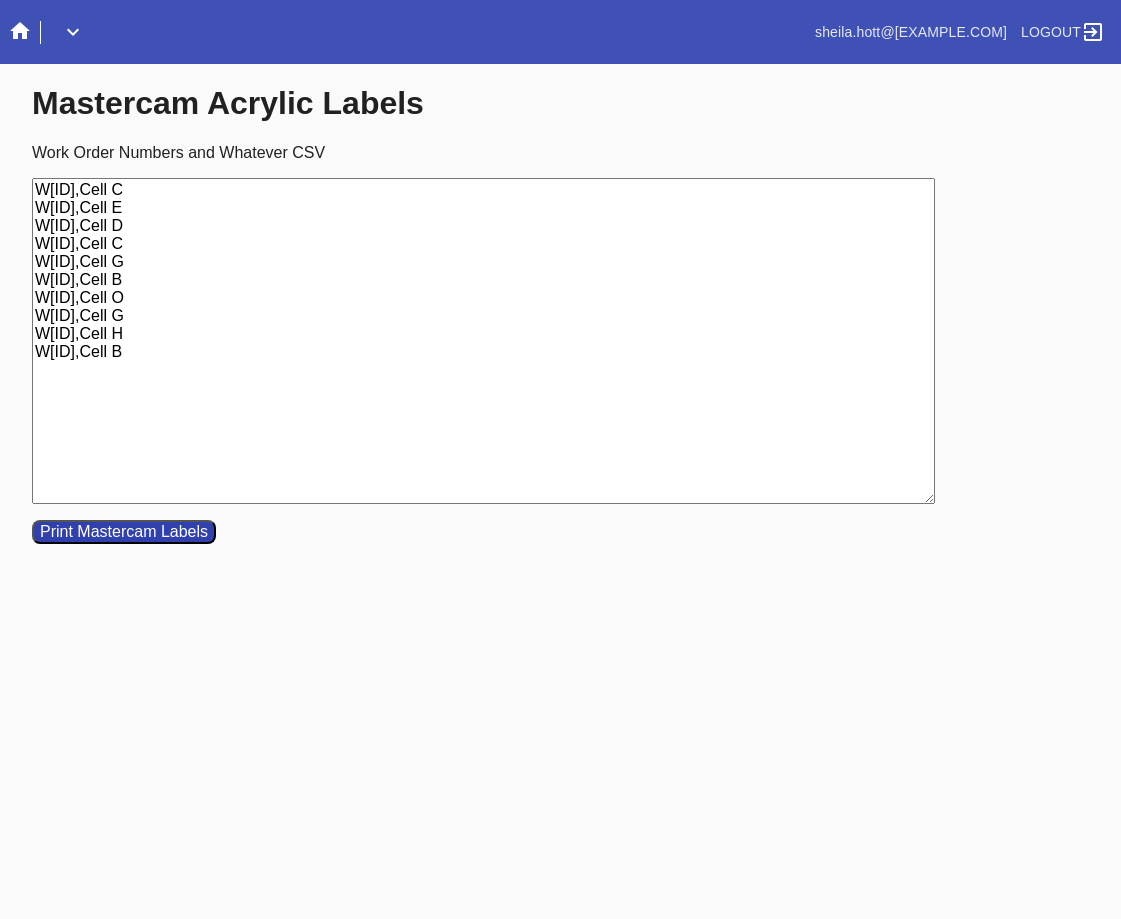 click on "Print Mastercam Labels" at bounding box center (124, 532) 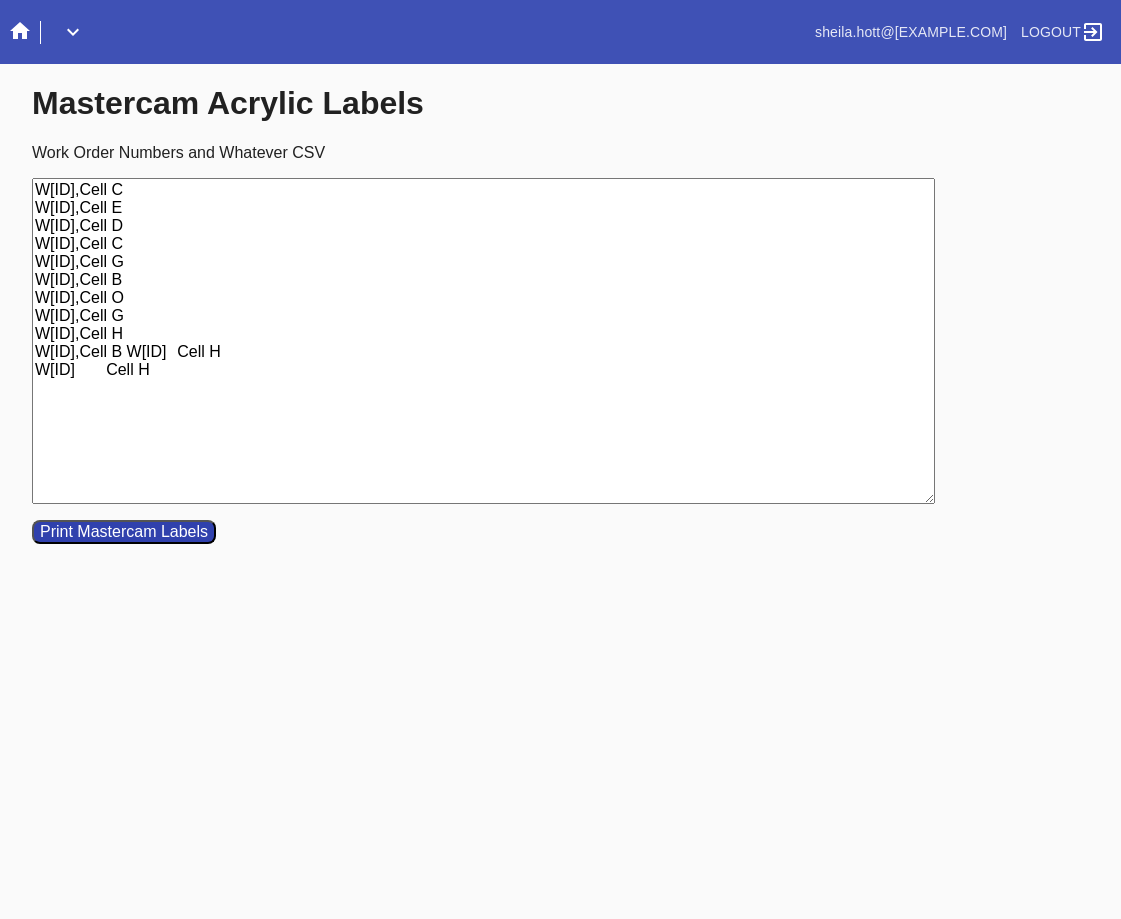 click on "W[ID],Cell C
W[ID],Cell E
W[ID],Cell D
W[ID],Cell C
W[ID],Cell G
W[ID],Cell B
W[ID],Cell O
W[ID],Cell G
W[ID],Cell H
W[ID],Cell B W[ID]	Cell H
W[ID]	Cell H" at bounding box center [483, 341] 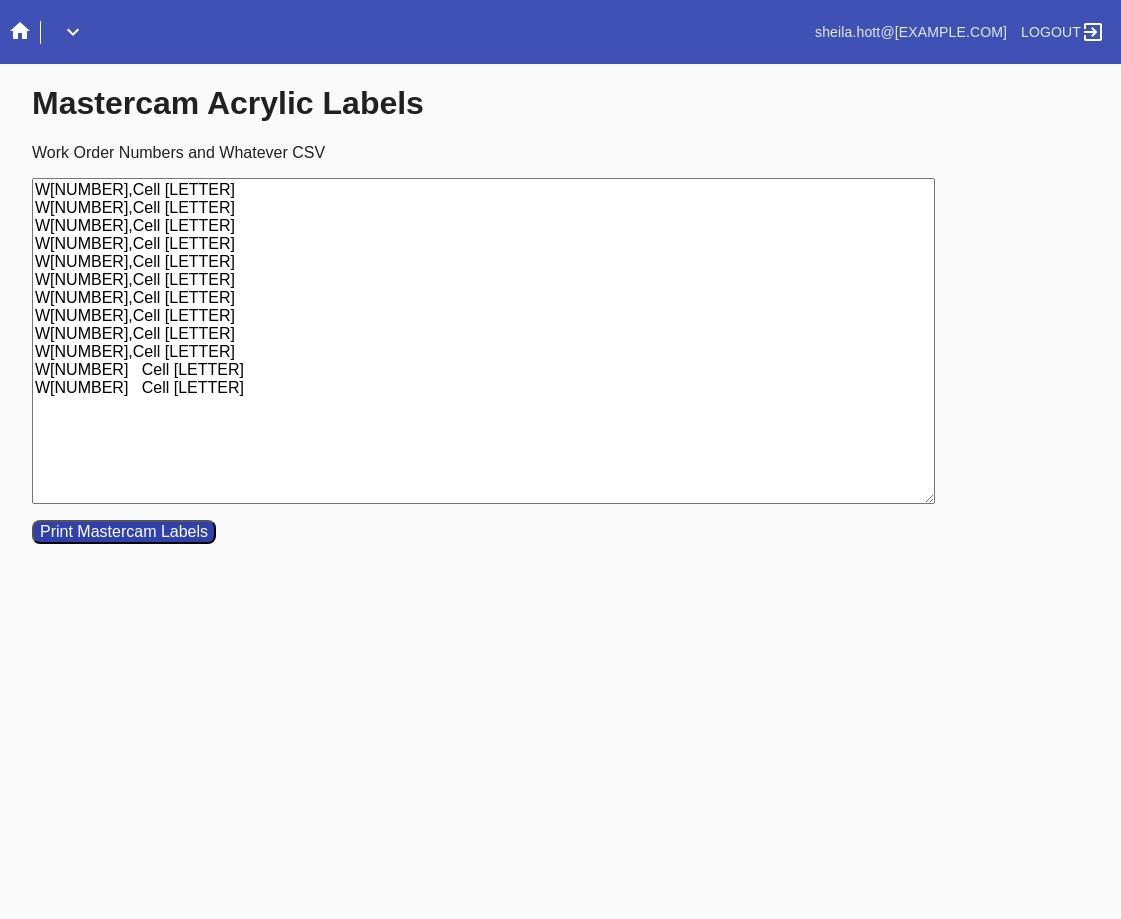 click on "W[NUMBER],Cell [LETTER]
W[NUMBER],Cell [LETTER]
W[NUMBER],Cell [LETTER]
W[NUMBER],Cell [LETTER]
W[NUMBER],Cell [LETTER]
W[NUMBER],Cell [LETTER]
W[NUMBER],Cell [LETTER]
W[NUMBER],Cell [LETTER]
W[NUMBER],Cell [LETTER]
W[NUMBER],Cell [LETTER]
W[NUMBER]	Cell [LETTER]
W[NUMBER]	Cell [LETTER]" at bounding box center [483, 341] 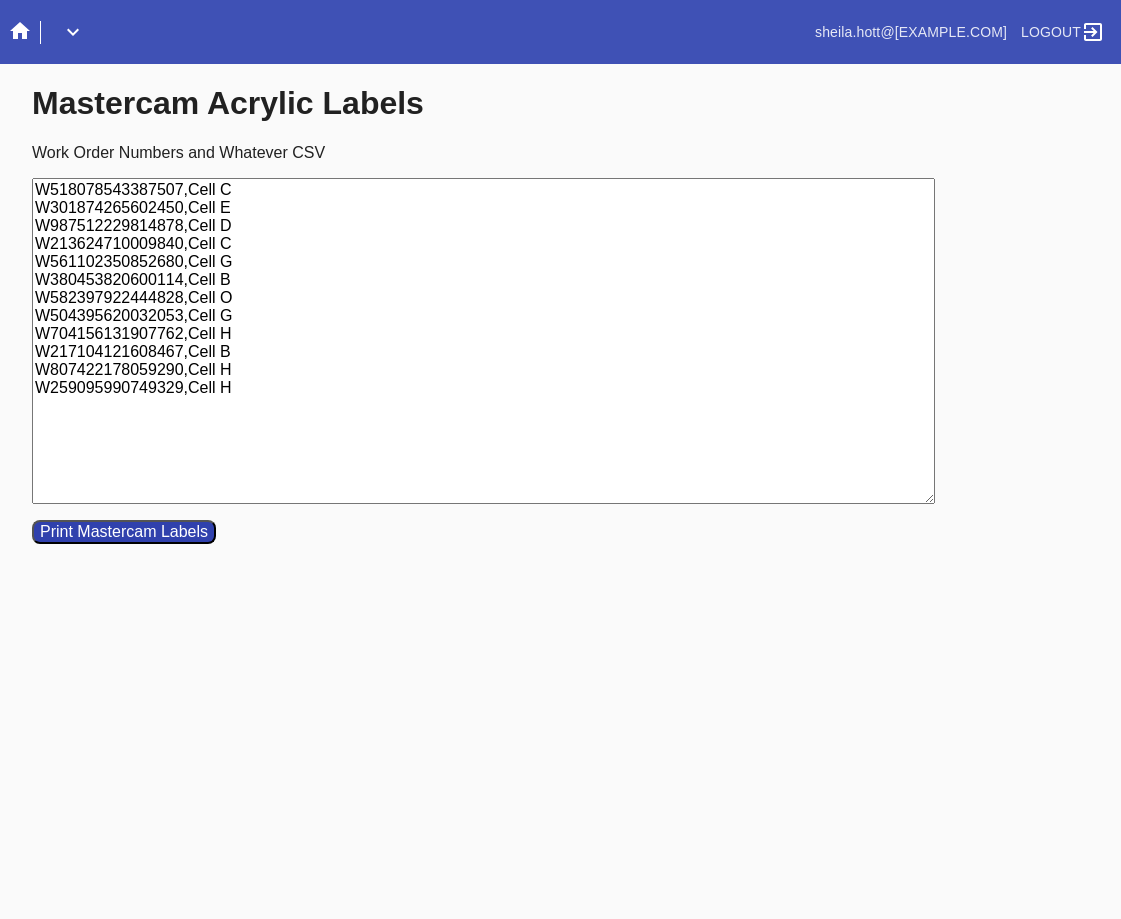 click on "Print Mastercam Labels" at bounding box center (124, 532) 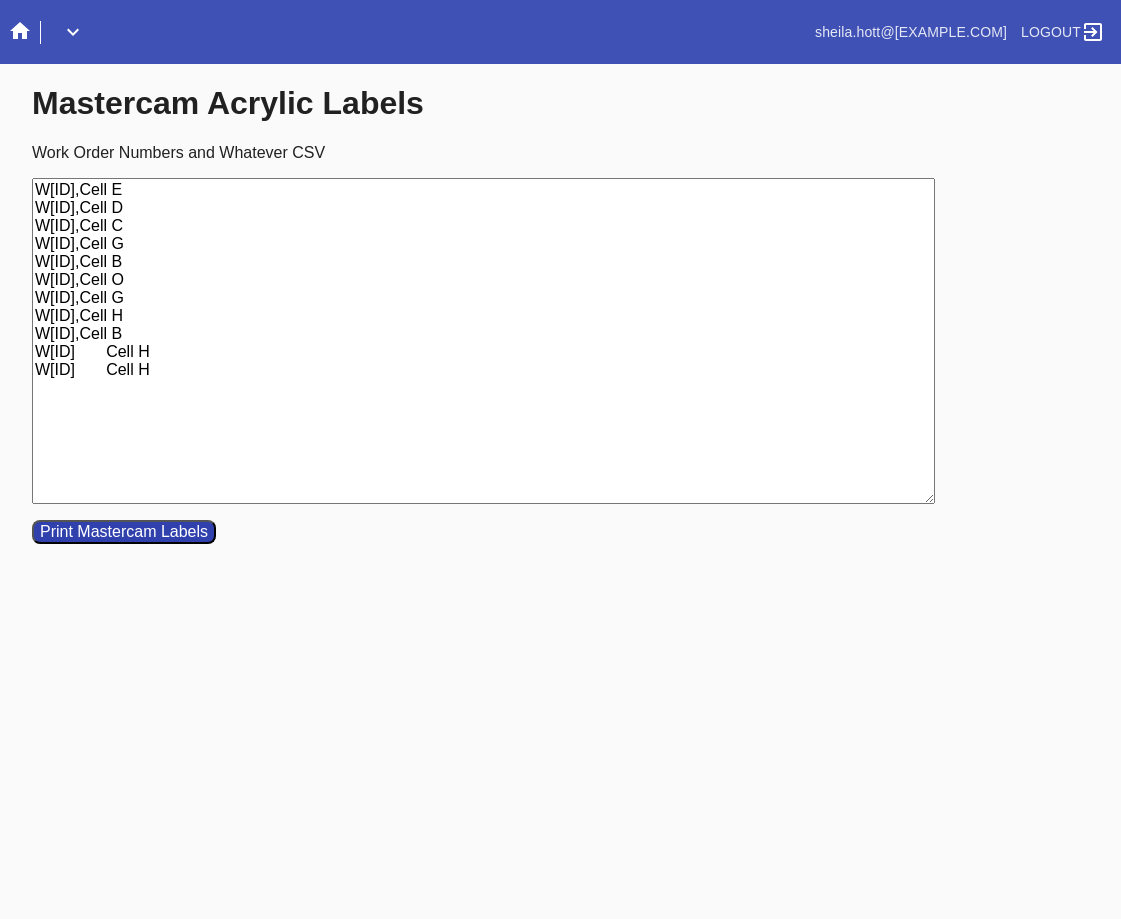type on "W[ID],Cell E
W[ID],Cell D
W[ID],Cell C
W[ID],Cell G
W[ID],Cell B
W[ID],Cell O
W[ID],Cell G
W[ID],Cell H
W[ID],Cell B
W[ID]	Cell H
W[ID]	Cell H" 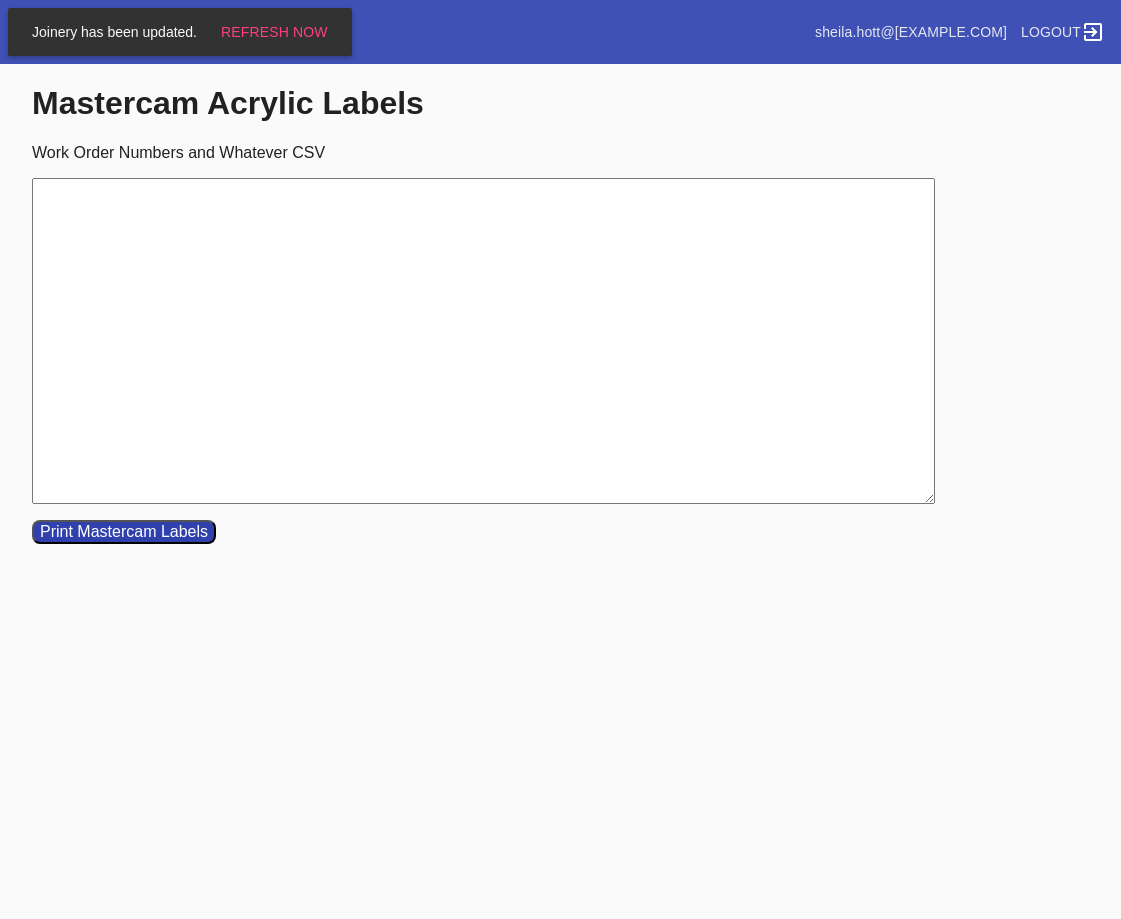 click on "Work Order Numbers and Whatever CSV" at bounding box center [483, 341] 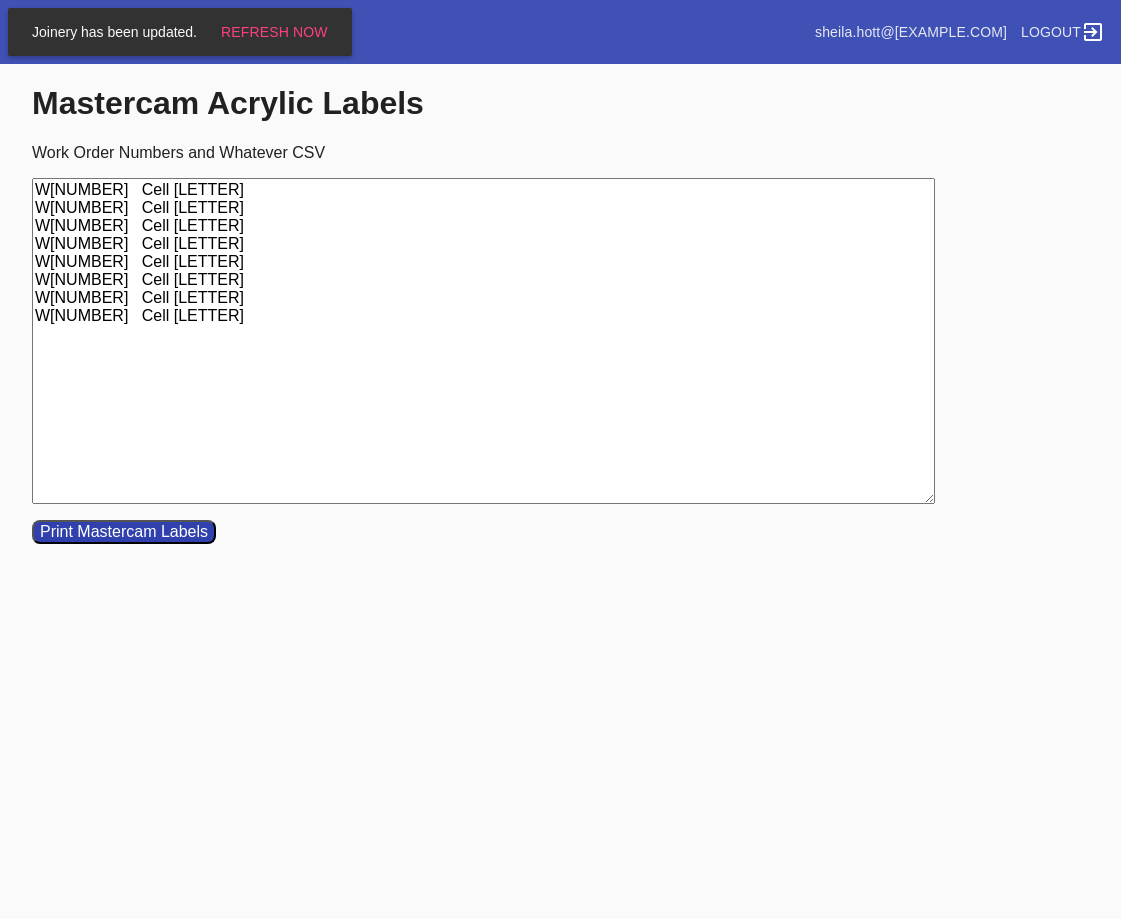 click on "W[NUMBER]	Cell [LETTER]
W[NUMBER]	Cell [LETTER]
W[NUMBER]	Cell [LETTER]
W[NUMBER]	Cell [LETTER]
W[NUMBER]	Cell [LETTER]
W[NUMBER]	Cell [LETTER]
W[NUMBER]	Cell [LETTER]
W[NUMBER]	Cell [LETTER]" at bounding box center [483, 341] 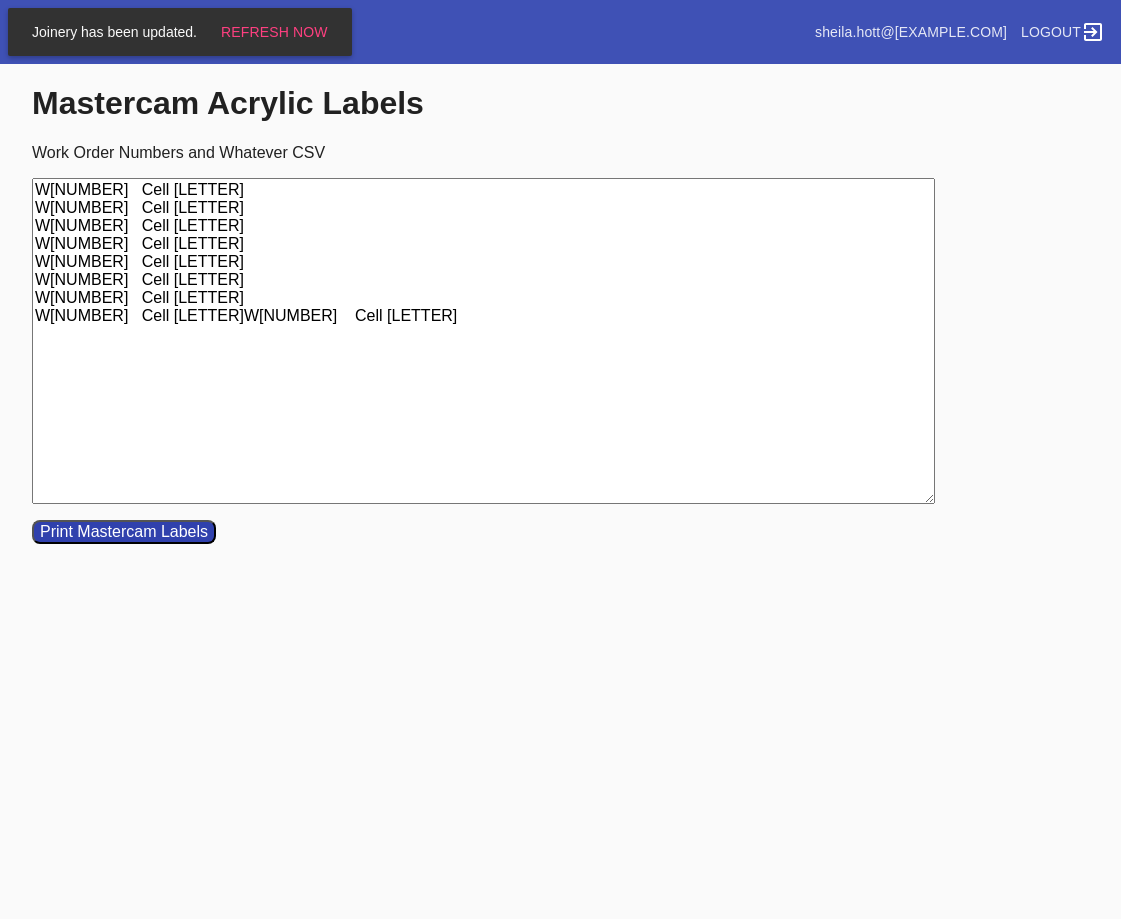 click on "W[NUMBER]	Cell [LETTER]
W[NUMBER]	Cell [LETTER]
W[NUMBER]	Cell [LETTER]
W[NUMBER]	Cell [LETTER]
W[NUMBER]	Cell [LETTER]
W[NUMBER]	Cell [LETTER]
W[NUMBER]	Cell [LETTER]
W[NUMBER]	Cell [LETTER]W[NUMBER]	Cell [LETTER]" at bounding box center [483, 341] 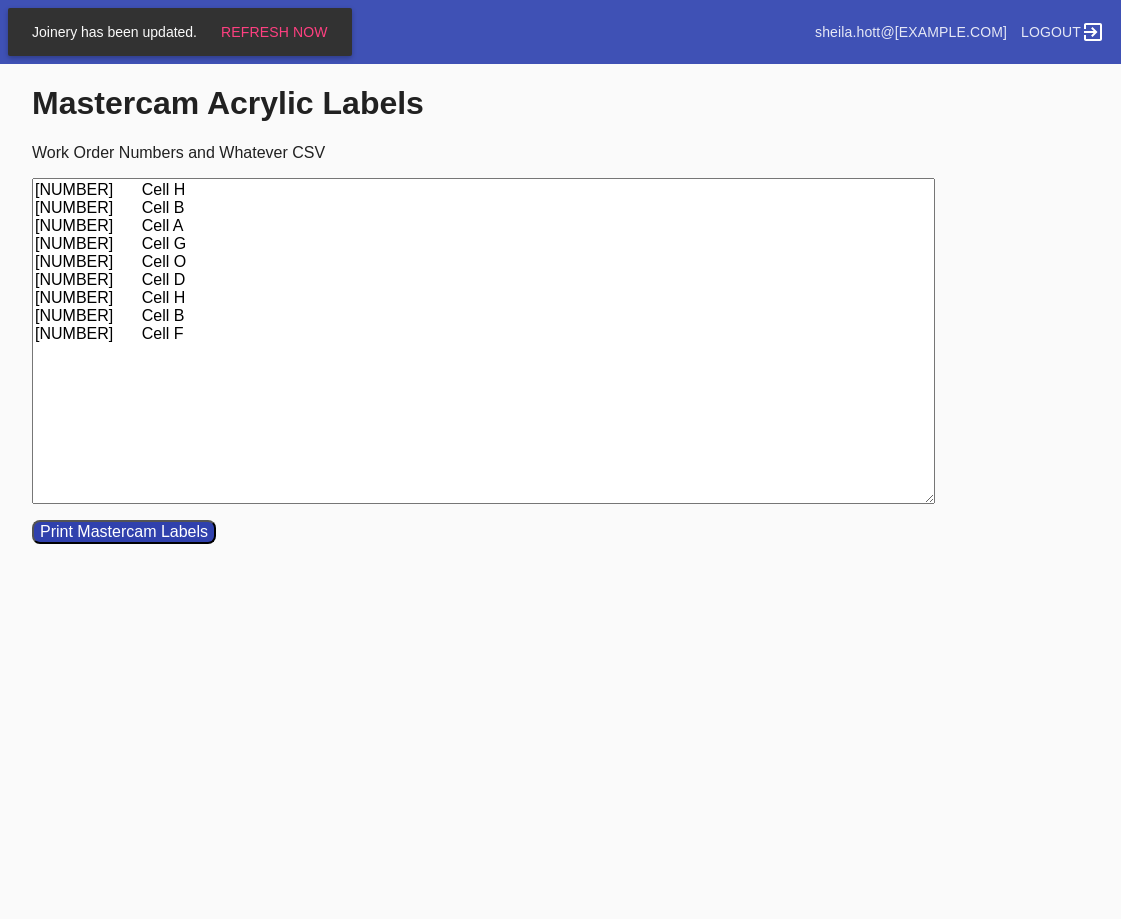 click on "[NUMBER]	Cell H
[NUMBER]	Cell B
[NUMBER]	Cell A
[NUMBER]	Cell G
[NUMBER]	Cell O
[NUMBER]	Cell D
[NUMBER]	Cell H
[NUMBER]	Cell B
[NUMBER]	Cell F" at bounding box center (483, 341) 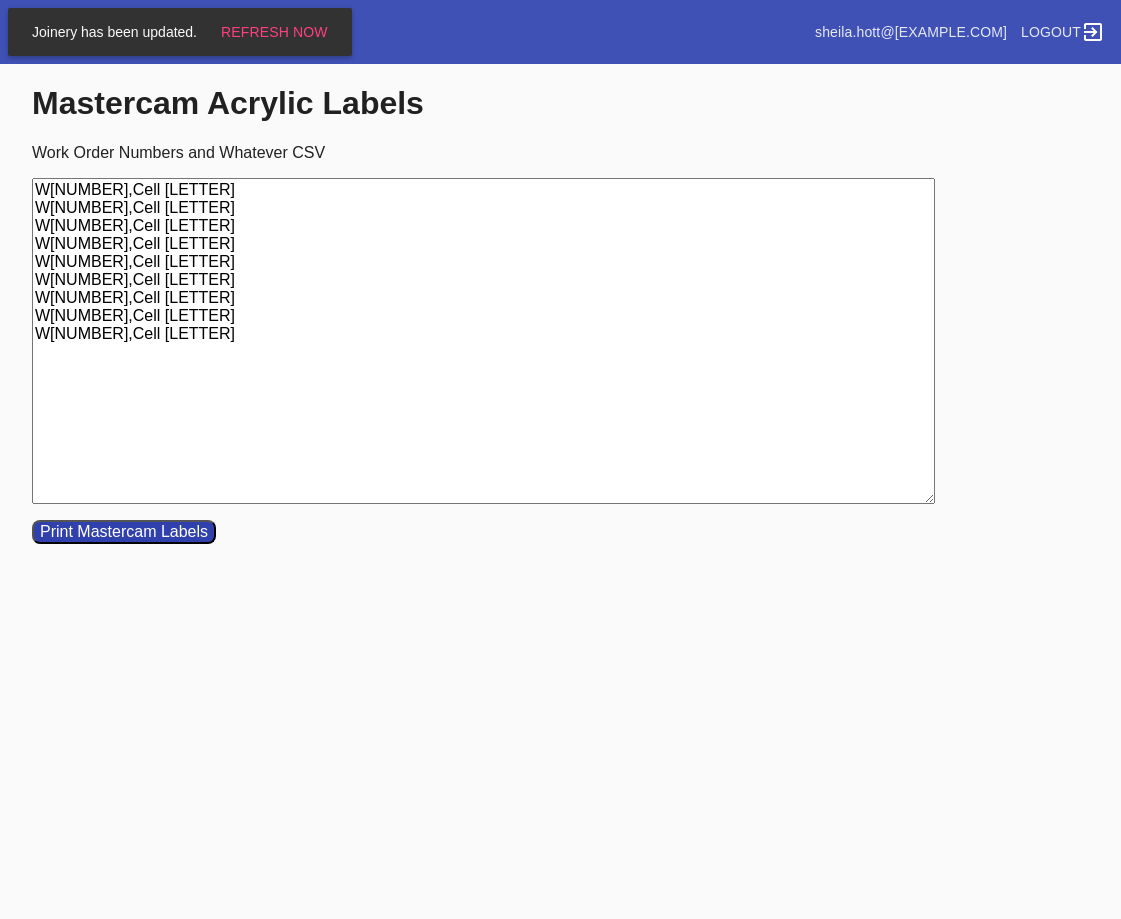 type on "W[NUMBER],Cell [LETTER]
W[NUMBER],Cell [LETTER]
W[NUMBER],Cell [LETTER]
W[NUMBER],Cell [LETTER]
W[NUMBER],Cell [LETTER]
W[NUMBER],Cell [LETTER]
W[NUMBER],Cell [LETTER]
W[NUMBER],Cell [LETTER]
W[NUMBER],Cell [LETTER]" 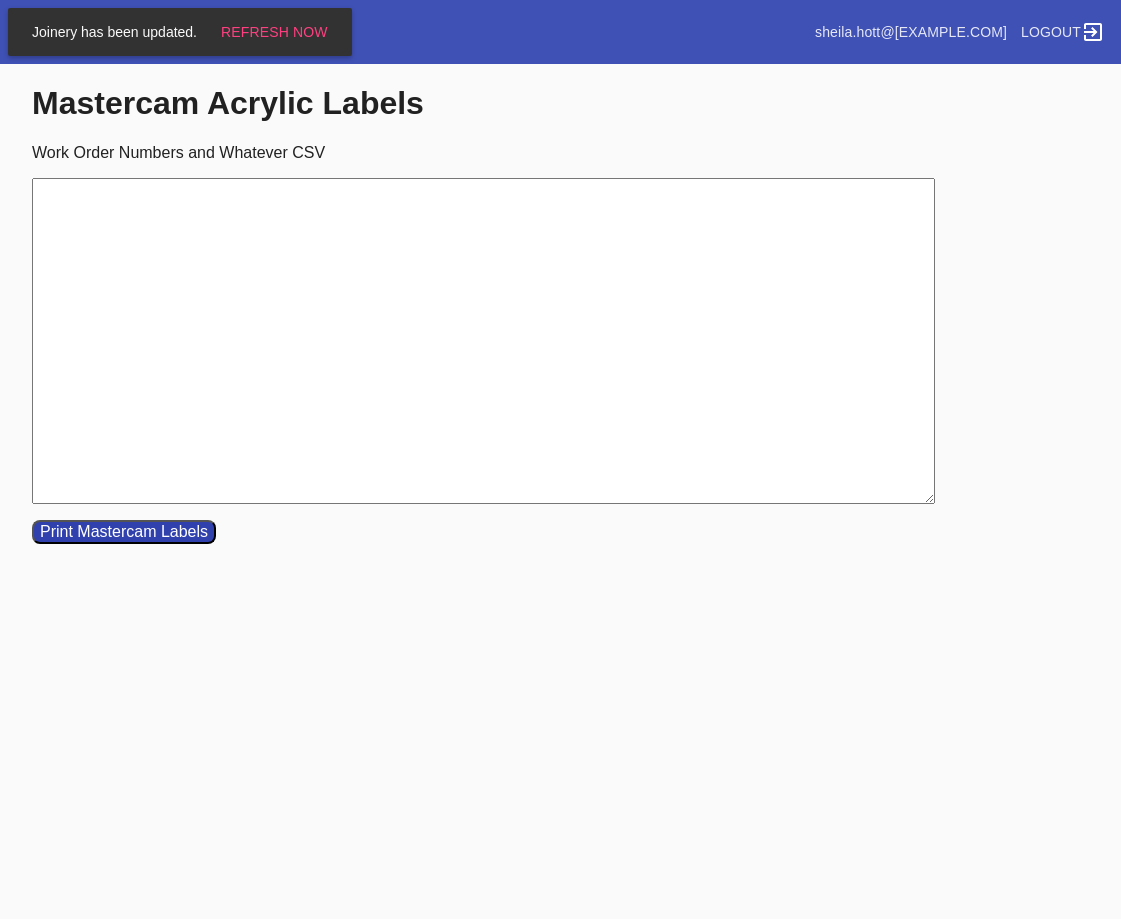 drag, startPoint x: 79, startPoint y: 191, endPoint x: 72, endPoint y: 207, distance: 17.464249 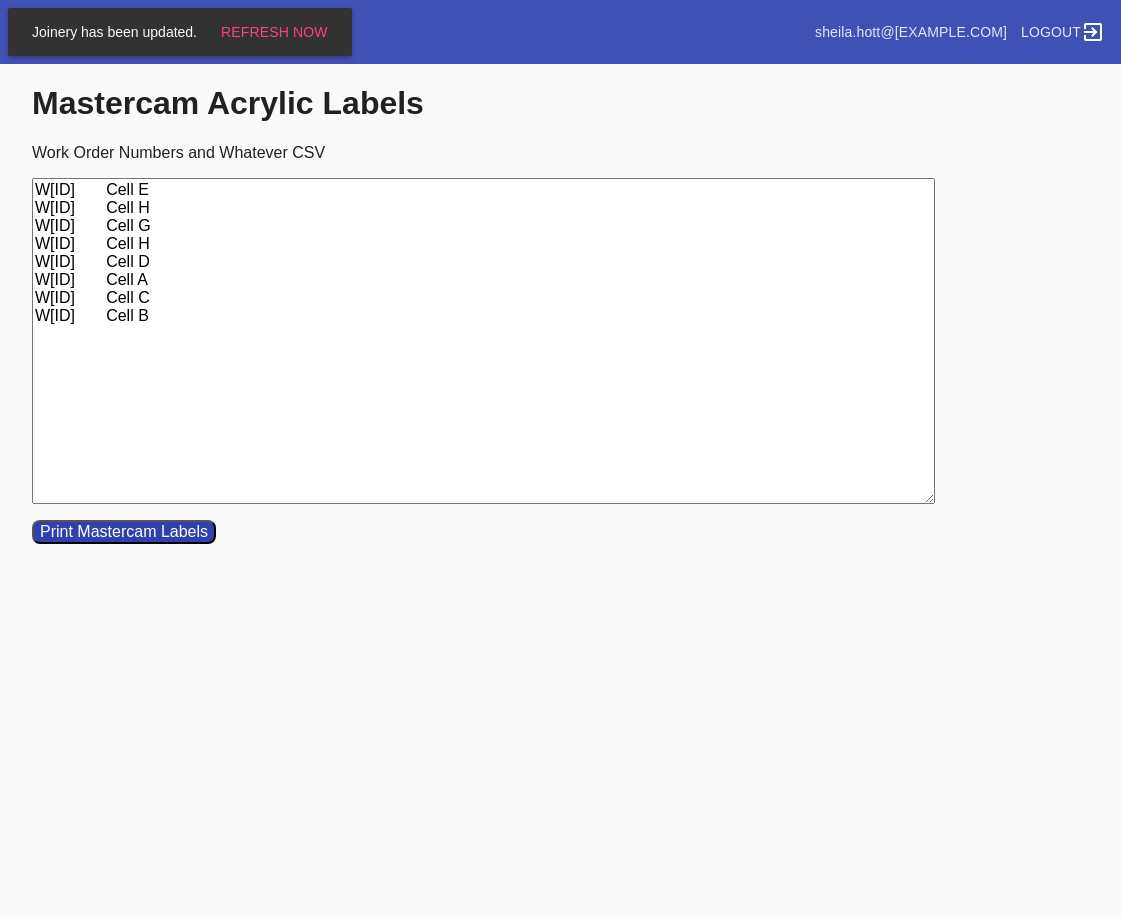 click on "W[ID]	Cell E
W[ID]	Cell H
W[ID]	Cell G
W[ID]	Cell H
W[ID]	Cell D
W[ID]	Cell A
W[ID]	Cell C
W[ID]	Cell B" at bounding box center [483, 341] 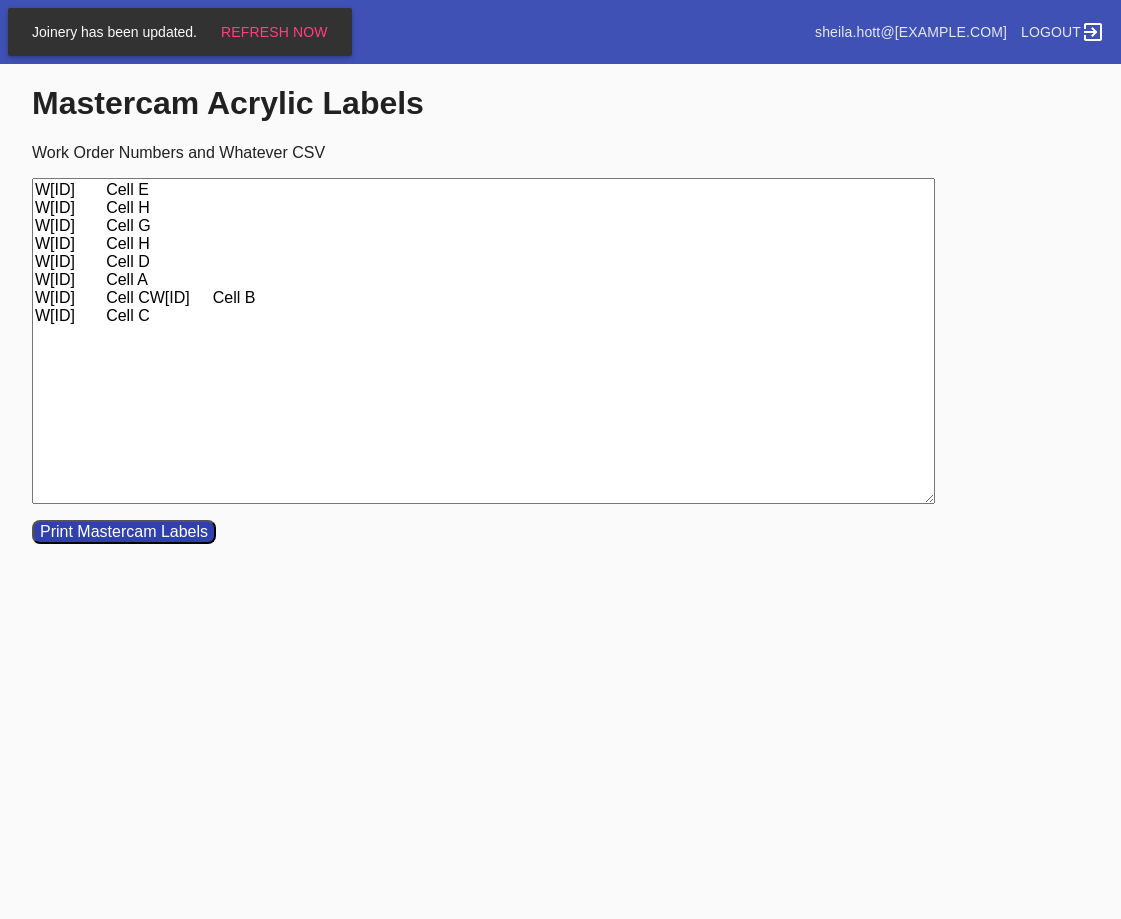 click on "W[ID]	Cell E
W[ID]	Cell H
W[ID]	Cell G
W[ID]	Cell H
W[ID]	Cell D
W[ID]	Cell A
W[ID]	Cell CW[ID]	Cell B
W[ID]	Cell C" at bounding box center (483, 341) 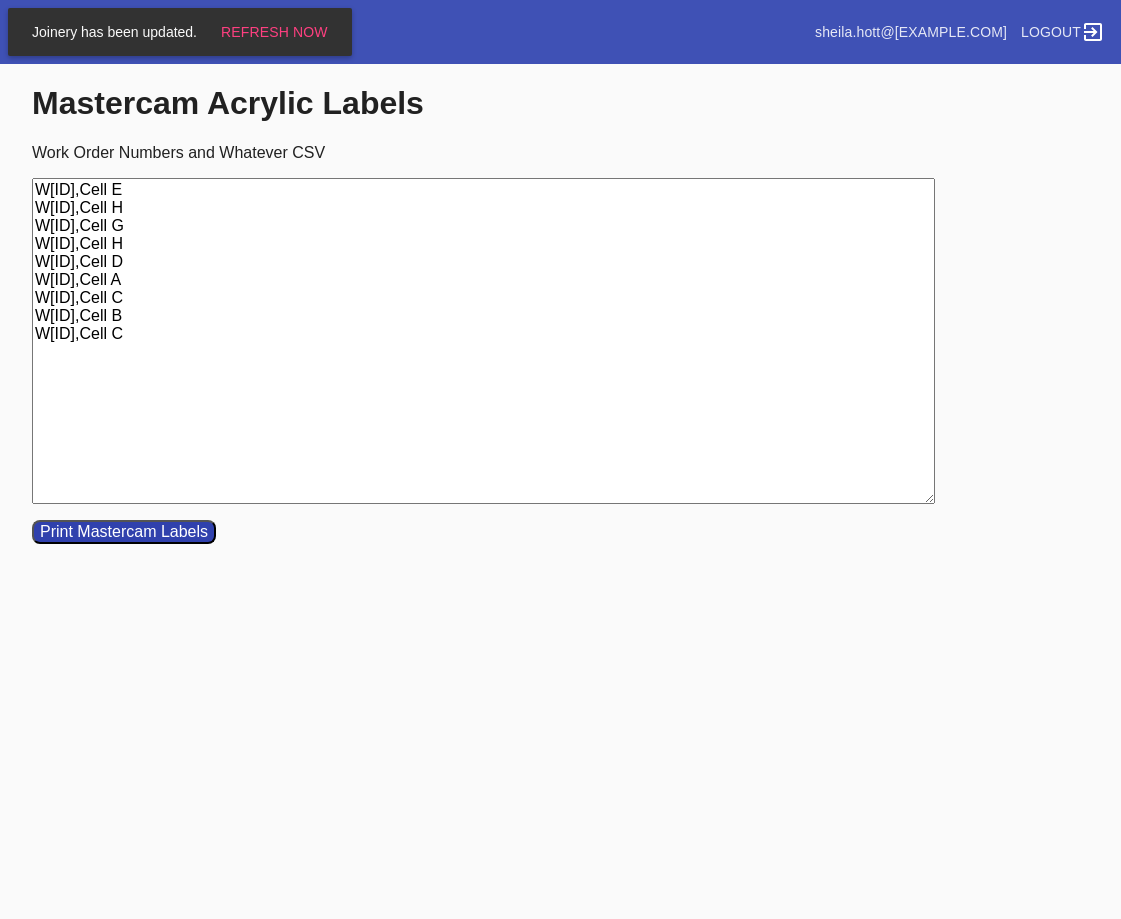 click on "W[ID],Cell E
W[ID],Cell H
W[ID],Cell G
W[ID],Cell H
W[ID],Cell D
W[ID],Cell A
W[ID],Cell C
W[ID],Cell B
W[ID],Cell C" at bounding box center (483, 341) 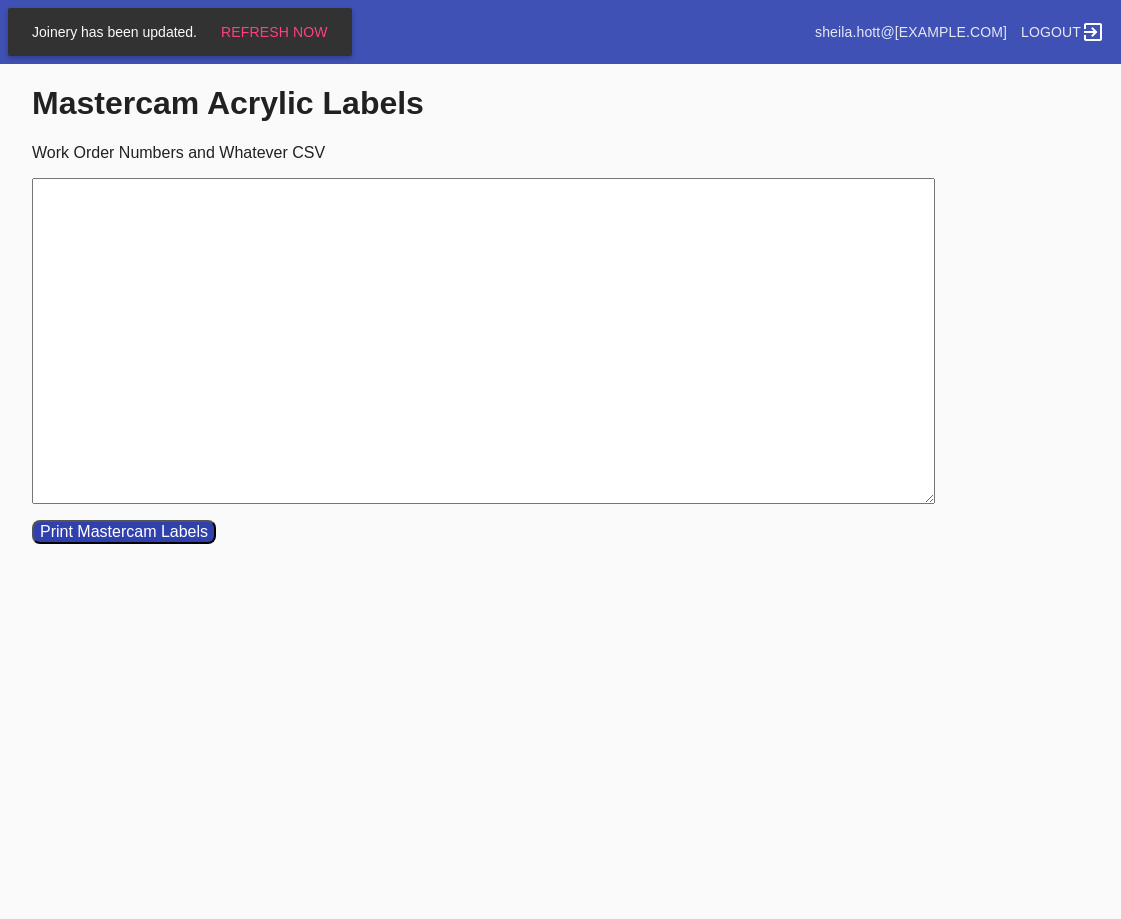 click on "Work Order Numbers and Whatever CSV" at bounding box center (483, 341) 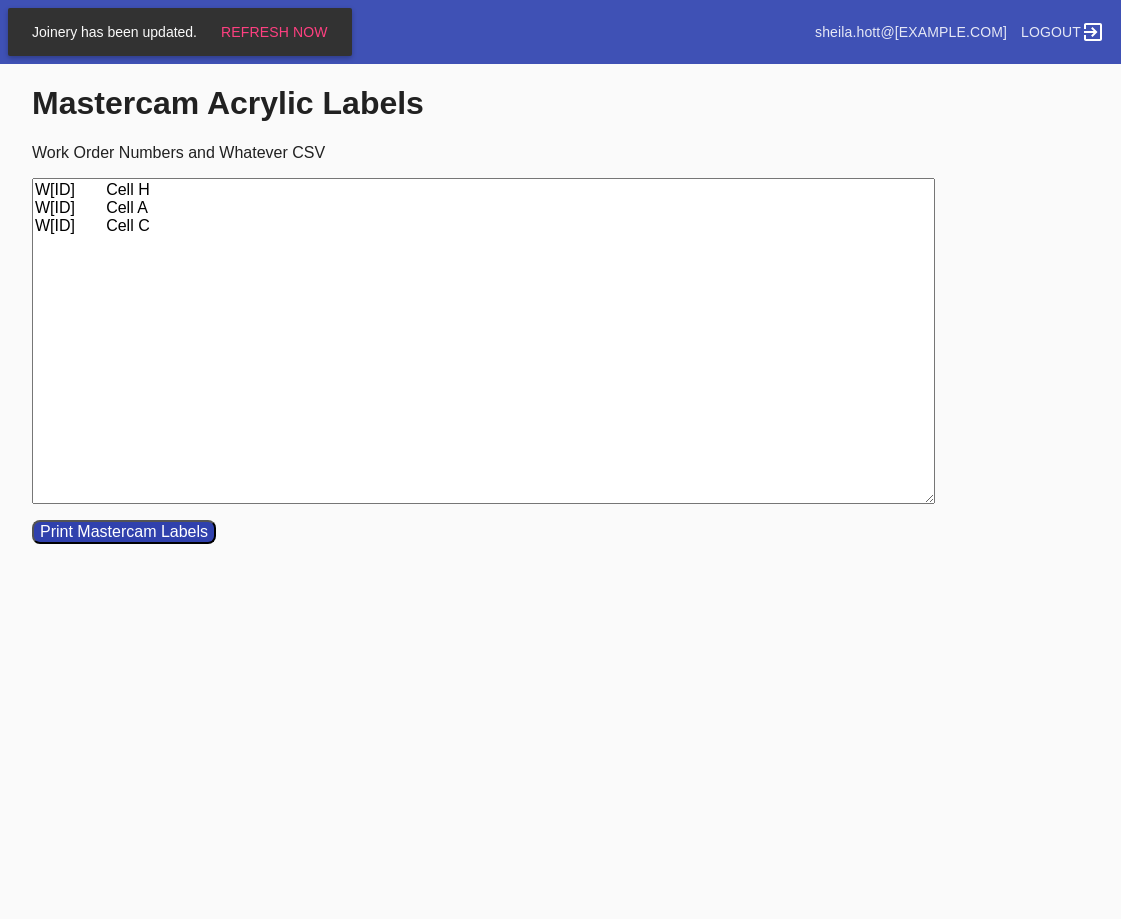 click on "W[ID]	Cell H
W[ID]	Cell A
W[ID]	Cell C" at bounding box center (483, 341) 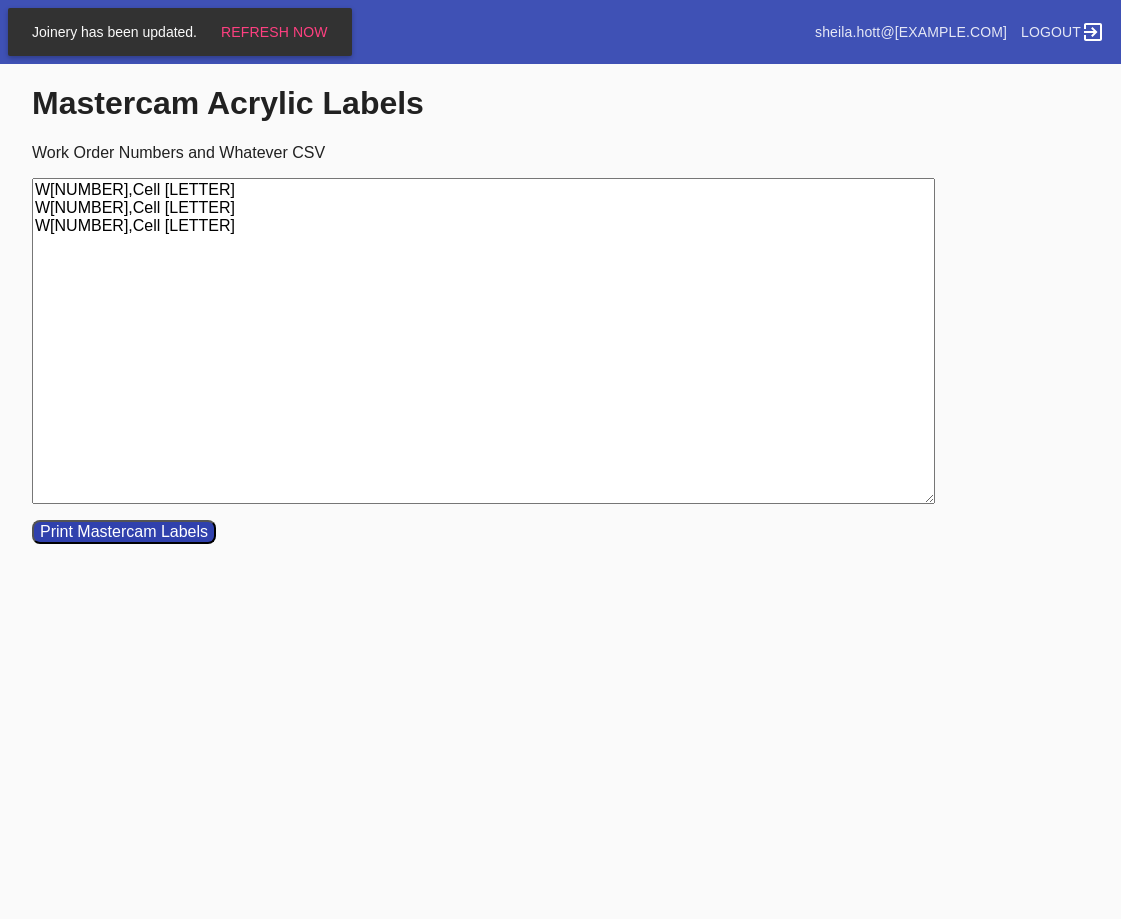 click on "W[NUMBER],Cell [LETTER]
W[NUMBER],Cell [LETTER]
W[NUMBER],Cell [LETTER]" at bounding box center [483, 341] 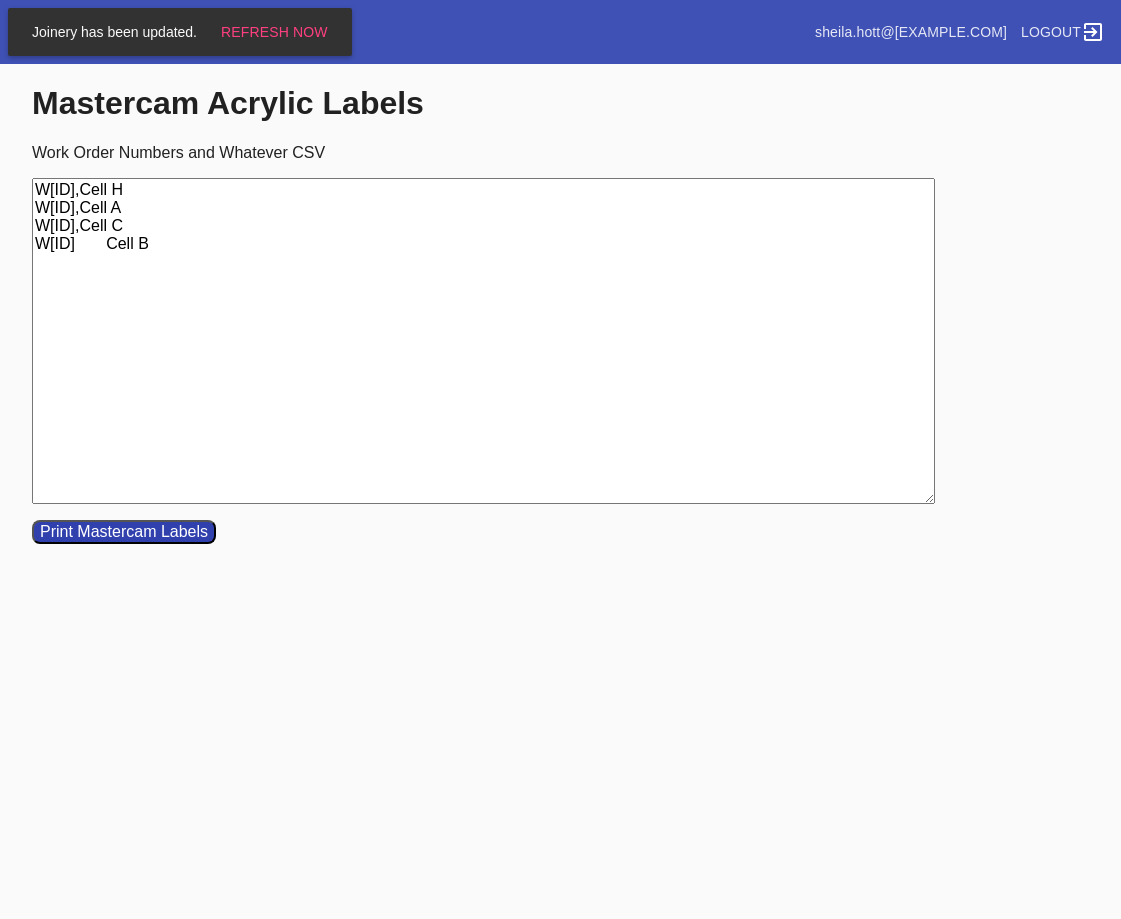click on "W[ID],Cell H
W[ID],Cell A
W[ID],Cell C
W[ID]	Cell B" at bounding box center [483, 341] 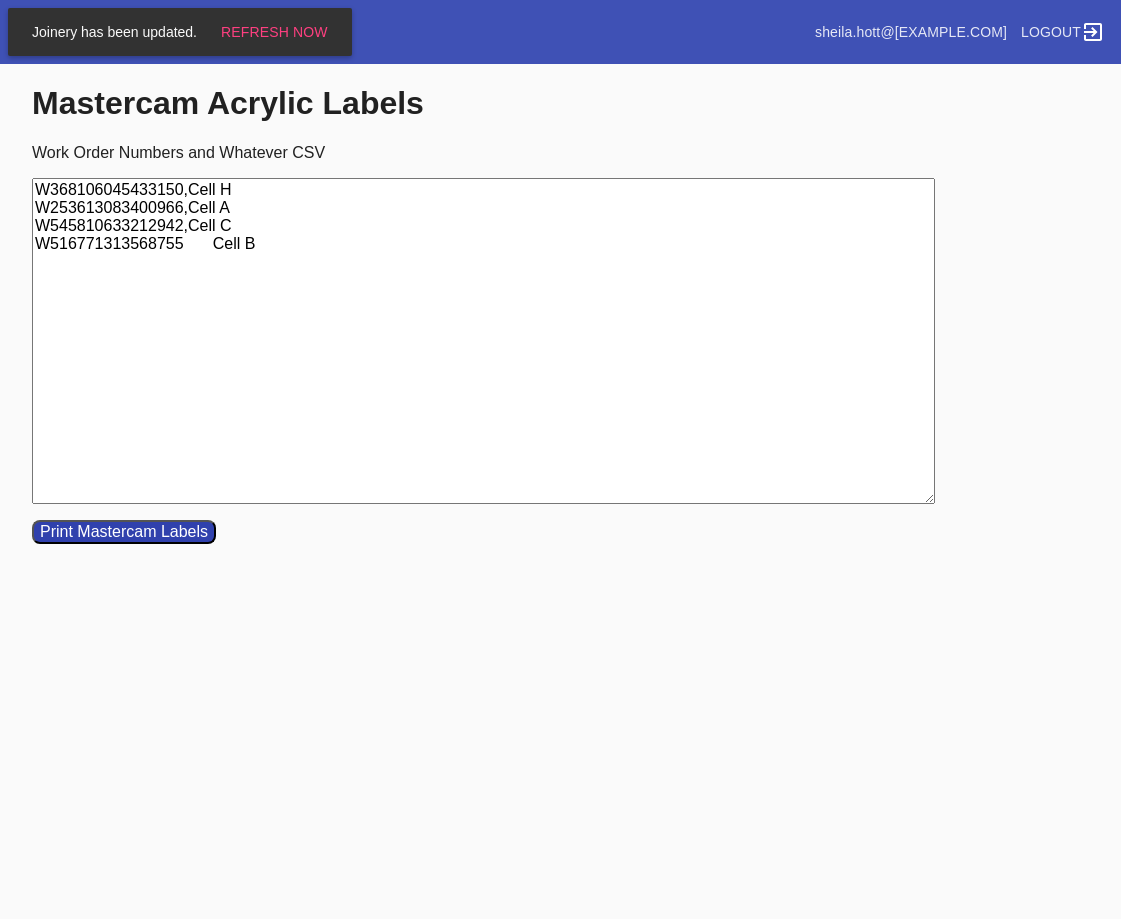 click on "W368106045433150,Cell H
W253613083400966,Cell A
W545810633212942,Cell C
W516771313568755	Cell B" at bounding box center (483, 341) 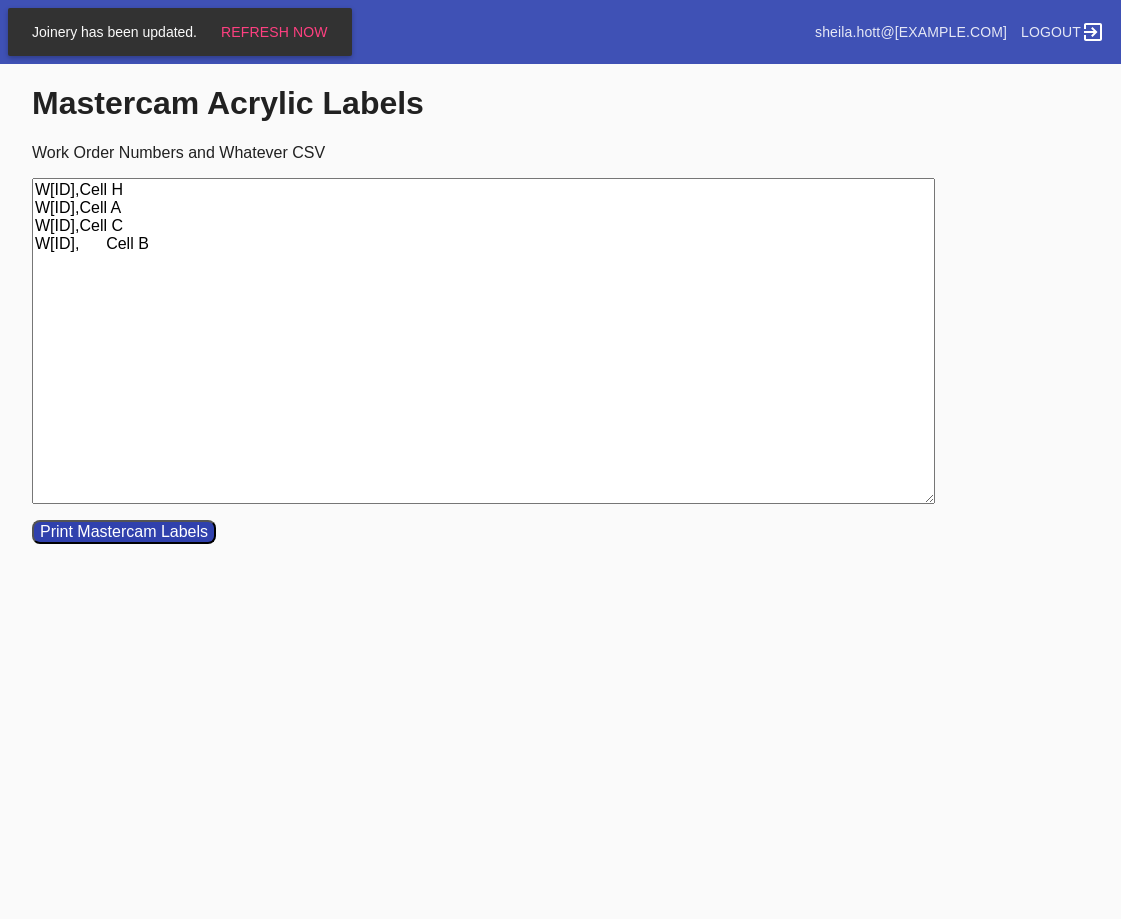 type on "W[ID],Cell H
W[ID],Cell A
W[ID],Cell C
W[ID],	Cell B" 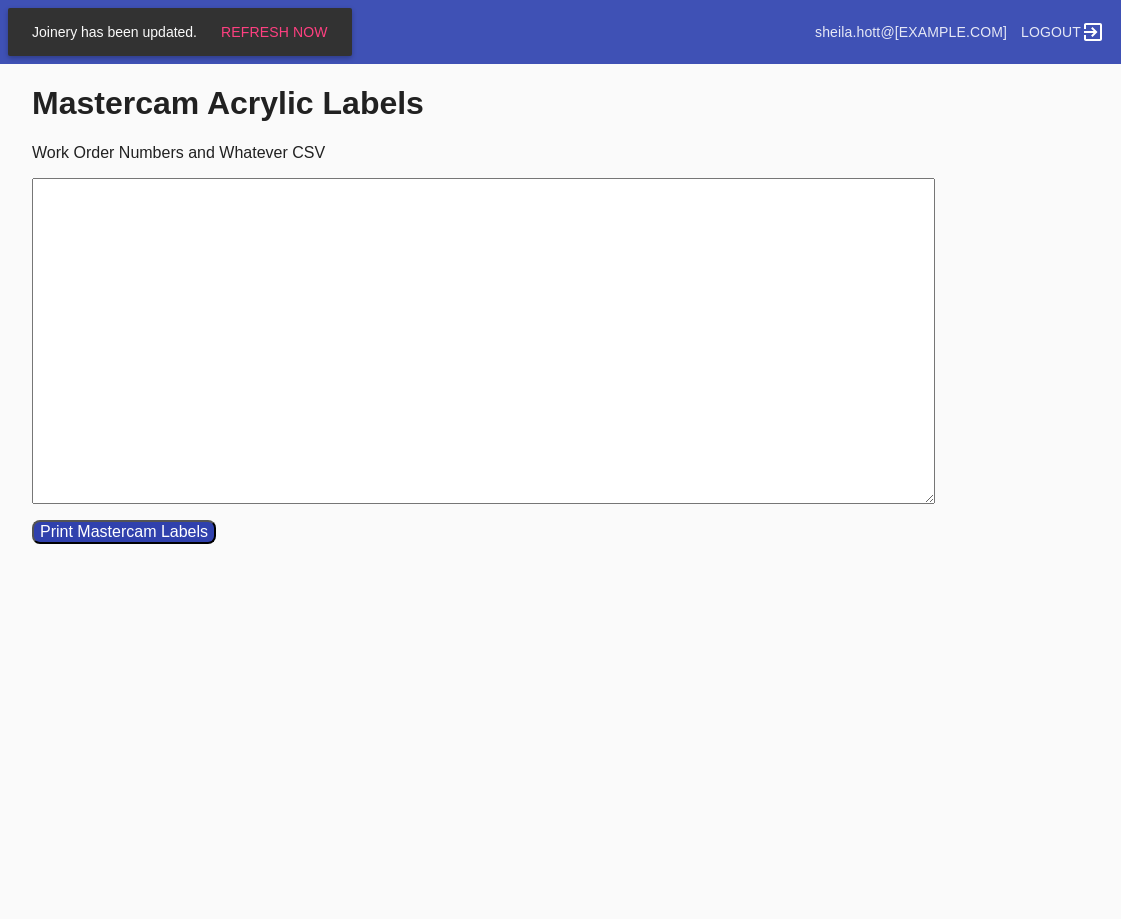 click on "Work Order Numbers and Whatever CSV" at bounding box center [483, 341] 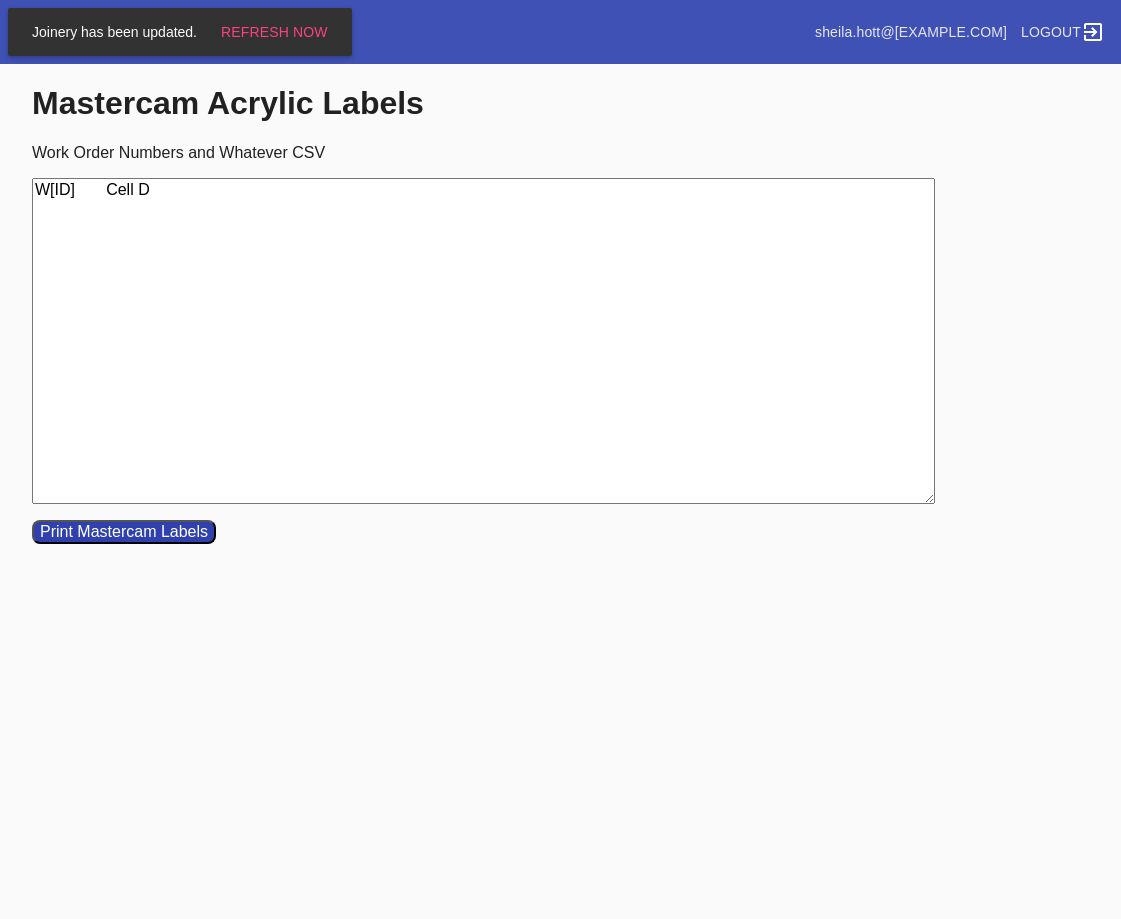 click on "W[ID]	Cell D" at bounding box center (483, 341) 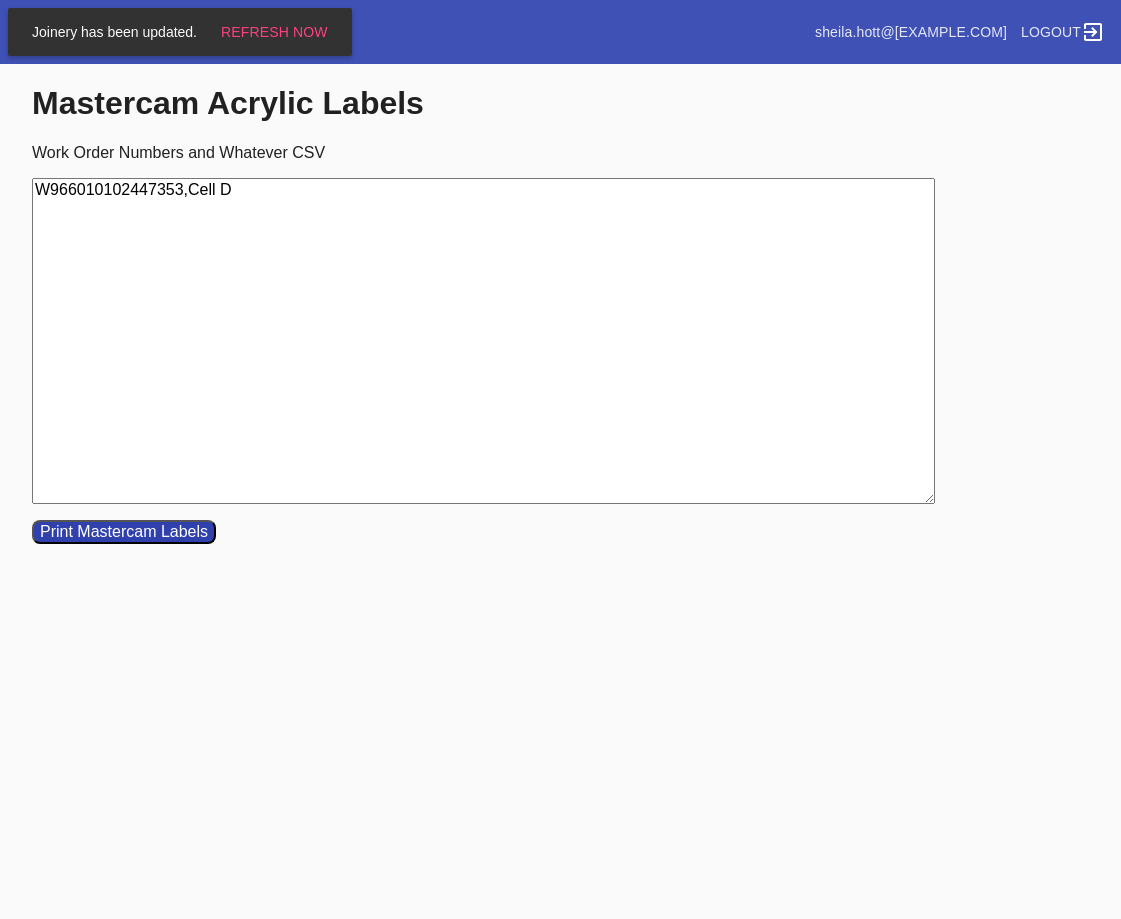 type on "W966010102447353,Cell D" 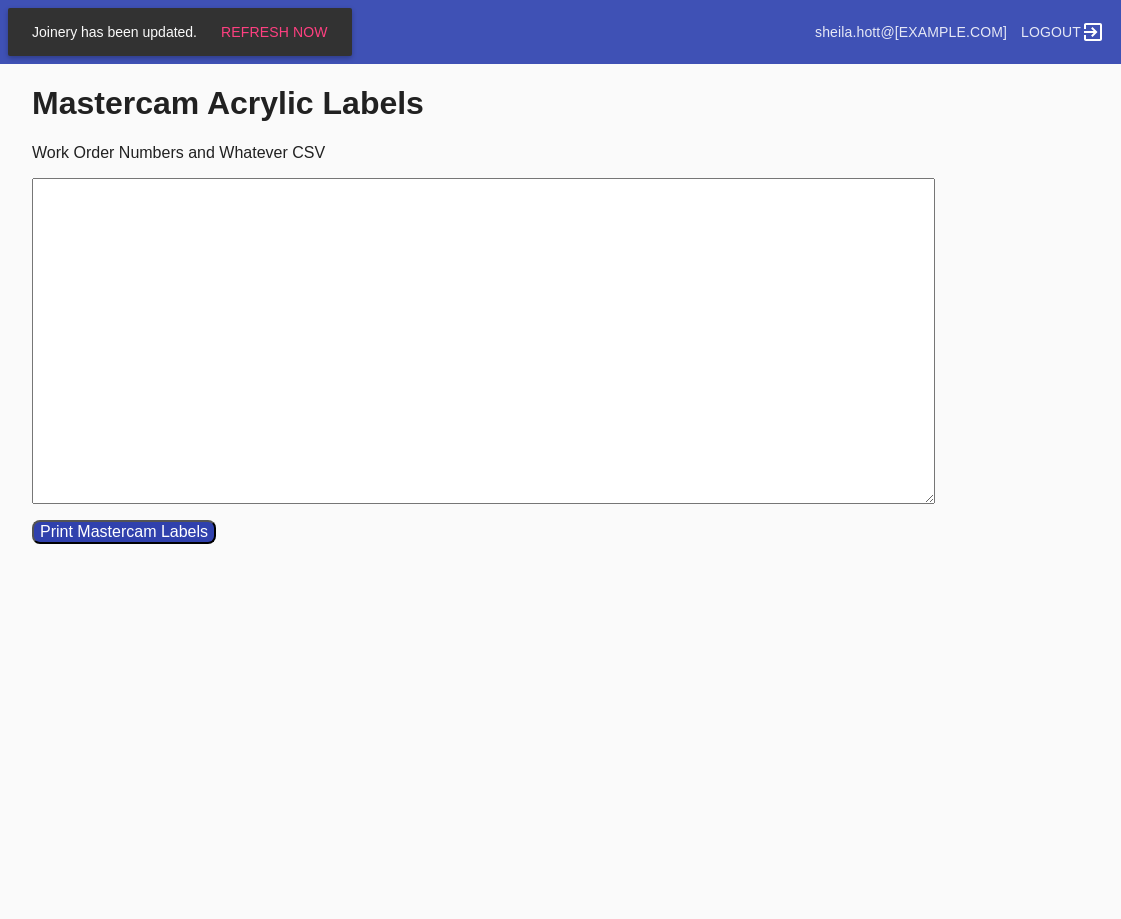 click on "Work Order Numbers and Whatever CSV" at bounding box center [483, 341] 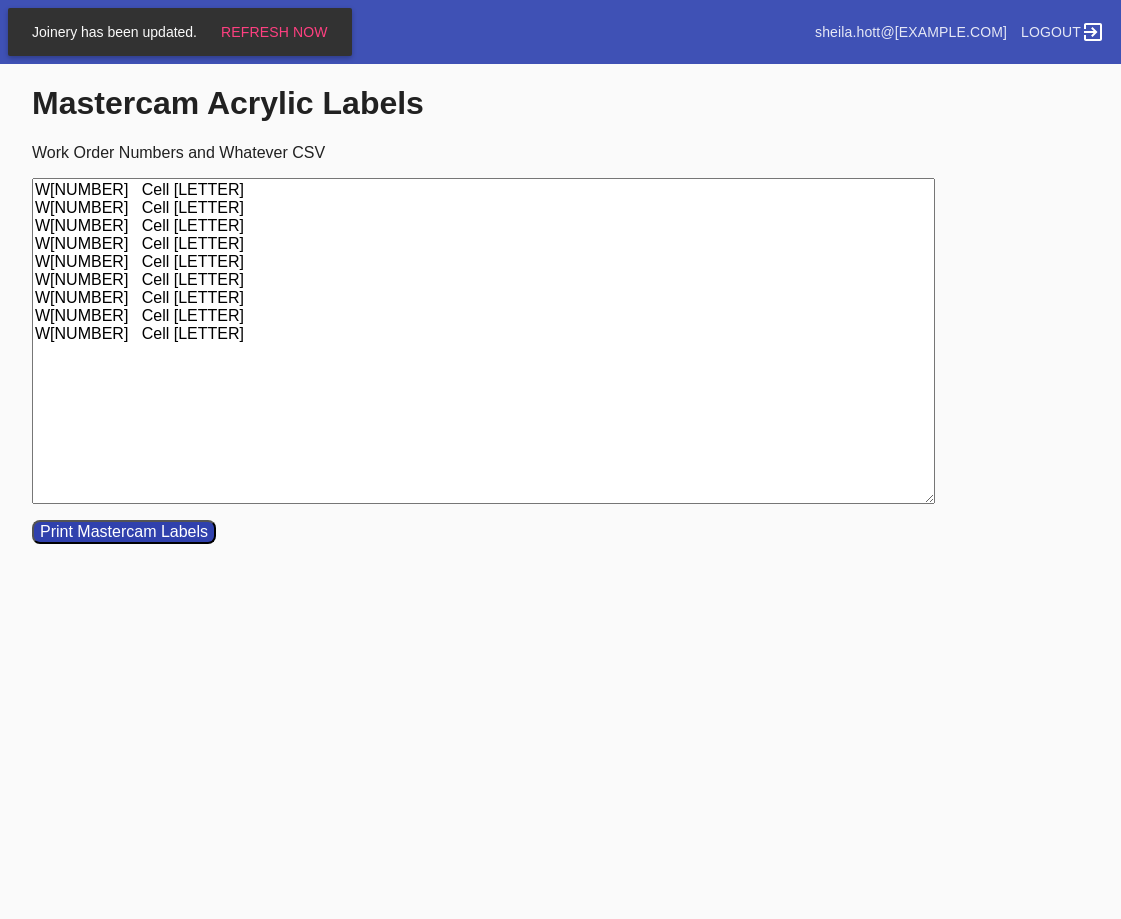click on "W[NUMBER]	Cell [LETTER]
W[NUMBER]	Cell [LETTER]
W[NUMBER]	Cell [LETTER]
W[NUMBER]	Cell [LETTER]
W[NUMBER]	Cell [LETTER]
W[NUMBER]	Cell [LETTER]
W[NUMBER]	Cell [LETTER]
W[NUMBER]	Cell [LETTER]
W[NUMBER]	Cell [LETTER]" at bounding box center [483, 341] 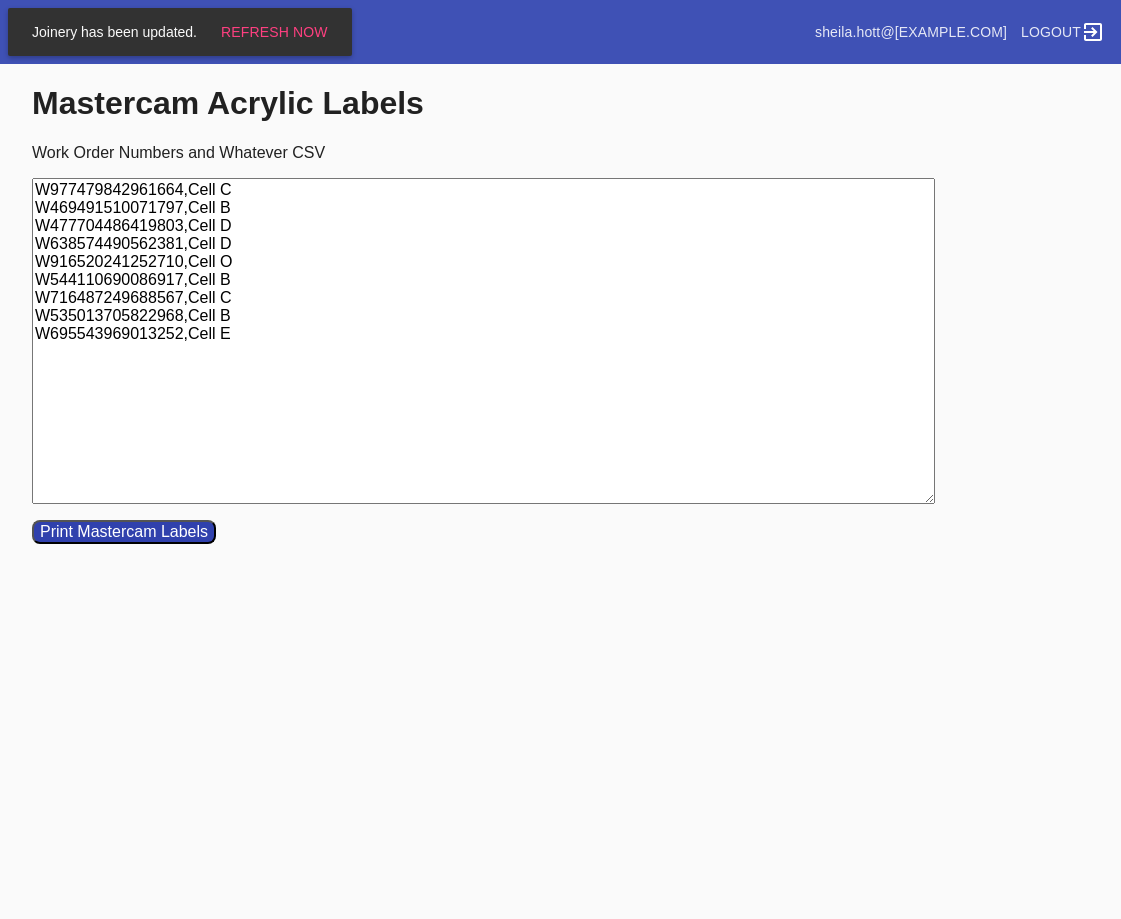 type on "W977479842961664,Cell C
W469491510071797,Cell B
W477704486419803,Cell D
W638574490562381,Cell D
W916520241252710,Cell O
W544110690086917,Cell B
W716487249688567,Cell C
W535013705822968,Cell B
W695543969013252,Cell E" 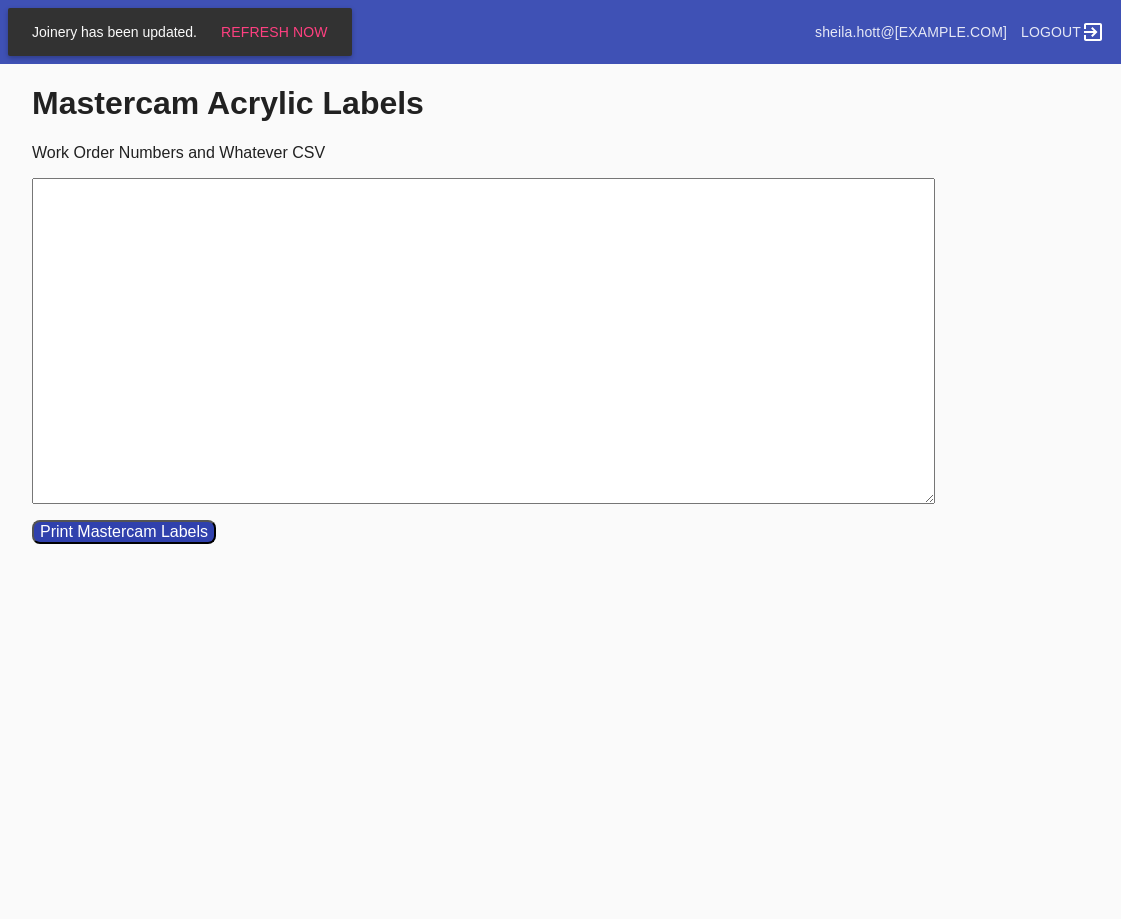 click on "Work Order Numbers and Whatever CSV" at bounding box center (483, 341) 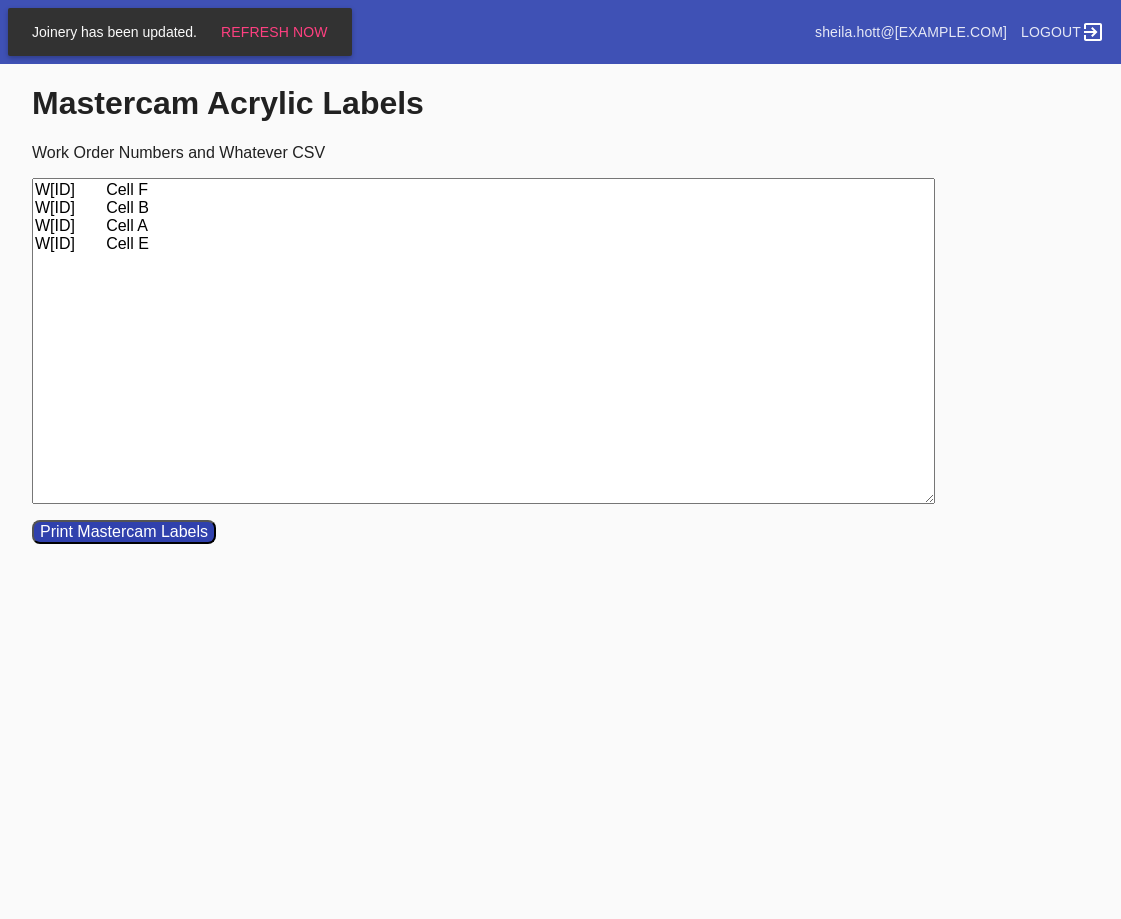 click on "W[ID]	Cell F
W[ID]	Cell B
W[ID]	Cell A
W[ID]	Cell E" at bounding box center [483, 341] 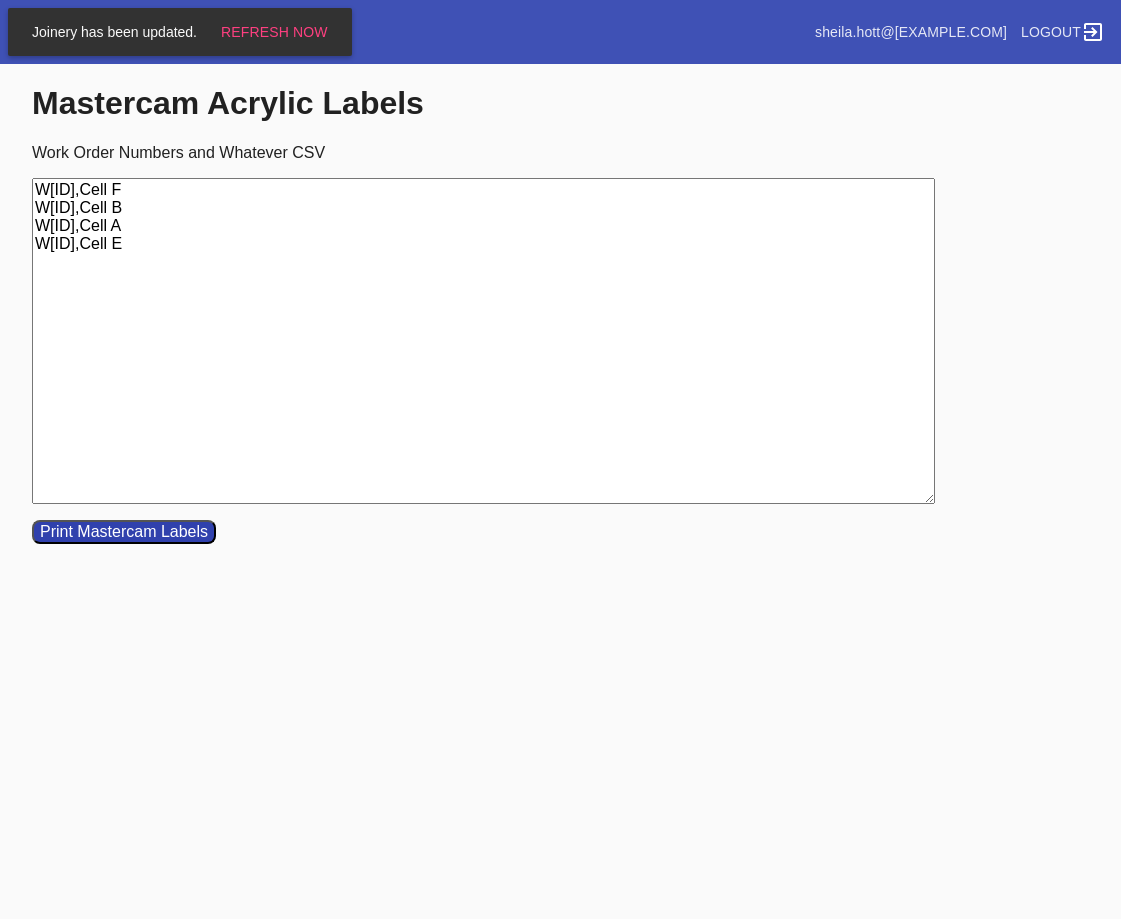 click on "W[ID],Cell F
W[ID],Cell B
W[ID],Cell A
W[ID],Cell E" at bounding box center (483, 341) 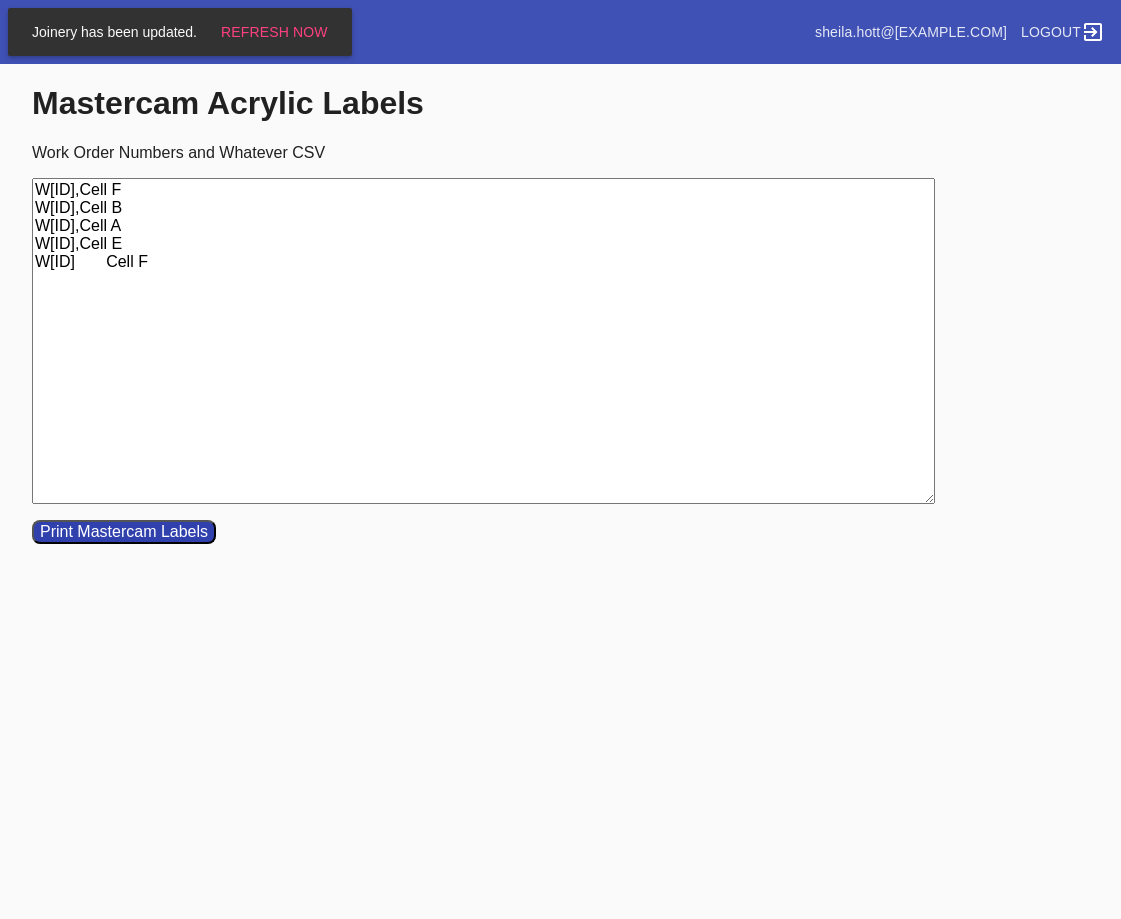 click on "W[ID],Cell F
W[ID],Cell B
W[ID],Cell A
W[ID],Cell E
W[ID]	Cell F" at bounding box center (483, 341) 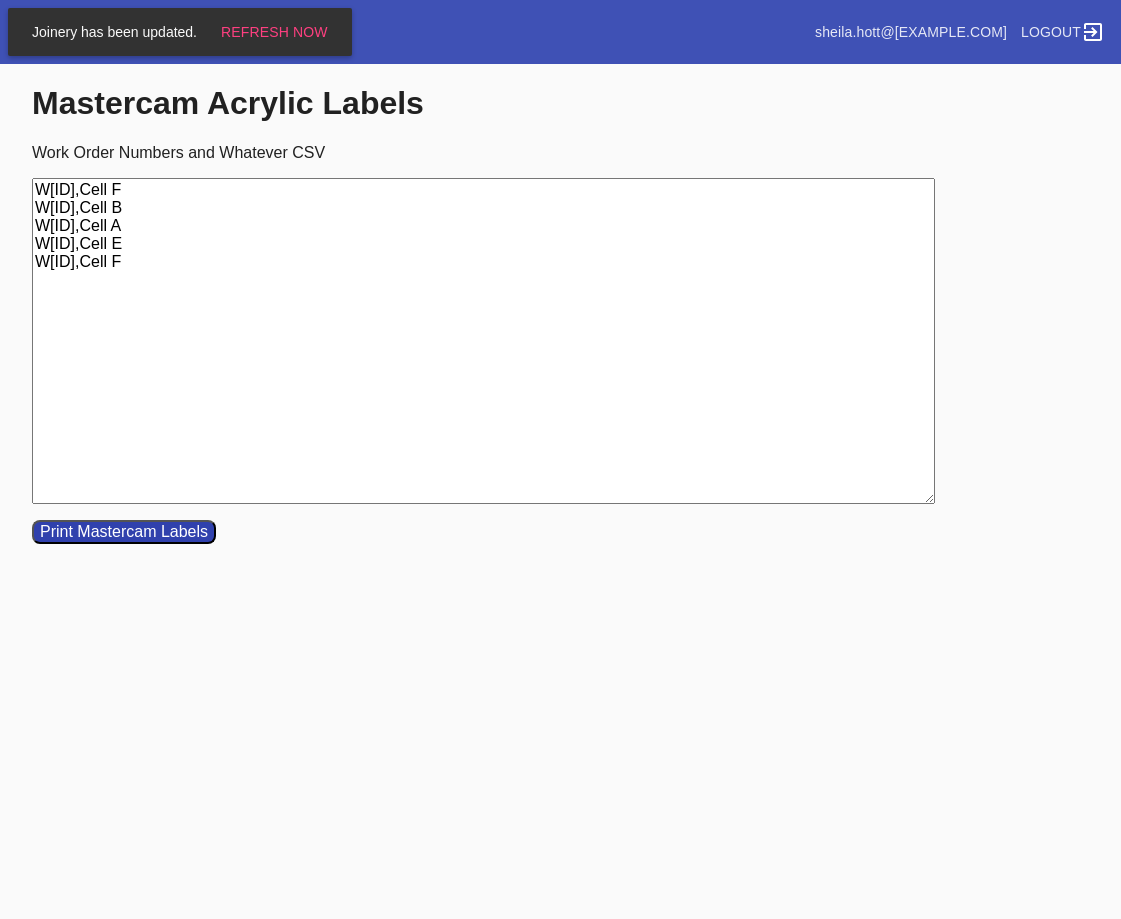 click on "W[ID],Cell F
W[ID],Cell B
W[ID],Cell A
W[ID],Cell E
W[ID],Cell F" at bounding box center (483, 341) 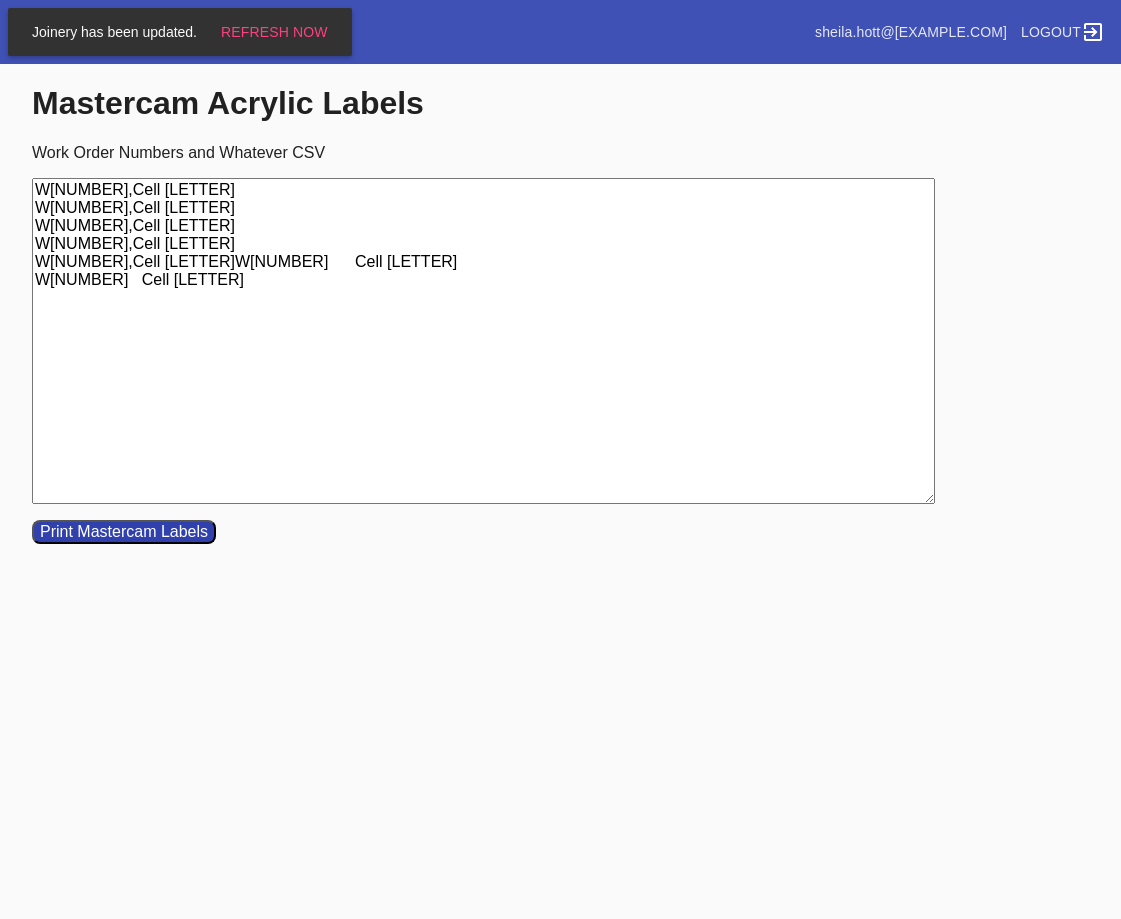 click on "W[NUMBER],Cell [LETTER]
W[NUMBER],Cell [LETTER]
W[NUMBER],Cell [LETTER]
W[NUMBER],Cell [LETTER]
W[NUMBER],Cell [LETTER]W[NUMBER]	Cell [LETTER]
W[NUMBER]	Cell [LETTER]" at bounding box center (483, 341) 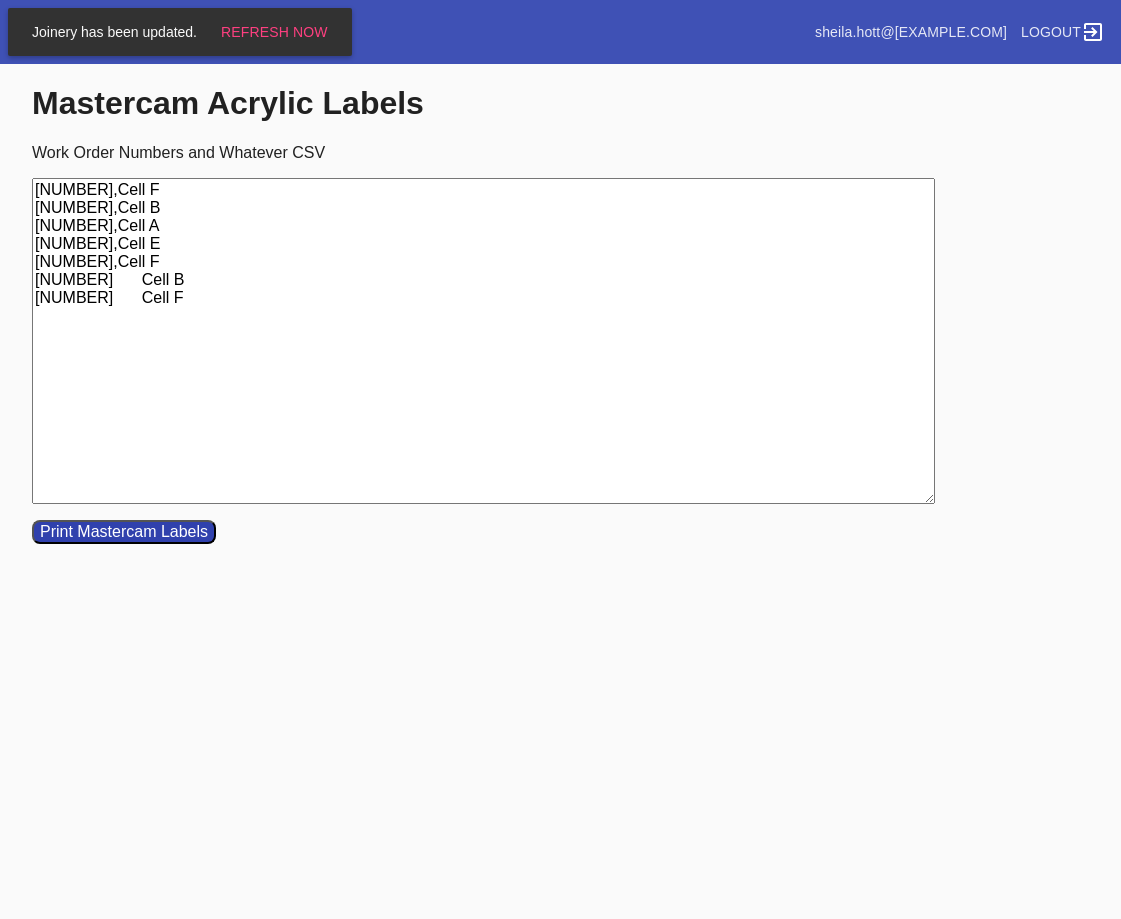 click on "[NUMBER],Cell F
[NUMBER],Cell B
[NUMBER],Cell A
[NUMBER],Cell E
[NUMBER],Cell F
[NUMBER]	Cell B
[NUMBER]	Cell F" at bounding box center [483, 341] 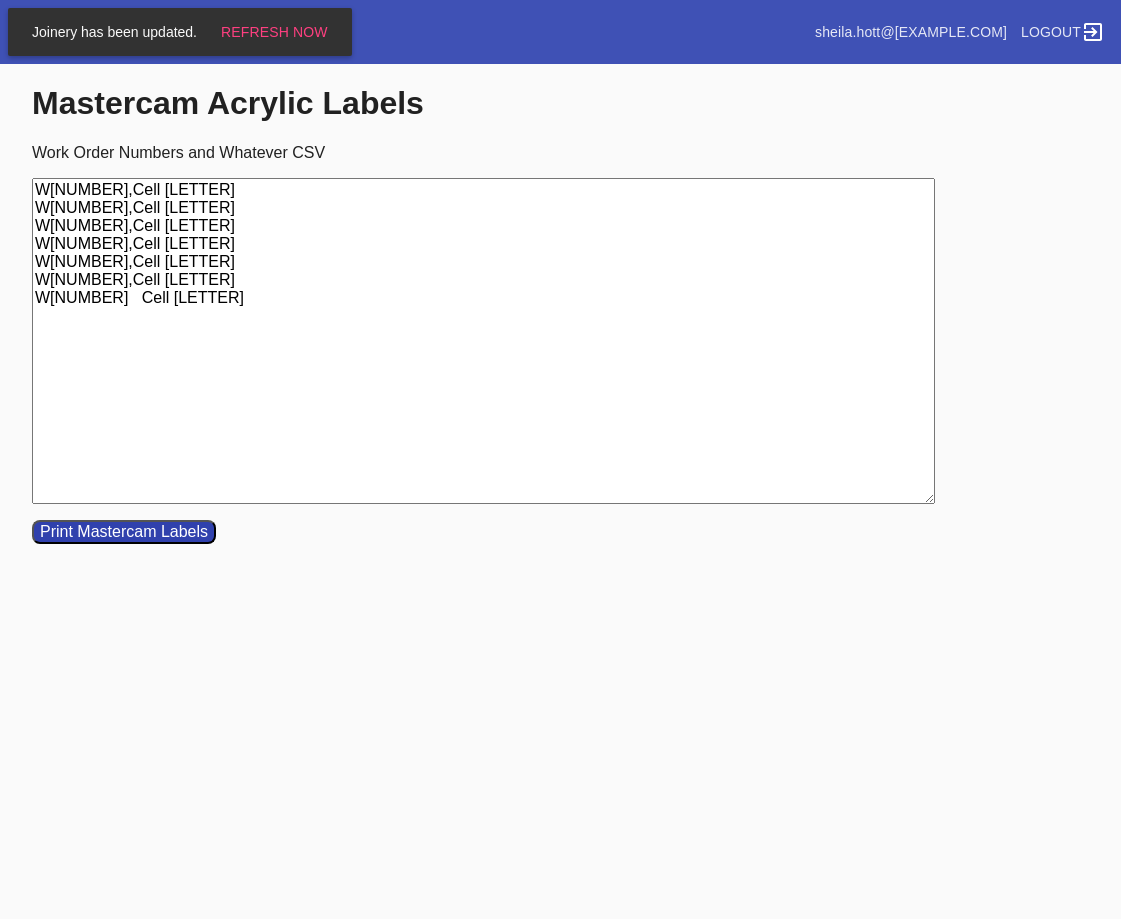 type on "W[NUMBER],Cell [LETTER]
W[NUMBER],Cell [LETTER]
W[NUMBER],Cell [LETTER]
W[NUMBER],Cell [LETTER]
W[NUMBER],Cell [LETTER]
W[NUMBER],Cell [LETTER]
W[NUMBER]	Cell [LETTER]" 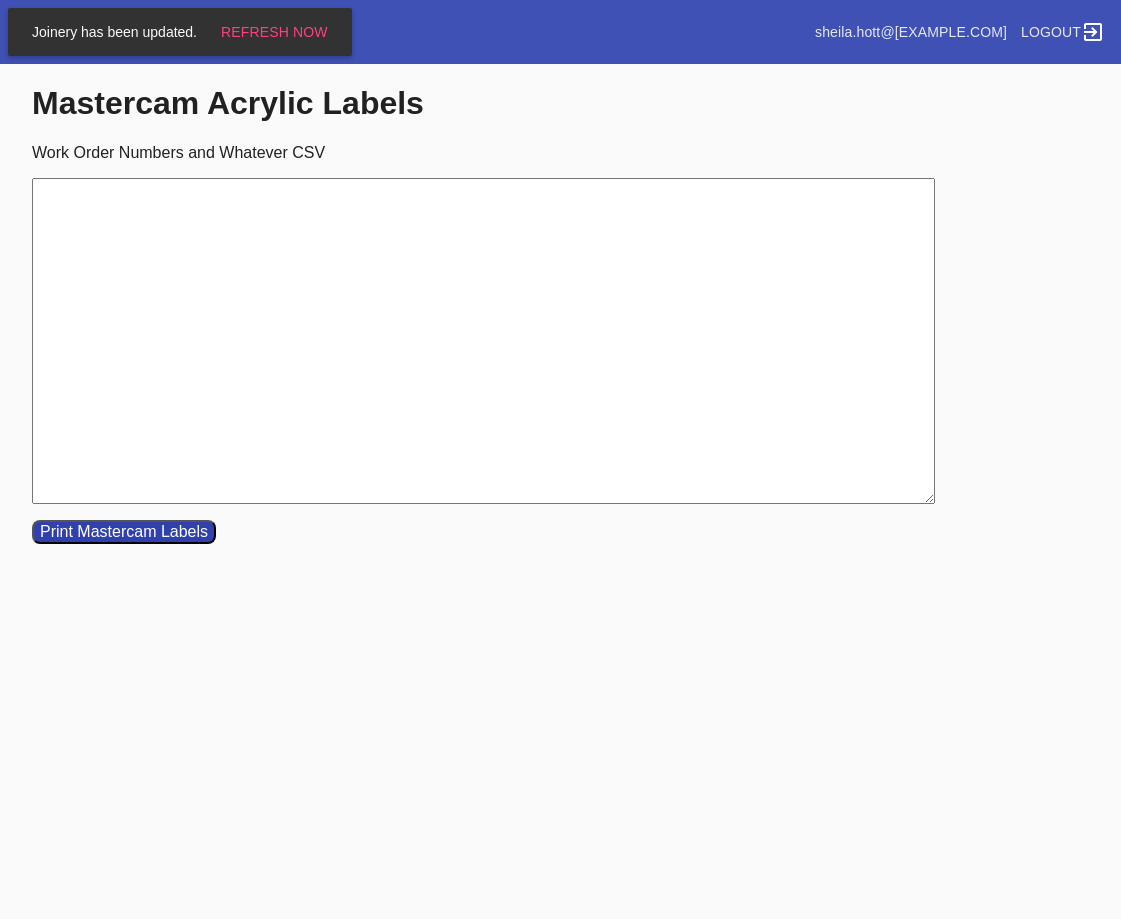 click on "Work Order Numbers and Whatever CSV" at bounding box center (483, 341) 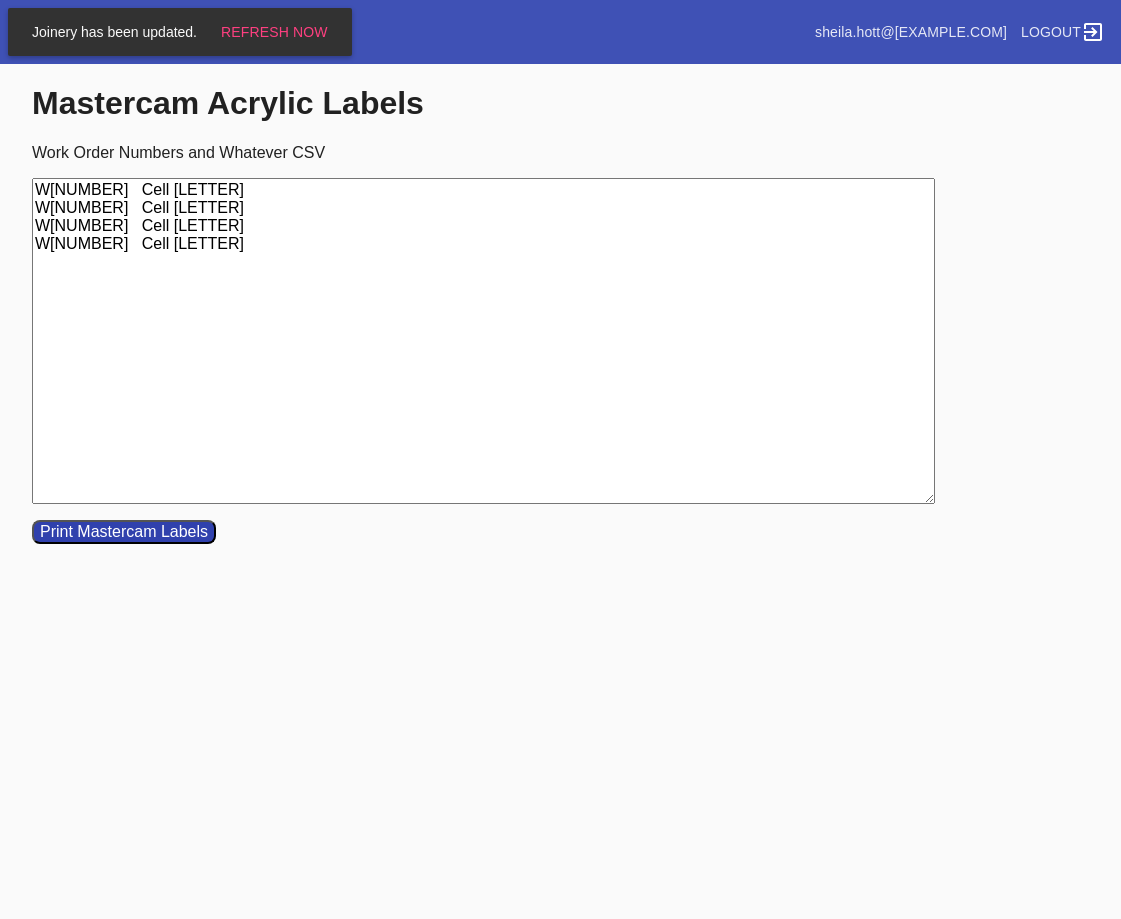 click on "W[NUMBER]	Cell [LETTER]
W[NUMBER]	Cell [LETTER]
W[NUMBER]	Cell [LETTER]
W[NUMBER]	Cell [LETTER]" at bounding box center (483, 341) 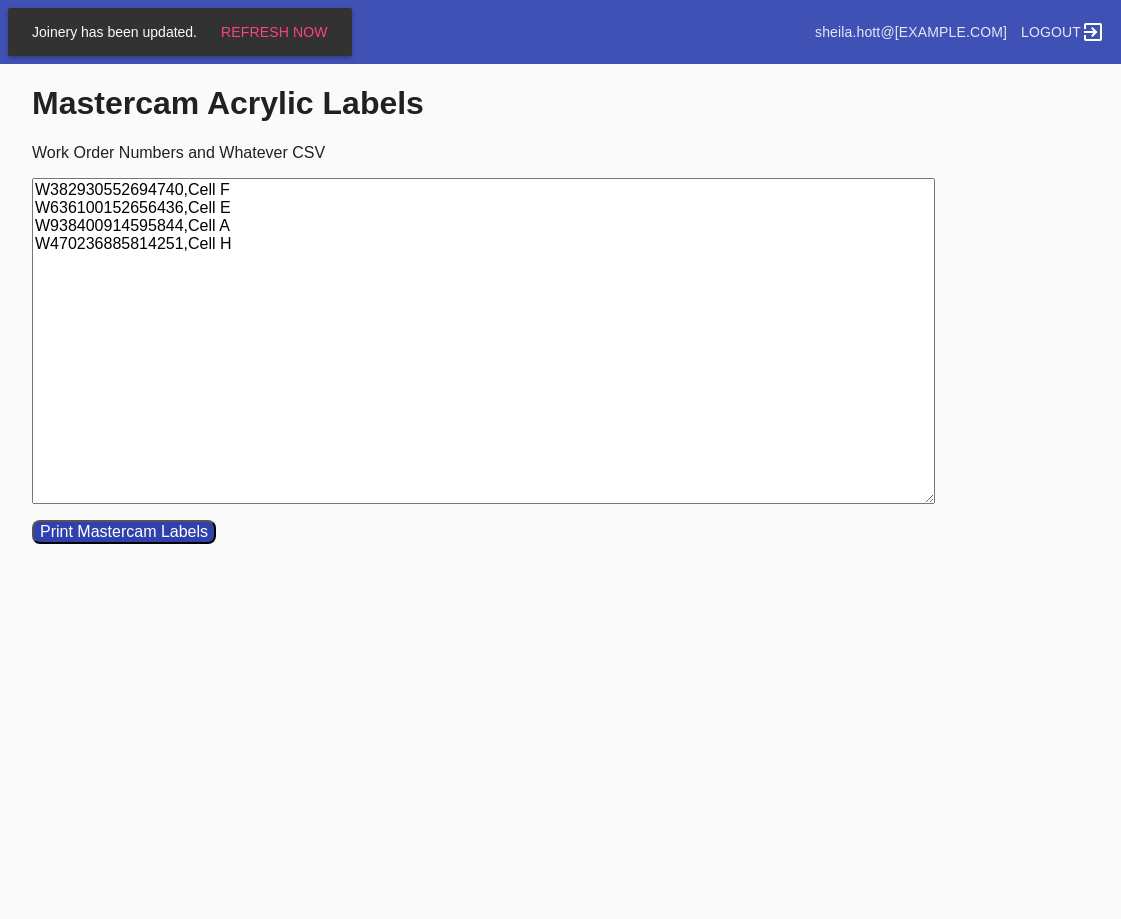 type on "W382930552694740,Cell F
W636100152656436,Cell E
W938400914595844,Cell A
W470236885814251,Cell H" 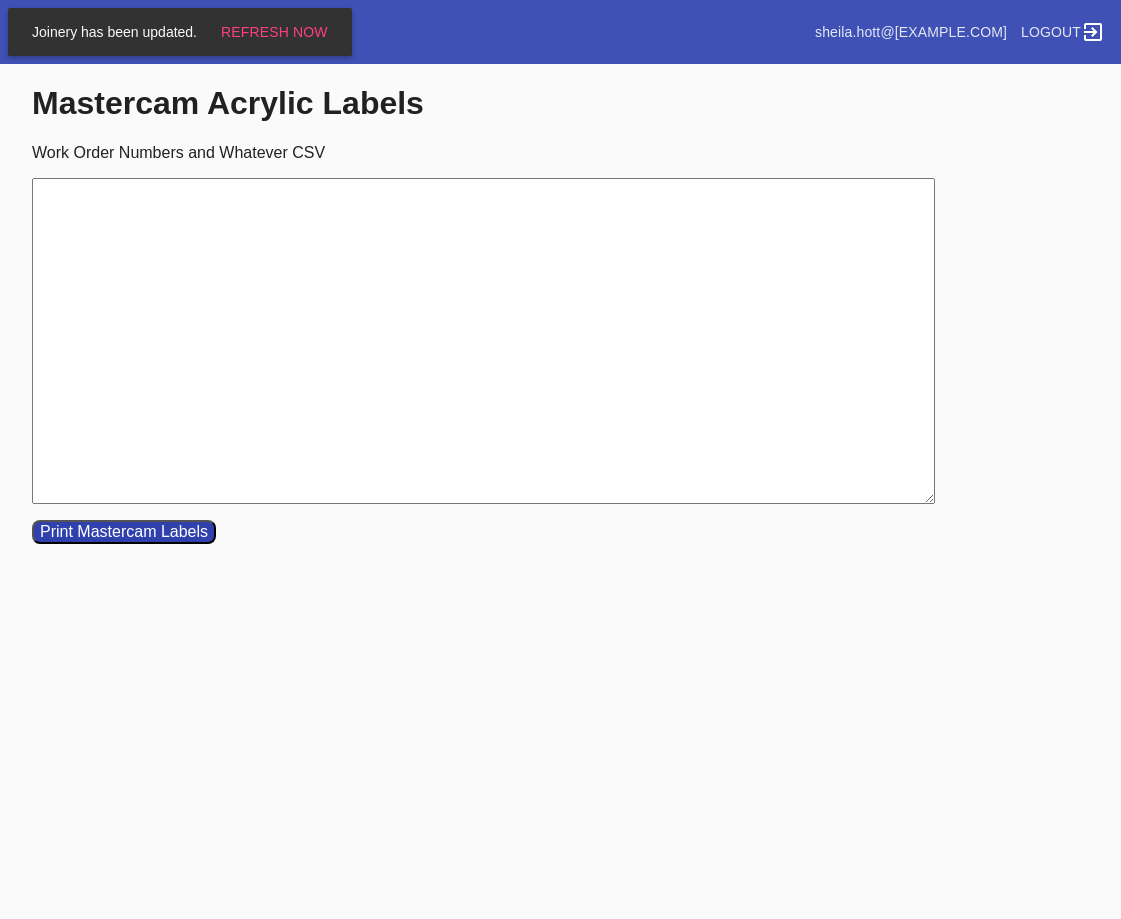 click on "Work Order Numbers and Whatever CSV" at bounding box center (483, 341) 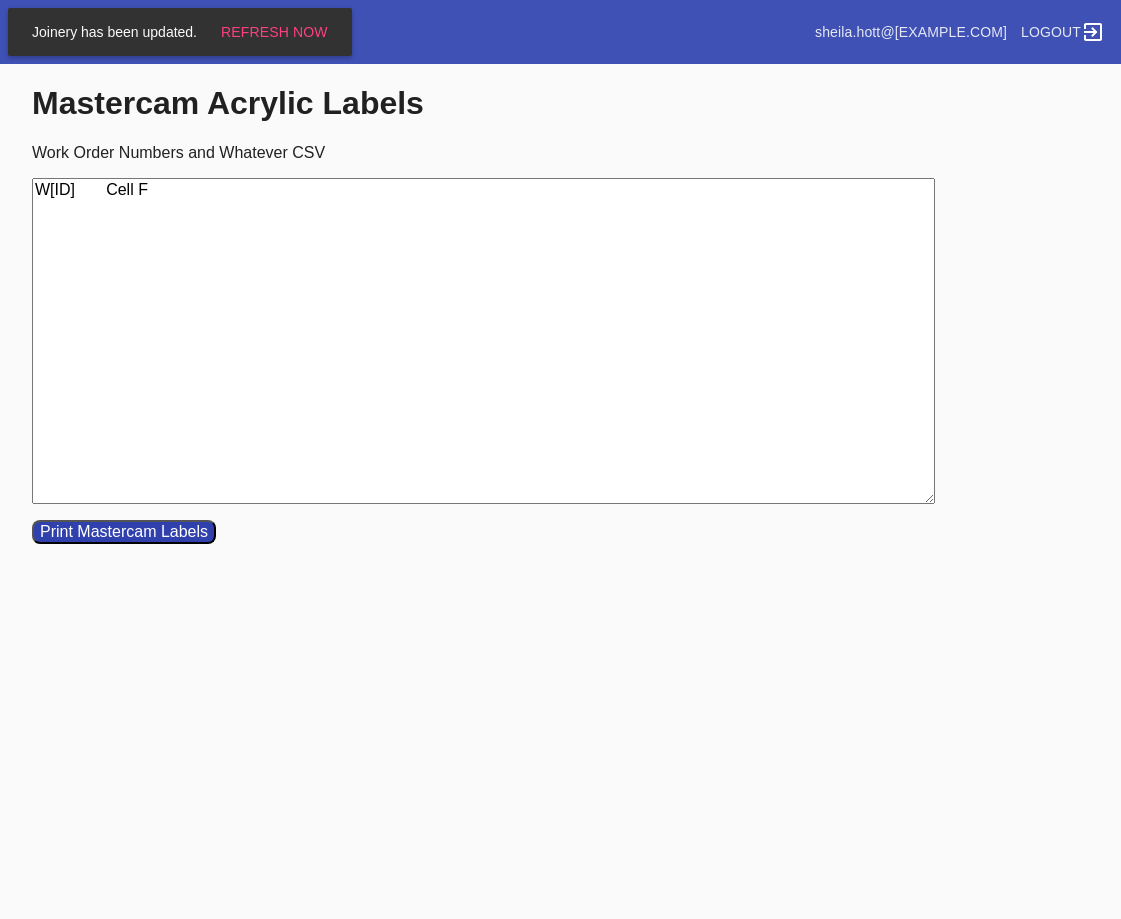 click on "W[ID]	Cell F" at bounding box center [483, 341] 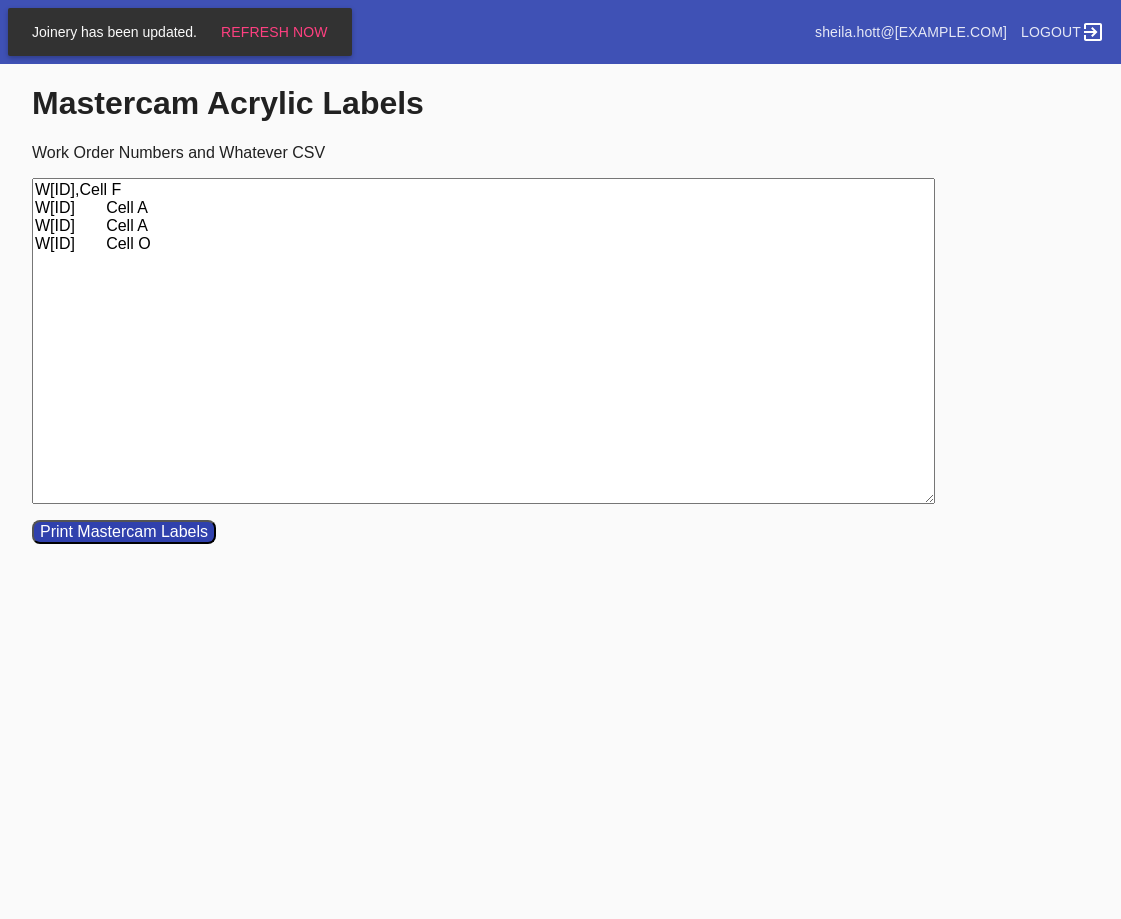click on "W[ID],Cell F
W[ID]	Cell A
W[ID]	Cell A
W[ID]	Cell O" at bounding box center (483, 341) 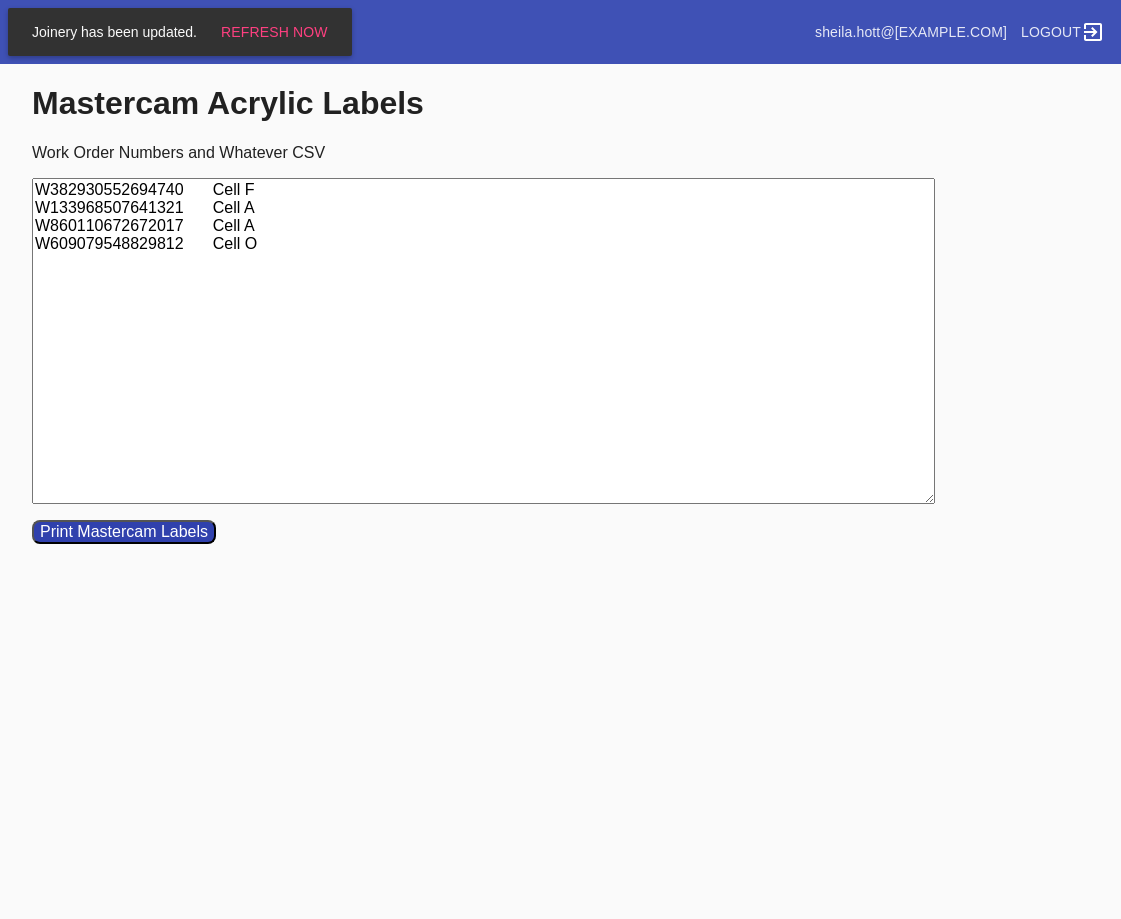 click on "W382930552694740	Cell F
W133968507641321	Cell A
W860110672672017	Cell A
W609079548829812	Cell O" at bounding box center [483, 341] 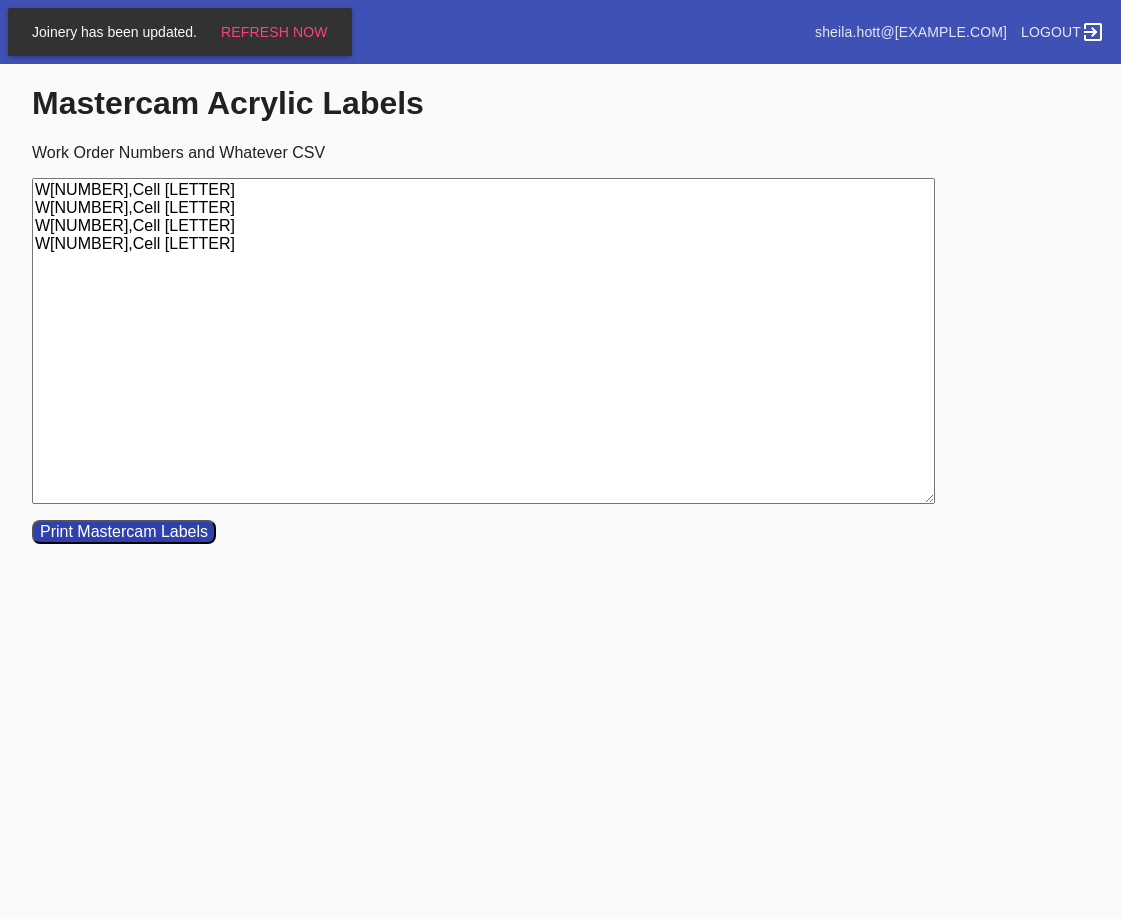 type on "W[NUMBER],Cell [LETTER]
W[NUMBER],Cell [LETTER]
W[NUMBER],Cell [LETTER]
W[NUMBER],Cell [LETTER]" 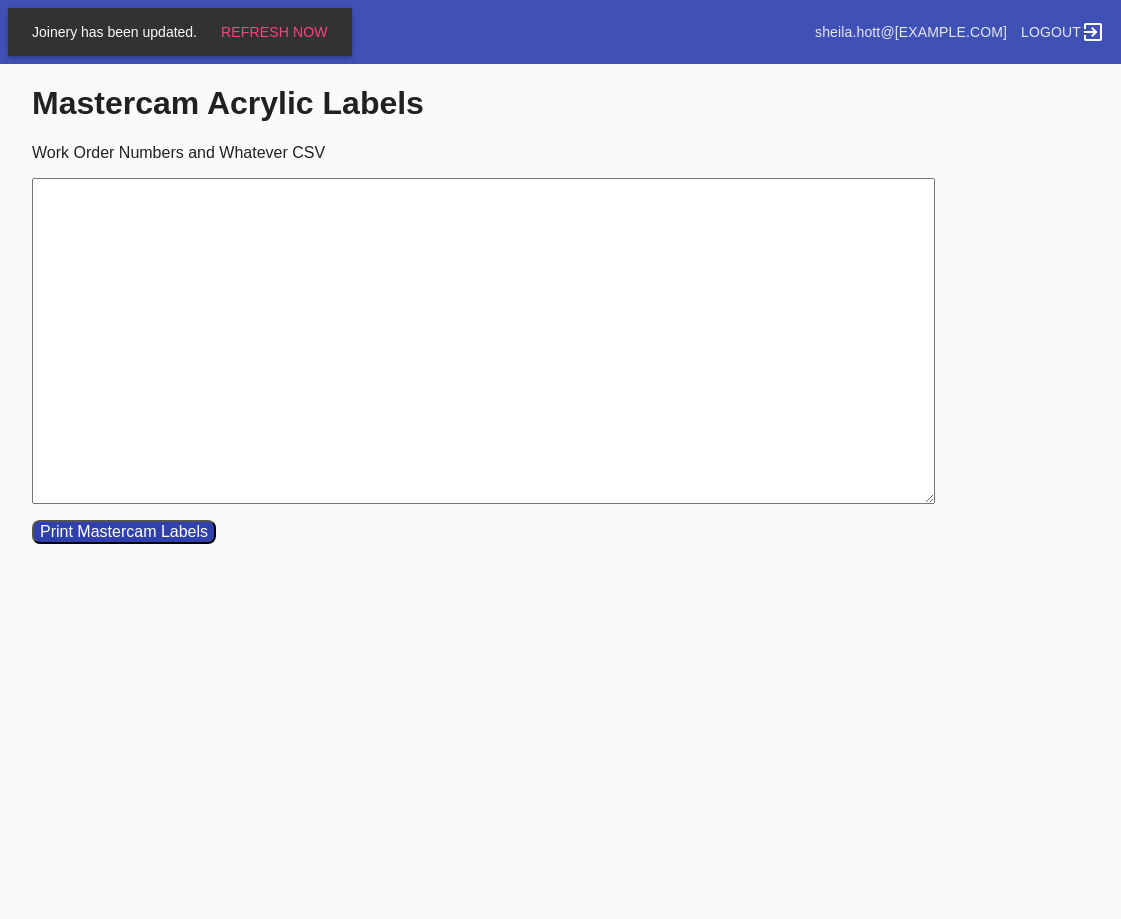 click on "Work Order Numbers and Whatever CSV" at bounding box center (483, 341) 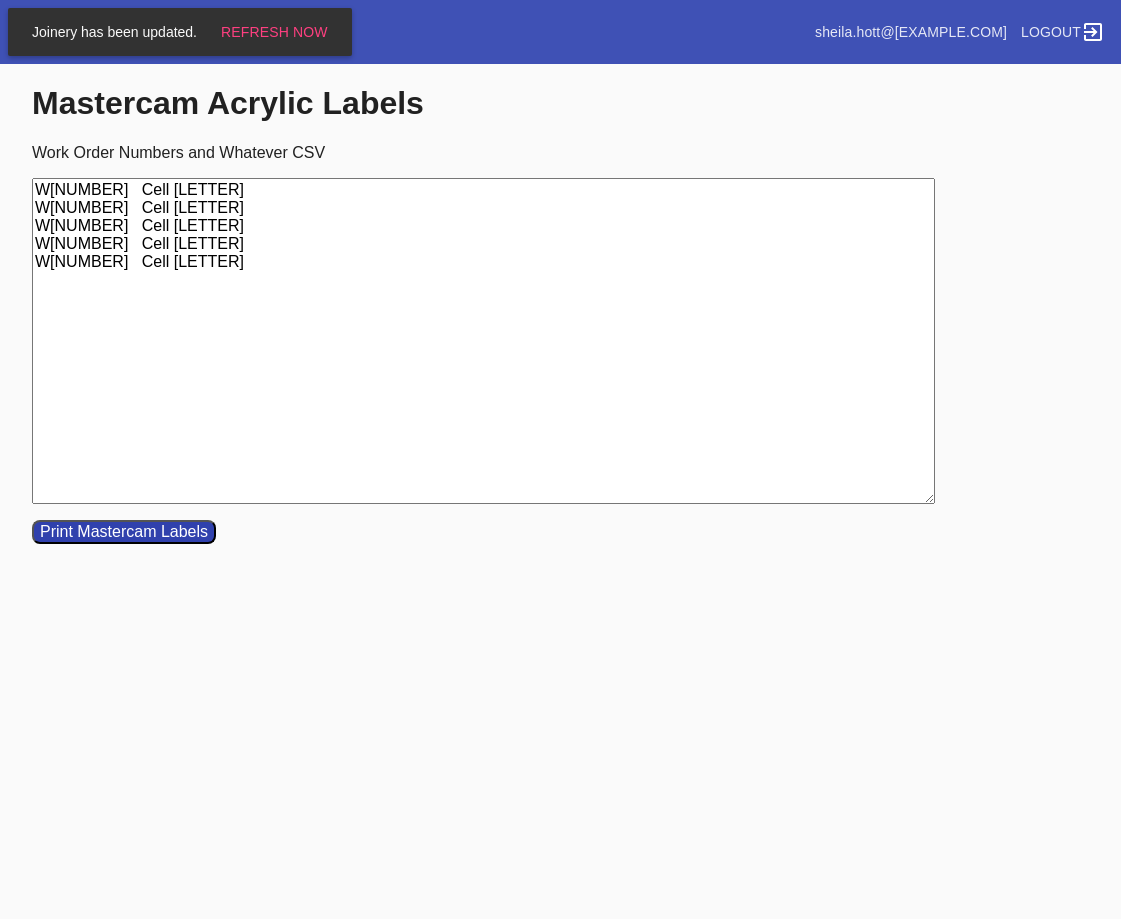 click on "W[NUMBER]	Cell [LETTER]
W[NUMBER]	Cell [LETTER]
W[NUMBER]	Cell [LETTER]
W[NUMBER]	Cell [LETTER]
W[NUMBER]	Cell [LETTER]" at bounding box center [483, 341] 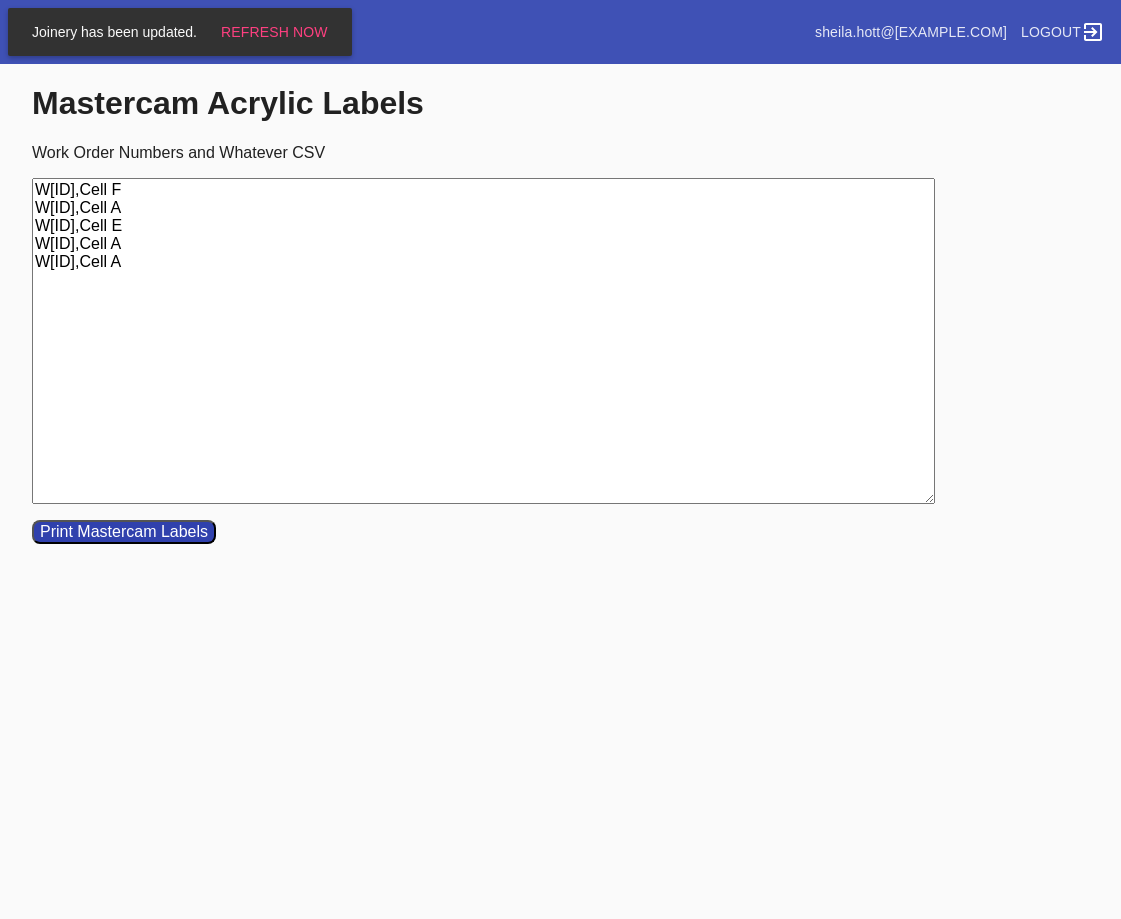 click on "W[ID],Cell F
W[ID],Cell A
W[ID],Cell E
W[ID],Cell A
W[ID],Cell A" at bounding box center (483, 341) 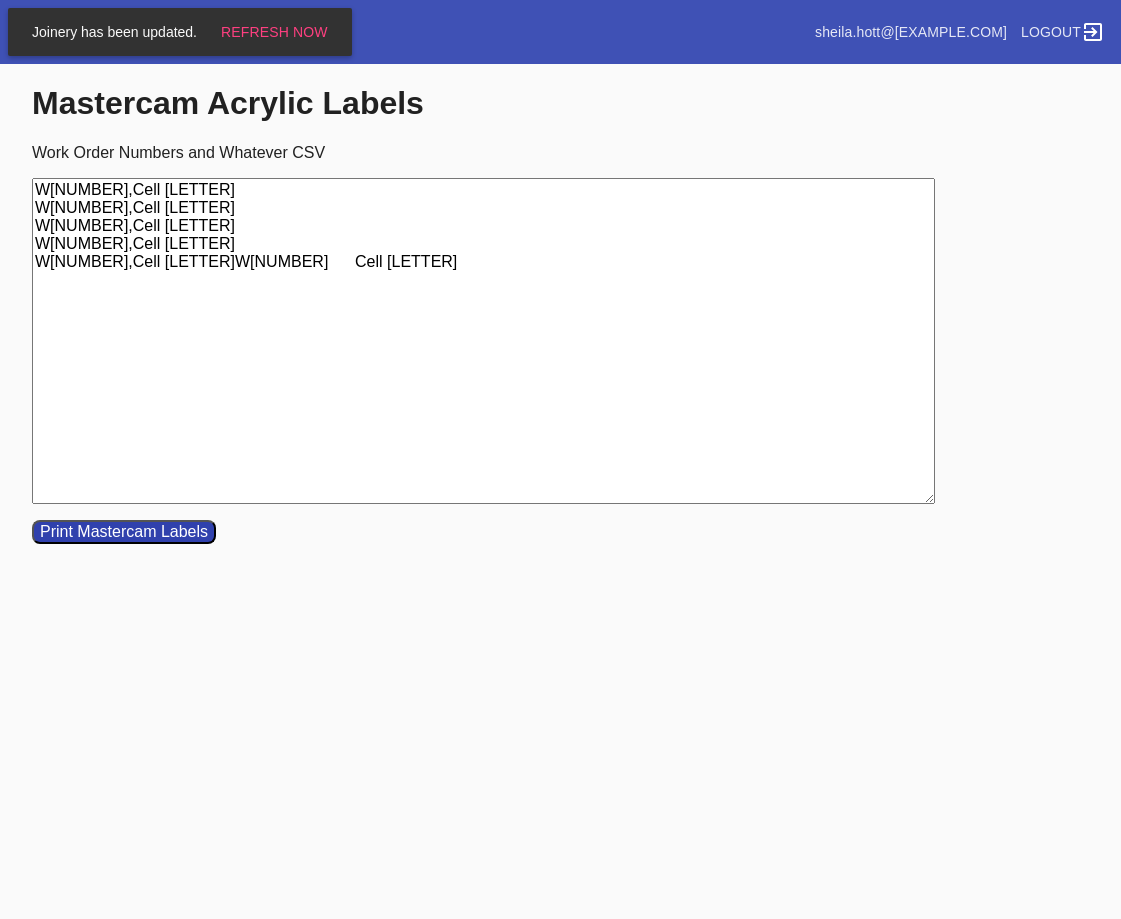 click on "W[NUMBER],Cell [LETTER]
W[NUMBER],Cell [LETTER]
W[NUMBER],Cell [LETTER]
W[NUMBER],Cell [LETTER]
W[NUMBER],Cell [LETTER]W[NUMBER]	Cell [LETTER]" at bounding box center [483, 341] 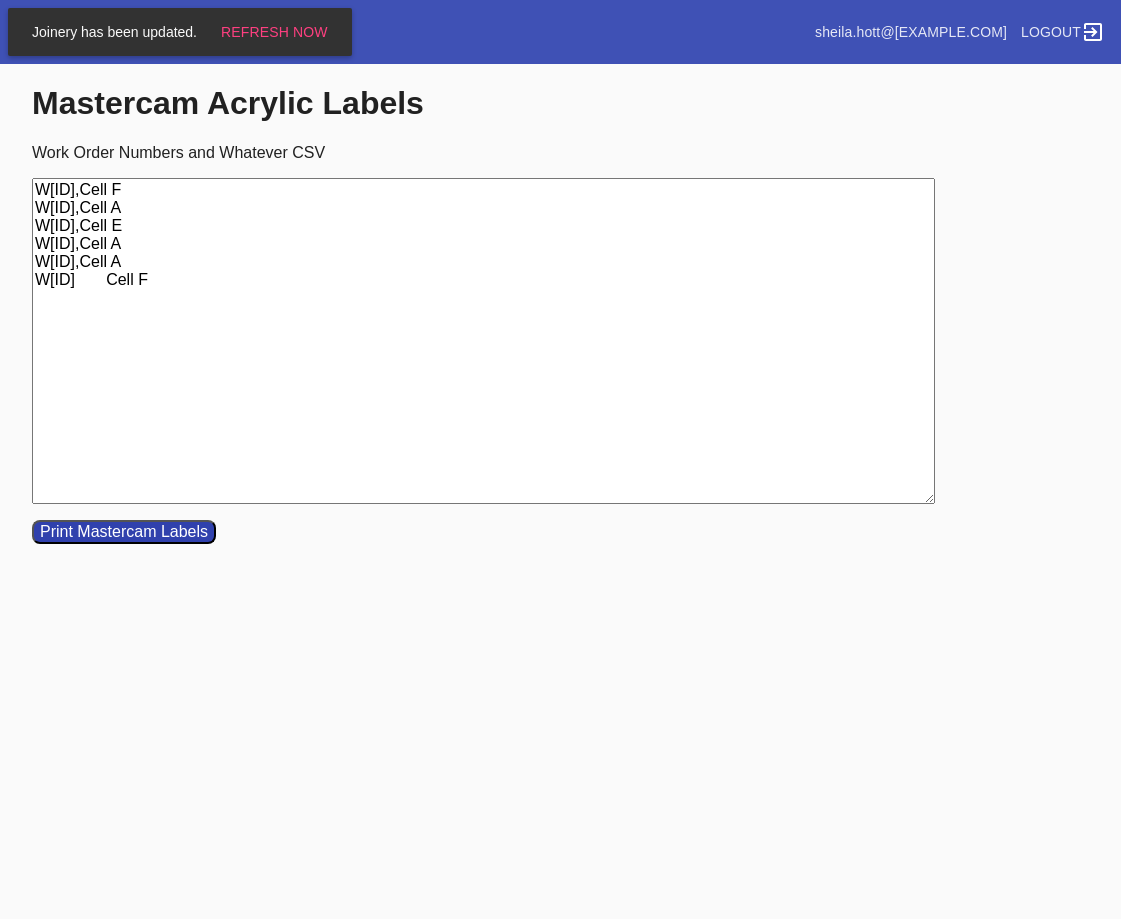 click on "W[ID],Cell F
W[ID],Cell A
W[ID],Cell E
W[ID],Cell A
W[ID],Cell A
W[ID]	Cell F" at bounding box center [483, 341] 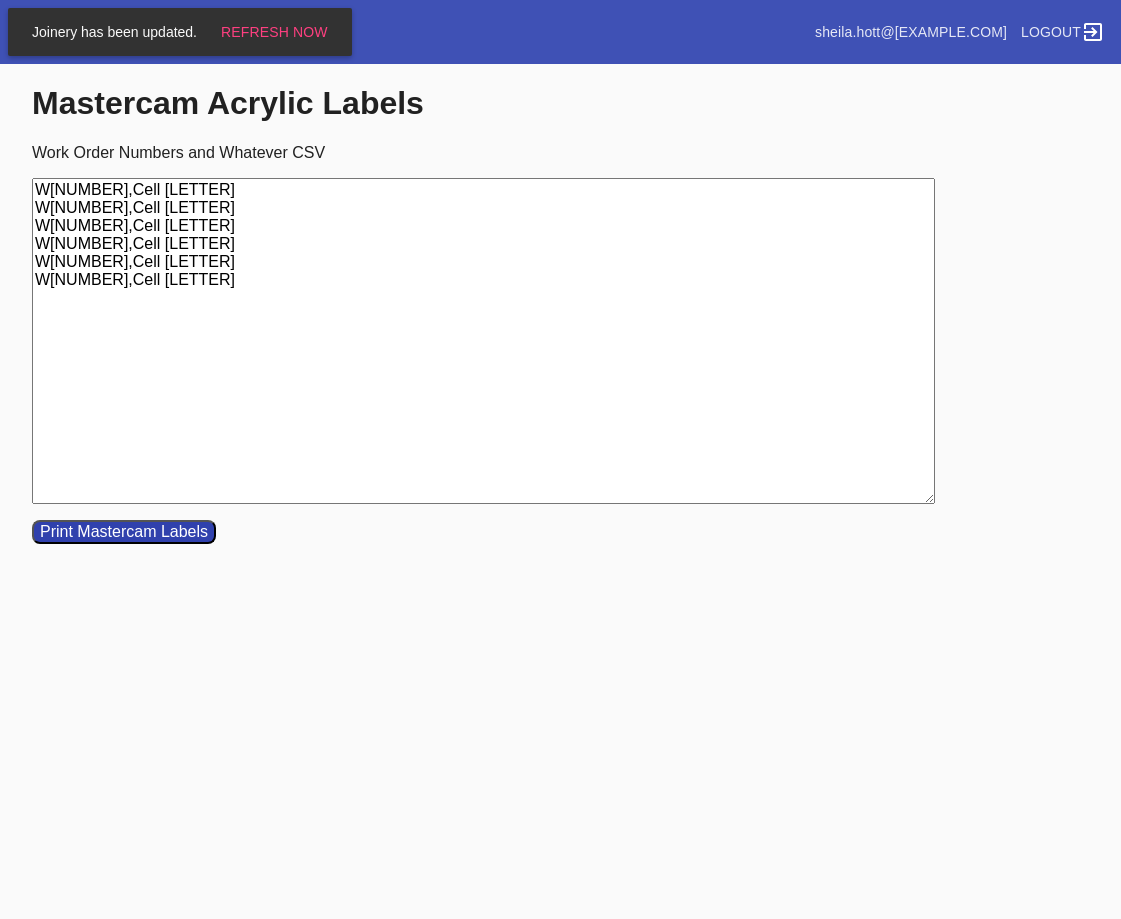 click on "Print Mastercam Labels" at bounding box center (124, 532) 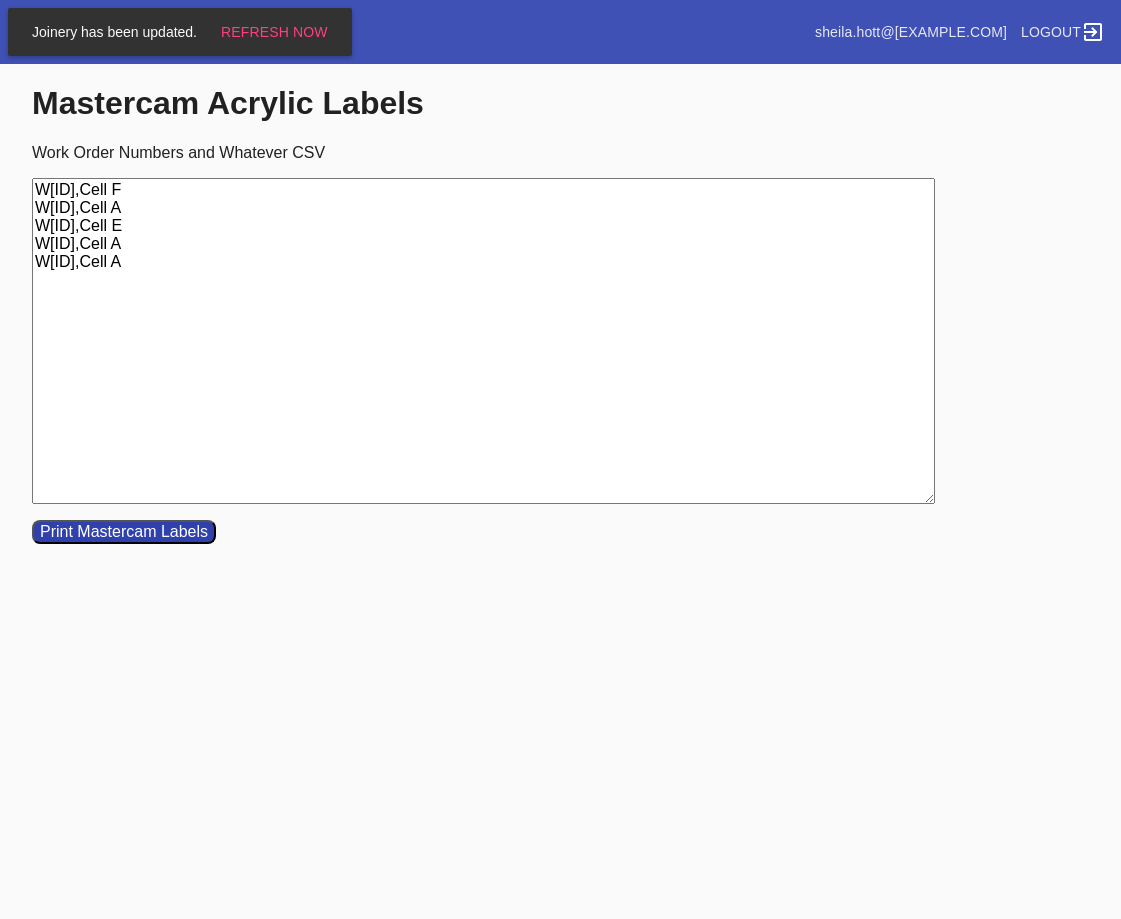 click on "Print Mastercam Labels" at bounding box center [124, 532] 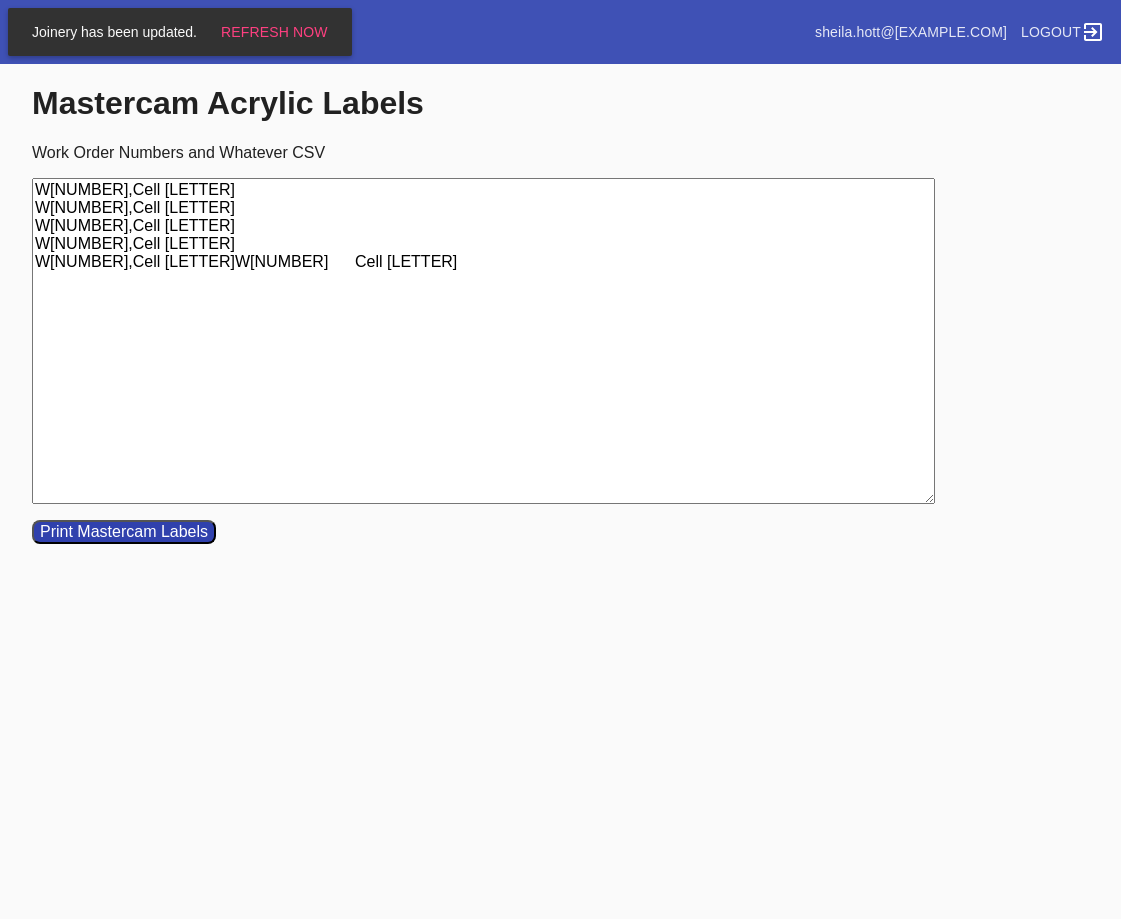 click on "W[NUMBER],Cell [LETTER]
W[NUMBER],Cell [LETTER]
W[NUMBER],Cell [LETTER]
W[NUMBER],Cell [LETTER]
W[NUMBER],Cell [LETTER]W[NUMBER]	Cell [LETTER]" at bounding box center [483, 341] 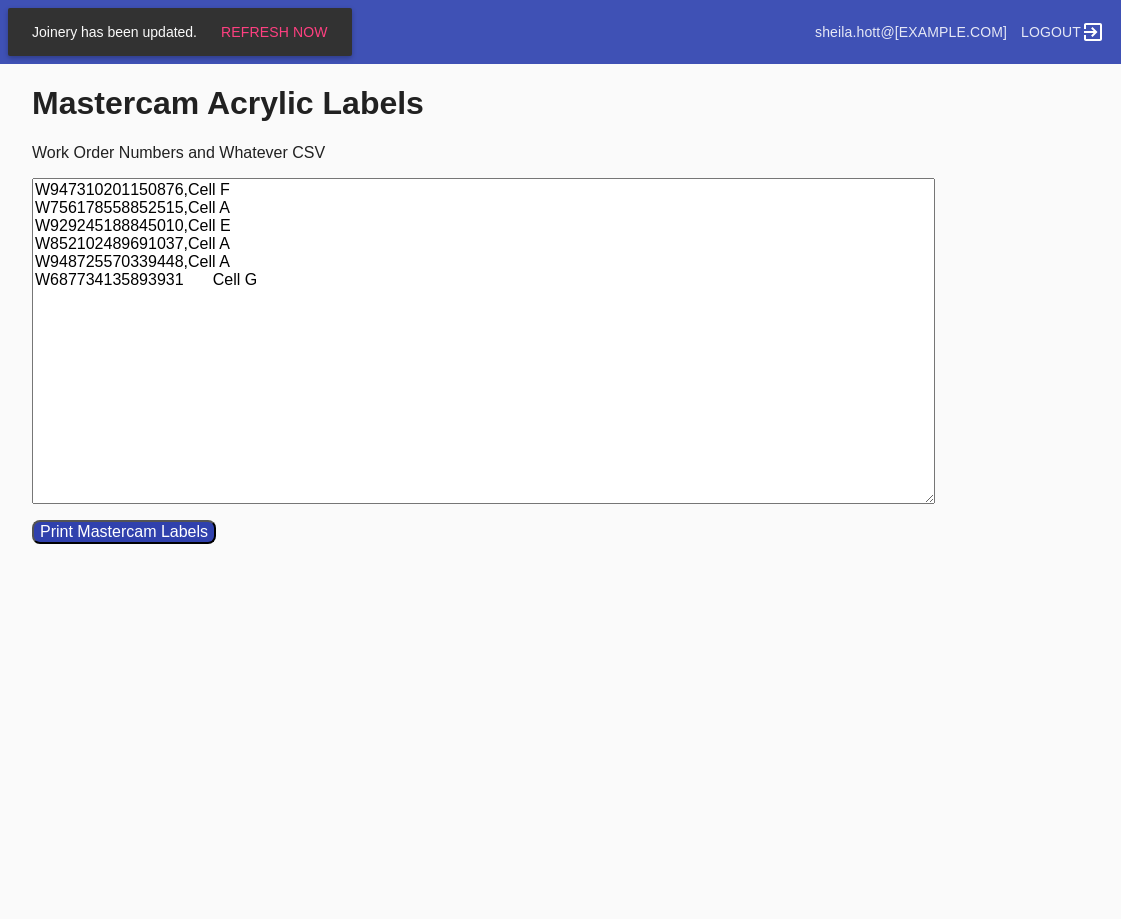 click on "W947310201150876,Cell F
W756178558852515,Cell A
W929245188845010,Cell E
W852102489691037,Cell A
W948725570339448,Cell A
W687734135893931	Cell G" at bounding box center [483, 341] 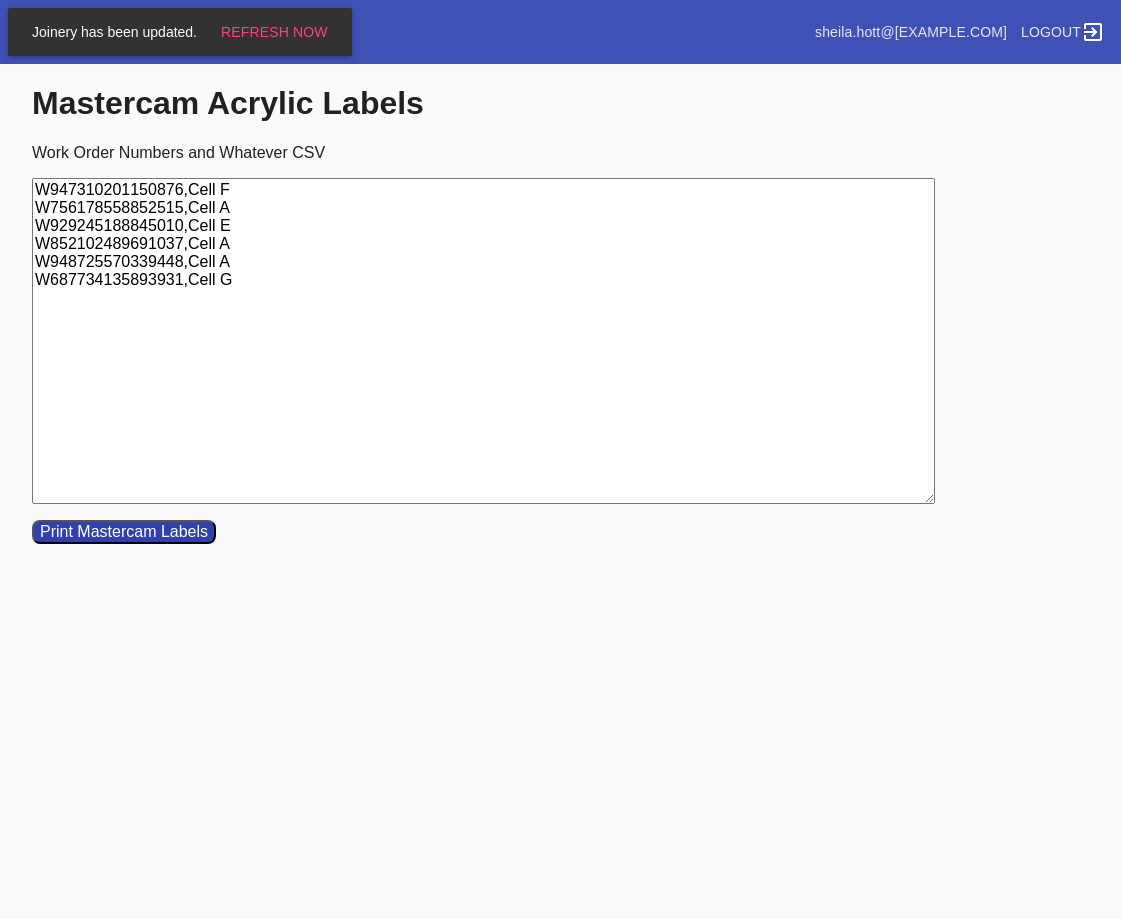 type on "W947310201150876,Cell F
W756178558852515,Cell A
W929245188845010,Cell E
W852102489691037,Cell A
W948725570339448,Cell A
W687734135893931,Cell G" 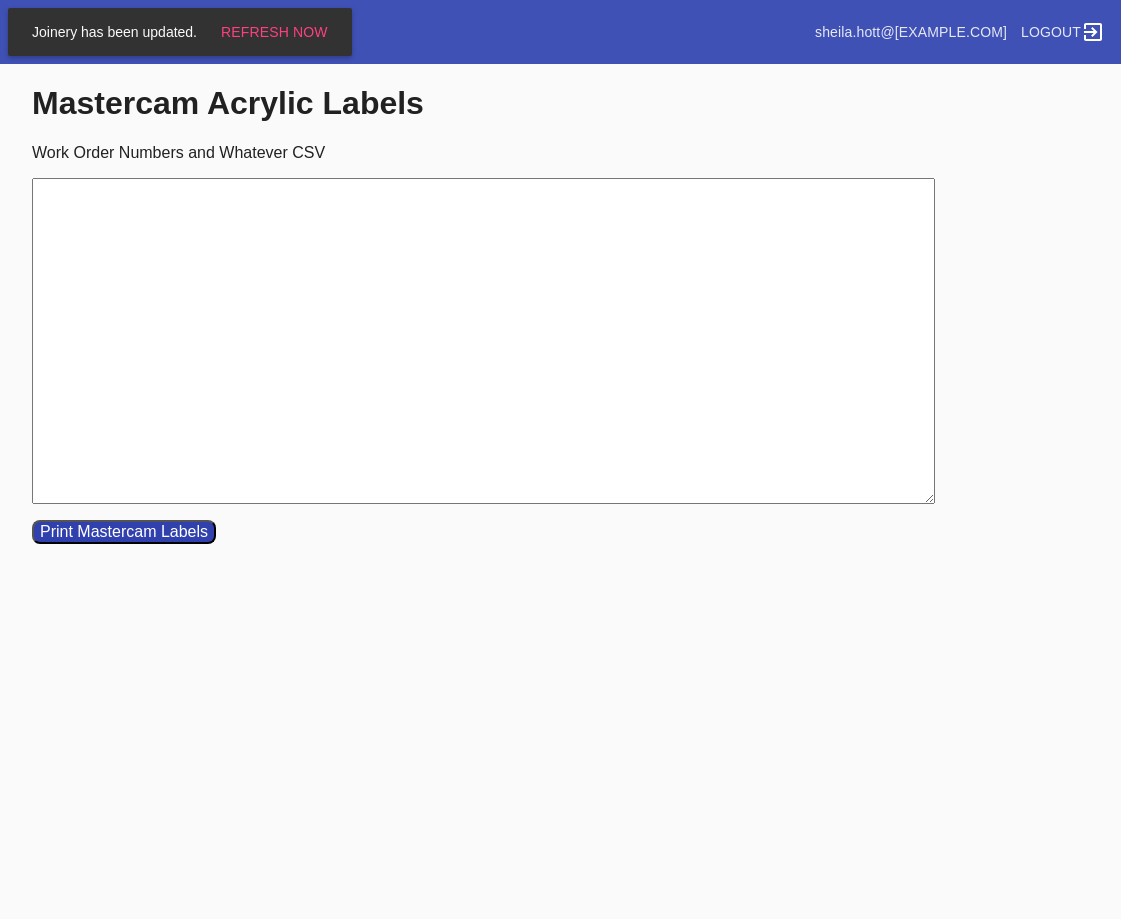 click on "Work Order Numbers and Whatever CSV" at bounding box center [483, 341] 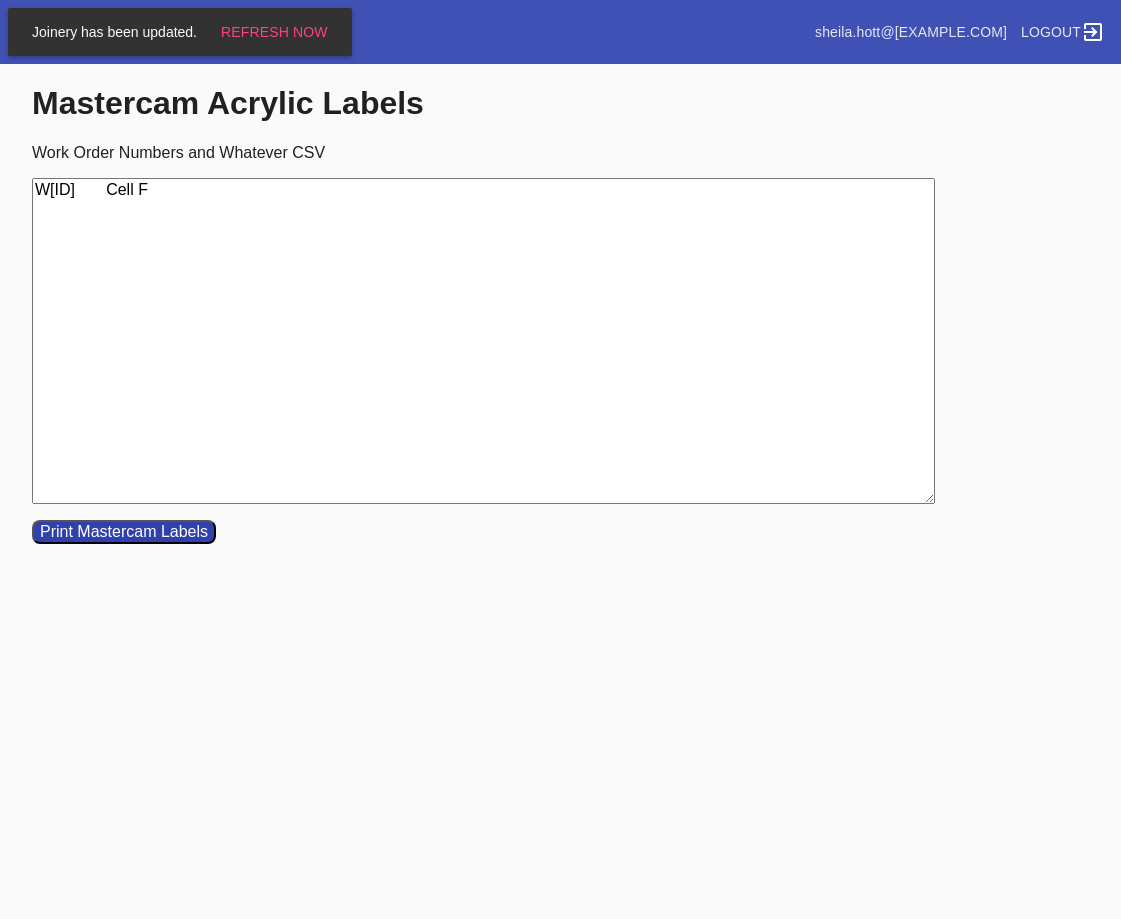 click on "W[ID]	Cell F" at bounding box center [483, 341] 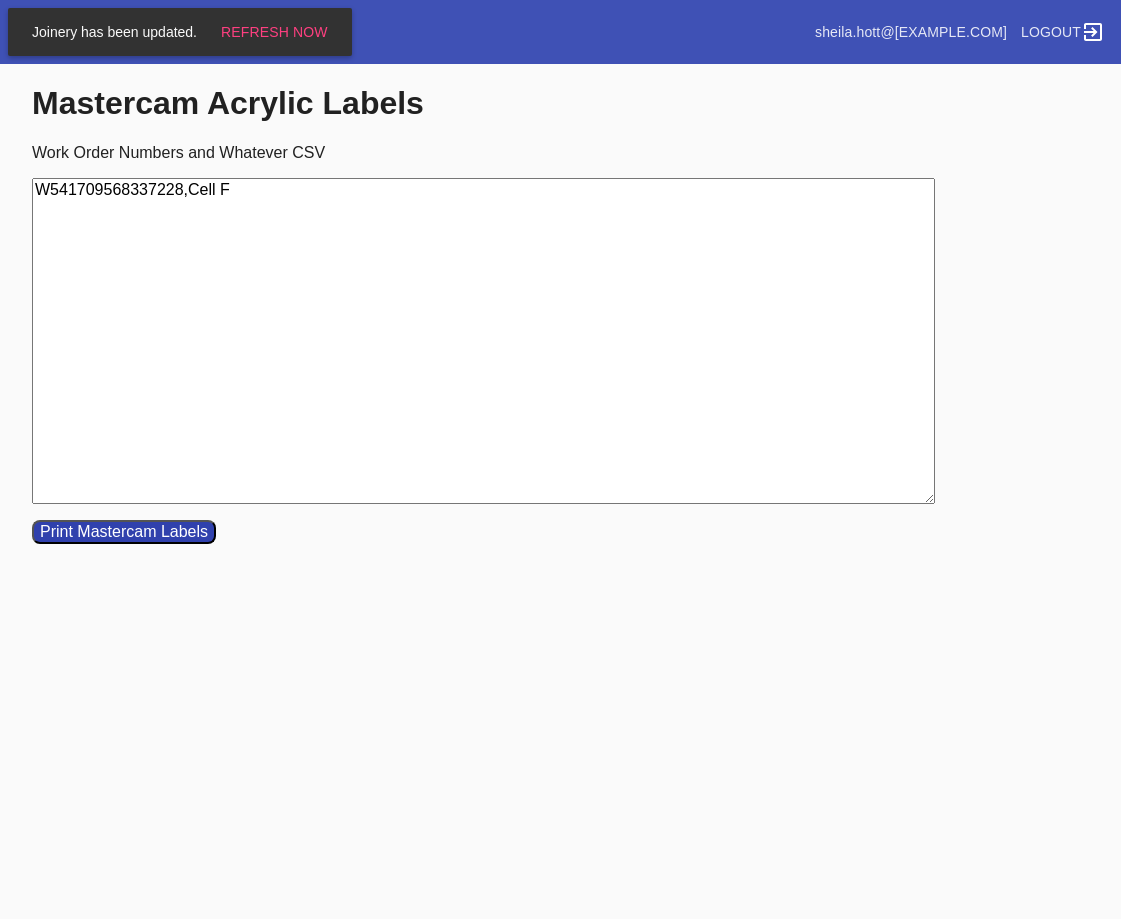 type on "W541709568337228,Cell F" 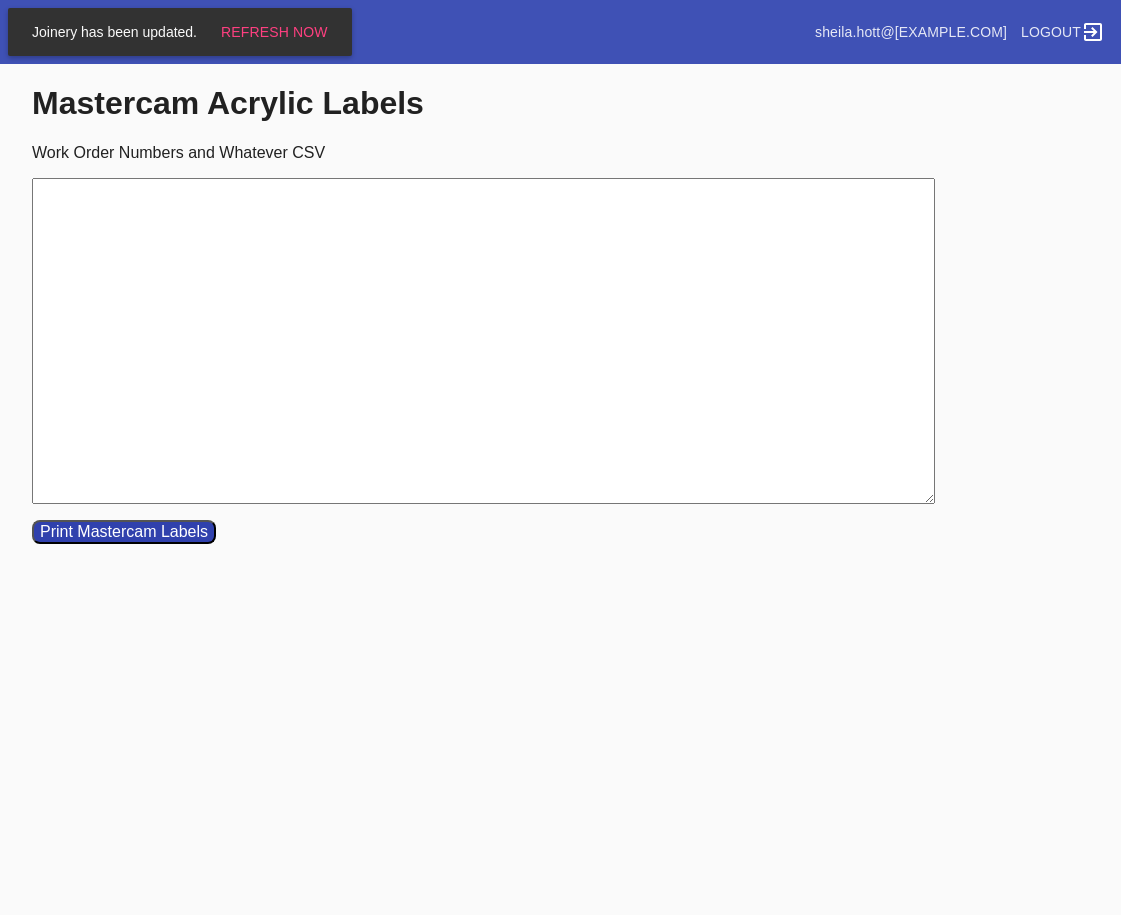 click on "Work Order Numbers and Whatever CSV" at bounding box center [483, 341] 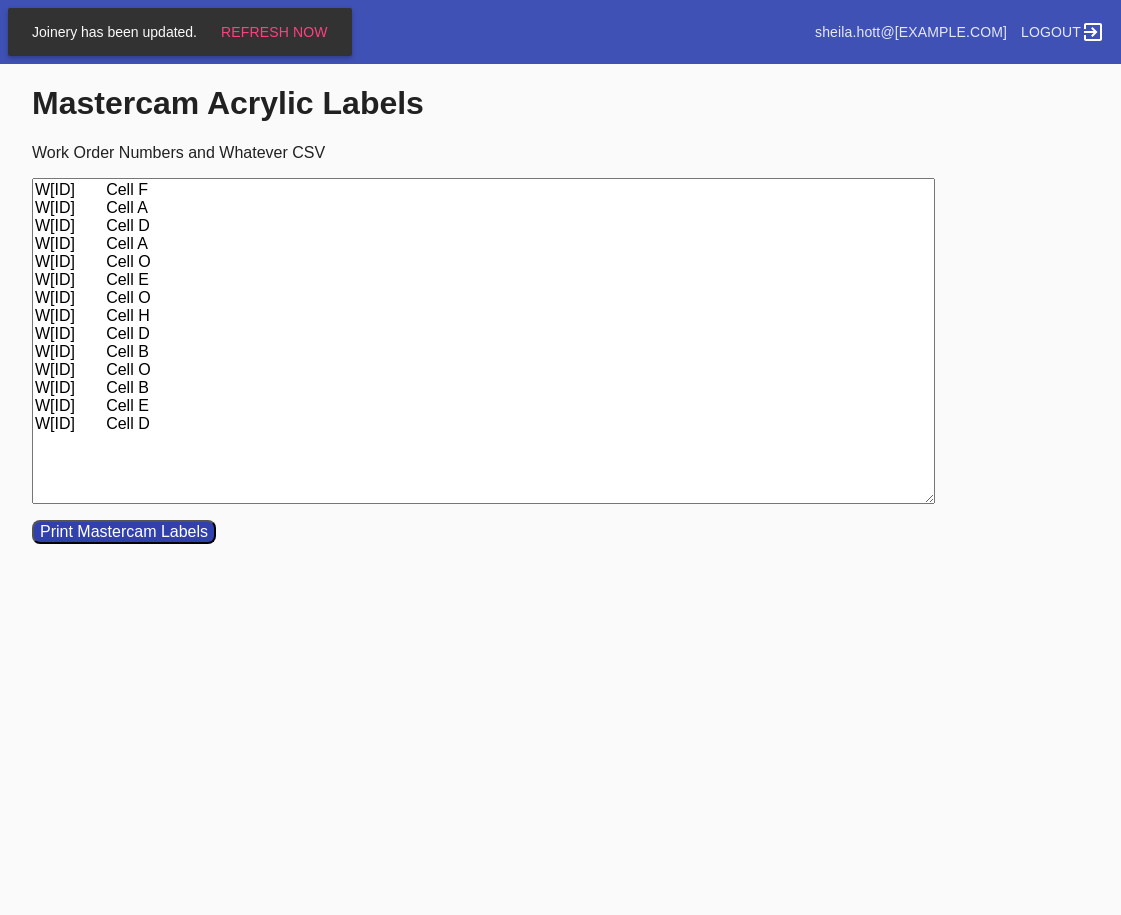 click on "W[ID]	Cell F
W[ID]	Cell A
W[ID]	Cell D
W[ID]	Cell A
W[ID]	Cell O
W[ID]	Cell E
W[ID]	Cell O
W[ID]	Cell H
W[ID]	Cell D
W[ID]	Cell B
W[ID]	Cell O
W[ID]	Cell B
W[ID]	Cell E
W[ID]	Cell D" at bounding box center (483, 341) 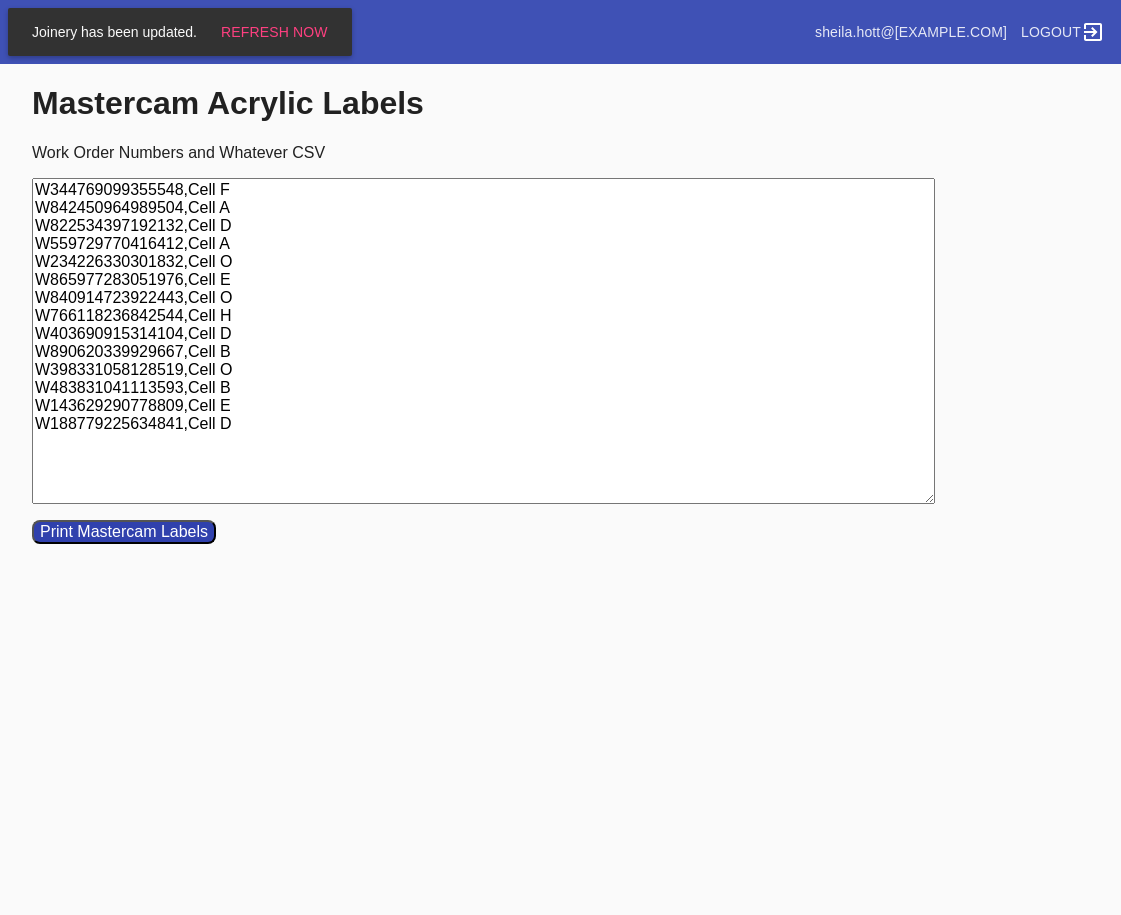 type on "W344769099355548,Cell F
W842450964989504,Cell A
W822534397192132,Cell D
W559729770416412,Cell A
W234226330301832,Cell O
W865977283051976,Cell E
W840914723922443,Cell O
W766118236842544,Cell H
W403690915314104,Cell D
W890620339929667,Cell B
W398331058128519,Cell O
W483831041113593,Cell B
W143629290778809,Cell E
W188779225634841,Cell D" 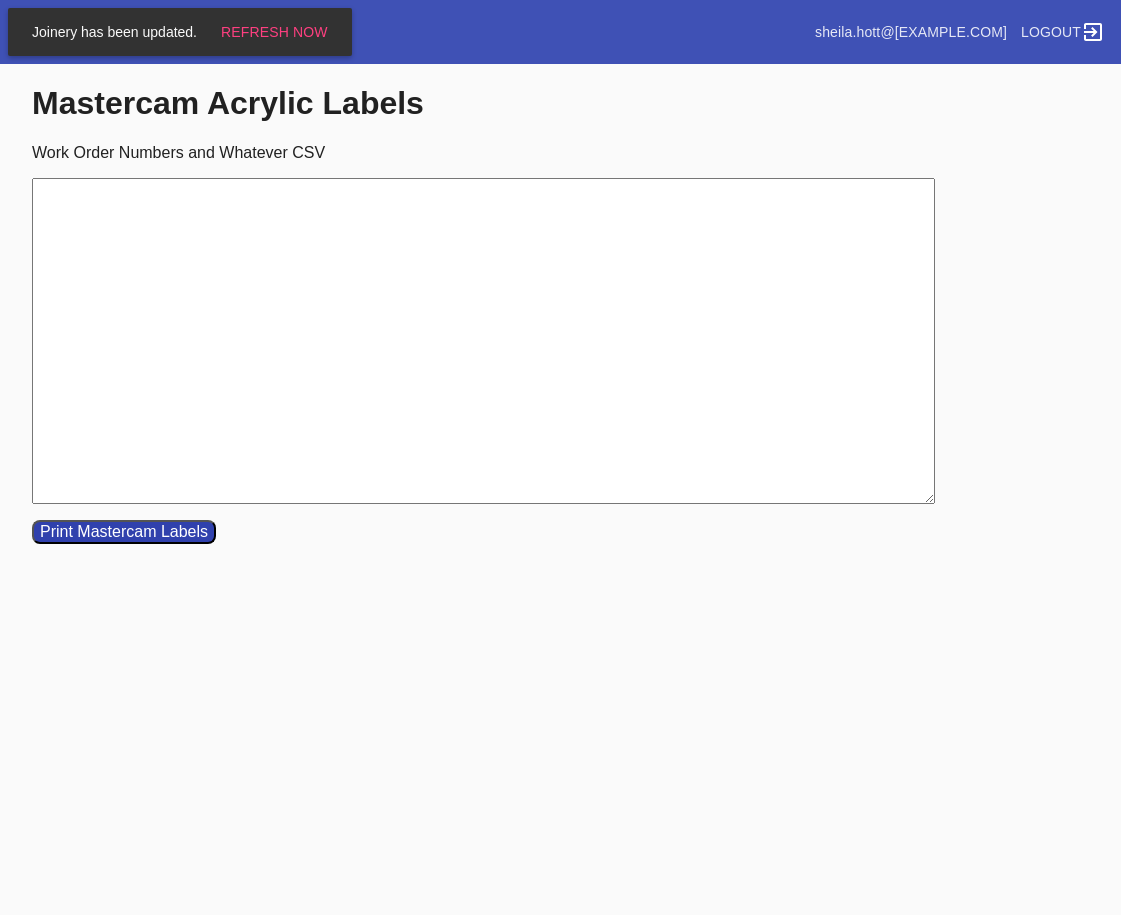 click on "Work Order Numbers and Whatever CSV" at bounding box center (483, 341) 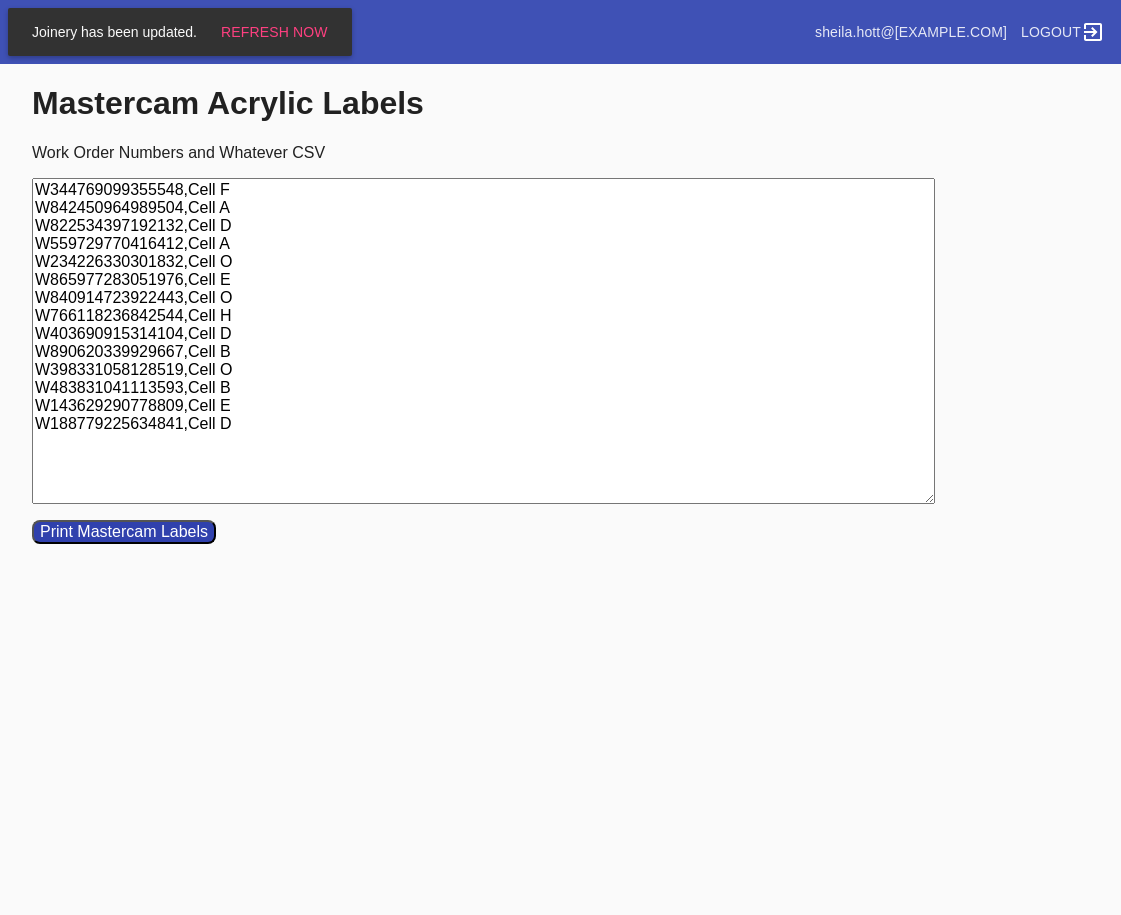 type on "W344769099355548,Cell F
W842450964989504,Cell A
W822534397192132,Cell D
W559729770416412,Cell A
W234226330301832,Cell O
W865977283051976,Cell E
W840914723922443,Cell O
W766118236842544,Cell H
W403690915314104,Cell D
W890620339929667,Cell B
W398331058128519,Cell O
W483831041113593,Cell B
W143629290778809,Cell E
W188779225634841,Cell D" 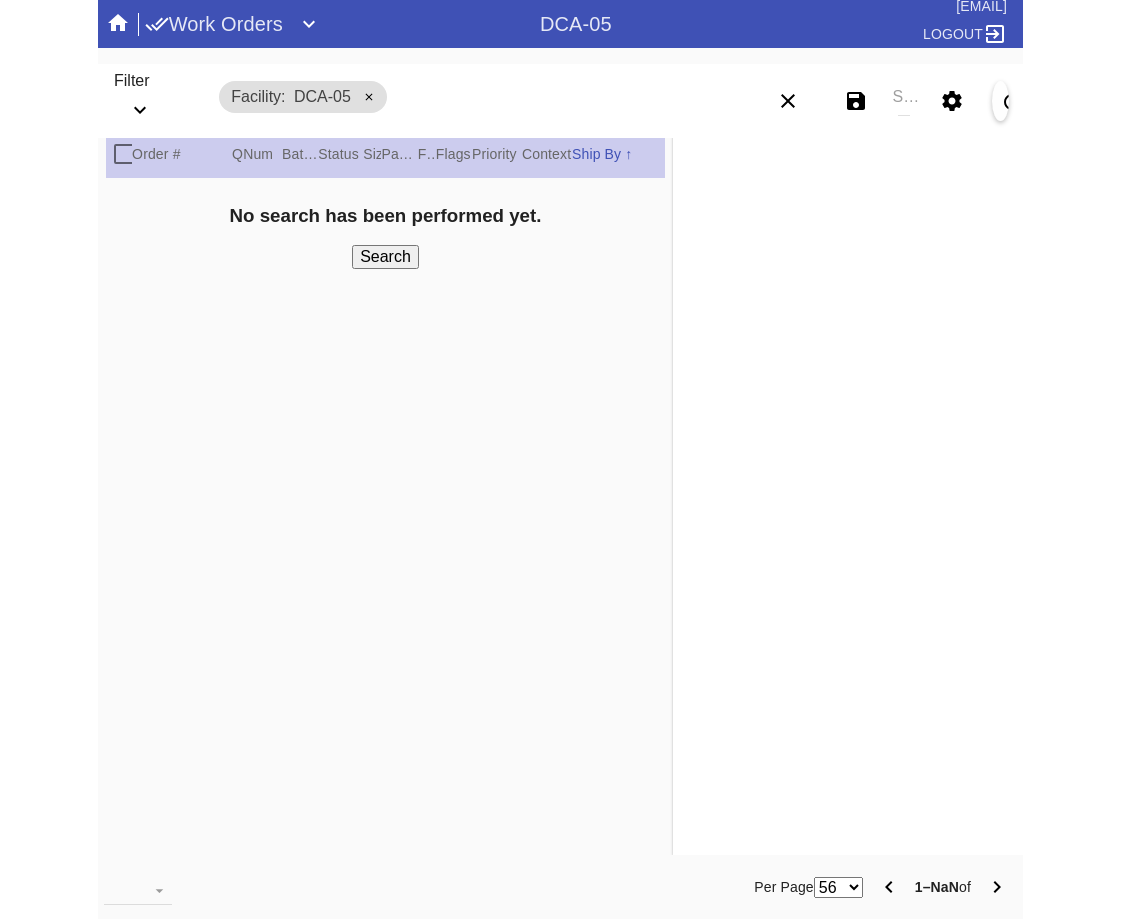 scroll, scrollTop: 0, scrollLeft: 0, axis: both 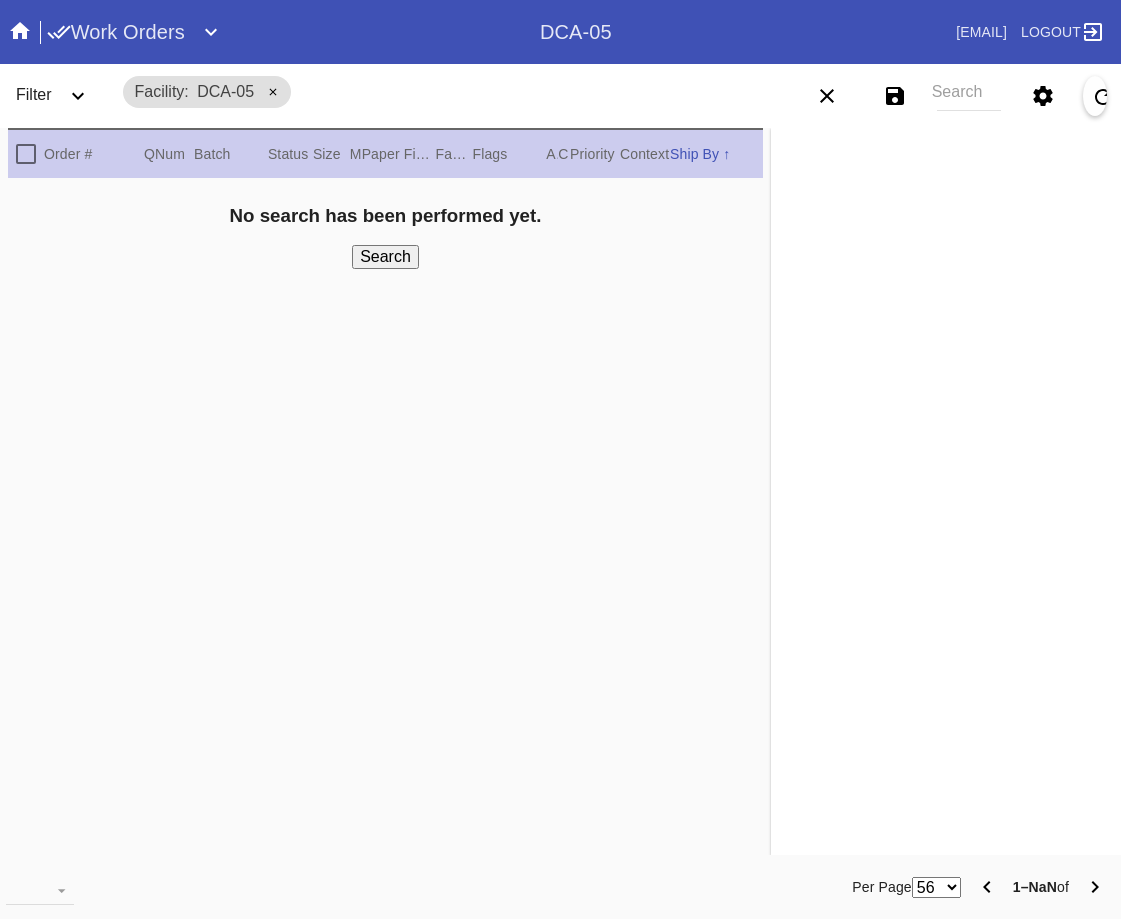 click on "Search" at bounding box center [969, 96] 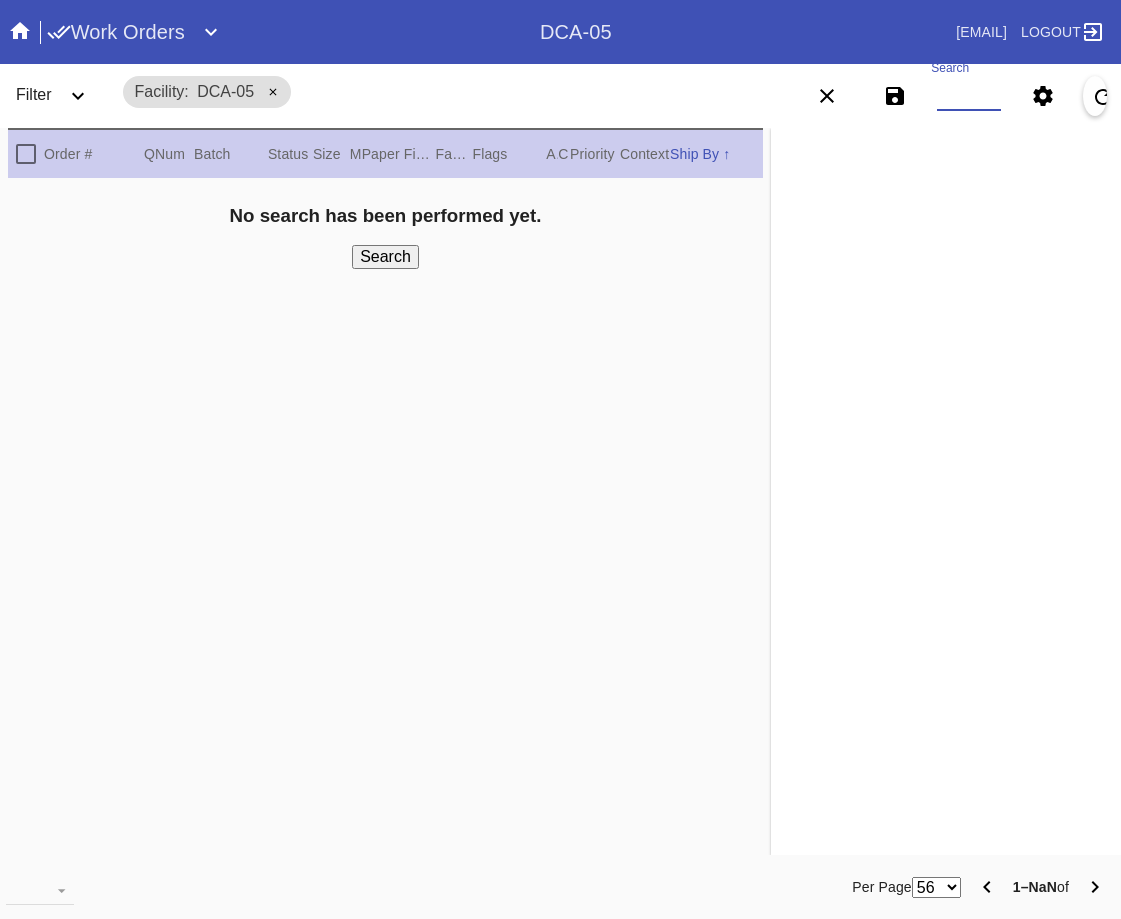 paste on "W910029760356884,Cell F W750979894396986,Cell D W928455458650230,Cell H W398149783894403,Cell D W304483825452162,Cell D" 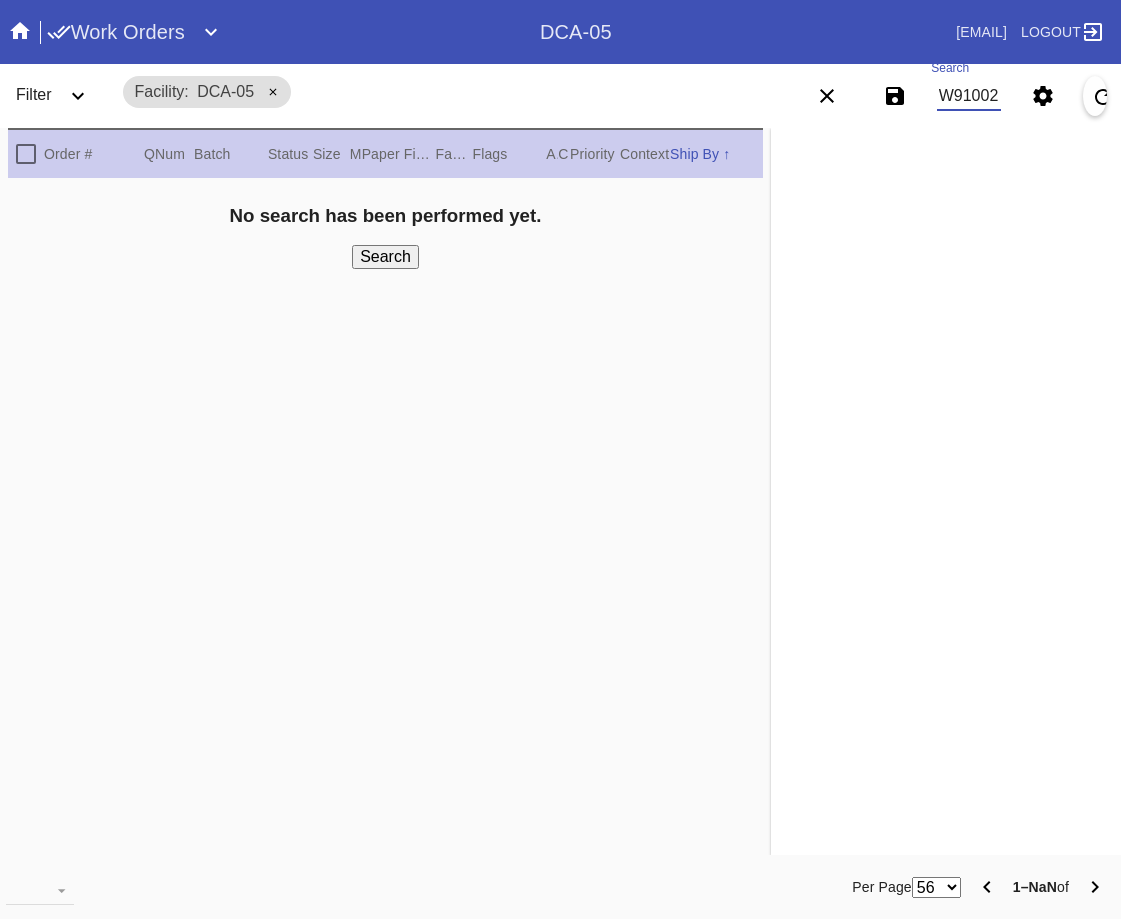 scroll, scrollTop: 0, scrollLeft: 938, axis: horizontal 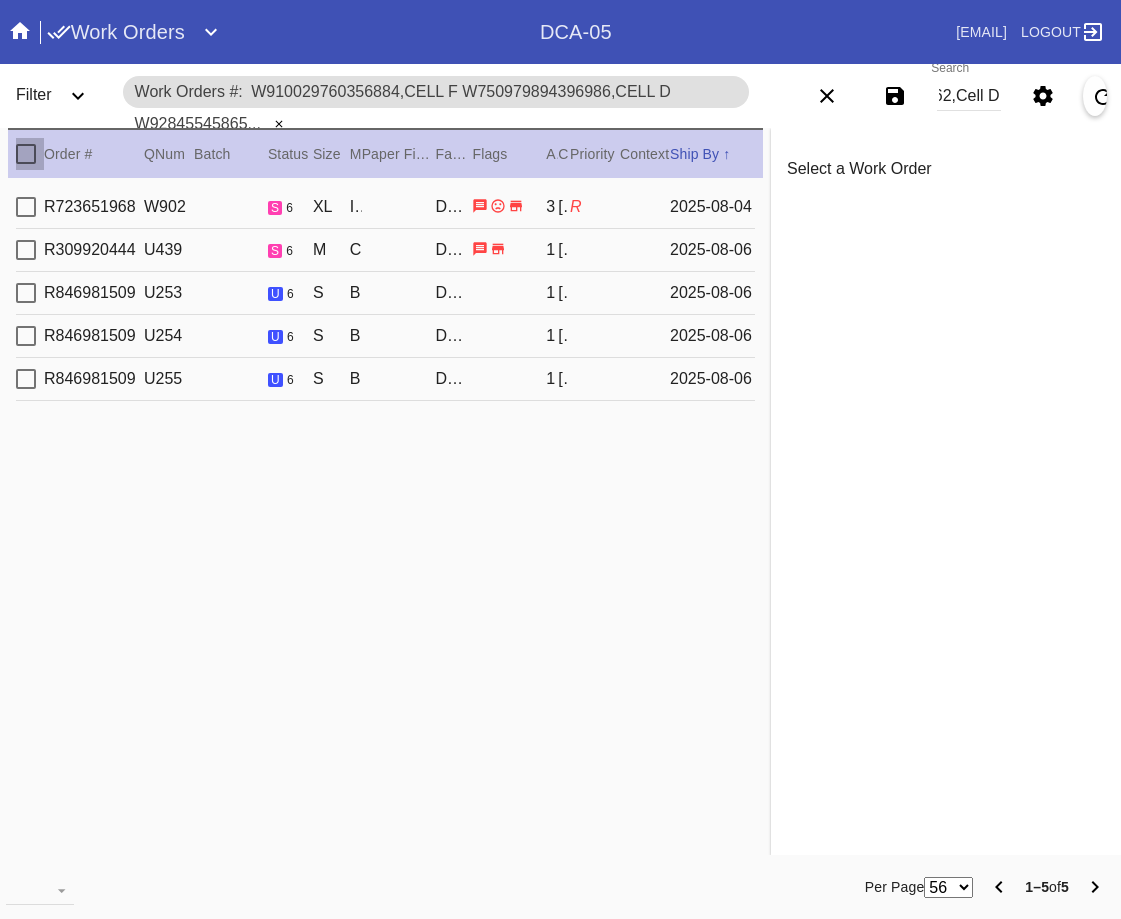 click at bounding box center (26, 154) 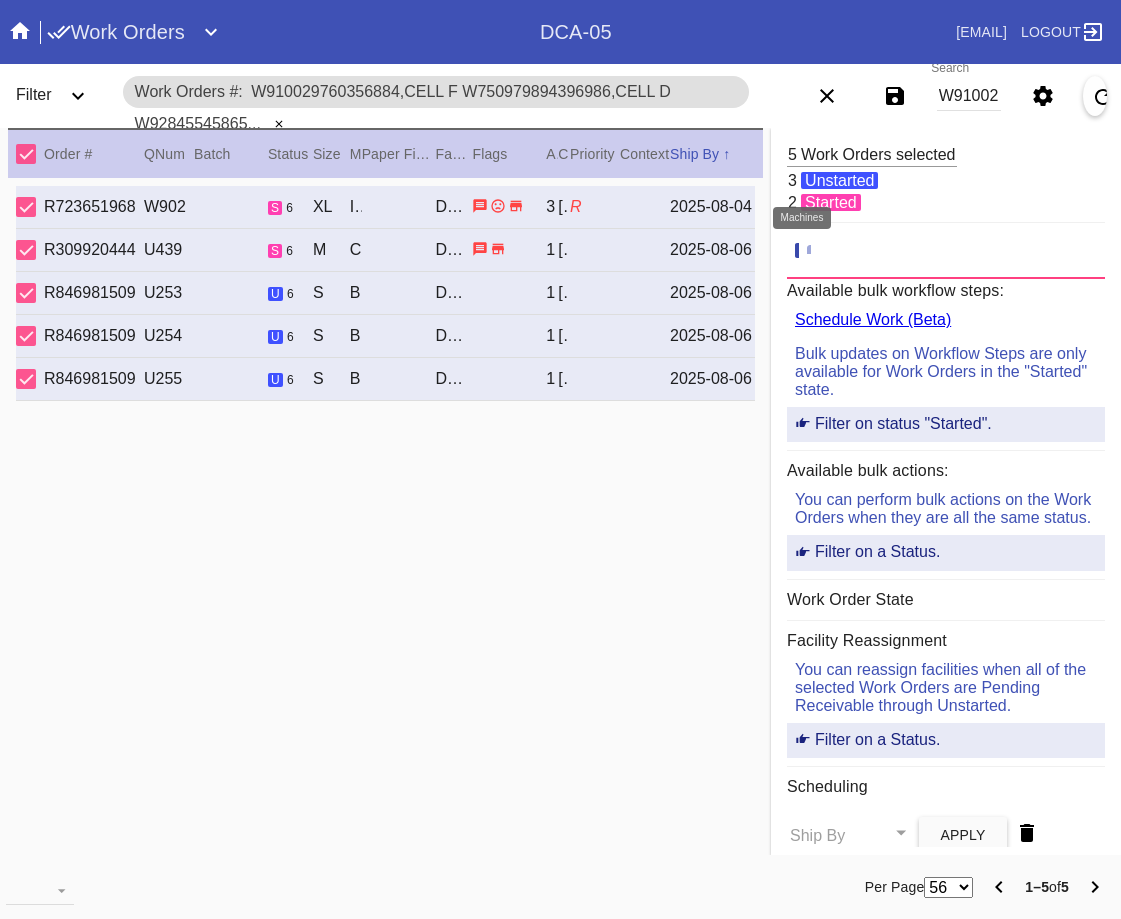 click 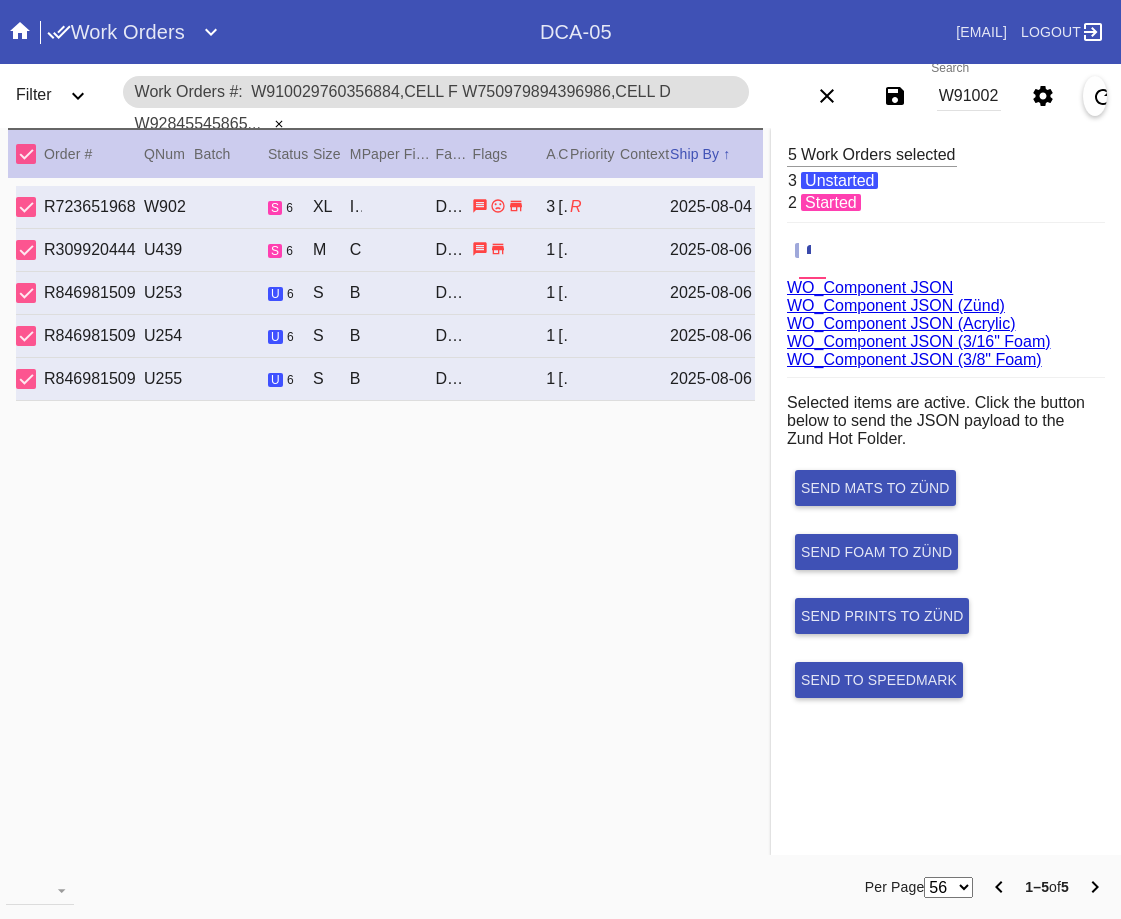 click on "WO_Component JSON (Acrylic)" at bounding box center (901, 323) 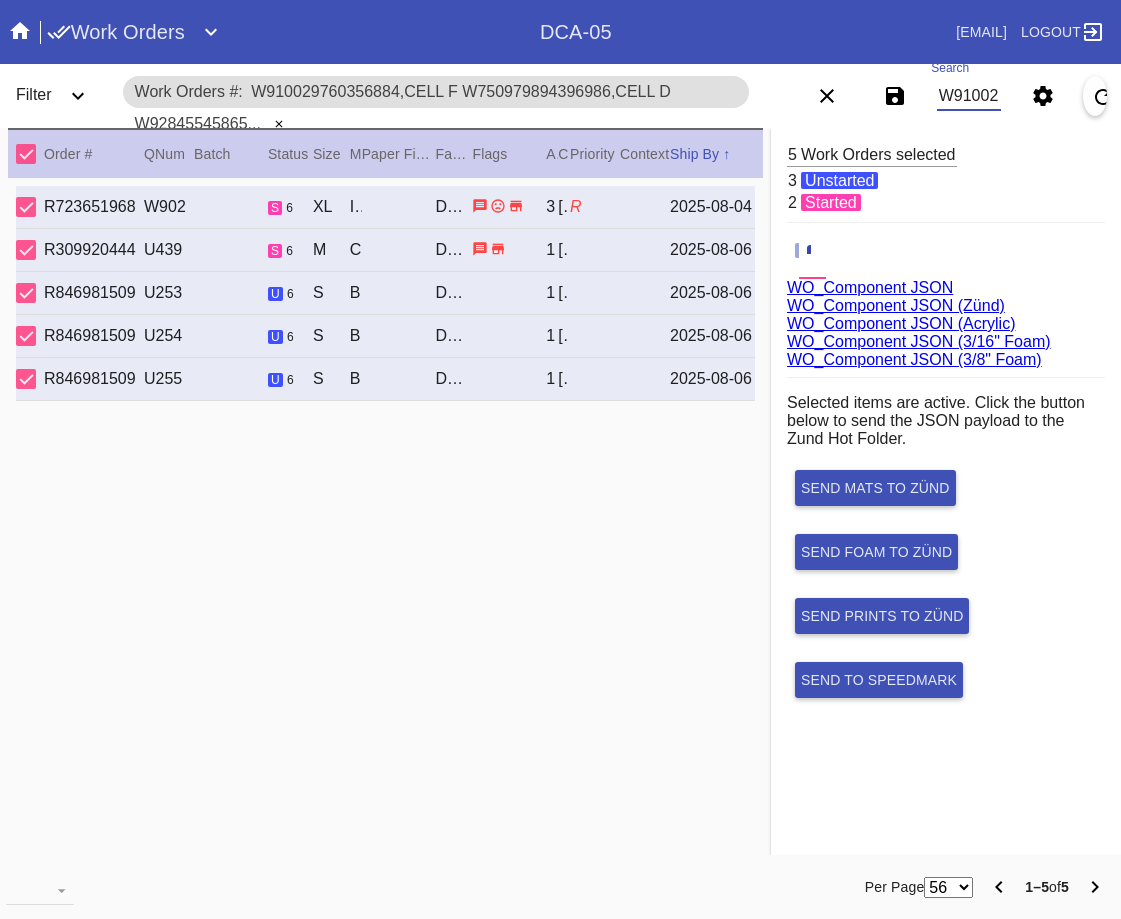 click on "W910029760356884,Cell F W750979894396986,Cell D W928455458650230,Cell H W398149783894403,Cell D W304483825452162,Cell D" at bounding box center (969, 96) 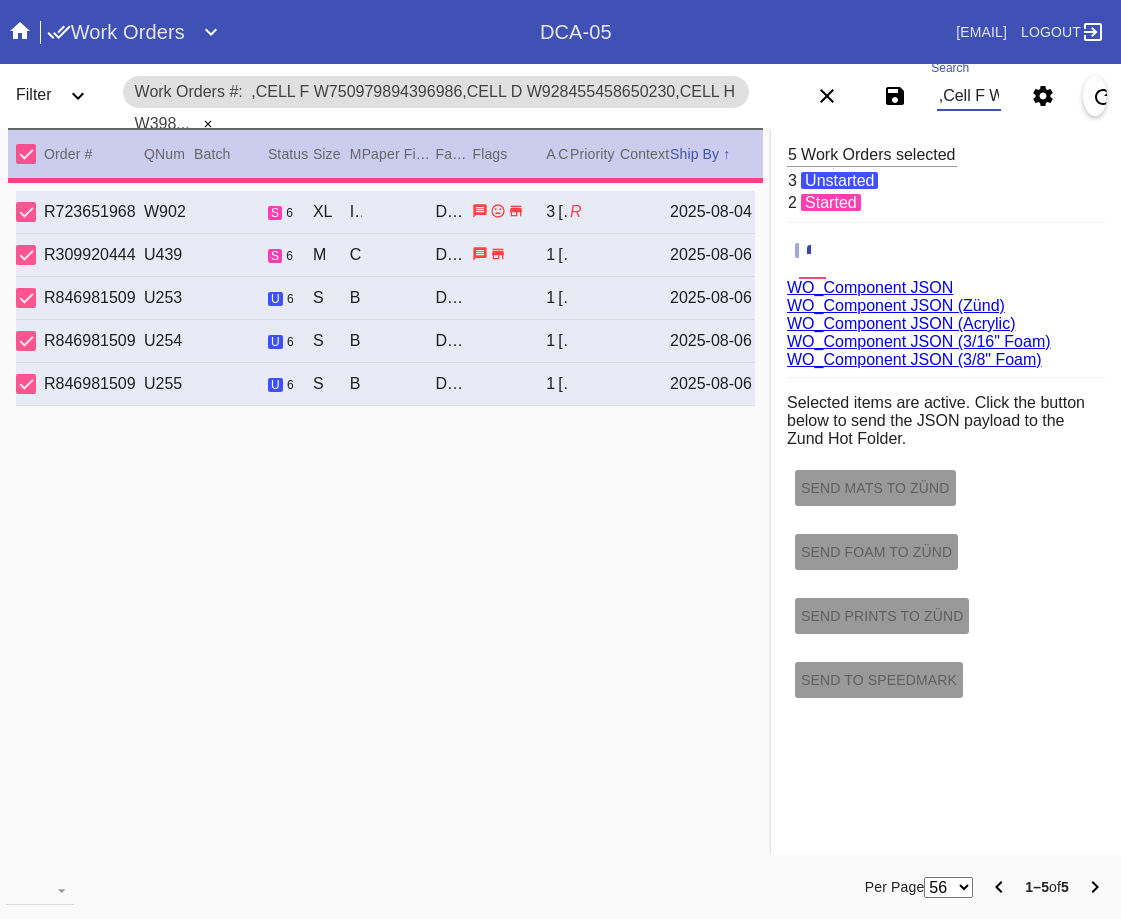 click on ",Cell F W750979894396986,Cell D W928455458650230,Cell H W398149783894403,Cell D W304483825452162,Cell D" at bounding box center (969, 96) 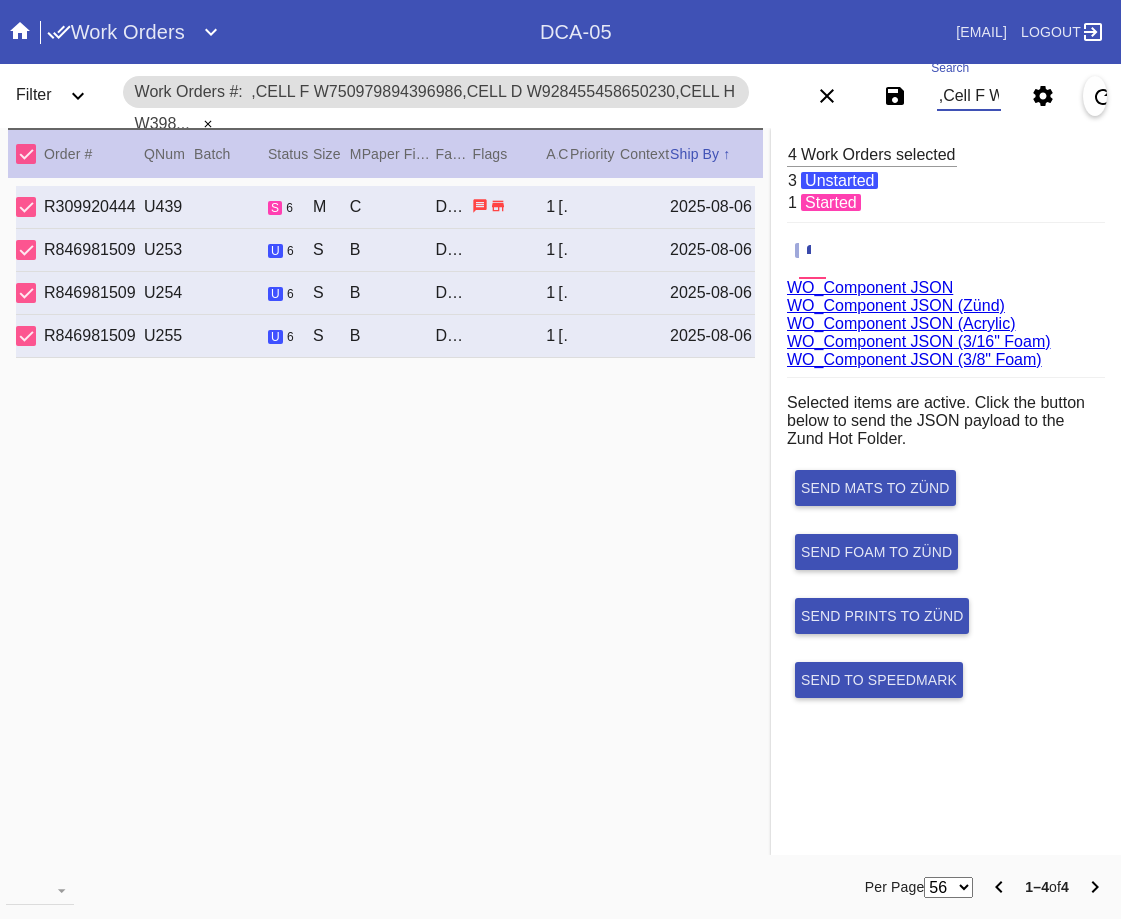 click on ",Cell F W750979894396986,Cell D W928455458650230,Cell H W398149783894403,Cell D W304483825452162,Cell D" at bounding box center (969, 96) 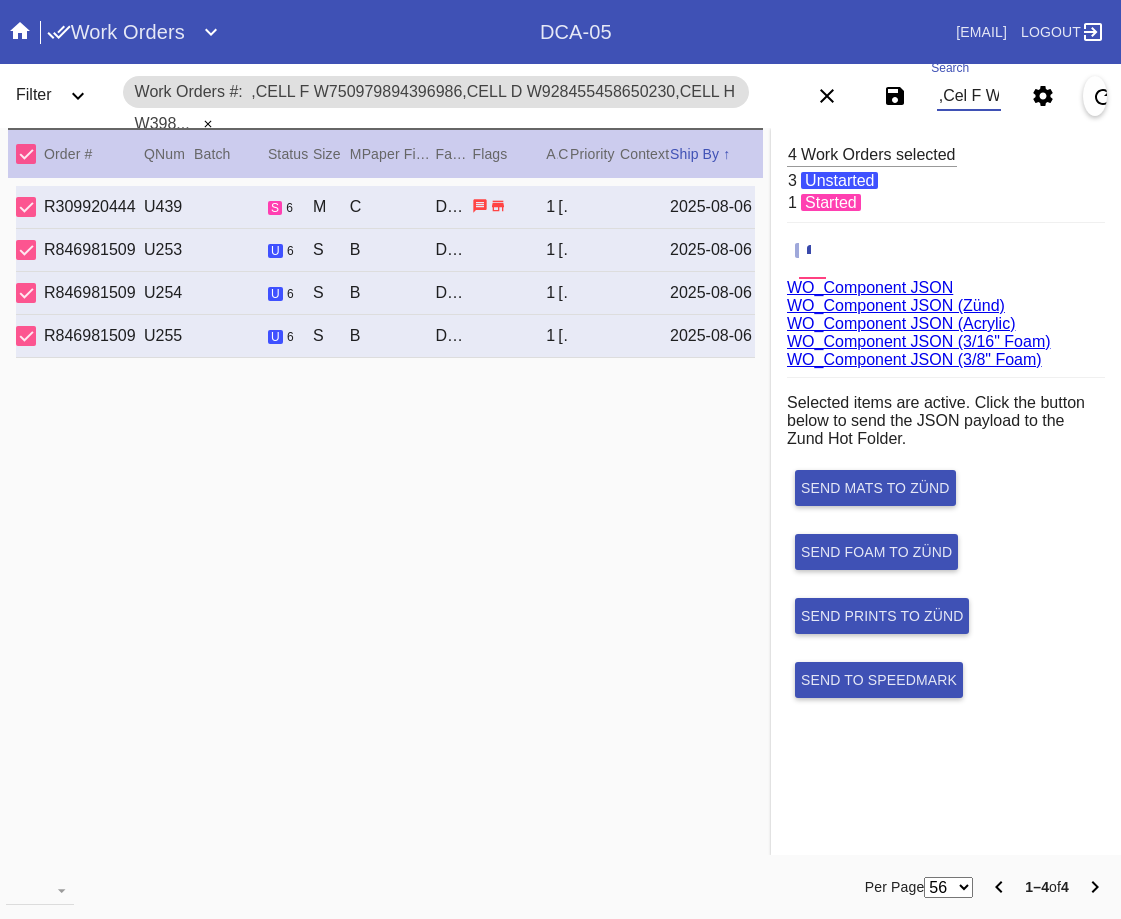 click on ",Cel F W750979894396986,Cell D W928455458650230,Cell H W398149783894403,Cell D W304483825452162,Cell D" at bounding box center [969, 96] 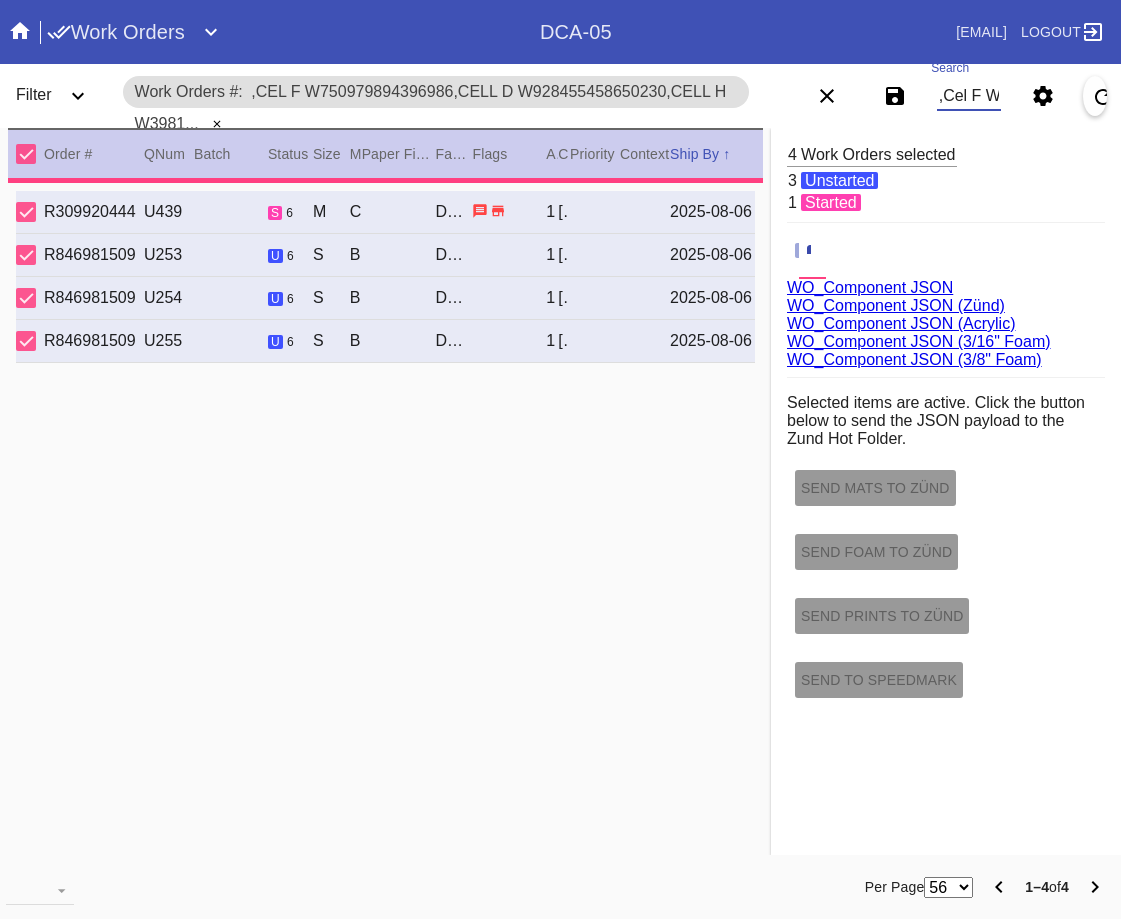 click on ",Cel F W750979894396986,Cell D W928455458650230,Cell H W398149783894403,Cell D W304483825452162,Cell D" at bounding box center [969, 96] 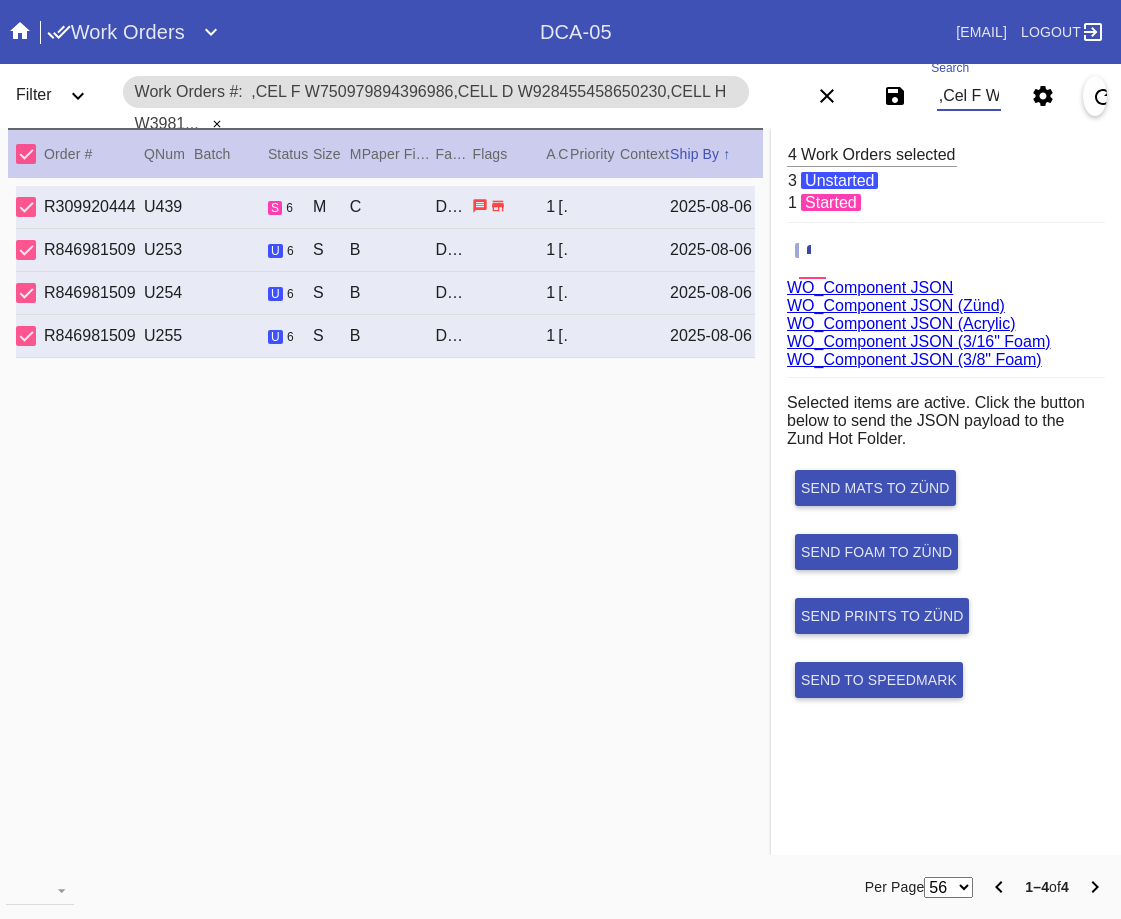 click on ",Cel F W750979894396986,Cell D W928455458650230,Cell H W398149783894403,Cell D W304483825452162,Cell D" at bounding box center [969, 96] 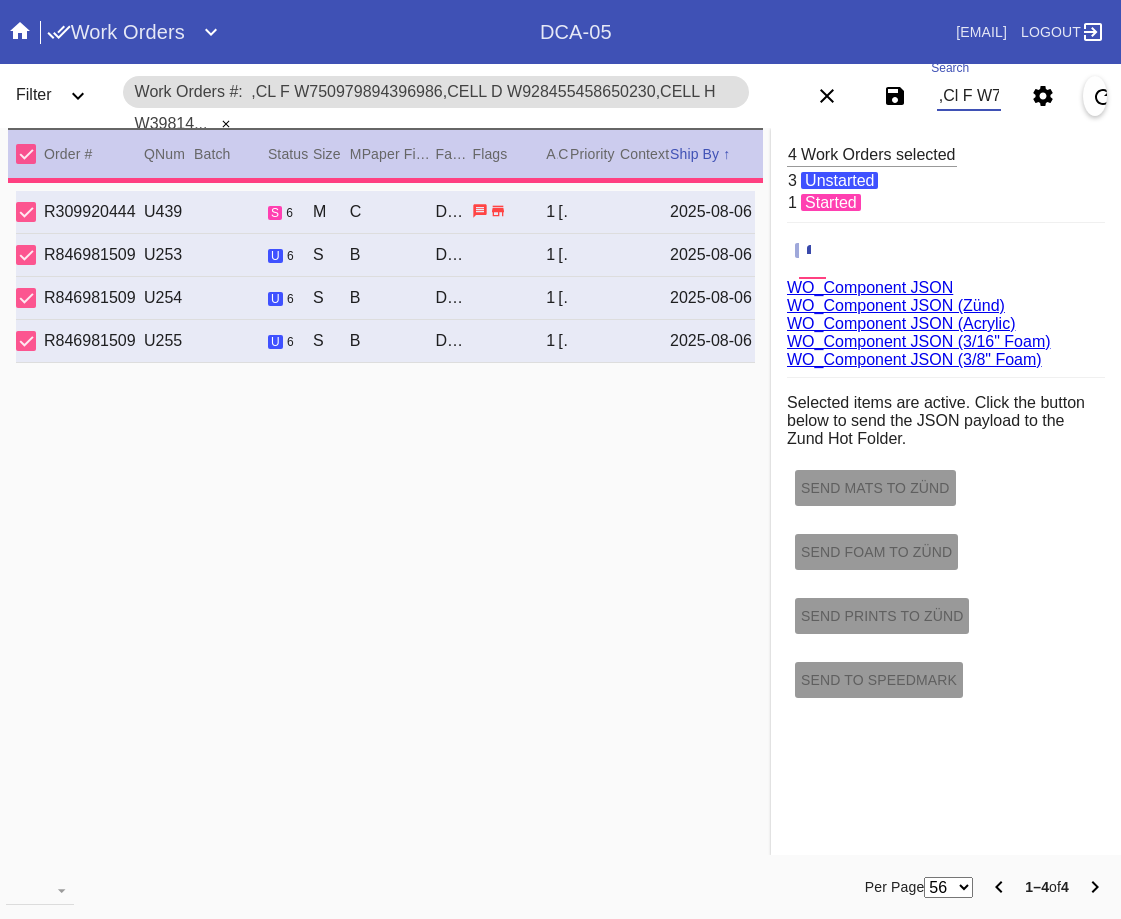 click on ",Cl F W750979894396986,Cell D W928455458650230,Cell H W398149783894403,Cell D W304483825452162,Cell D" at bounding box center (969, 96) 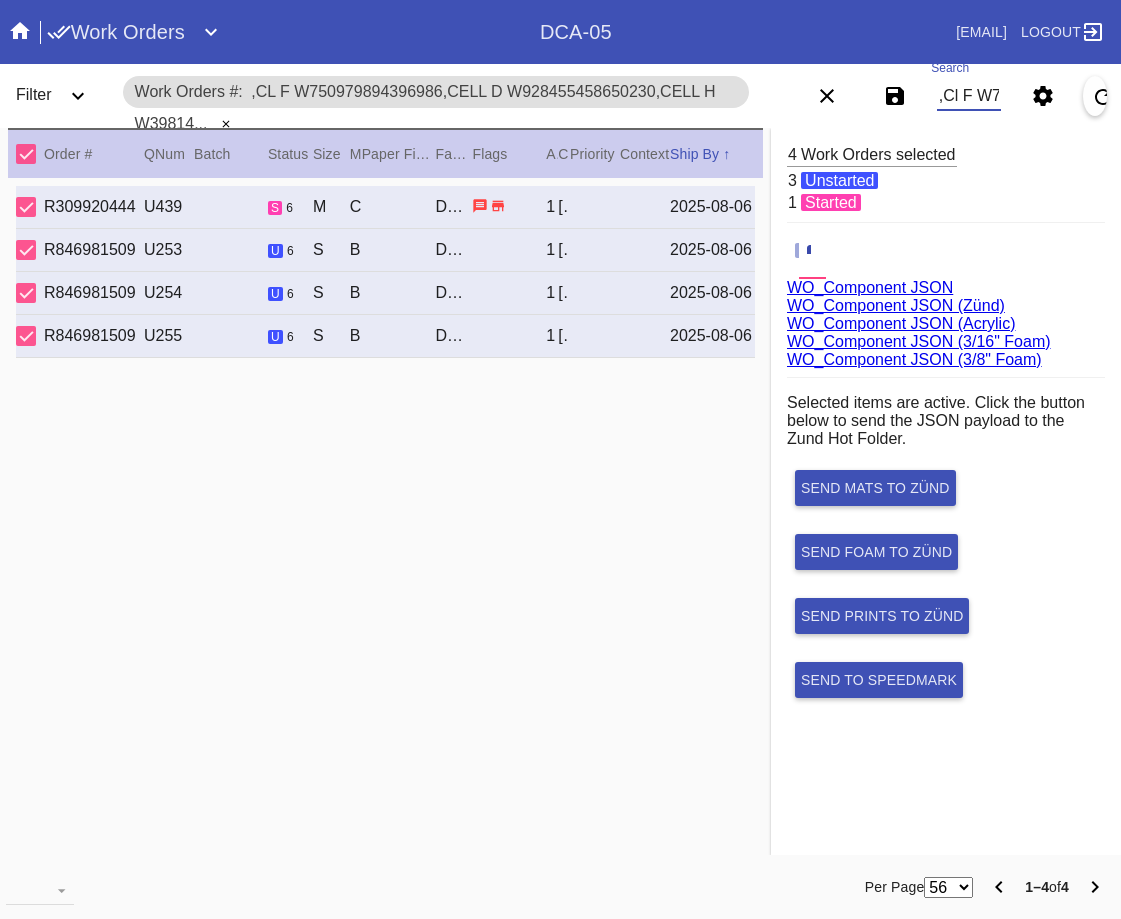 click on ",Cl F W750979894396986,Cell D W928455458650230,Cell H W398149783894403,Cell D W304483825452162,Cell D" at bounding box center [969, 96] 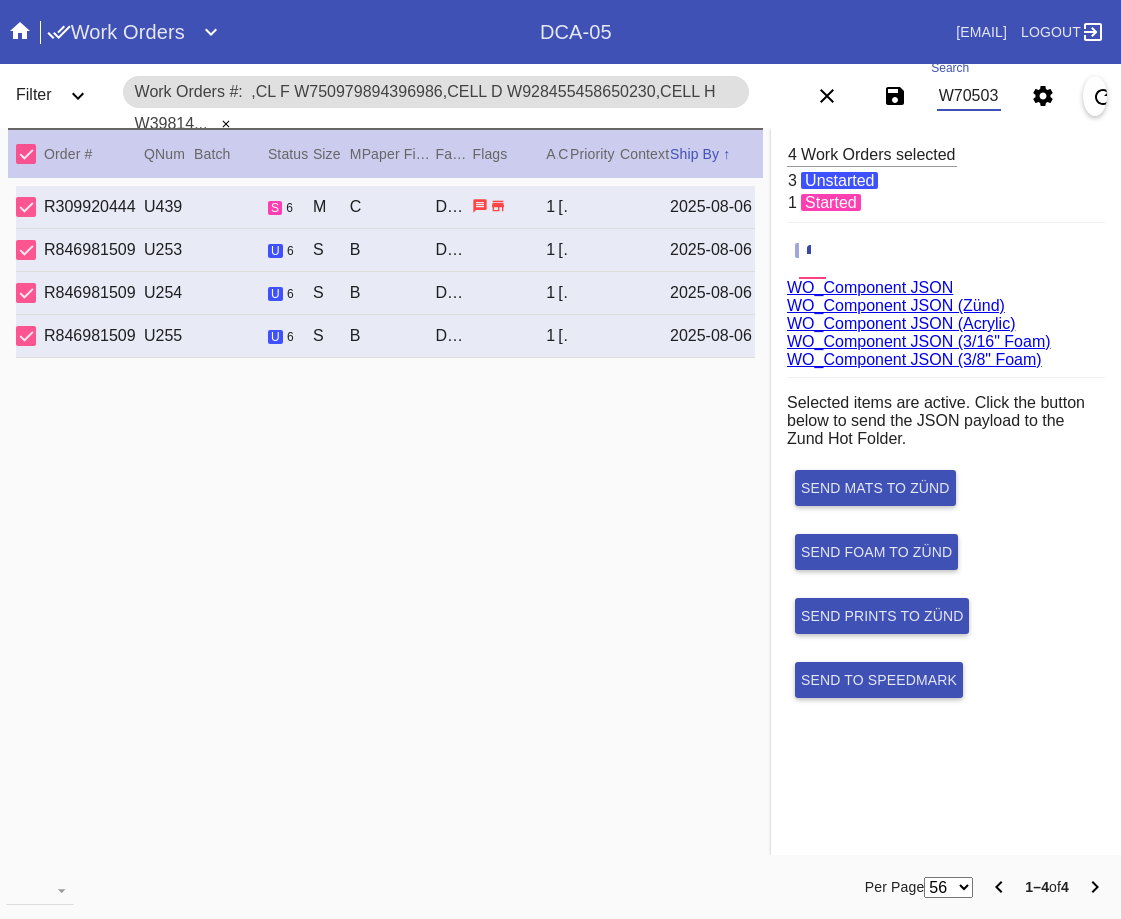 scroll, scrollTop: 0, scrollLeft: 1546, axis: horizontal 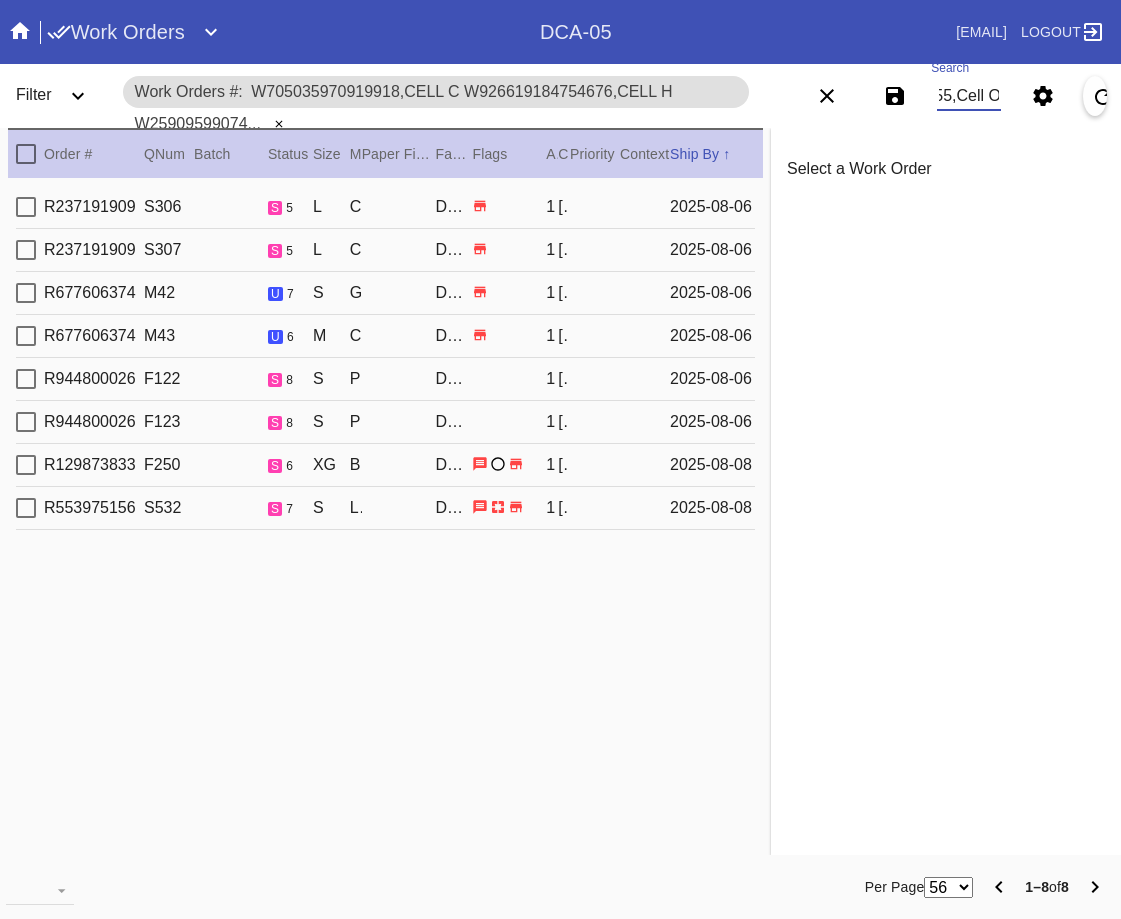 type on "W705035970919918,Cell C W926619184754676,Cell H W259095990749329,Cell H W238267203122185,Cell O W645092923052037,Cell G W996802038542122,Cell G W479983563234144,Cell O W561176648231755,Cell O" 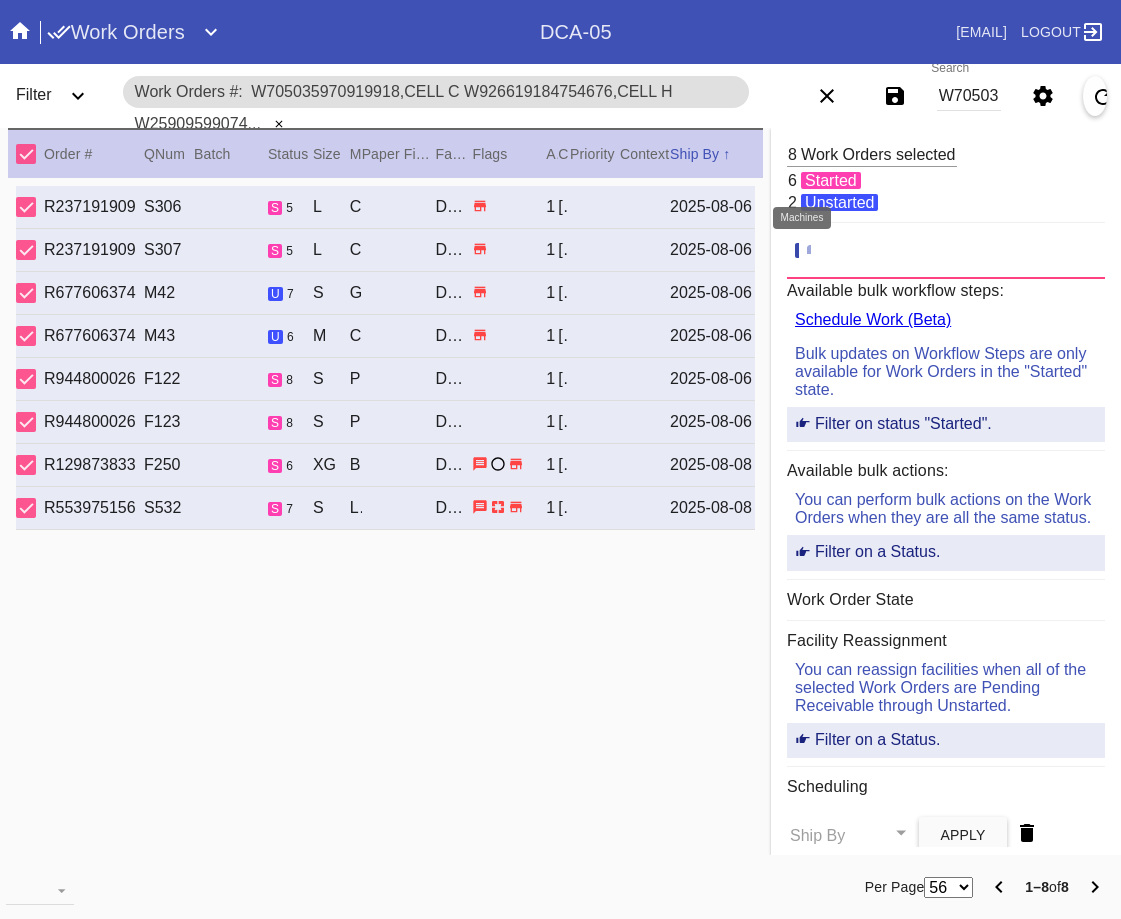 click 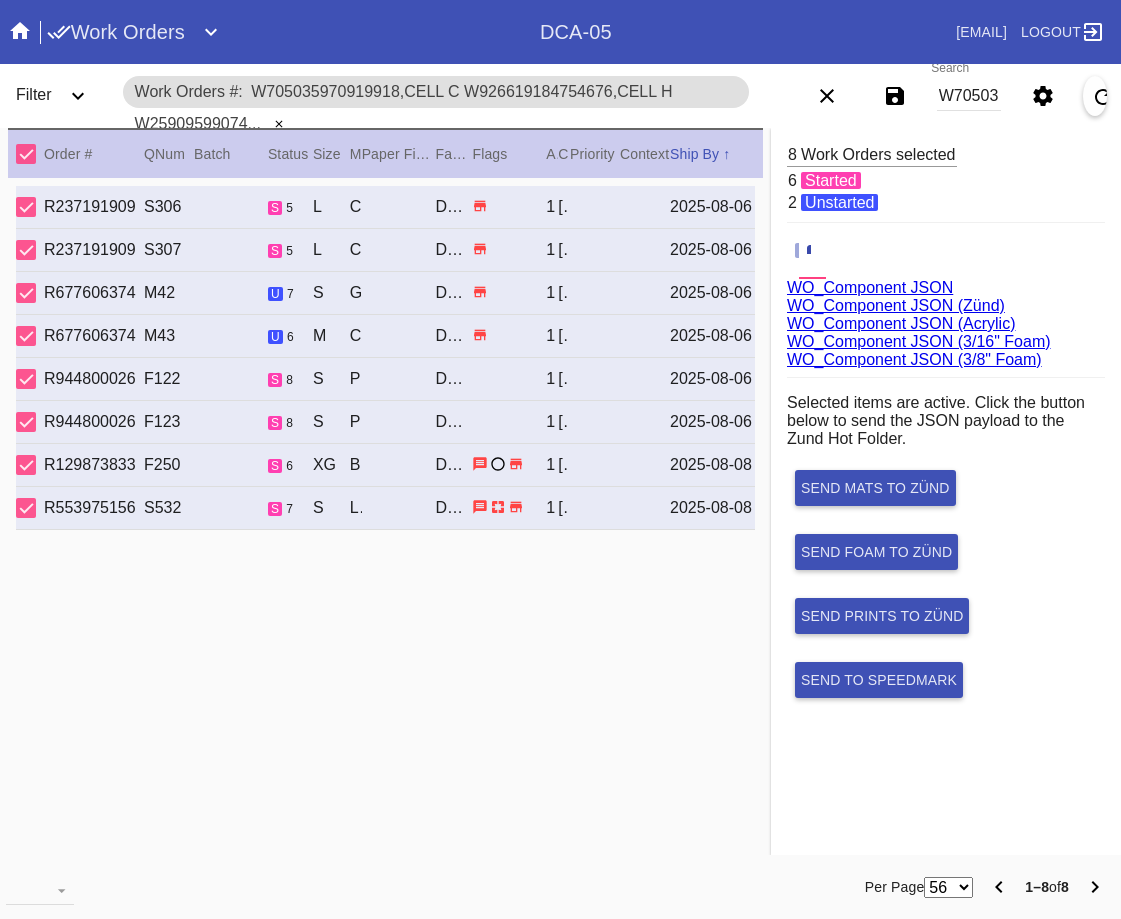 click on "WO_Component JSON (Acrylic)" at bounding box center (901, 323) 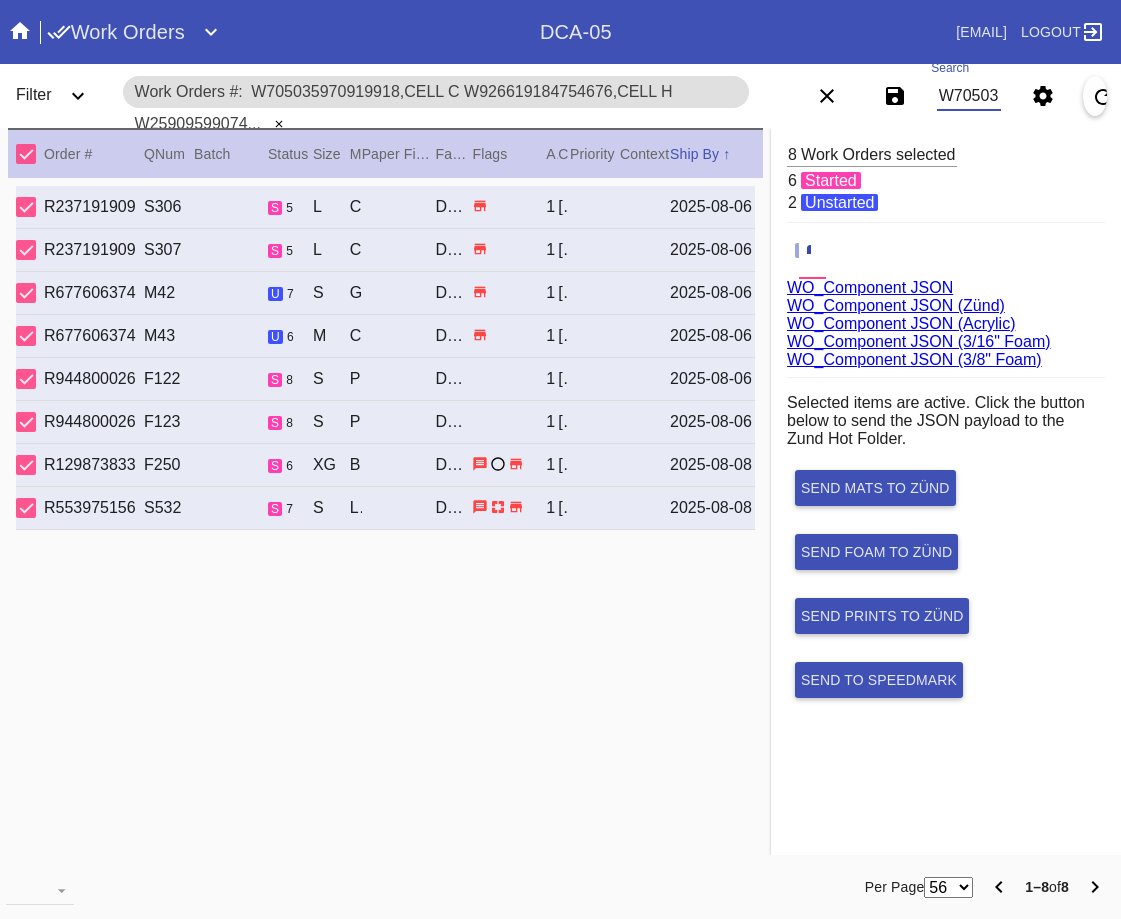 click on "W705035970919918,Cell C W926619184754676,Cell H W259095990749329,Cell H W238267203122185,Cell O W645092923052037,Cell G W996802038542122,Cell G W479983563234144,Cell O W561176648231755,Cell O" at bounding box center (969, 96) 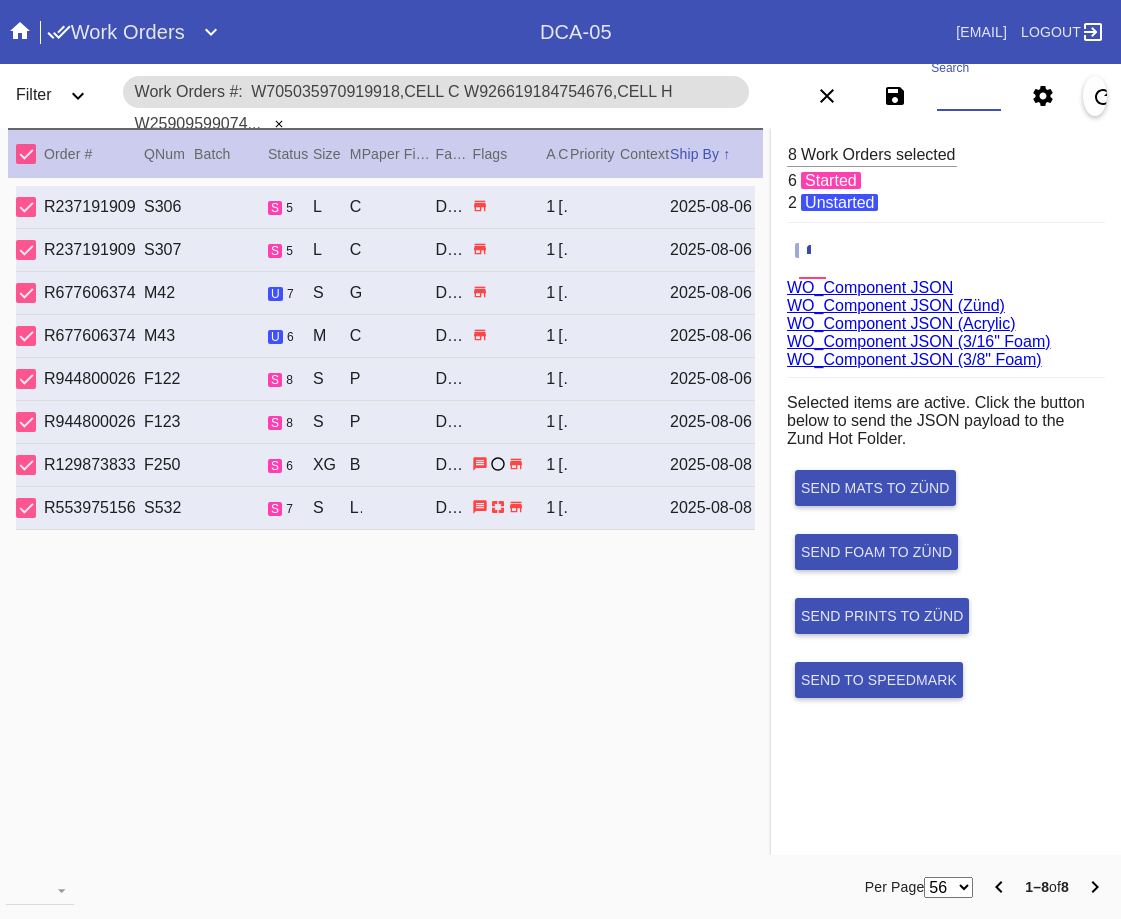 paste on "W330469093246489,Cell G W133879037465787,Cell H W270865411685094,Cell B W509028108904761,Cell E W733567863450186,Cell G W414807063738382,Cell F W959354654019156,Cell G W676903143336970,Cell B W787575548229289,Cell G W219399606095849,Cell O W165398511074206,Cell O W428173628885886,Cell D" 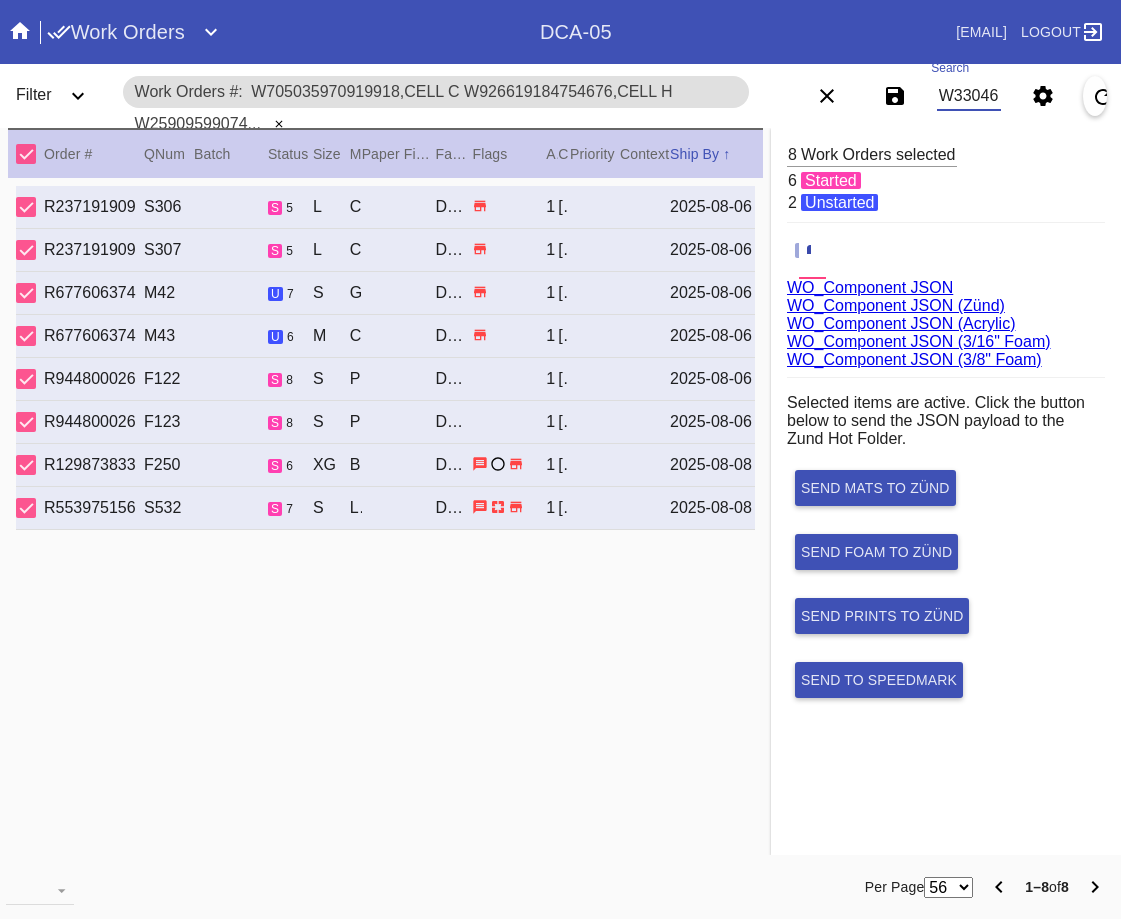 scroll, scrollTop: 0, scrollLeft: 2345, axis: horizontal 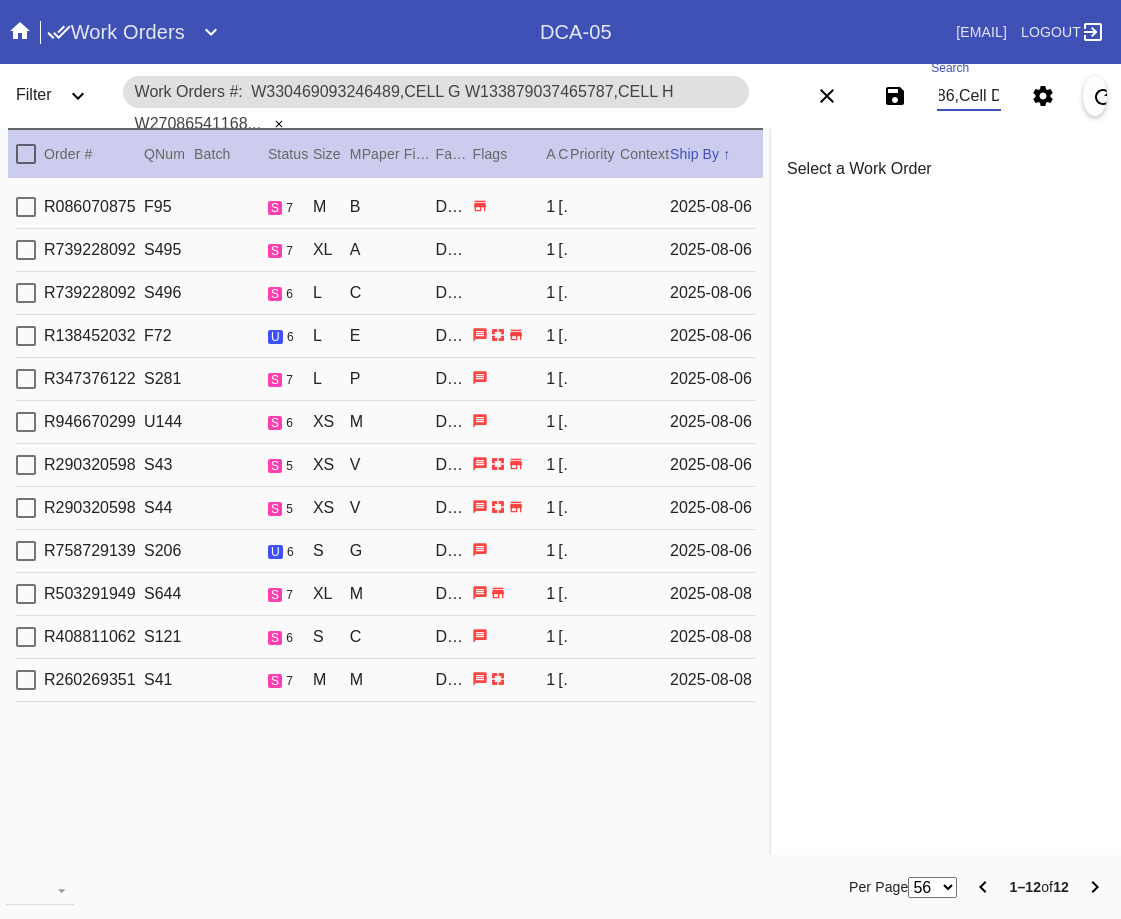 type on "W330469093246489,Cell G W133879037465787,Cell H W270865411685094,Cell B W509028108904761,Cell E W733567863450186,Cell G W414807063738382,Cell F W959354654019156,Cell G W676903143336970,Cell B W787575548229289,Cell G W219399606095849,Cell O W165398511074206,Cell O W428173628885886,Cell D" 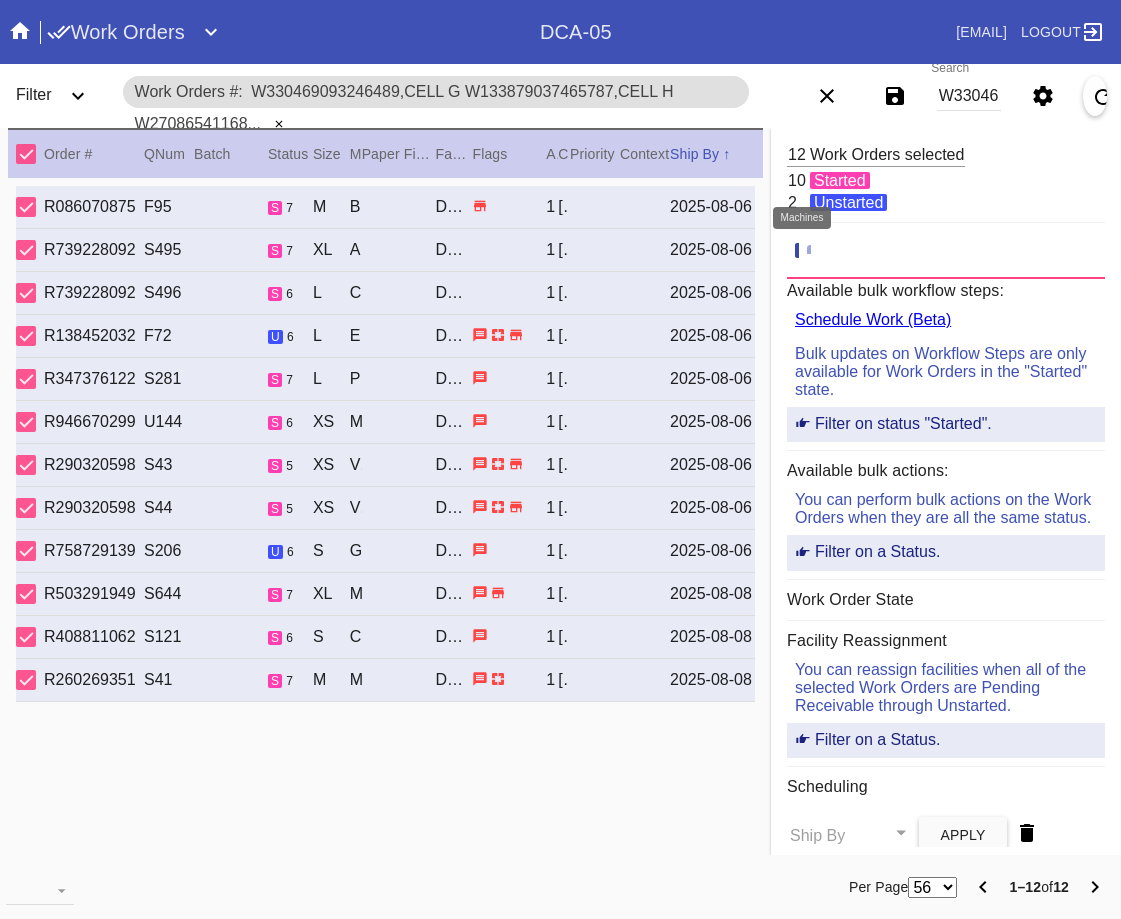 click 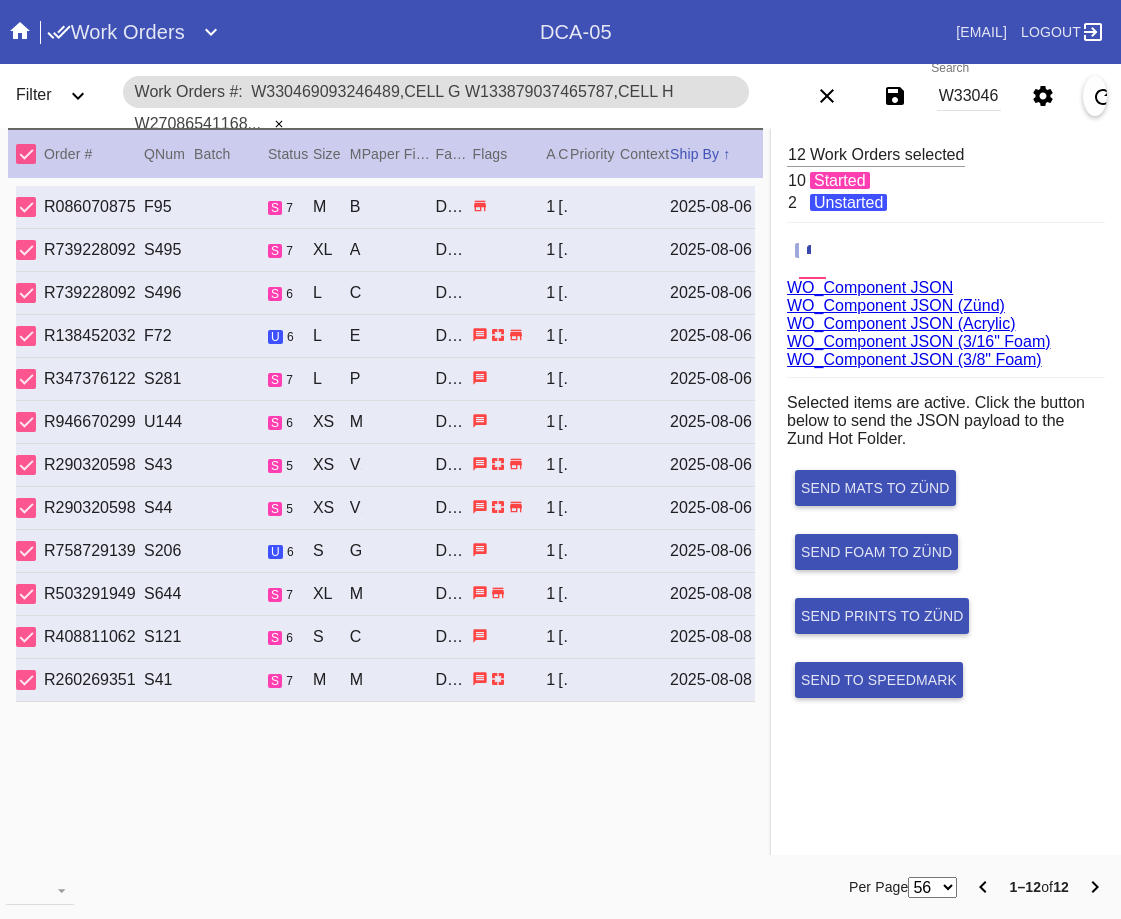click on "WO_Component JSON (Acrylic)" at bounding box center (901, 323) 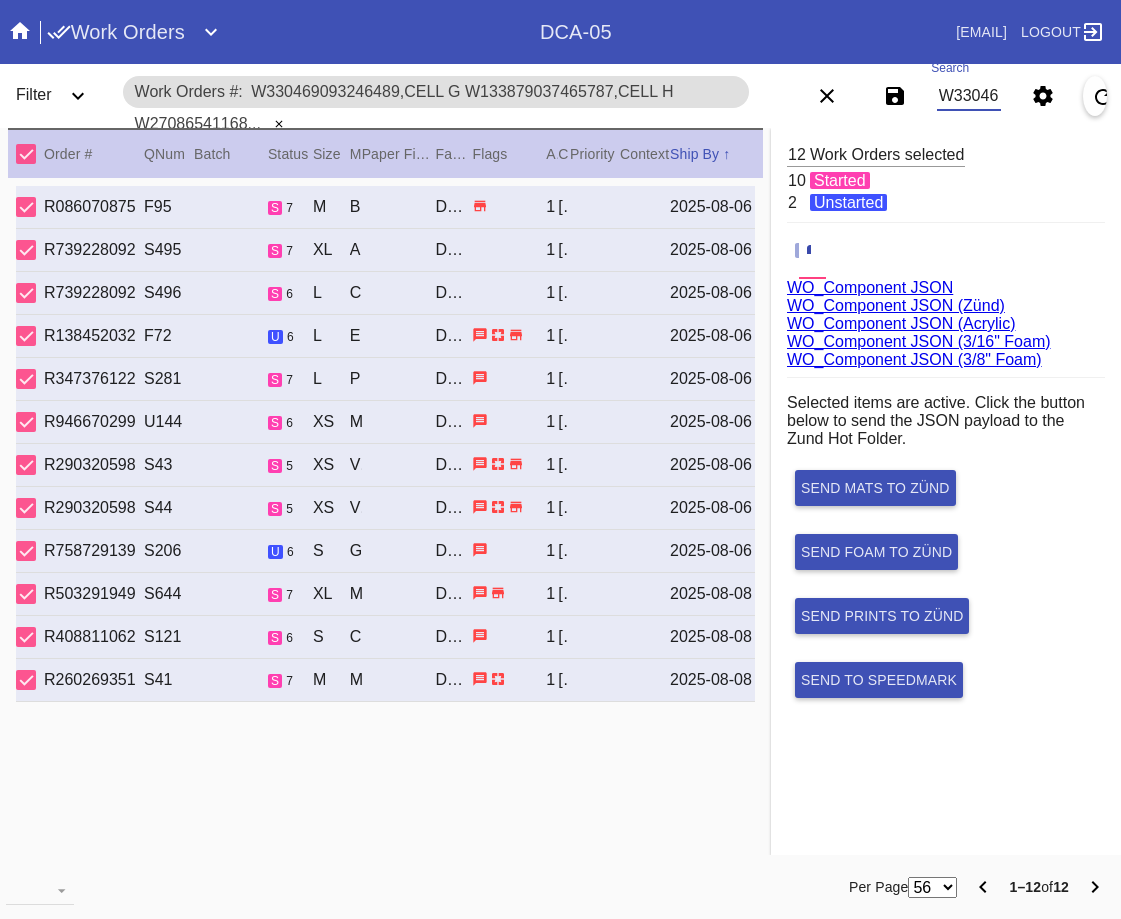 click on "W330469093246489,Cell G W133879037465787,Cell H W270865411685094,Cell B W509028108904761,Cell E W733567863450186,Cell G W414807063738382,Cell F W959354654019156,Cell G W676903143336970,Cell B W787575548229289,Cell G W219399606095849,Cell O W165398511074206,Cell O W428173628885886,Cell D" at bounding box center [969, 96] 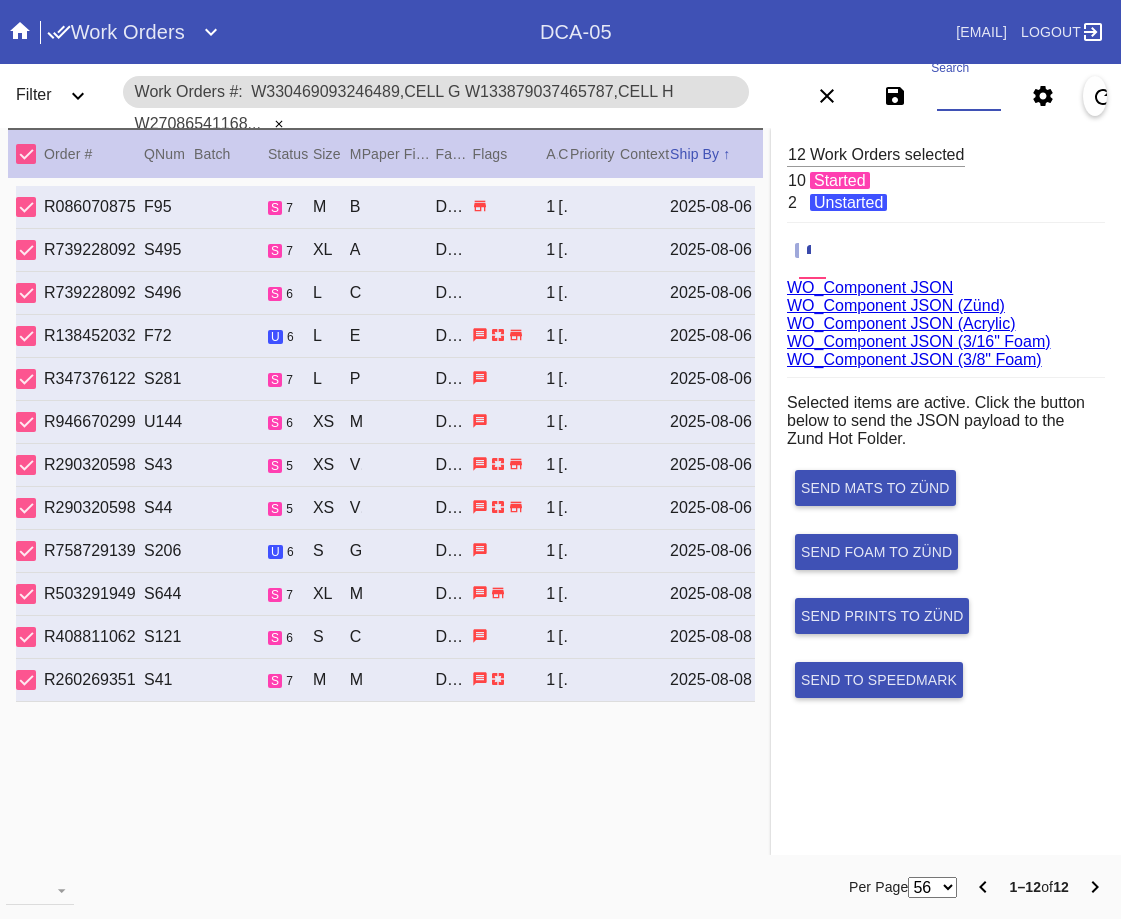 paste on "W432657971802763,Cell A" 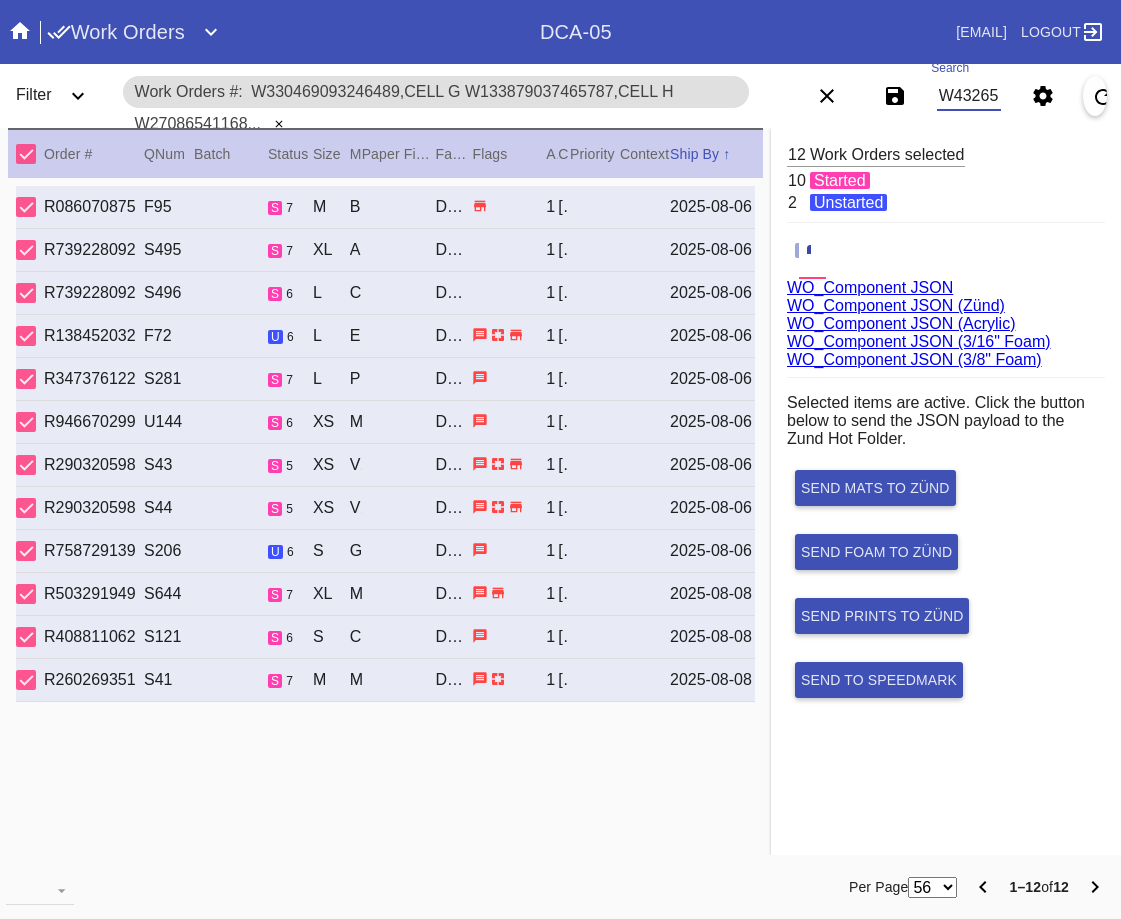 scroll, scrollTop: 0, scrollLeft: 134, axis: horizontal 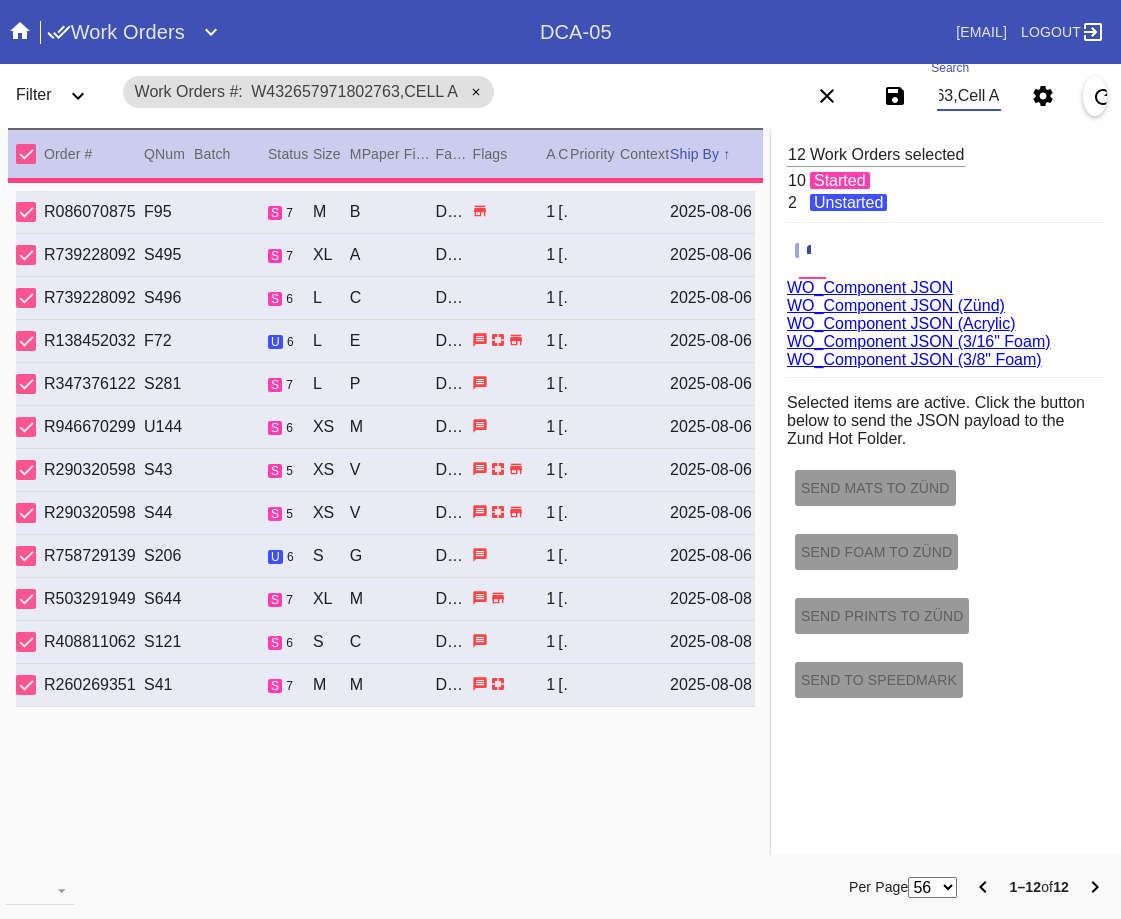 type on "1.5" 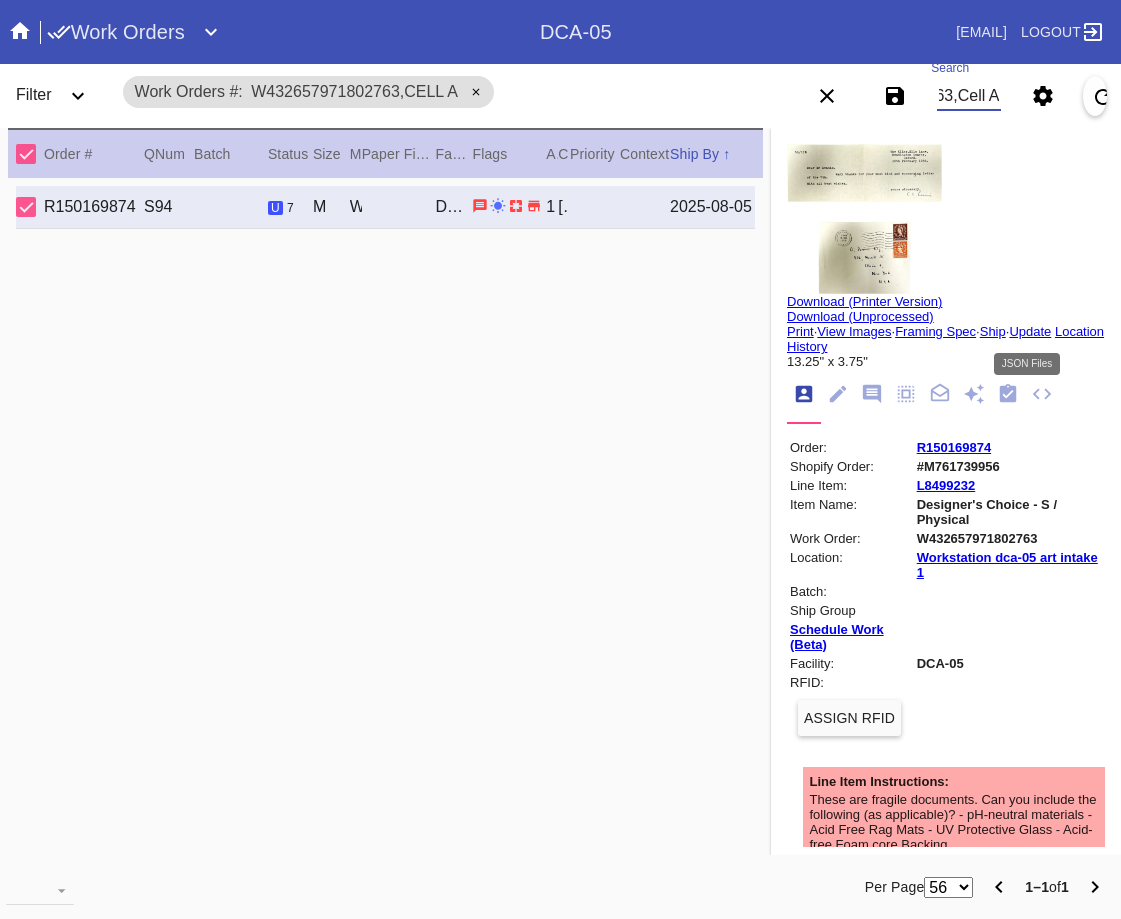 type on "W432657971802763,Cell A" 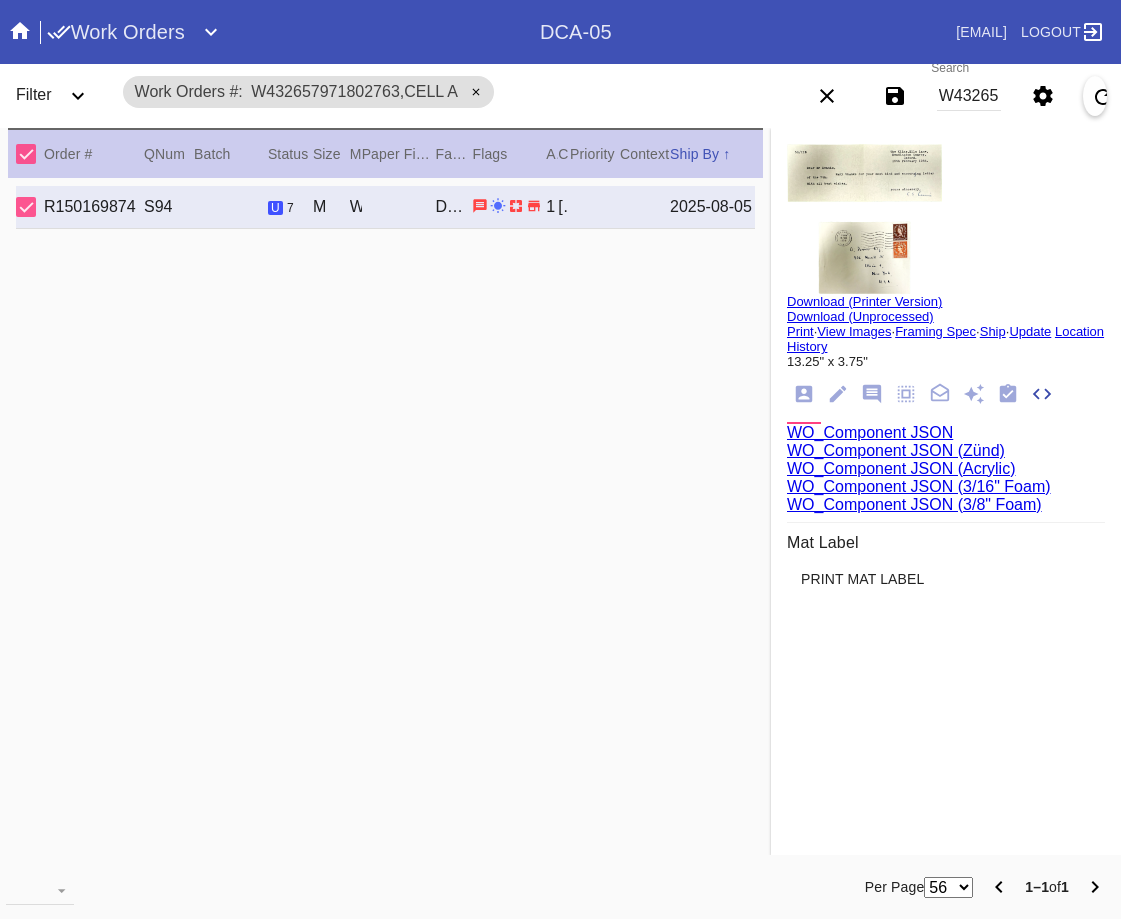 scroll, scrollTop: 370, scrollLeft: 0, axis: vertical 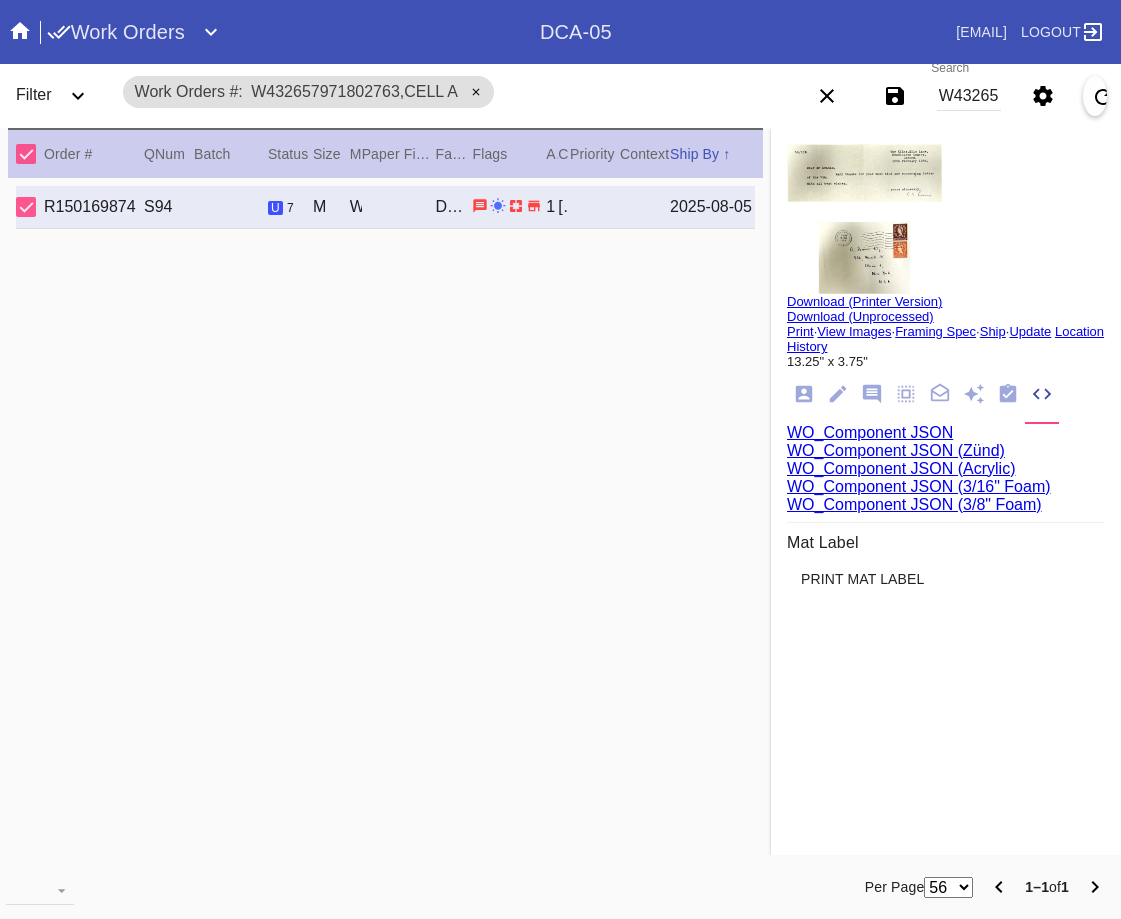 click on "WO_Component JSON (Acrylic)" at bounding box center (901, 468) 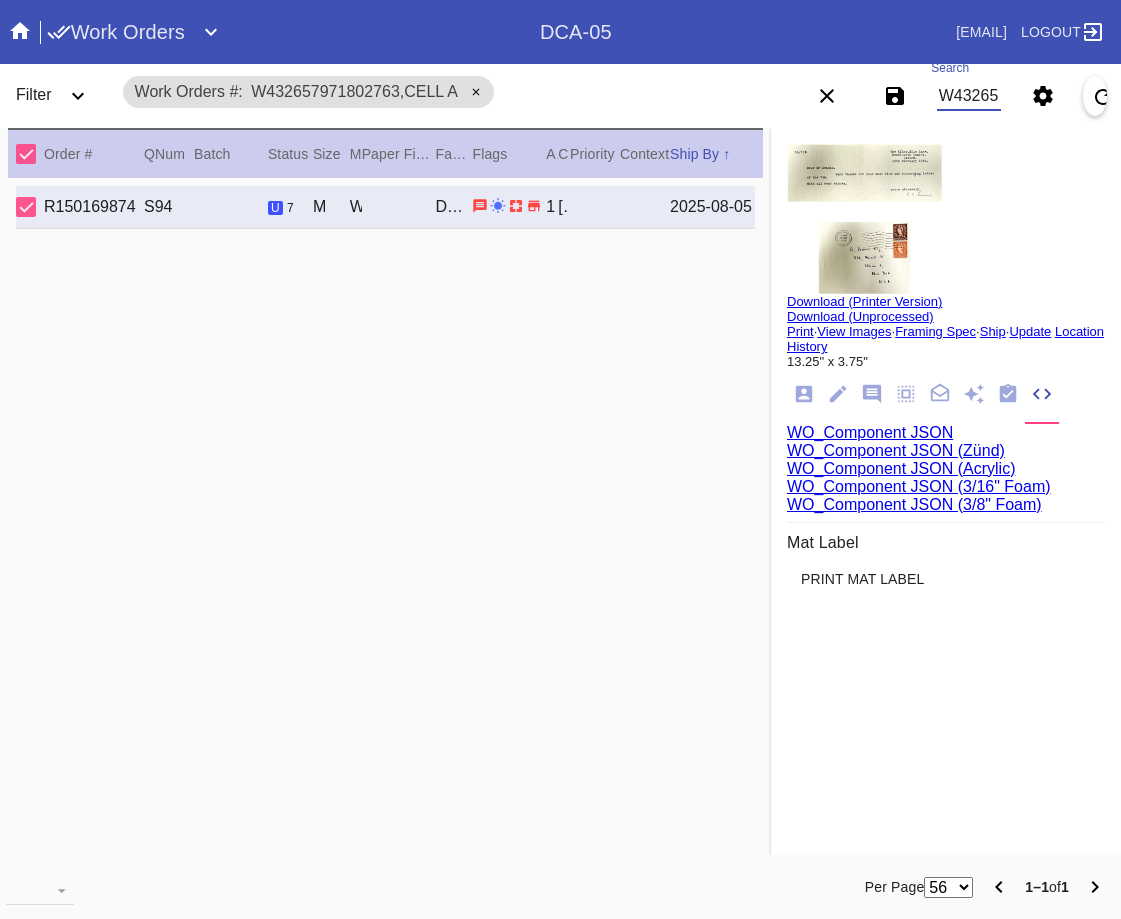 click on "W432657971802763,Cell A" at bounding box center [969, 96] 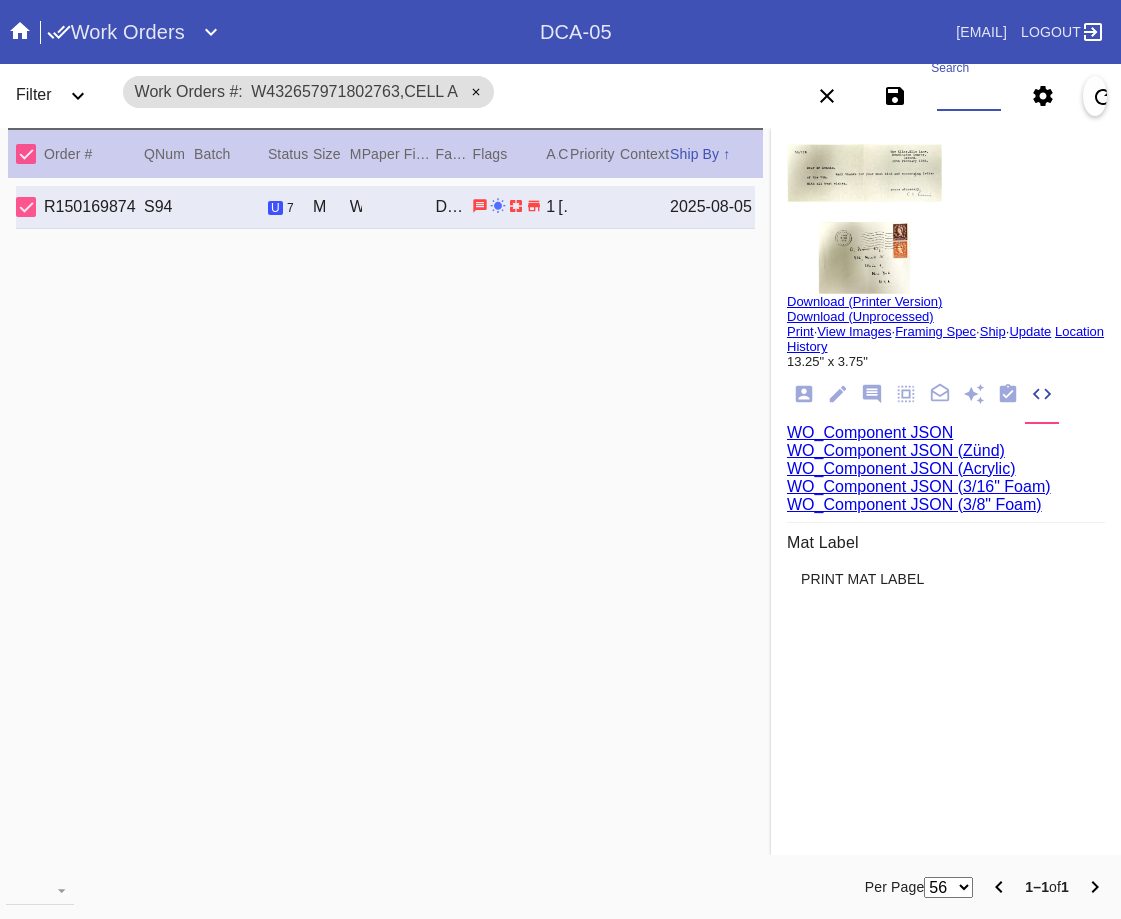 paste on "W276799178604188,Cell A W833277762152184,Cell F W007906365431816,Cell E W407501191777474,Cell G W012846892308499,Cell A W848515893711198,Cell E W491600870013387,Cell B W369116455332411,Cell A W681093341108694,Cell A W651078122052551,Cell C W189799732396122,Cell G W327371998835201,Cell F W410212591473236,Cell C W797942820281471,Cell E W799816439481933,Cell A W402727942710444,Cell F W718824619229356,Cell F" 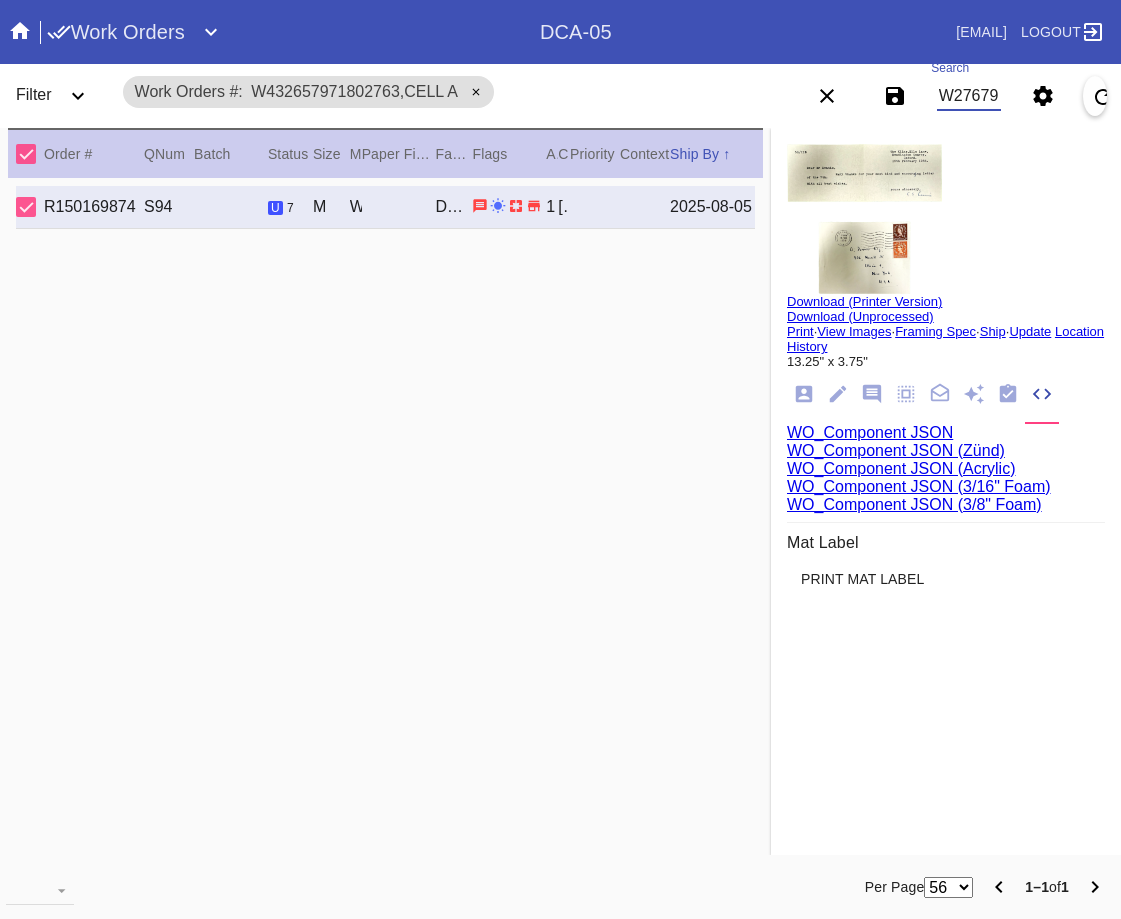 scroll, scrollTop: 0, scrollLeft: 3323, axis: horizontal 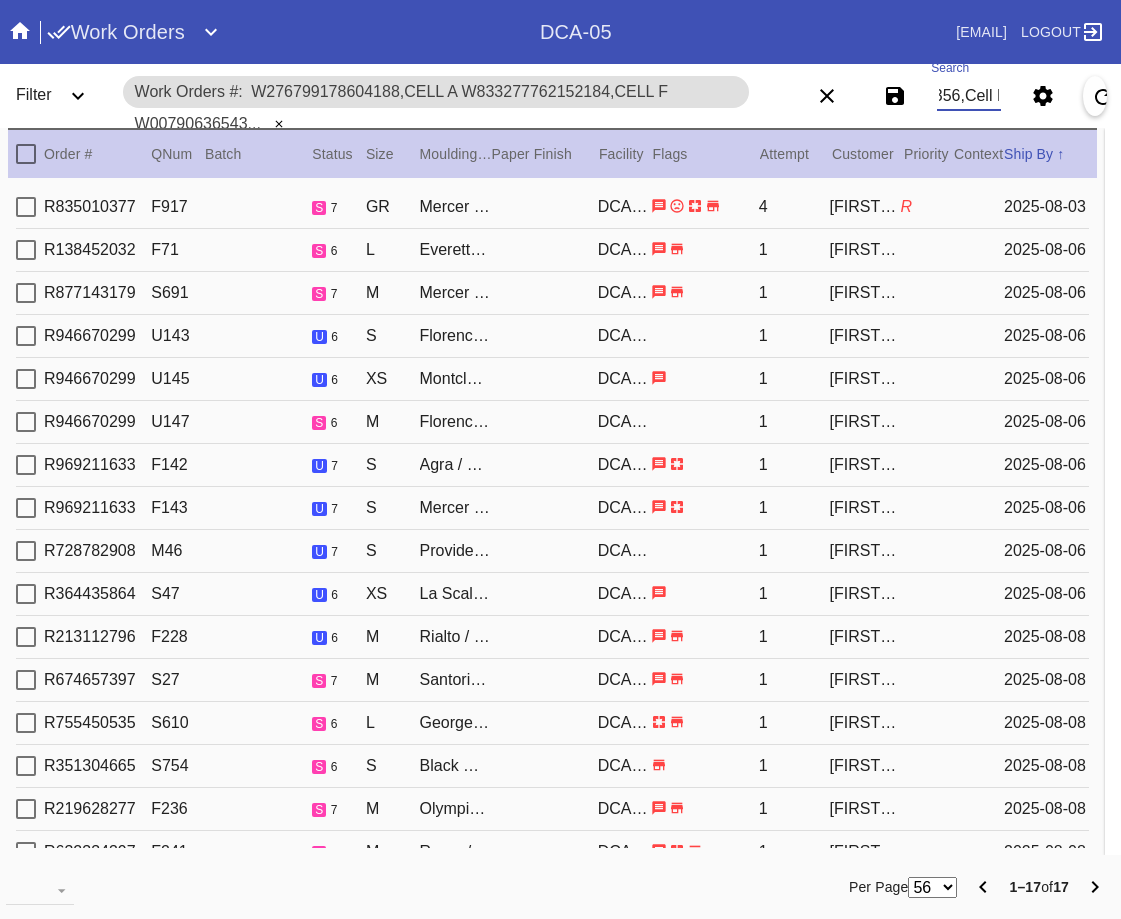 type on "W276799178604188,Cell A W833277762152184,Cell F W007906365431816,Cell E W407501191777474,Cell G W012846892308499,Cell A W848515893711198,Cell E W491600870013387,Cell B W369116455332411,Cell A W681093341108694,Cell A W651078122052551,Cell C W189799732396122,Cell G W327371998835201,Cell F W410212591473236,Cell C W797942820281471,Cell E W799816439481933,Cell A W402727942710444,Cell F W718824619229356,Cell F" 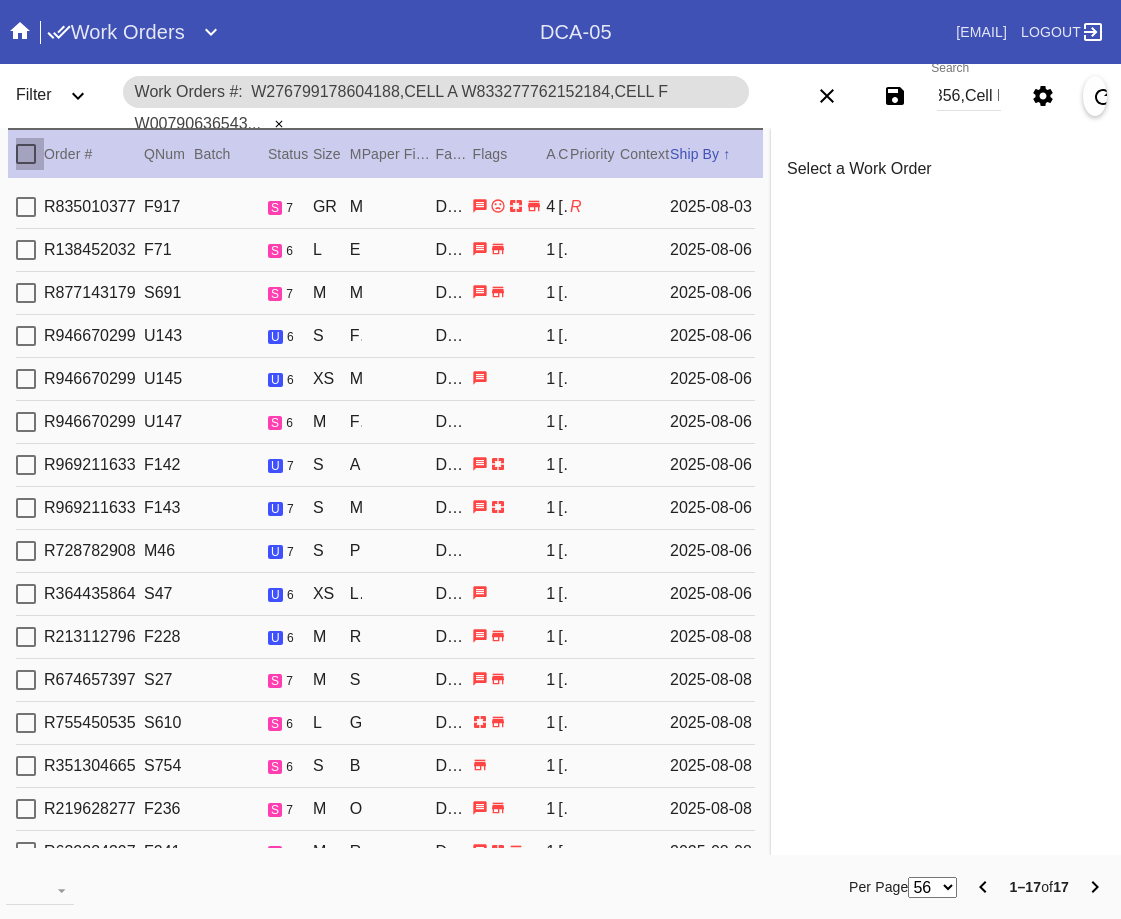 click at bounding box center [26, 154] 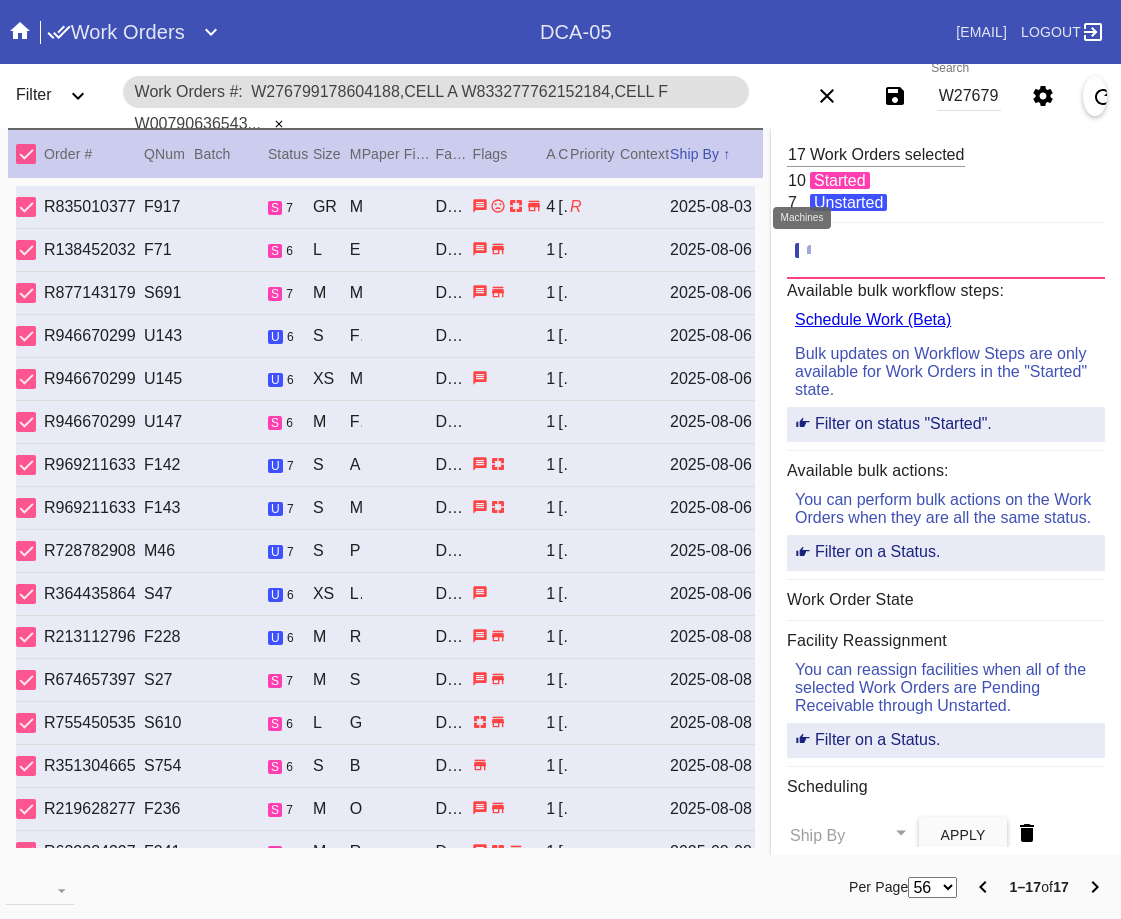 click 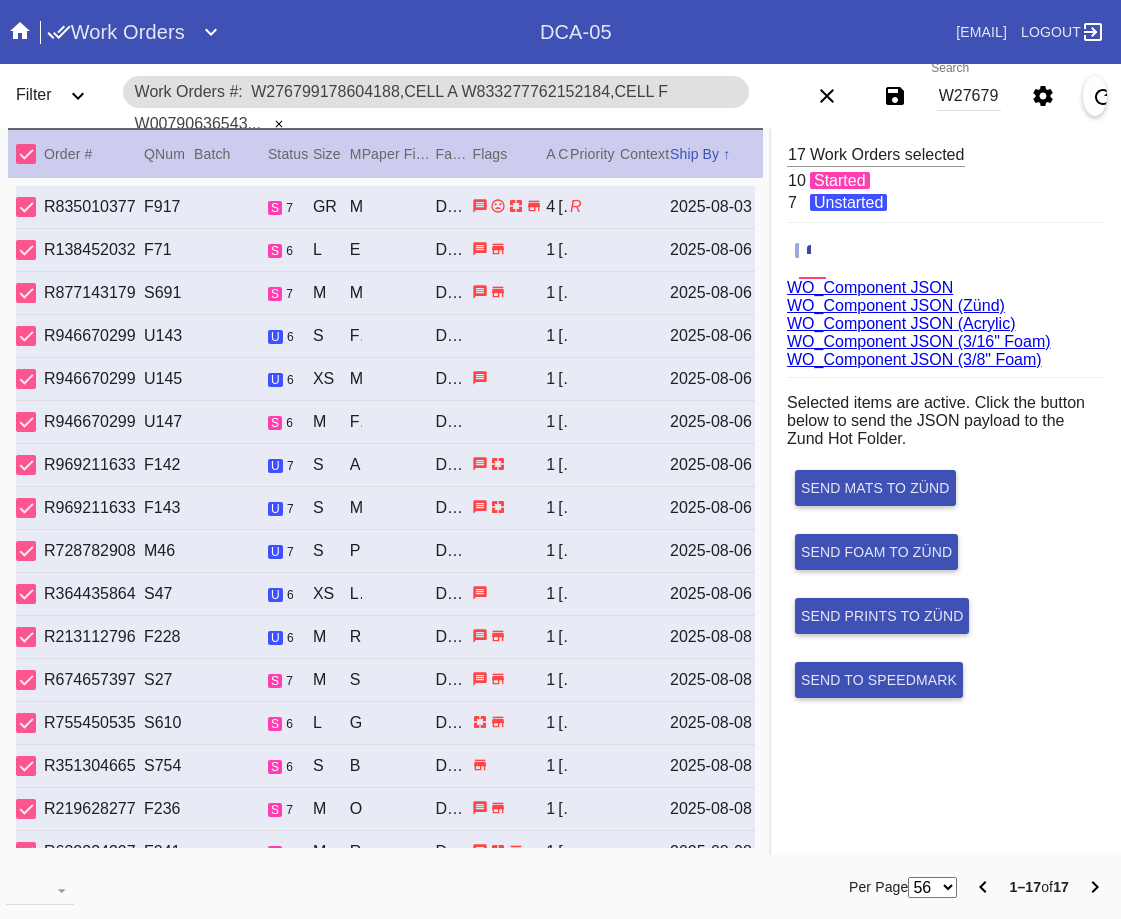 click on "WO_Component JSON (Acrylic)" at bounding box center (901, 323) 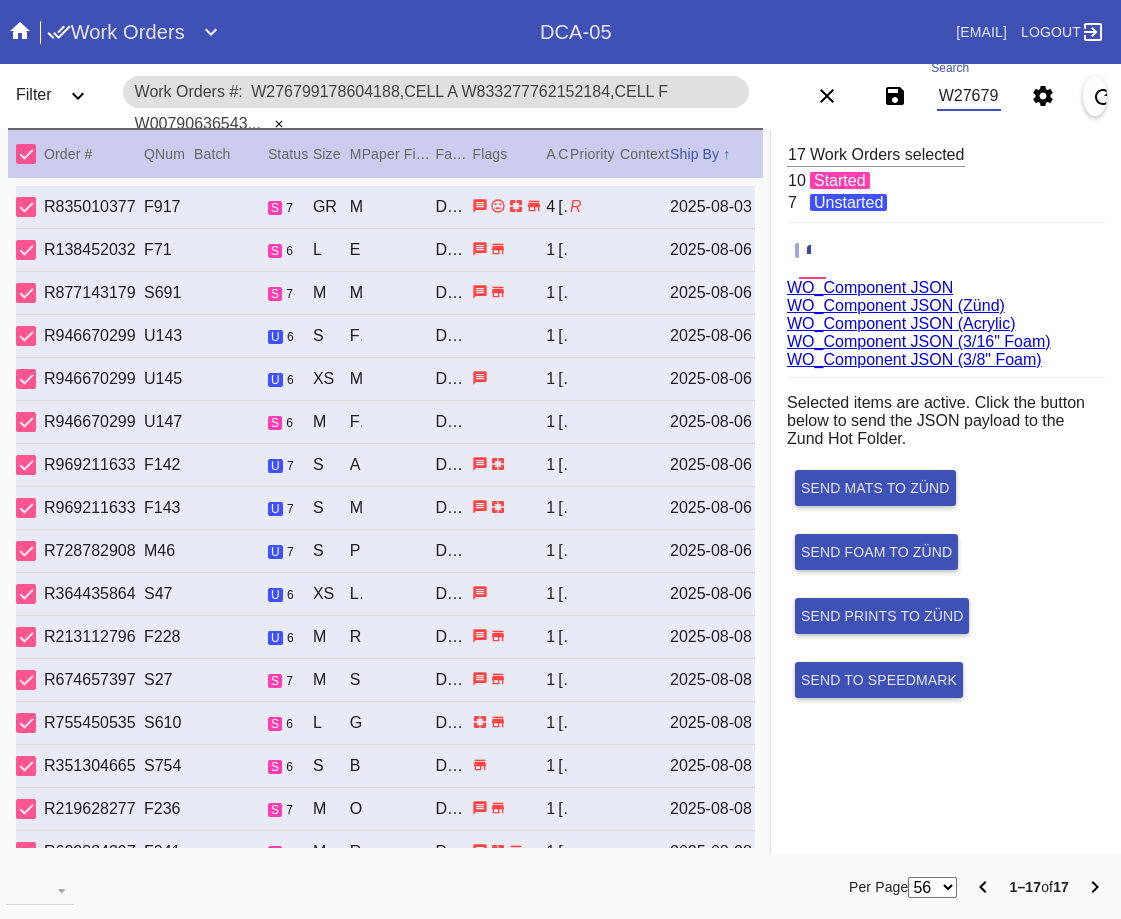 click on "W276799178604188,Cell A W833277762152184,Cell F W007906365431816,Cell E W407501191777474,Cell G W012846892308499,Cell A W848515893711198,Cell E W491600870013387,Cell B W369116455332411,Cell A W681093341108694,Cell A W651078122052551,Cell C W189799732396122,Cell G W327371998835201,Cell F W410212591473236,Cell C W797942820281471,Cell E W799816439481933,Cell A W402727942710444,Cell F W718824619229356,Cell F" at bounding box center [969, 96] 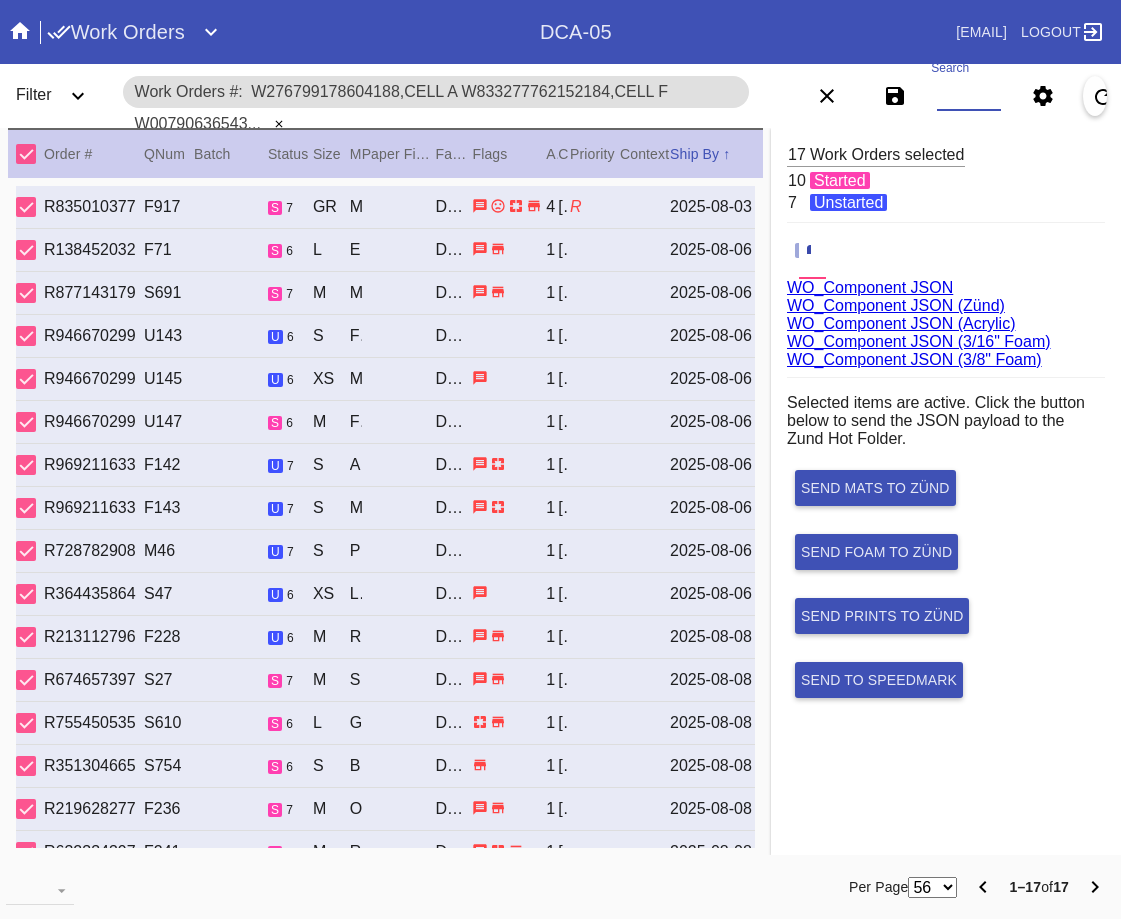 paste on "W246052542938697,Cell A W177592735648378,Cell A W945004284201890,Cell E W865298756548143,Cell F W958889215691999,Cell F W700012434825489,Cell O W959255114263869,Cell C W215542854081337,Cell G W535013705822968,Cell B" 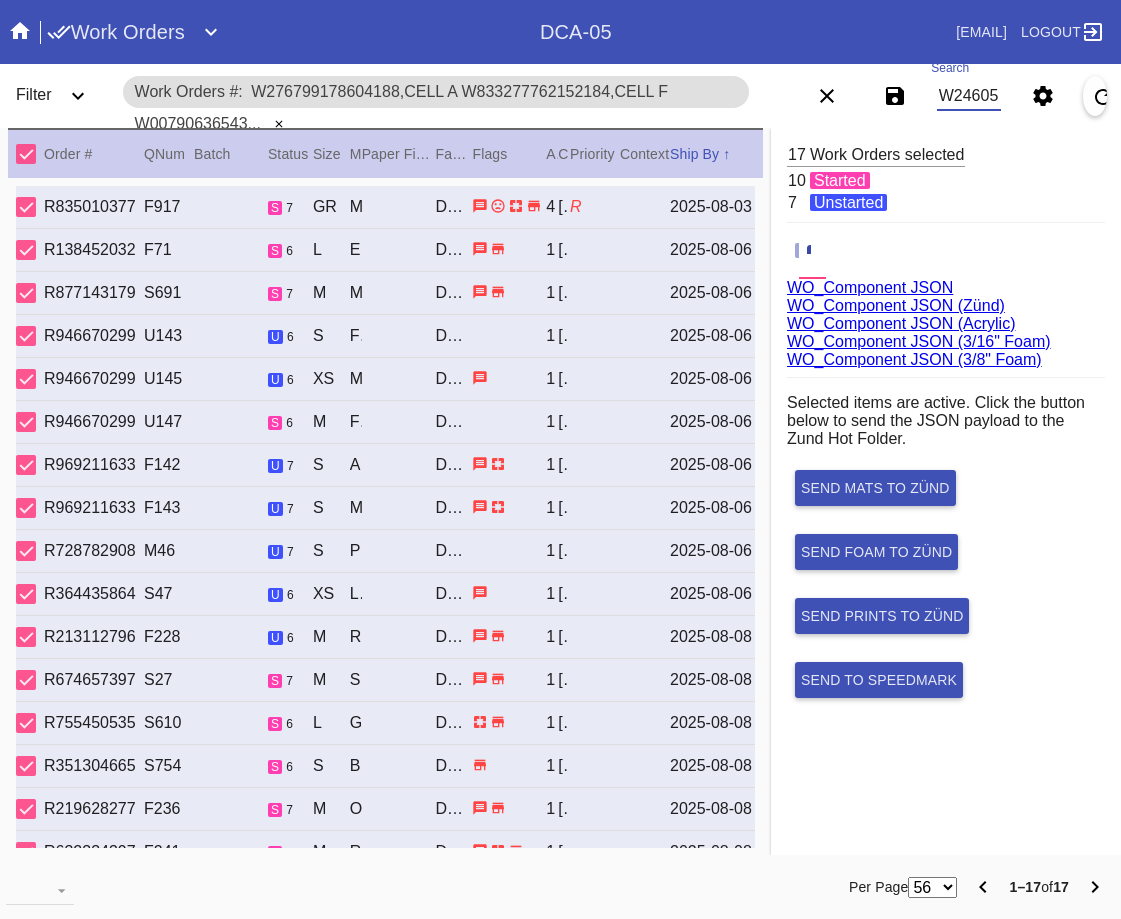 scroll, scrollTop: 0, scrollLeft: 1734, axis: horizontal 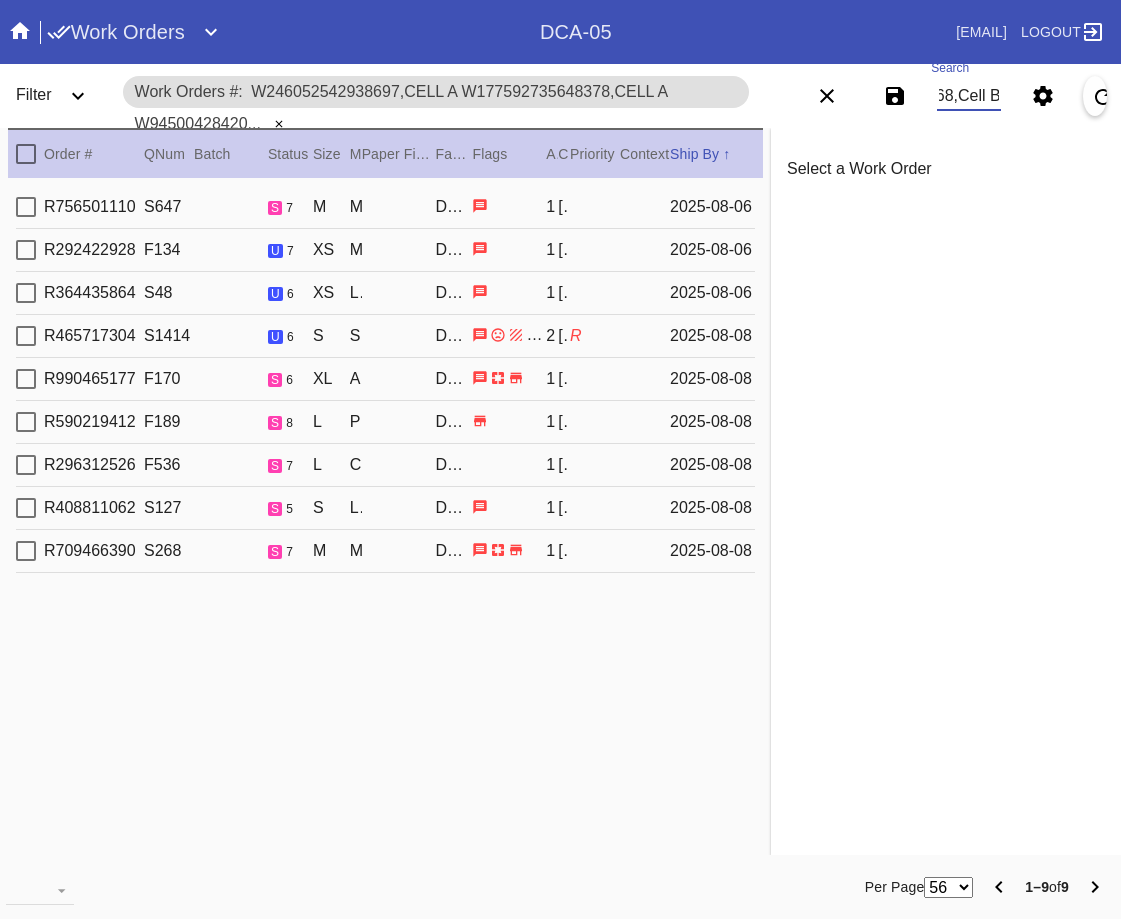 type on "W246052542938697,Cell A W177592735648378,Cell A W945004284201890,Cell E W865298756548143,Cell F W958889215691999,Cell F W700012434825489,Cell O W959255114263869,Cell C W215542854081337,Cell G W535013705822968,Cell B" 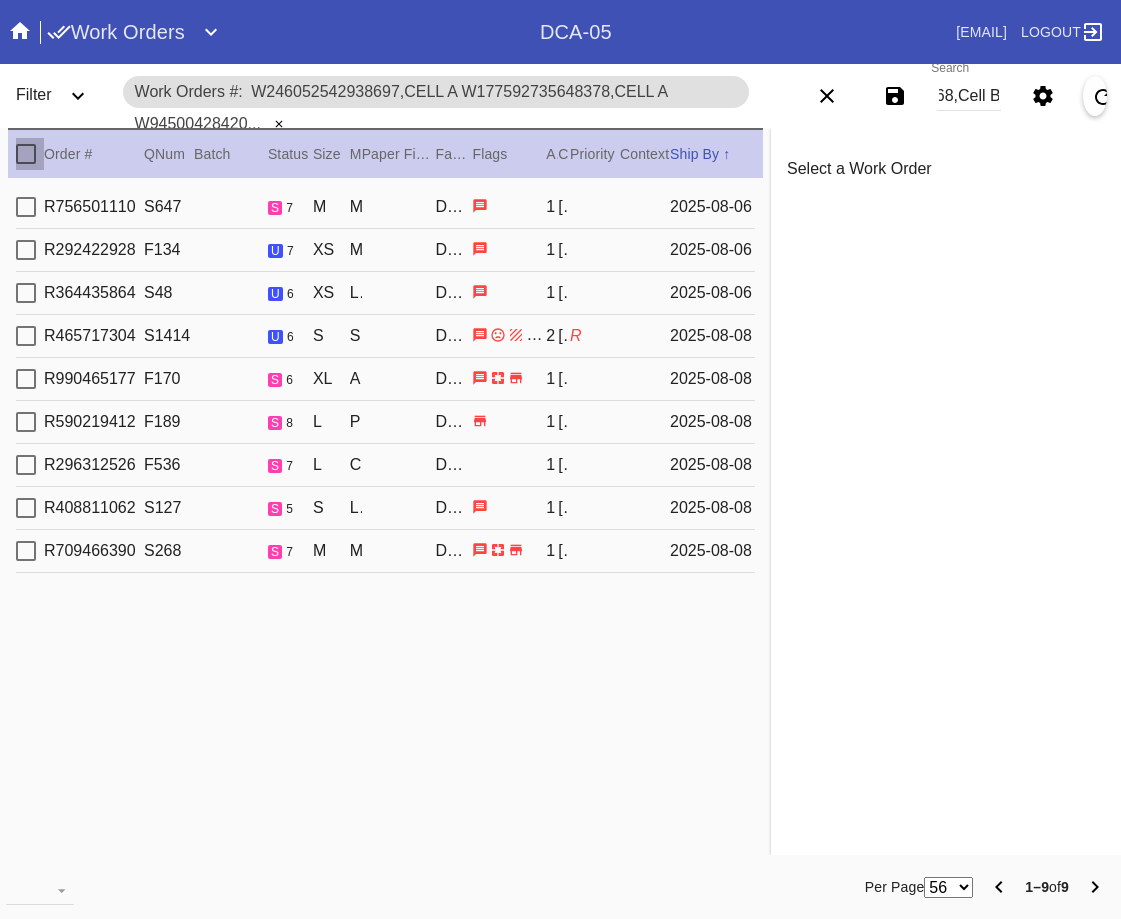 drag, startPoint x: 23, startPoint y: 149, endPoint x: 172, endPoint y: 164, distance: 149.75313 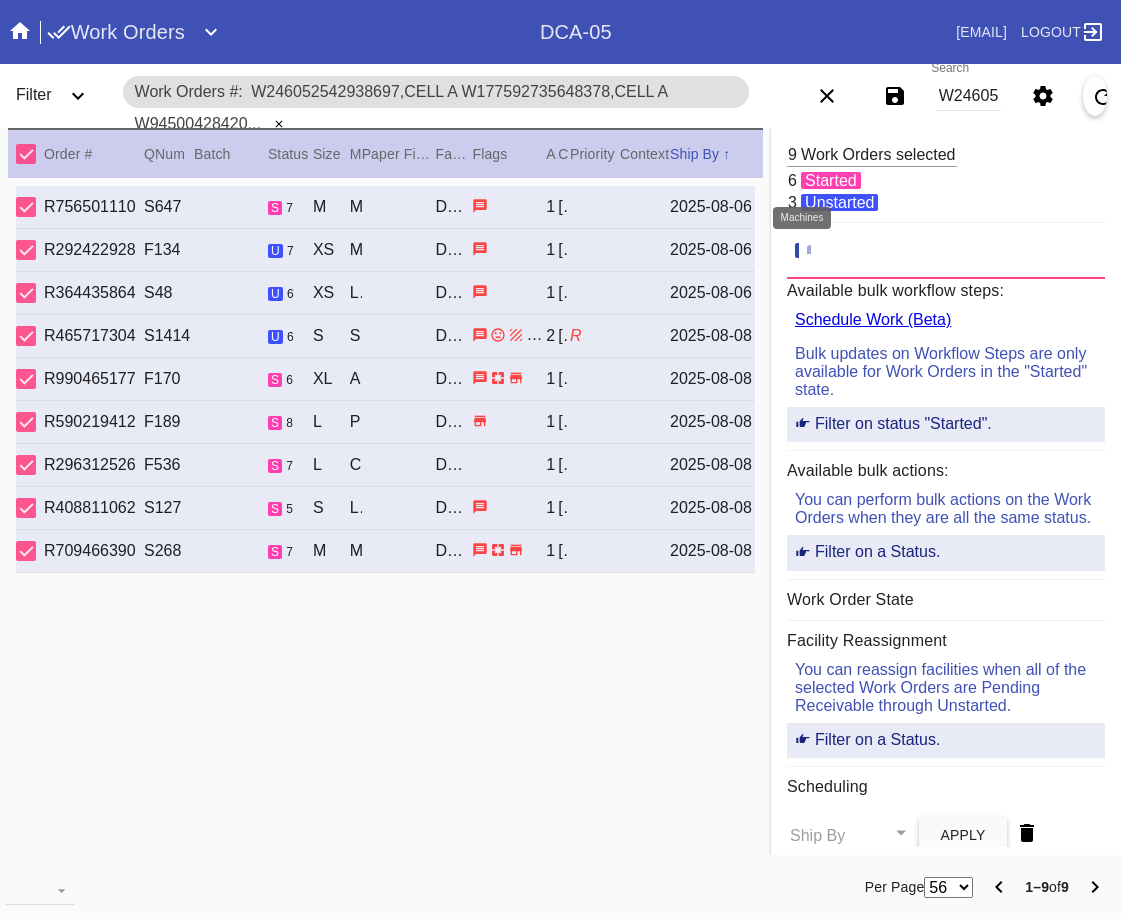 click 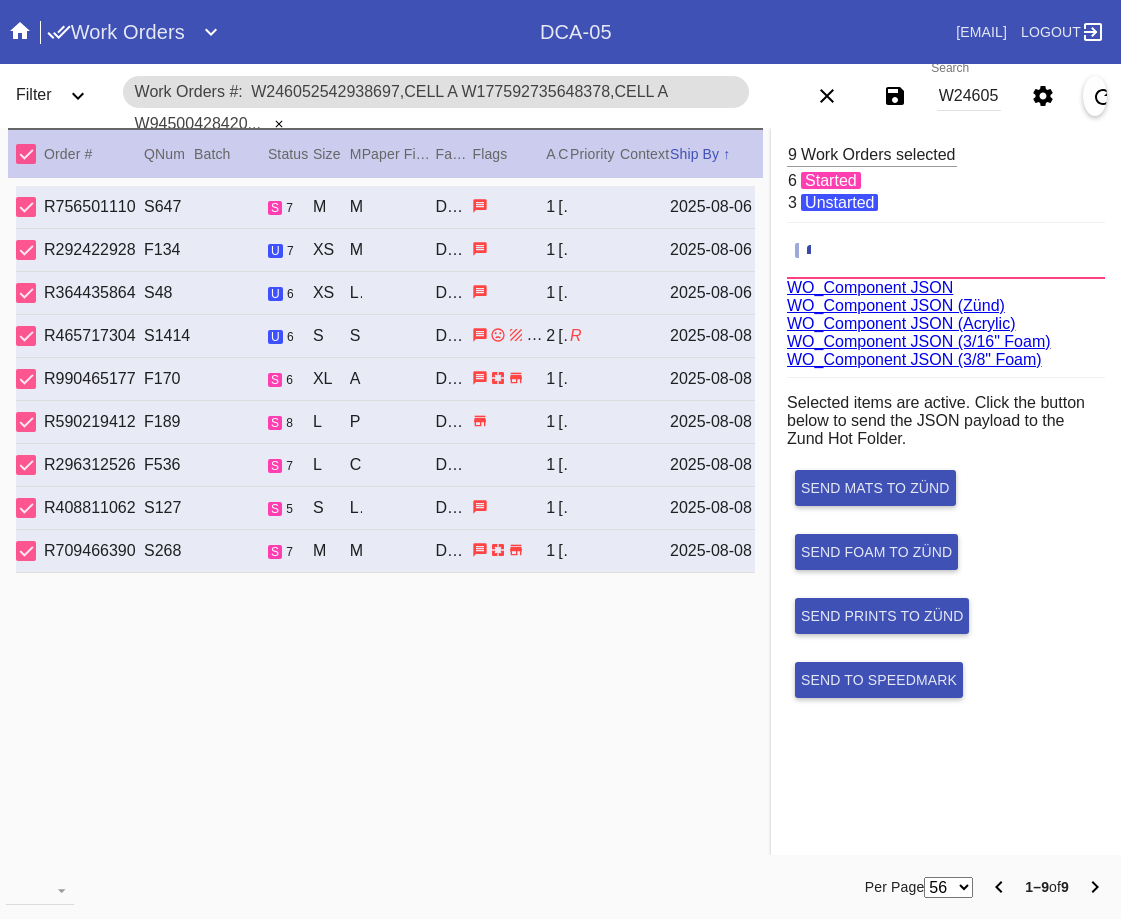 scroll, scrollTop: 75, scrollLeft: 0, axis: vertical 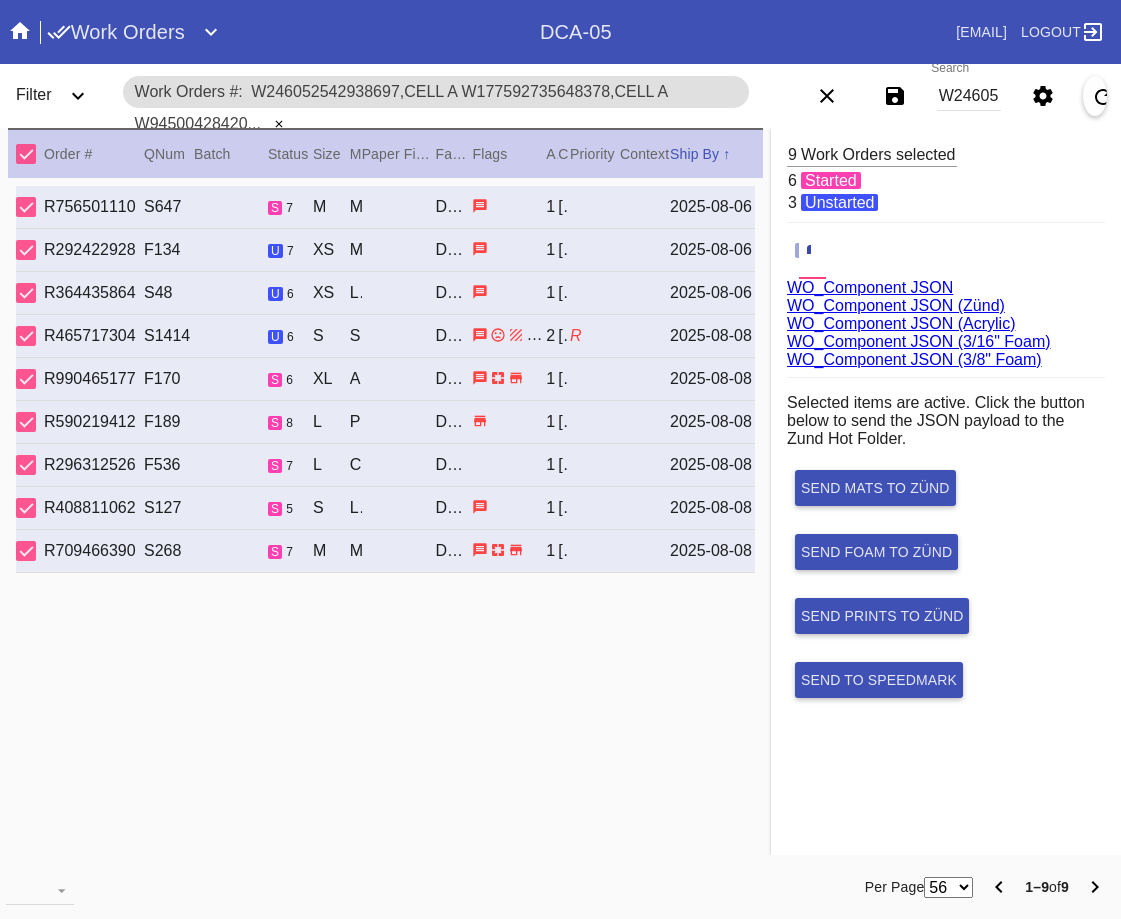 click on "WO_Component JSON (Acrylic)" at bounding box center [901, 323] 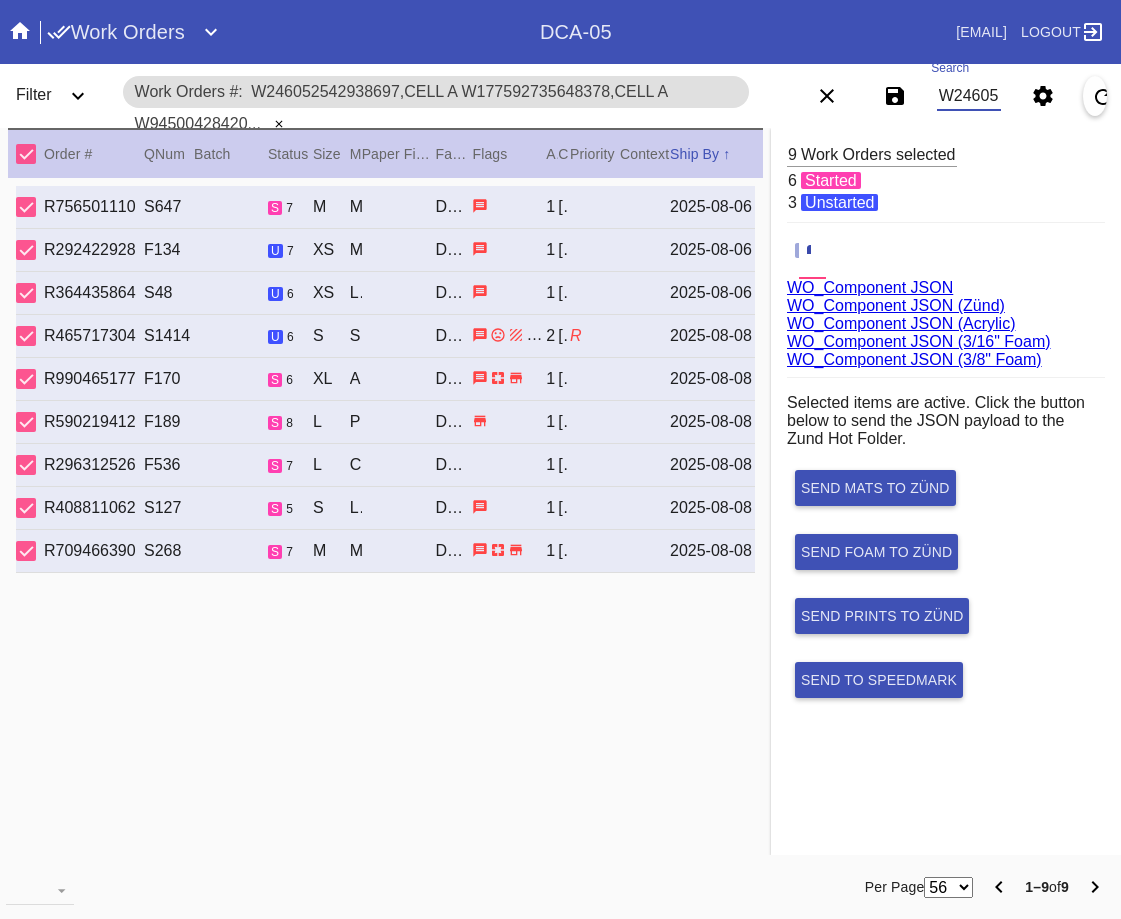 click on "W246052542938697,Cell A W177592735648378,Cell A W945004284201890,Cell E W865298756548143,Cell F W958889215691999,Cell F W700012434825489,Cell O W959255114263869,Cell C W215542854081337,Cell G W535013705822968,Cell B" at bounding box center (969, 96) 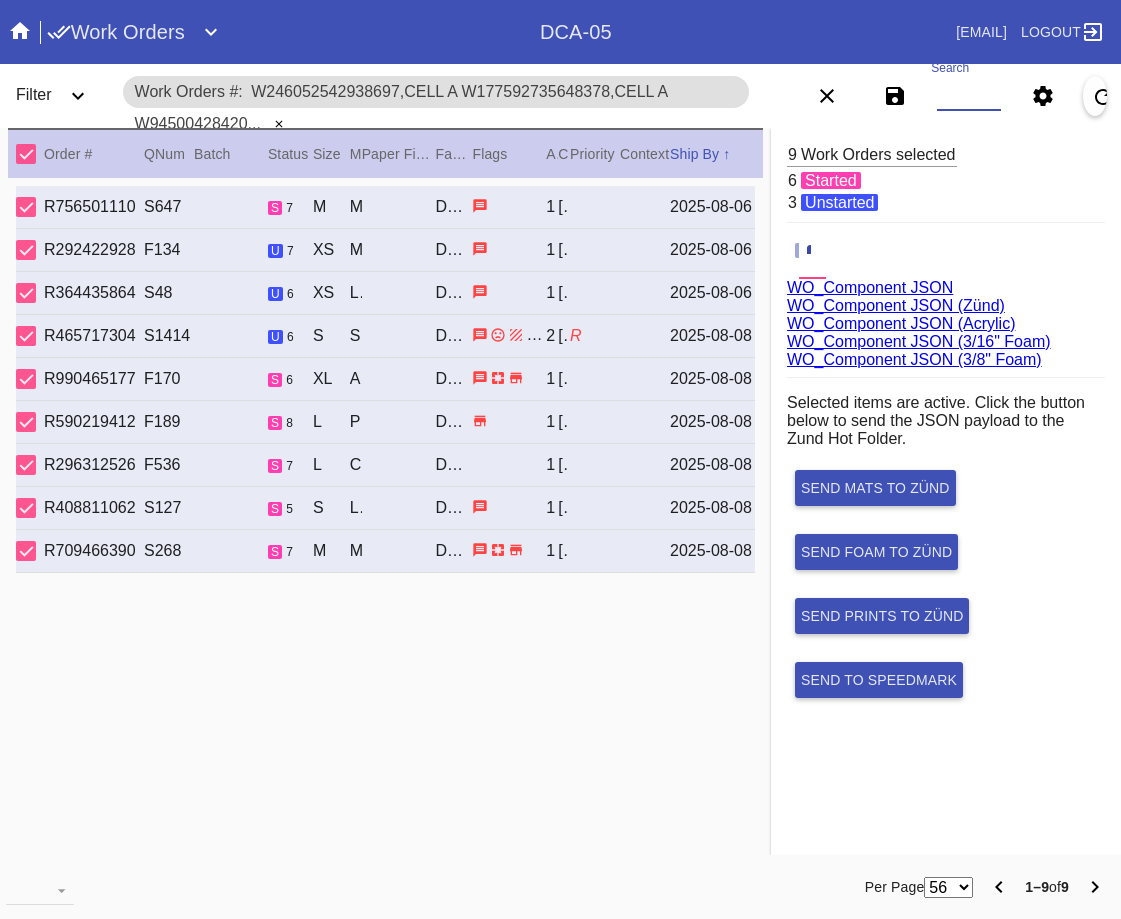 paste on "W518078543387507,Cell C" 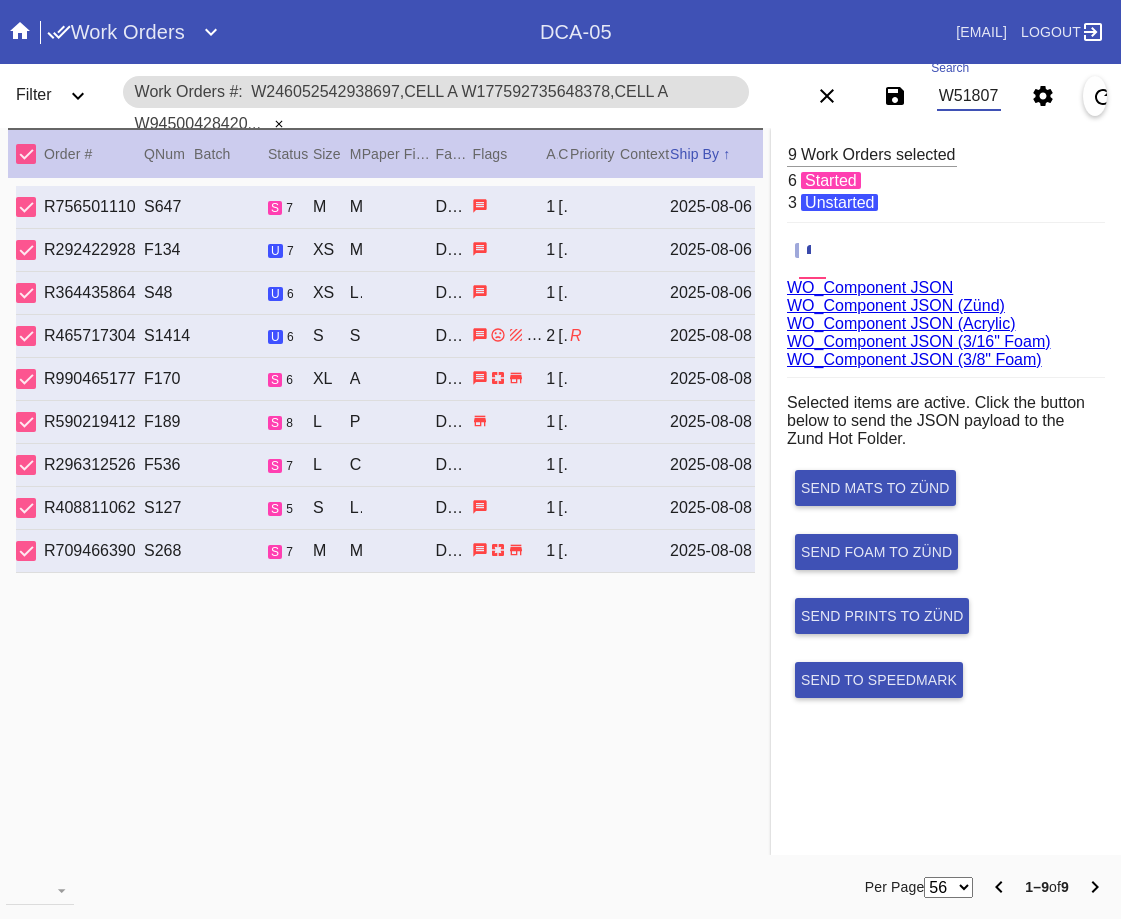 scroll, scrollTop: 0, scrollLeft: 136, axis: horizontal 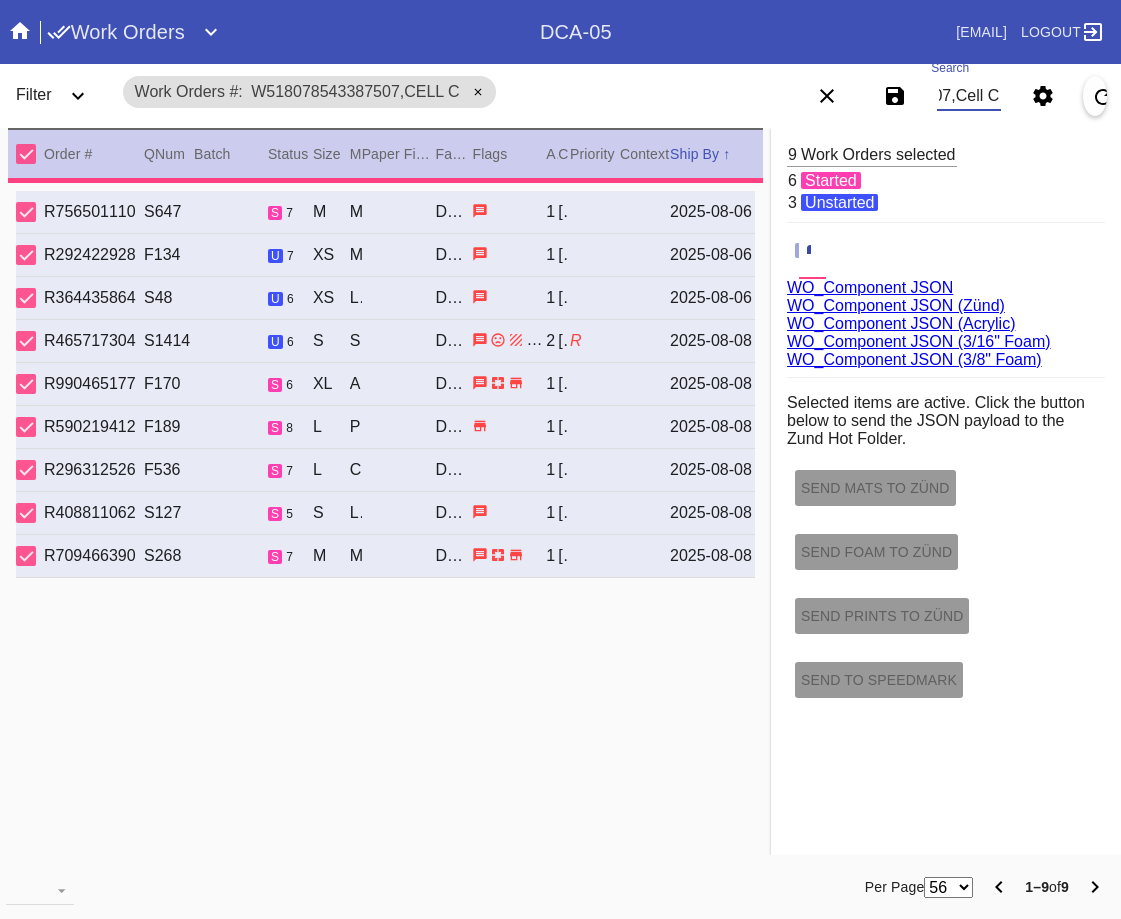 type on "1.5" 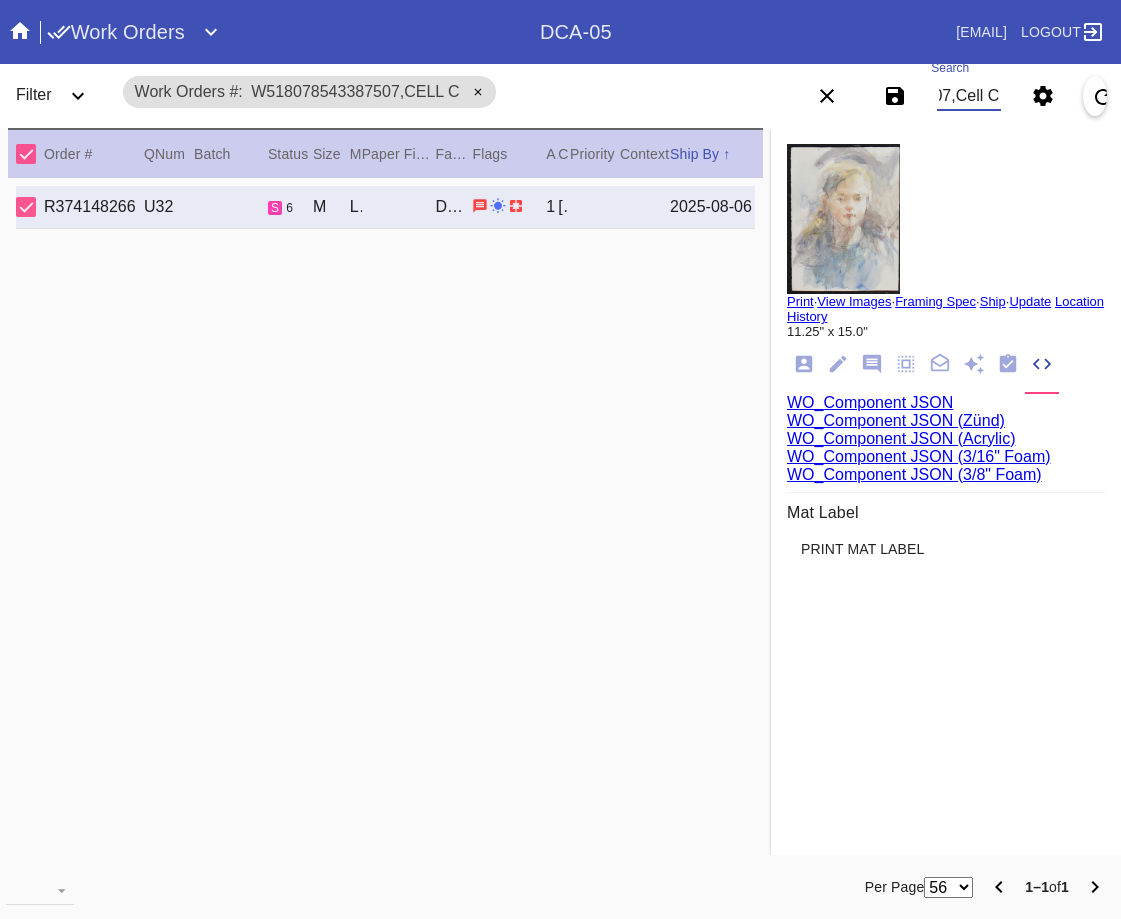 type on "W518078543387507,Cell C" 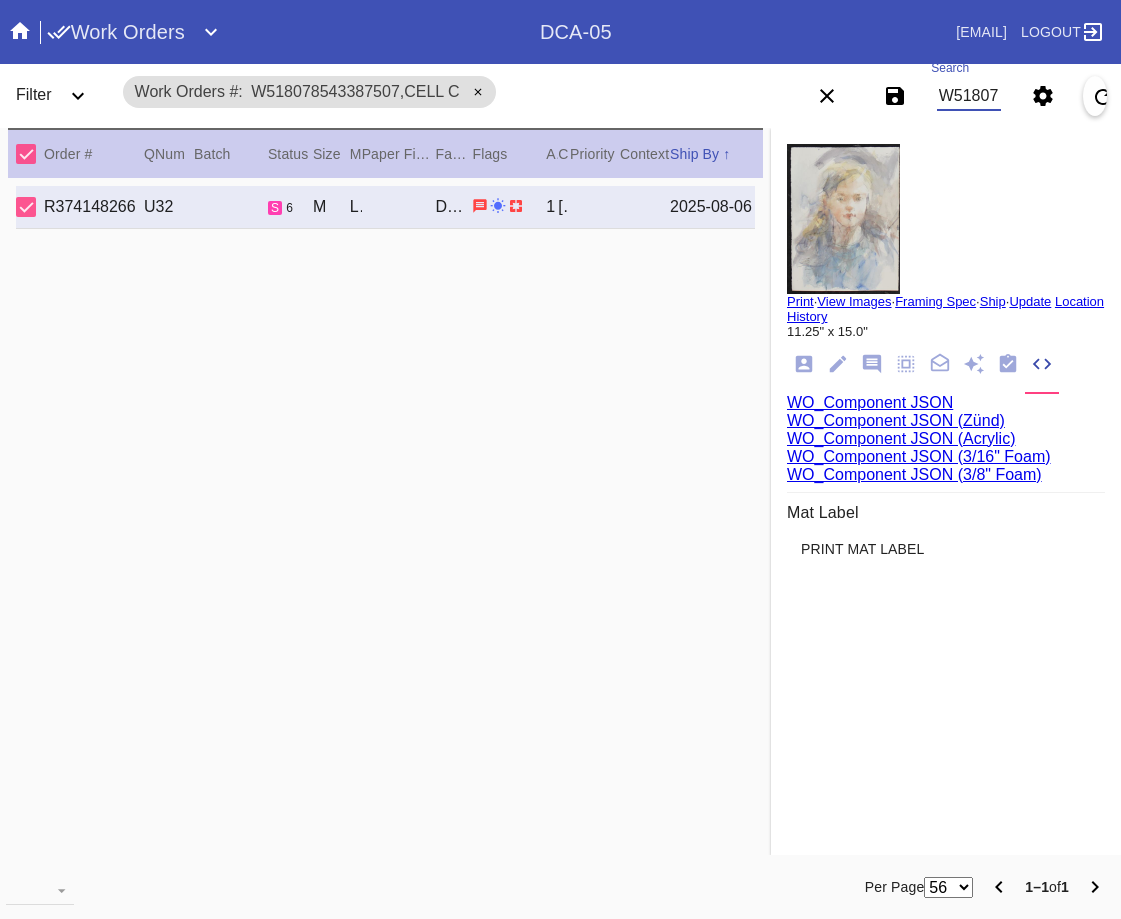 click on "WO_Component JSON (Acrylic)" at bounding box center [901, 438] 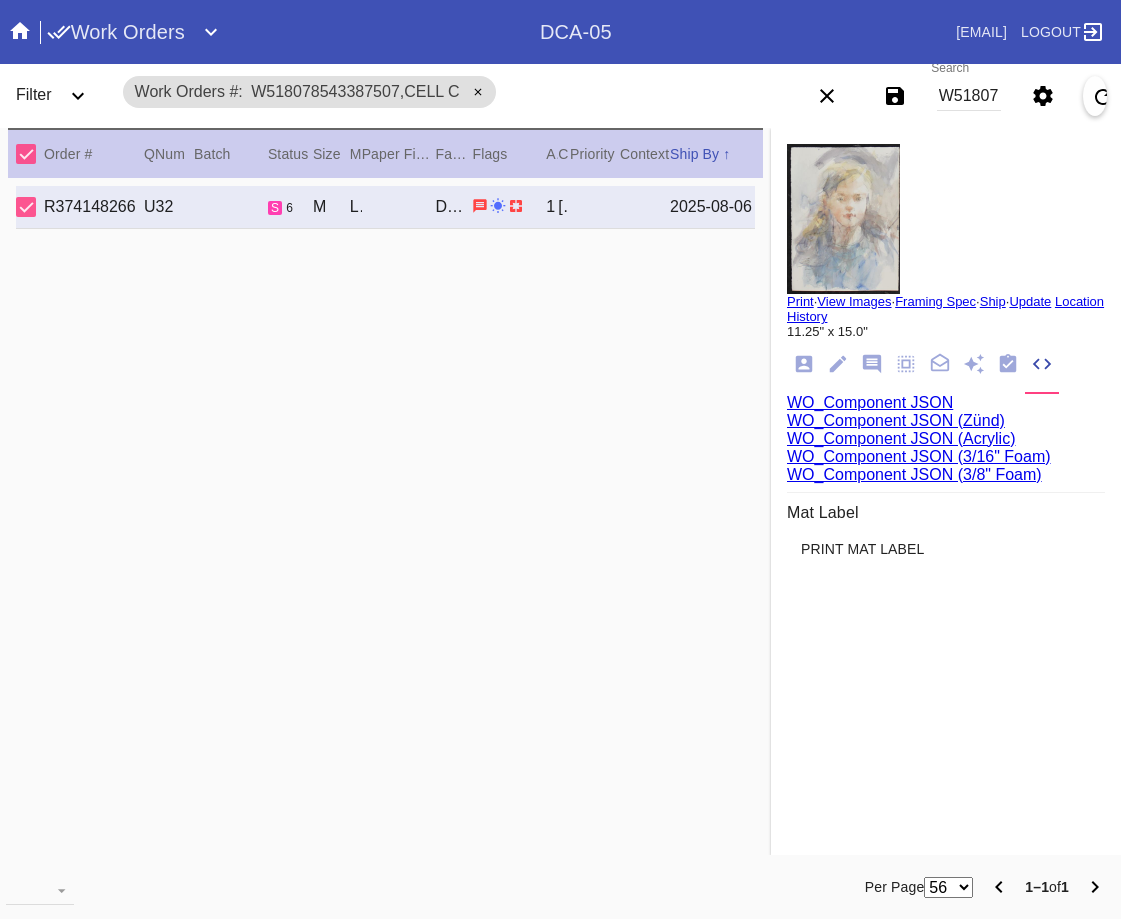 click on "W518078543387507,Cell C" at bounding box center [969, 96] 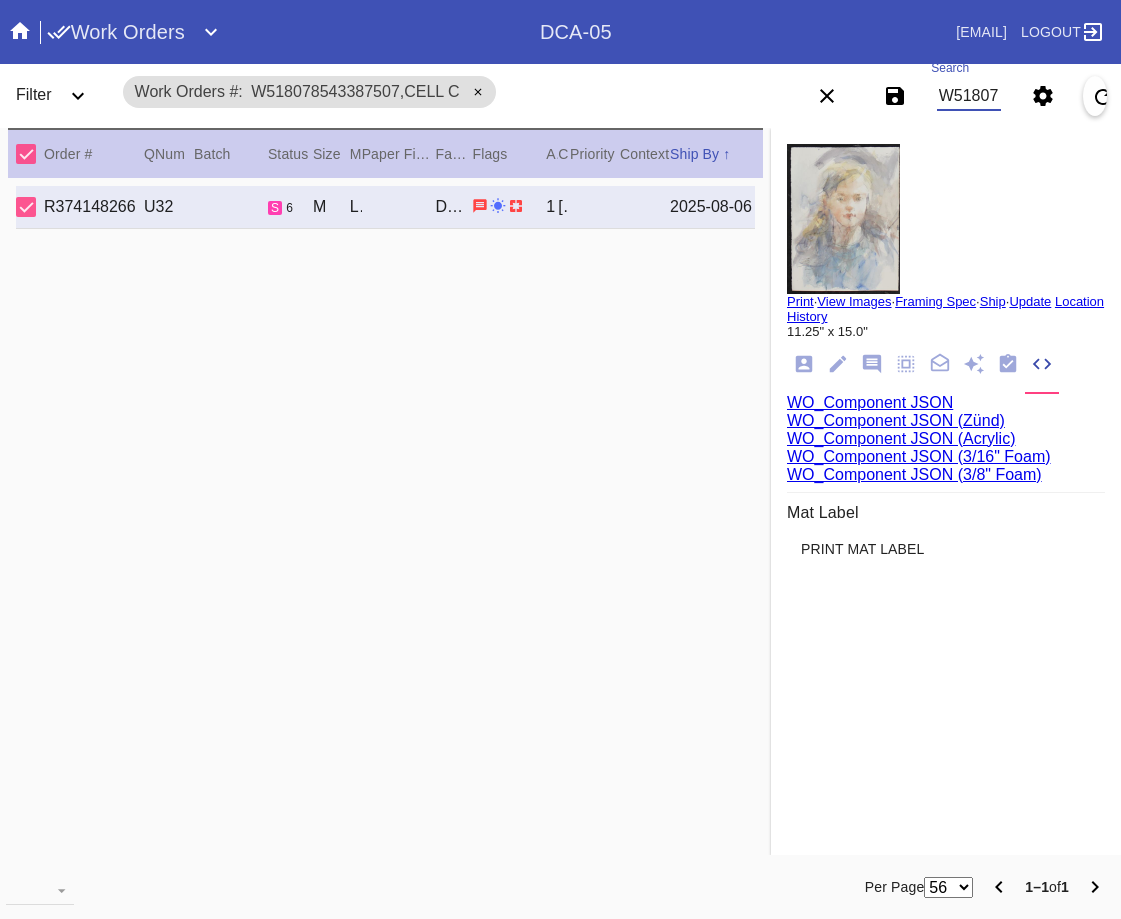 click on "W518078543387507,Cell C" at bounding box center (969, 96) 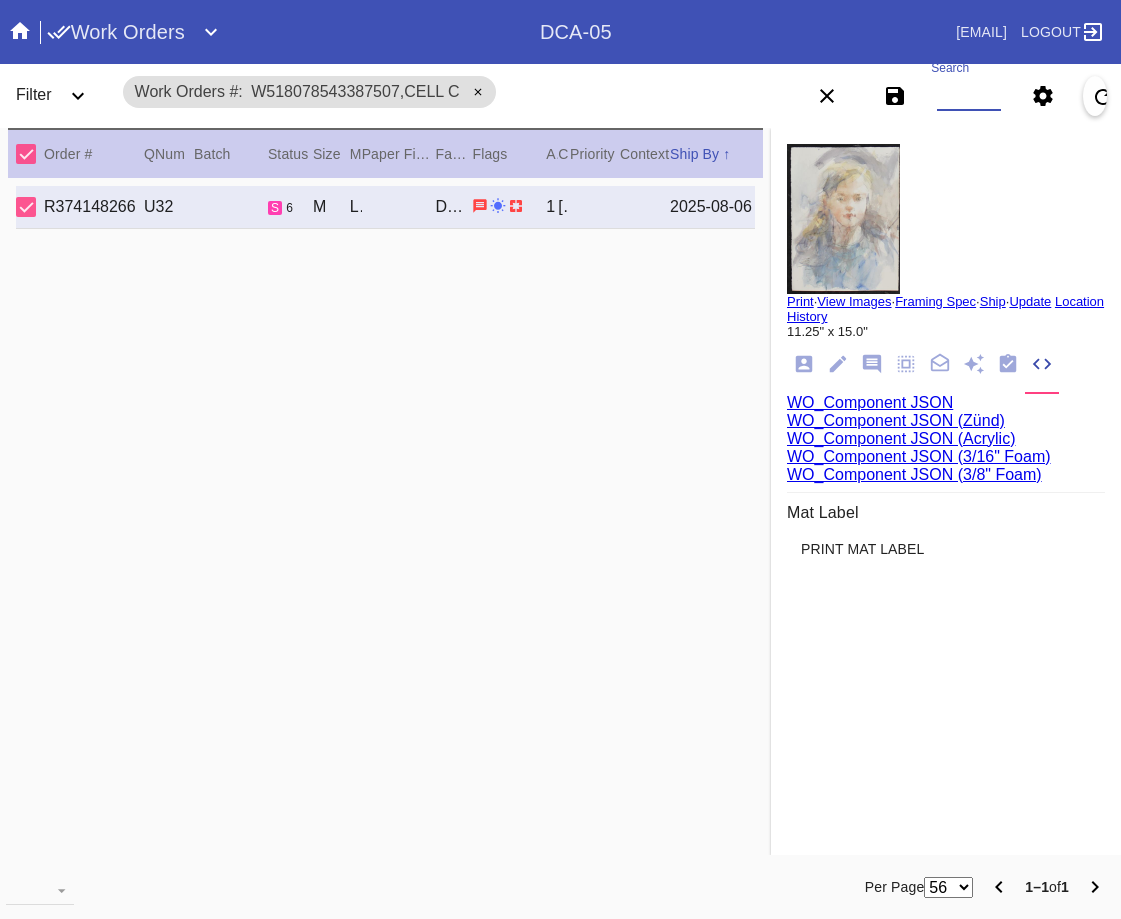 paste on "W301874265602450,Cell E W987512229814878,Cell D W213624710009840,Cell C W561102350852680,Cell G W380453820600114,Cell B W582397922444828,Cell O W504395620032053,Cell G W704156131907762,Cell H W217104121608467,Cell B W807422178059290,Cell H W259095990749329,Cell H" 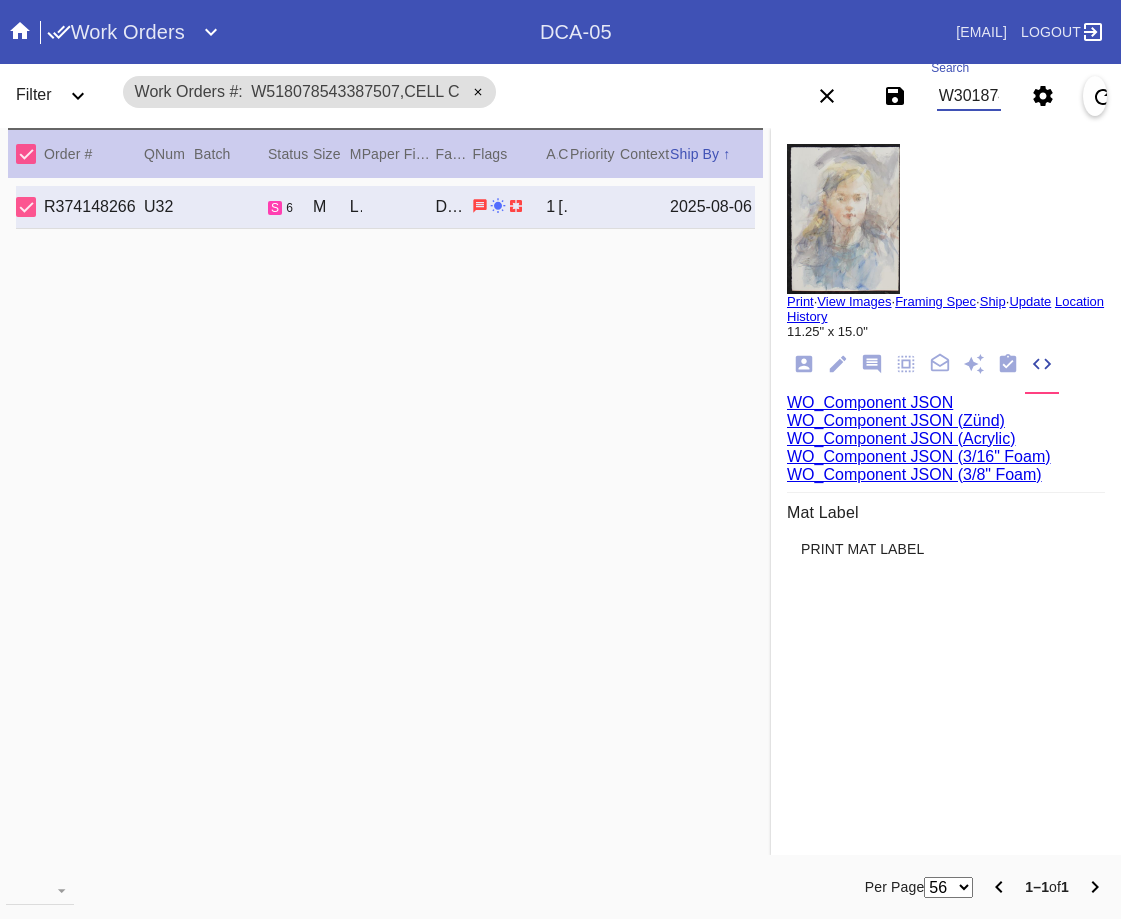 scroll, scrollTop: 0, scrollLeft: 2144, axis: horizontal 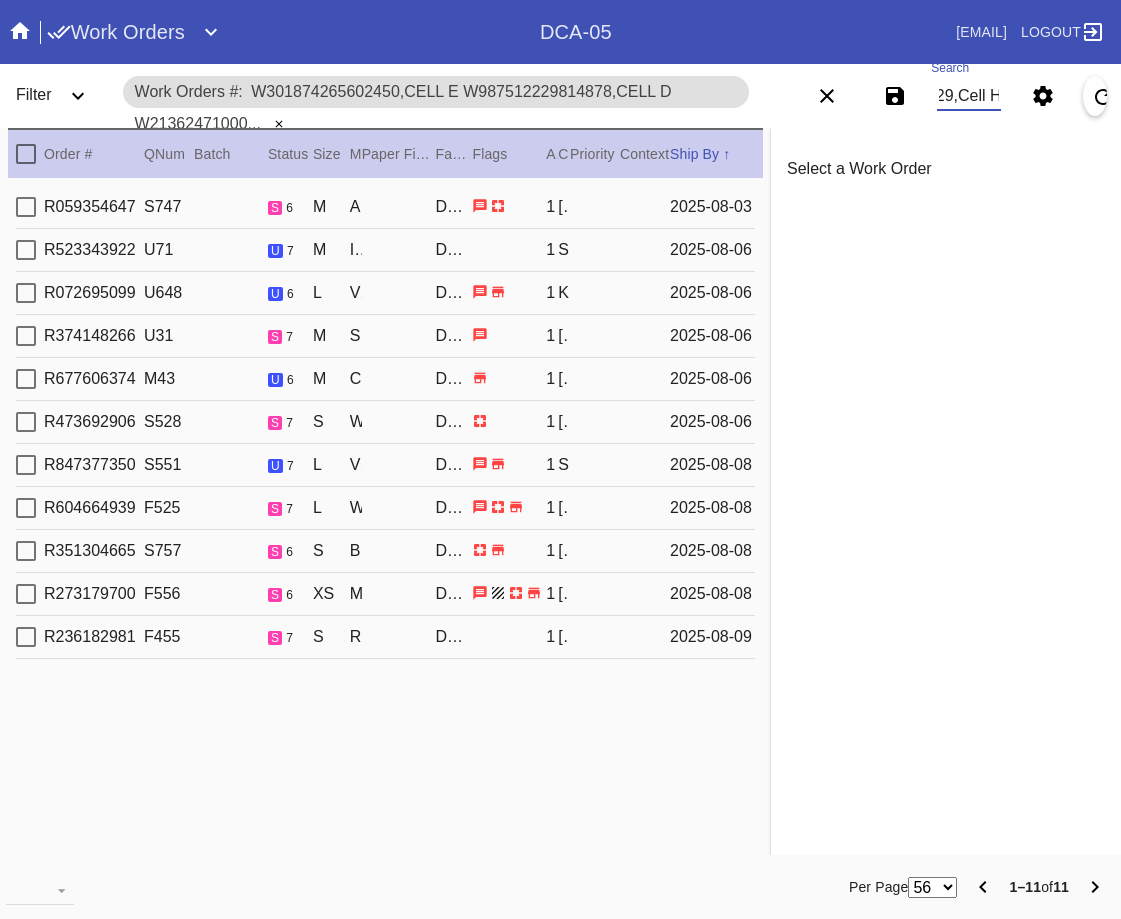 type on "W301874265602450,Cell E W987512229814878,Cell D W213624710009840,Cell C W561102350852680,Cell G W380453820600114,Cell B W582397922444828,Cell O W504395620032053,Cell G W704156131907762,Cell H W217104121608467,Cell B W807422178059290,Cell H W259095990749329,Cell H" 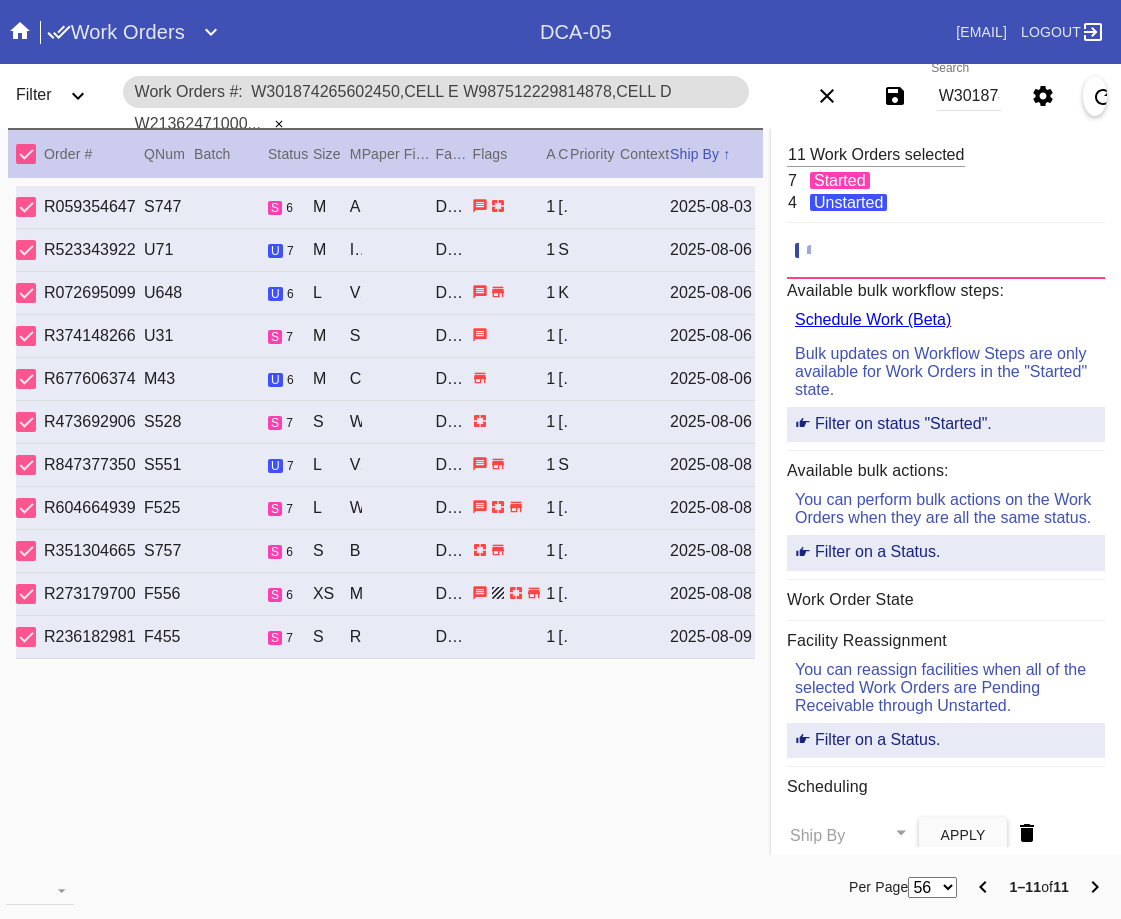 click 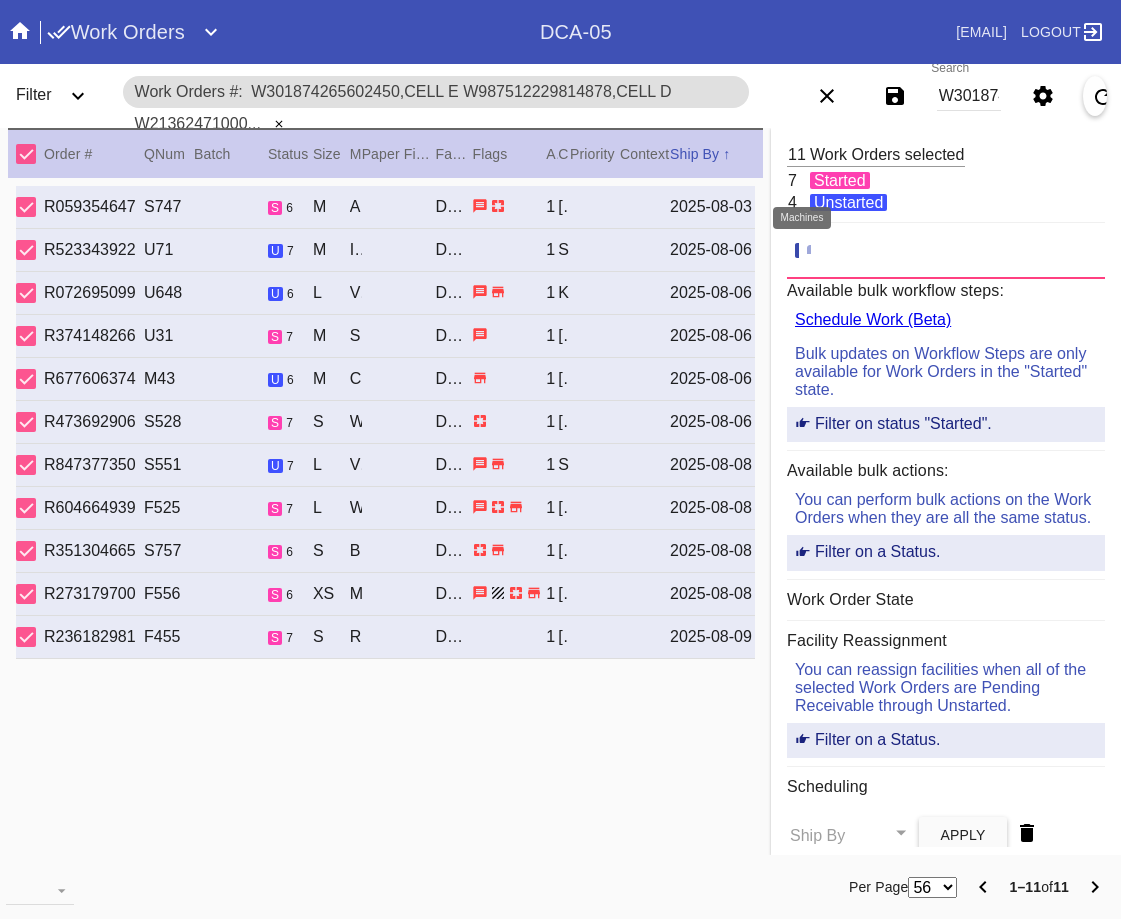 click 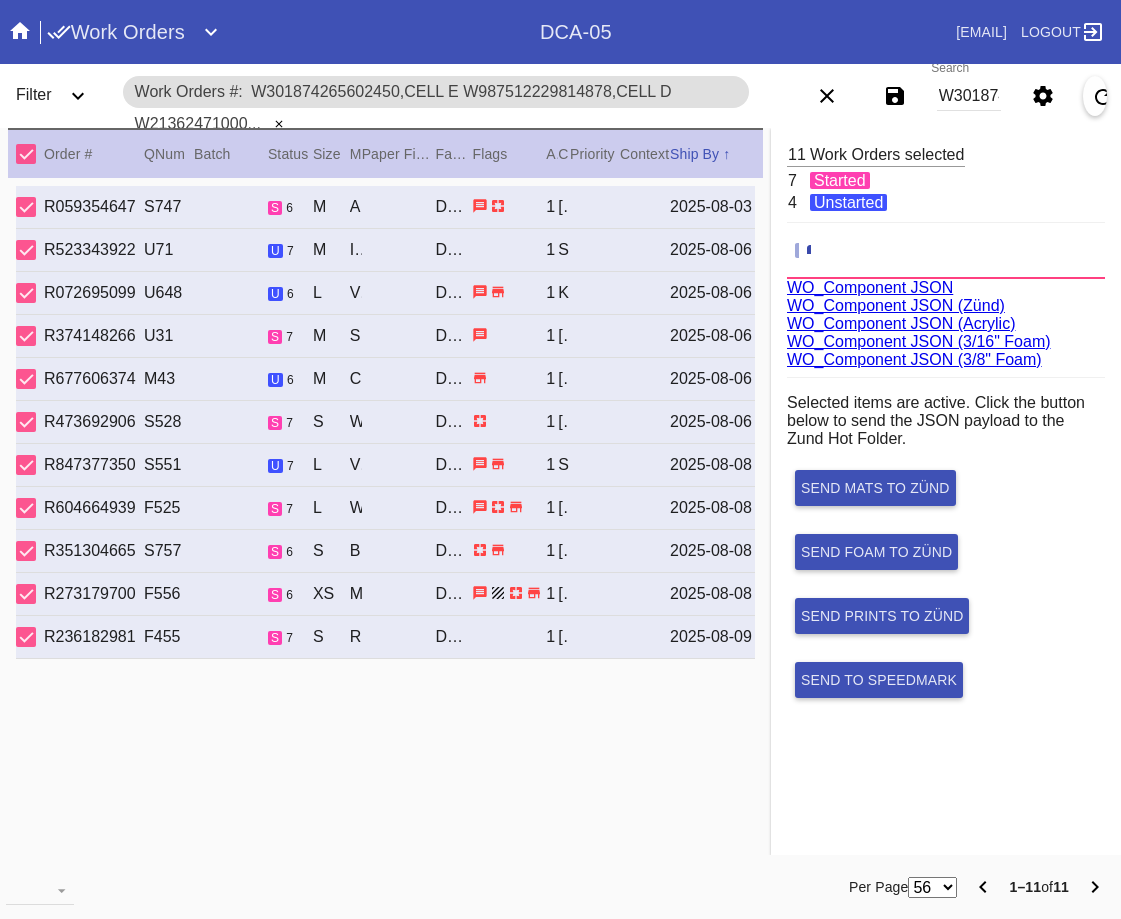 scroll, scrollTop: 75, scrollLeft: 0, axis: vertical 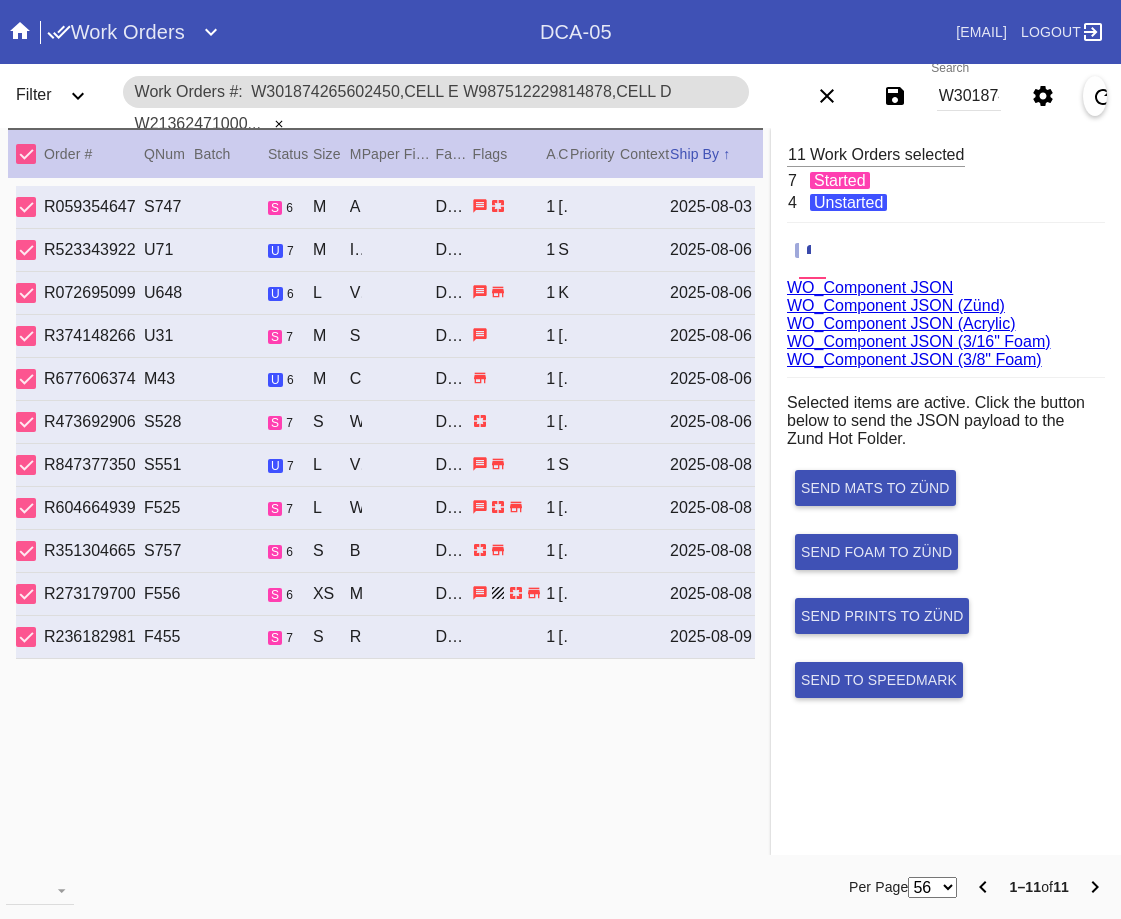 click on "WO_Component JSON (Acrylic)" at bounding box center (901, 323) 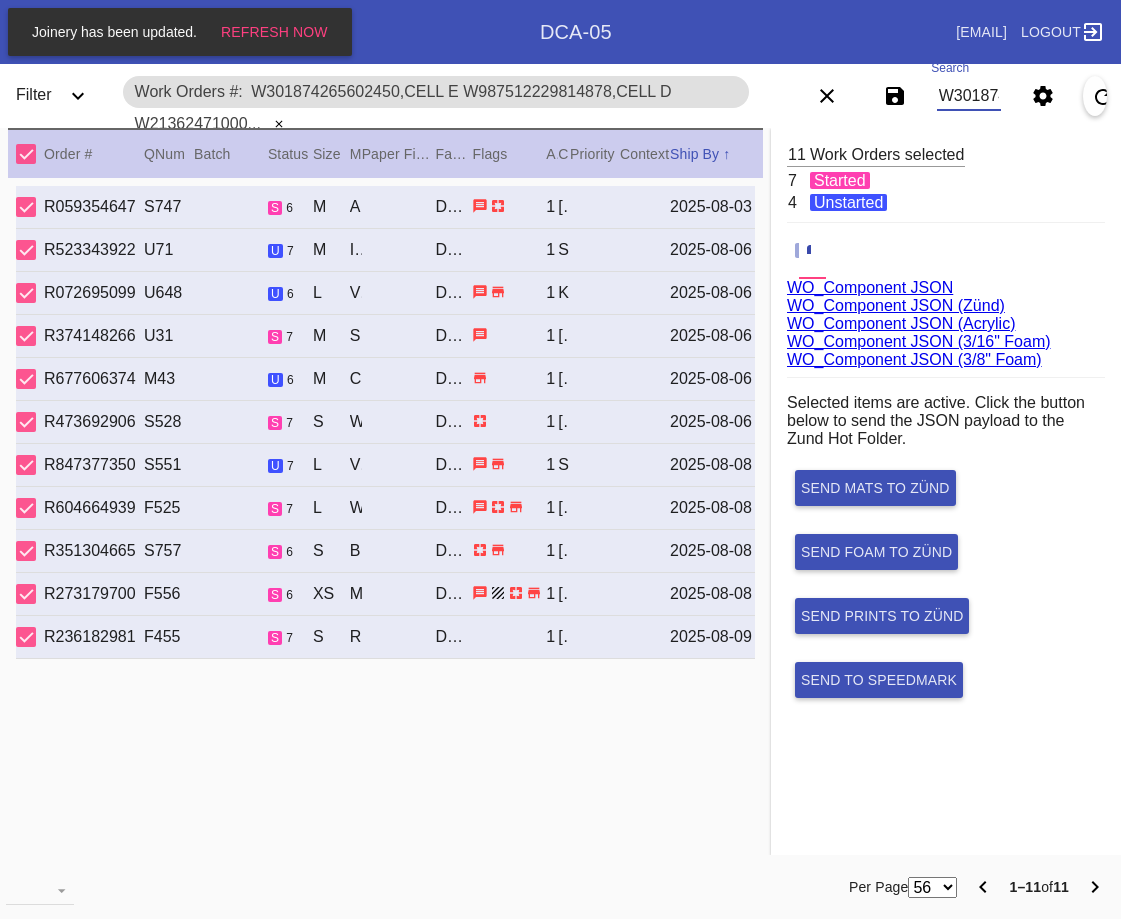 click on "W301874265602450,Cell E W987512229814878,Cell D W213624710009840,Cell C W561102350852680,Cell G W380453820600114,Cell B W582397922444828,Cell O W504395620032053,Cell G W704156131907762,Cell H W217104121608467,Cell B W807422178059290,Cell H W259095990749329,Cell H" at bounding box center [969, 96] 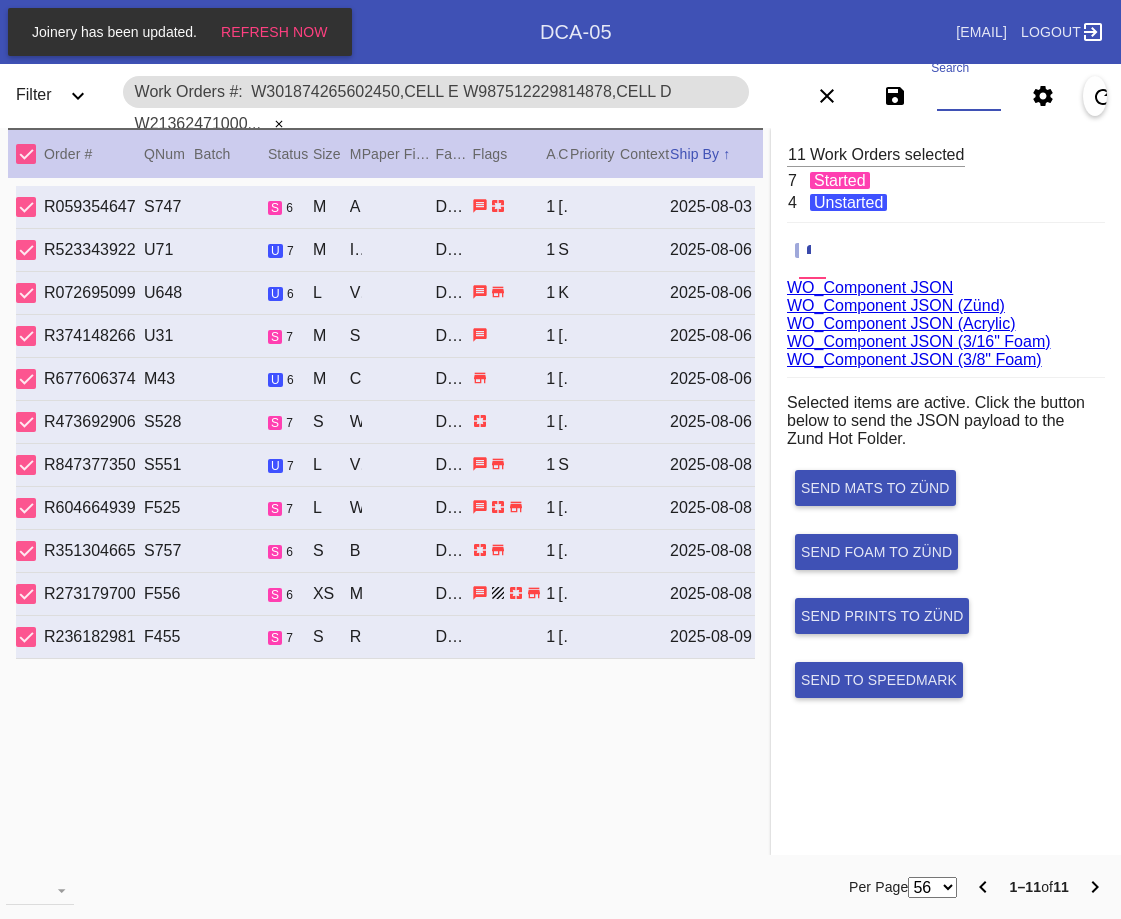 paste on "W632406597398700,Cell H W483831041113593,Cell B W926483601313360,Cell A W243812955654789,Cell G W895852227715815,Cell O W428173628885886,Cell D W911400085210610,Cell H W628783539115186,Cell B W409343145717186,Cell F" 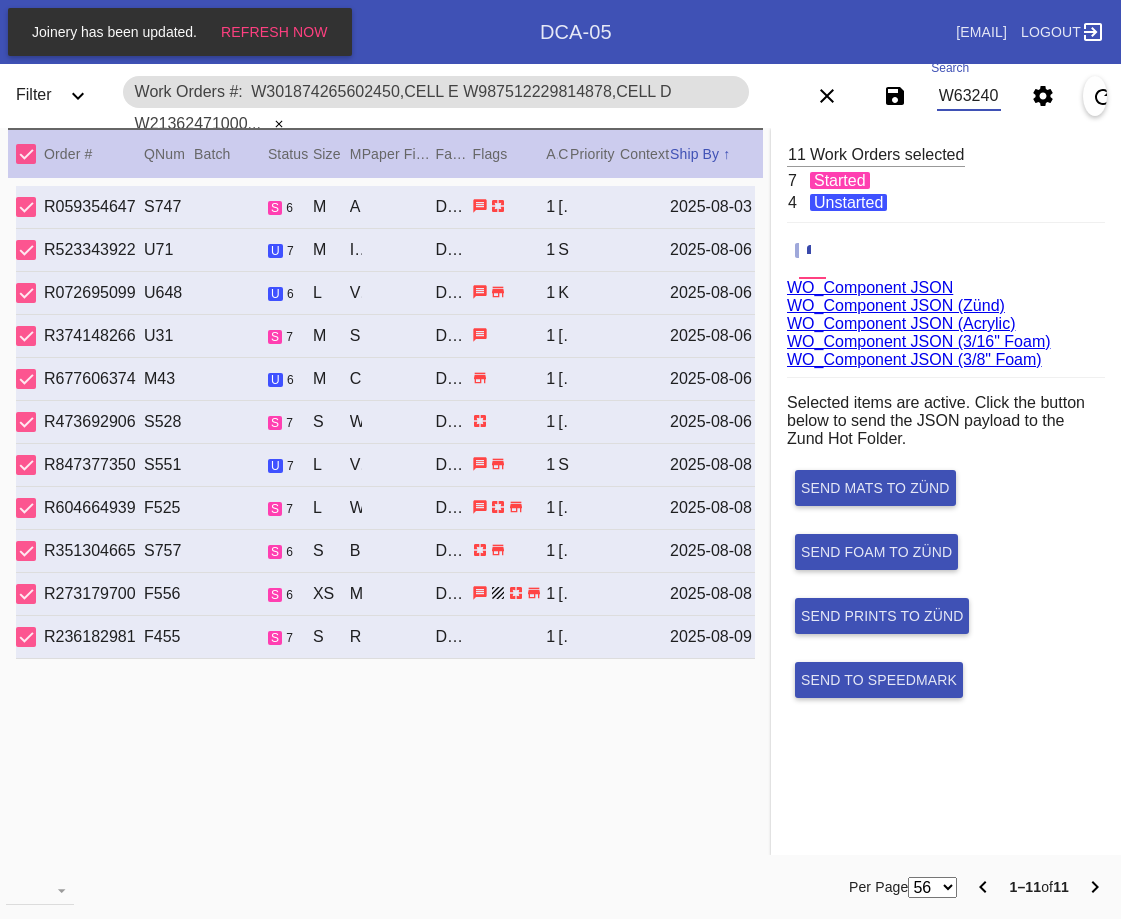 scroll, scrollTop: 0, scrollLeft: 1735, axis: horizontal 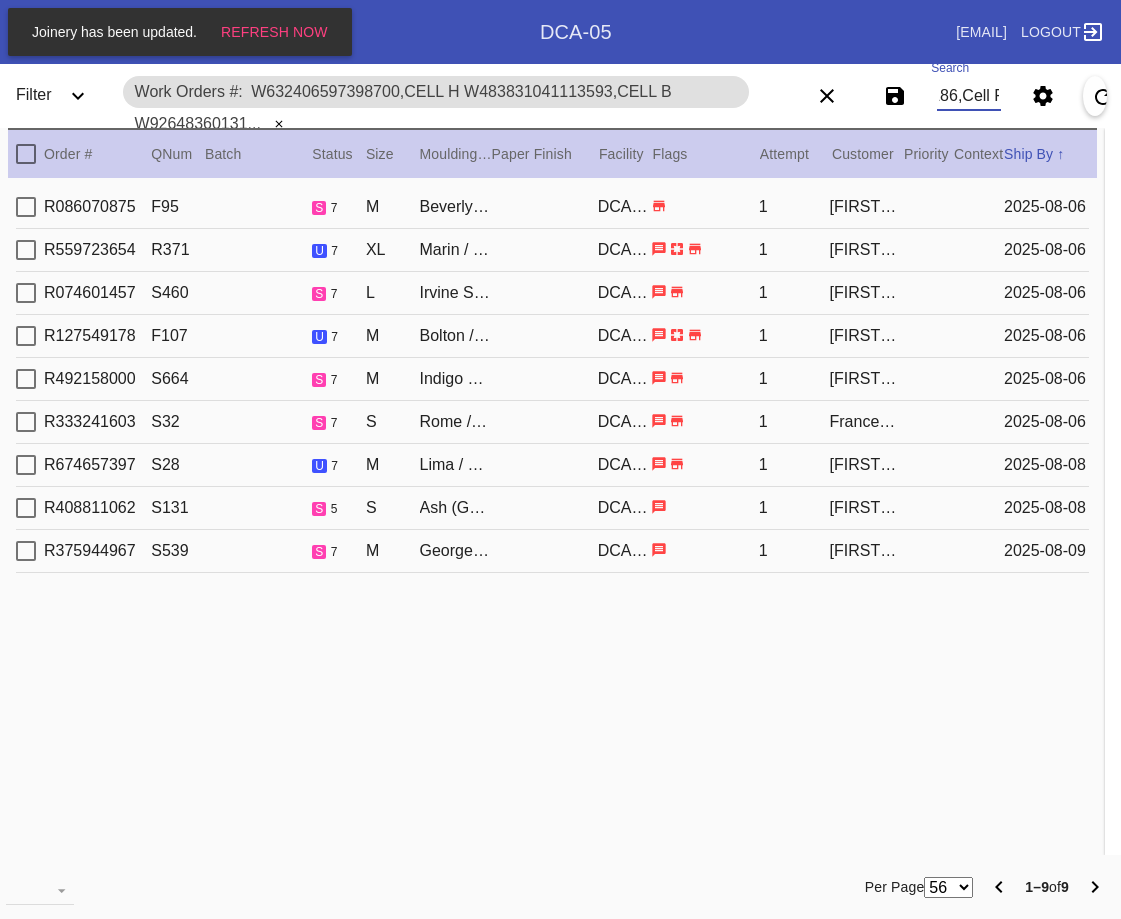 type on "W632406597398700,Cell H W483831041113593,Cell B W926483601313360,Cell A W243812955654789,Cell G W895852227715815,Cell O W428173628885886,Cell D W911400085210610,Cell H W628783539115186,Cell B W409343145717186,Cell F" 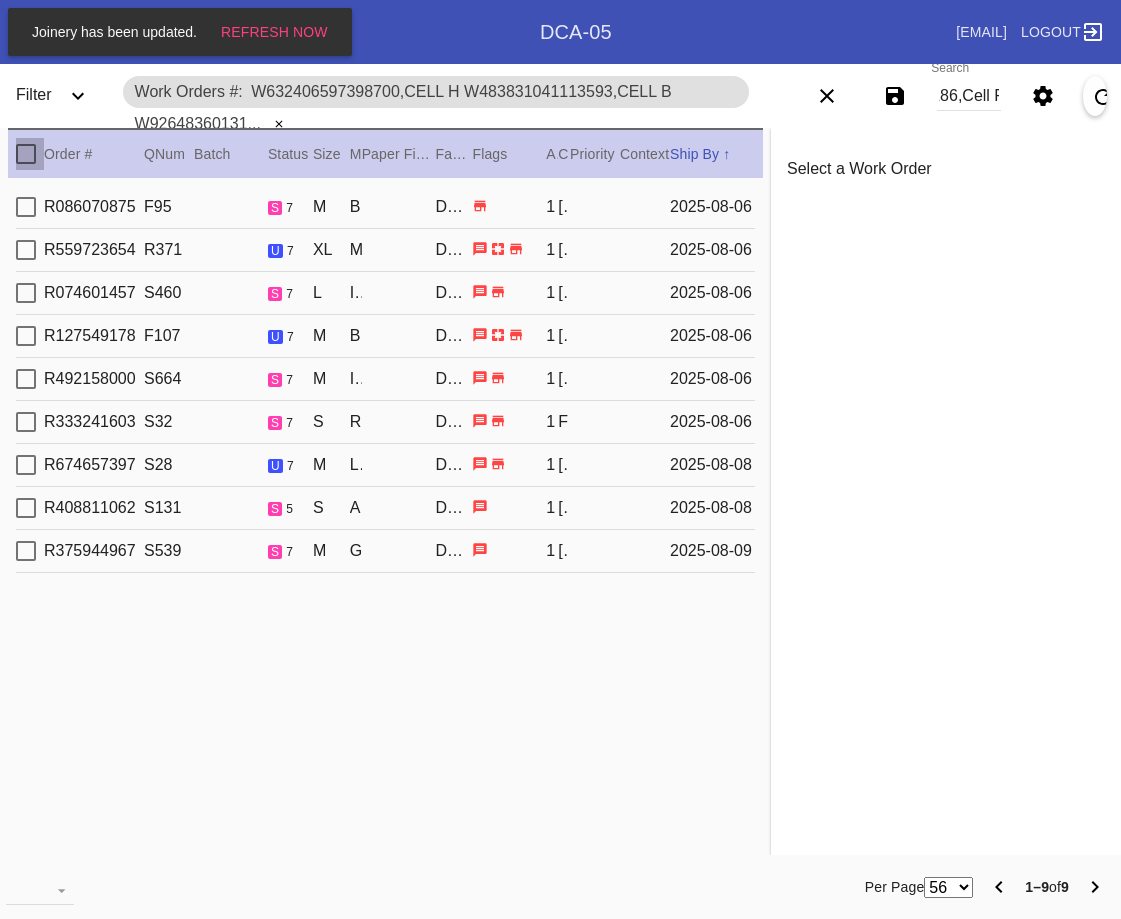 click at bounding box center [26, 154] 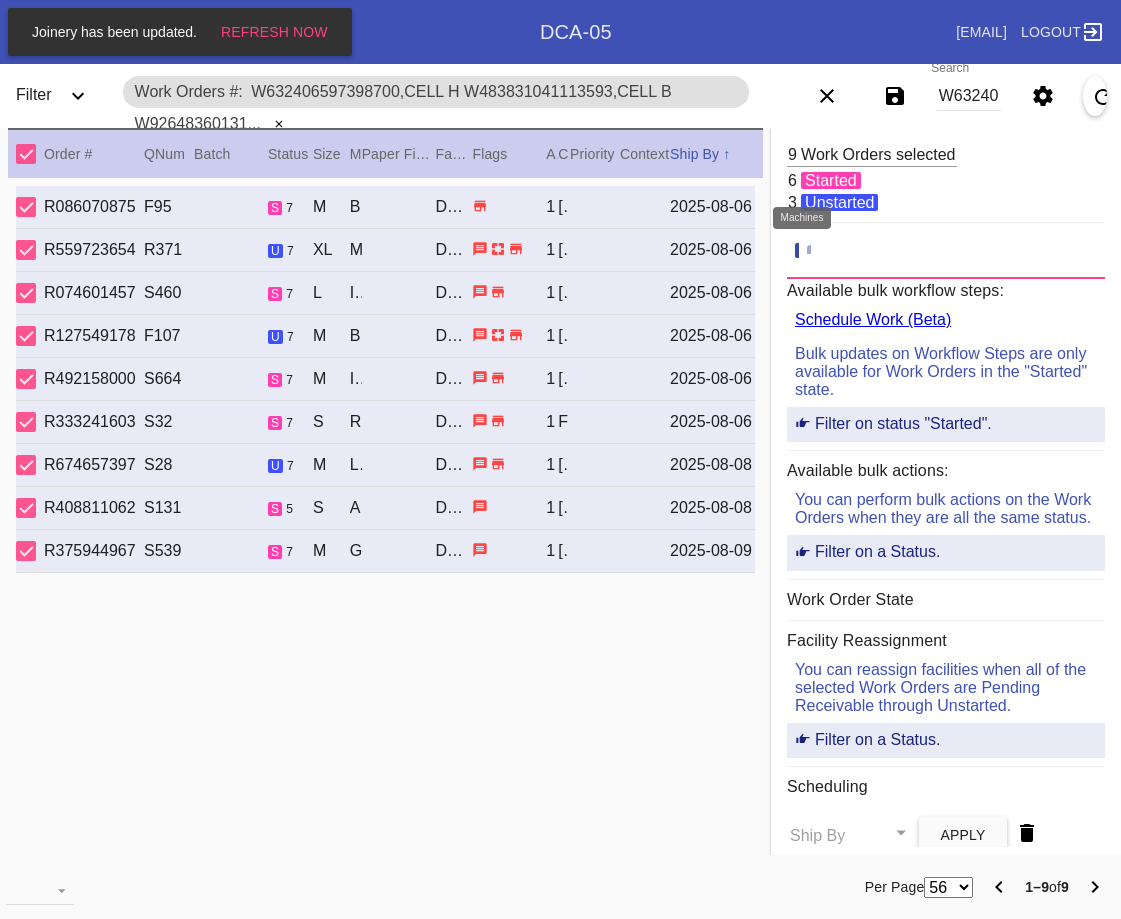 click 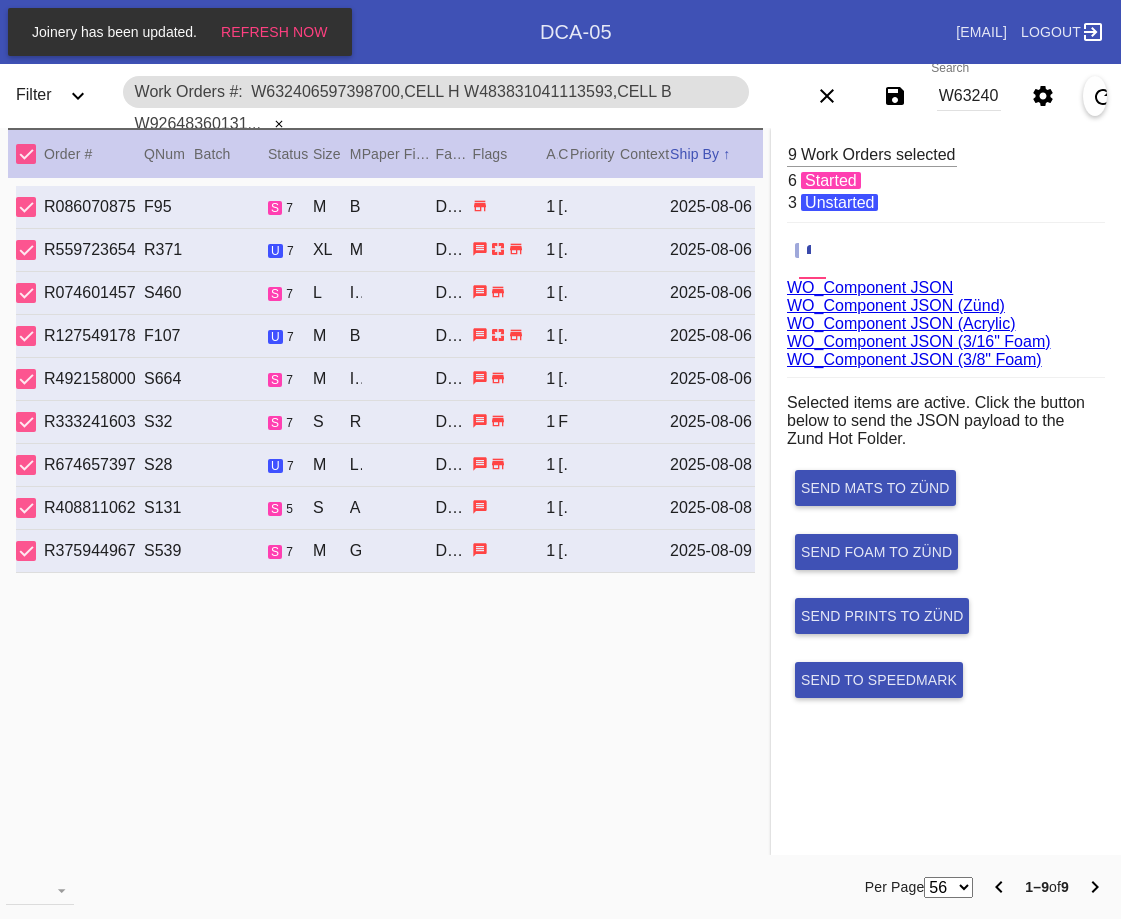 click on "WO_Component JSON (Acrylic)" at bounding box center (901, 323) 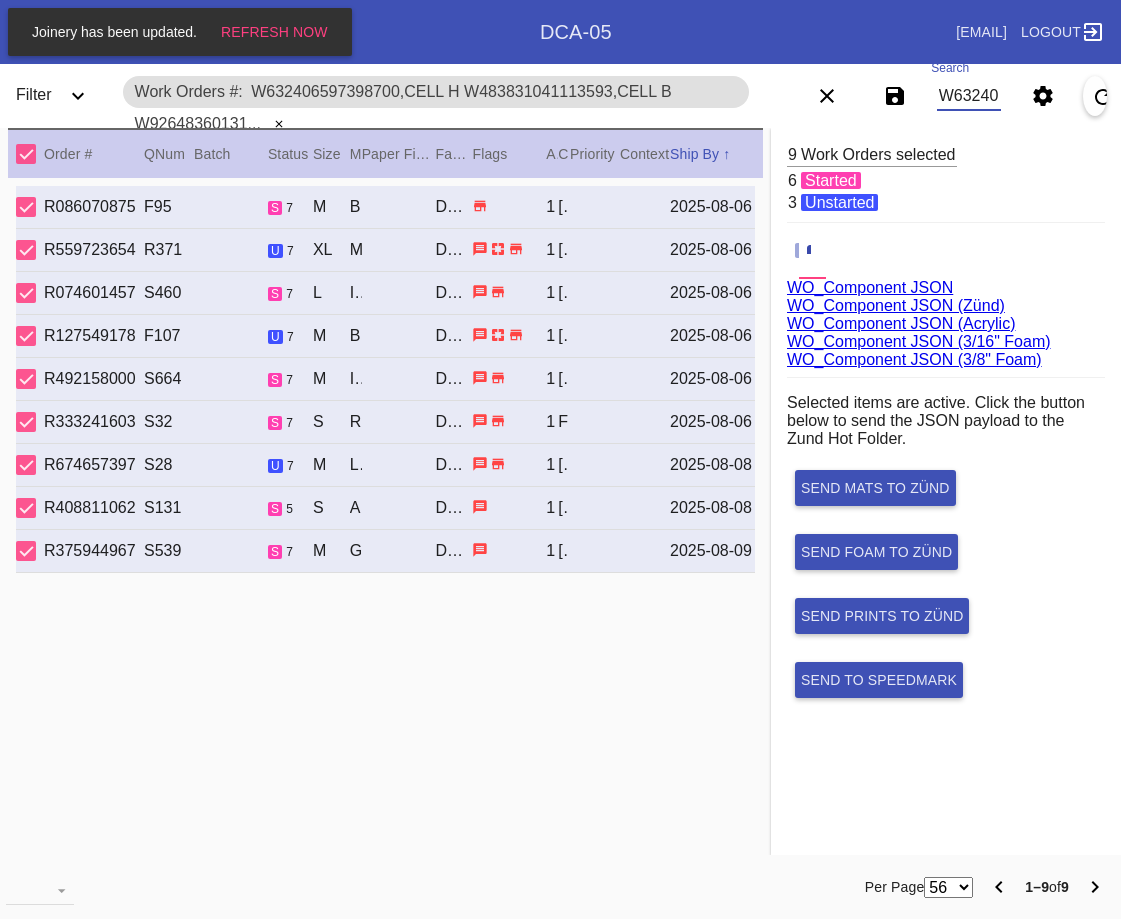 click on "W632406597398700,Cell H W483831041113593,Cell B W926483601313360,Cell A W243812955654789,Cell G W895852227715815,Cell O W428173628885886,Cell D W911400085210610,Cell H W628783539115186,Cell B W409343145717186,Cell F" at bounding box center [969, 96] 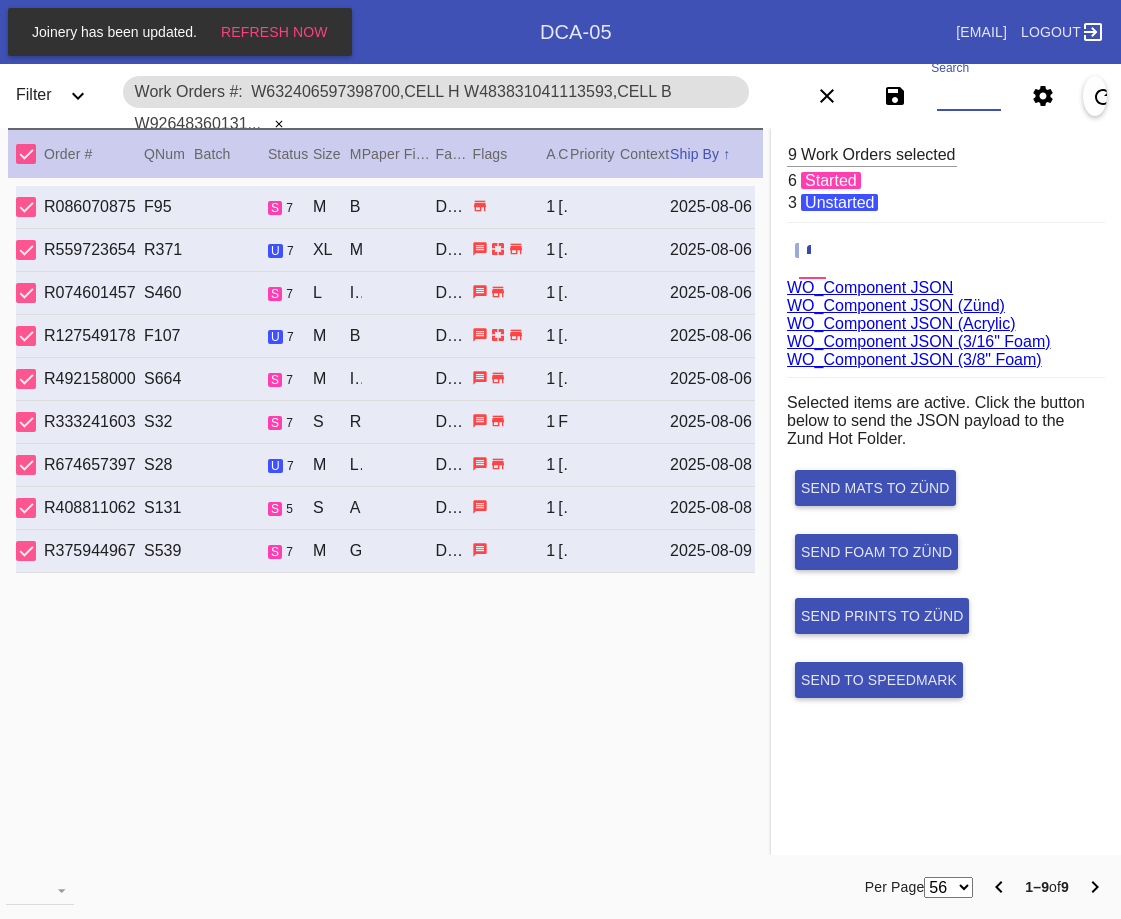 paste on "W123308677342246,Cell E W417759465202423,Cell H W829051203845039,Cell G W343275182495251,Cell H W661525146032619,Cell D W561138947586997,Cell A W746268405073415,Cell C W890620339929667,Cell B W959255114263869,Cell C" 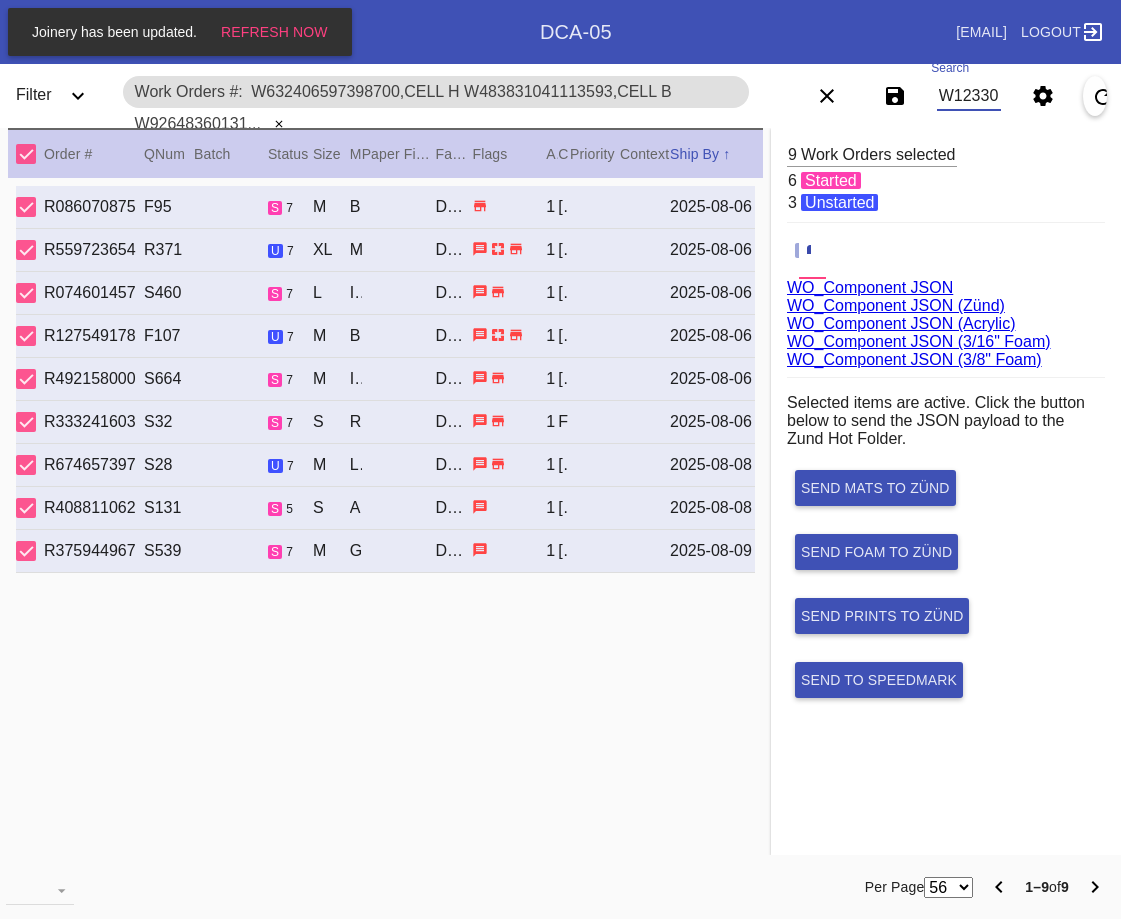 scroll, scrollTop: 0, scrollLeft: 1738, axis: horizontal 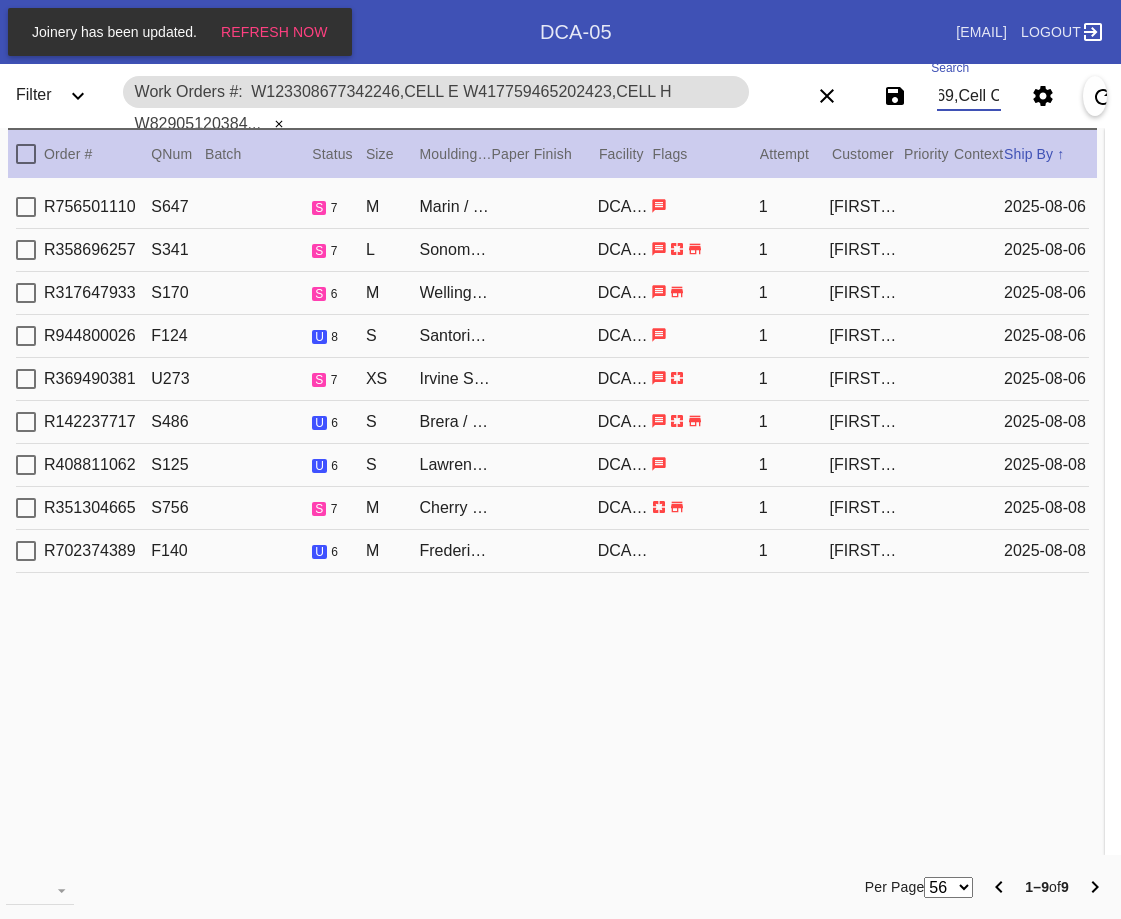 type on "W123308677342246,Cell E W417759465202423,Cell H W829051203845039,Cell G W343275182495251,Cell H W661525146032619,Cell D W561138947586997,Cell A W746268405073415,Cell C W890620339929667,Cell B W959255114263869,Cell C" 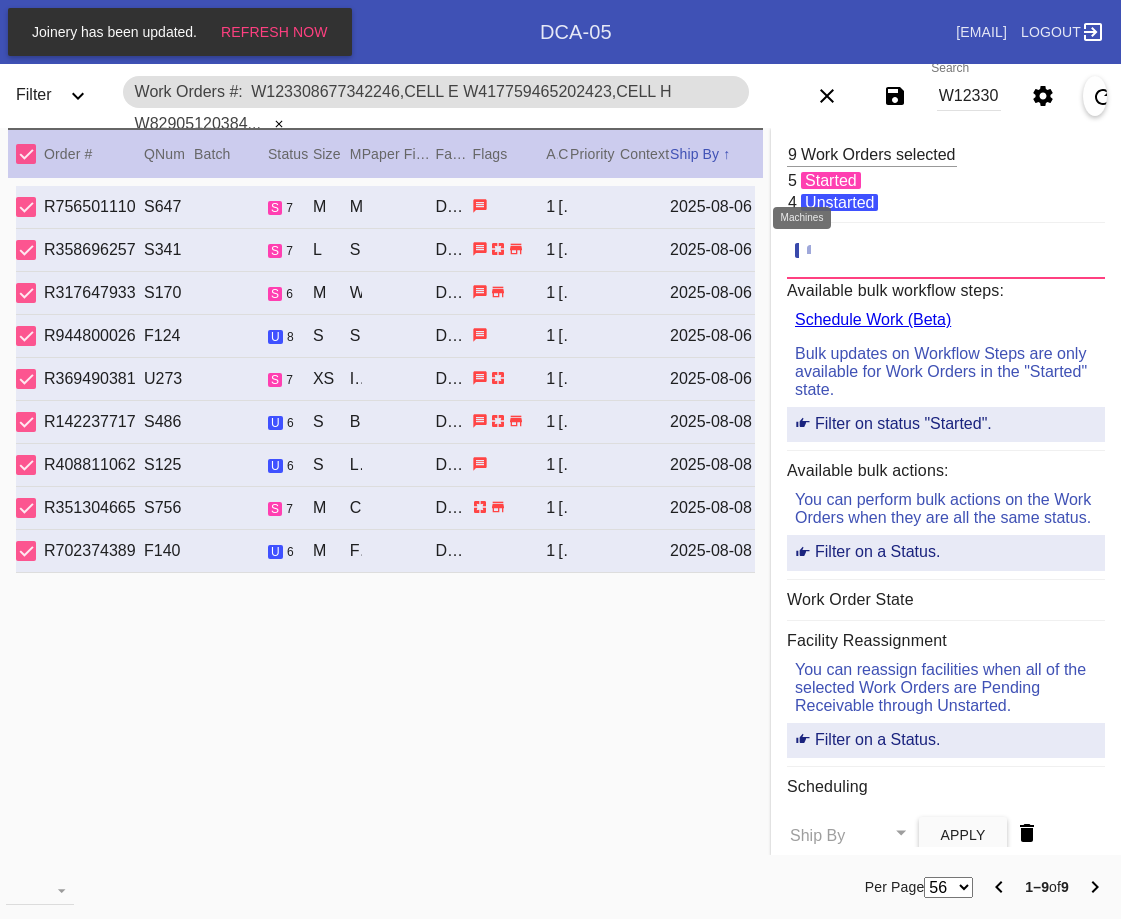 click 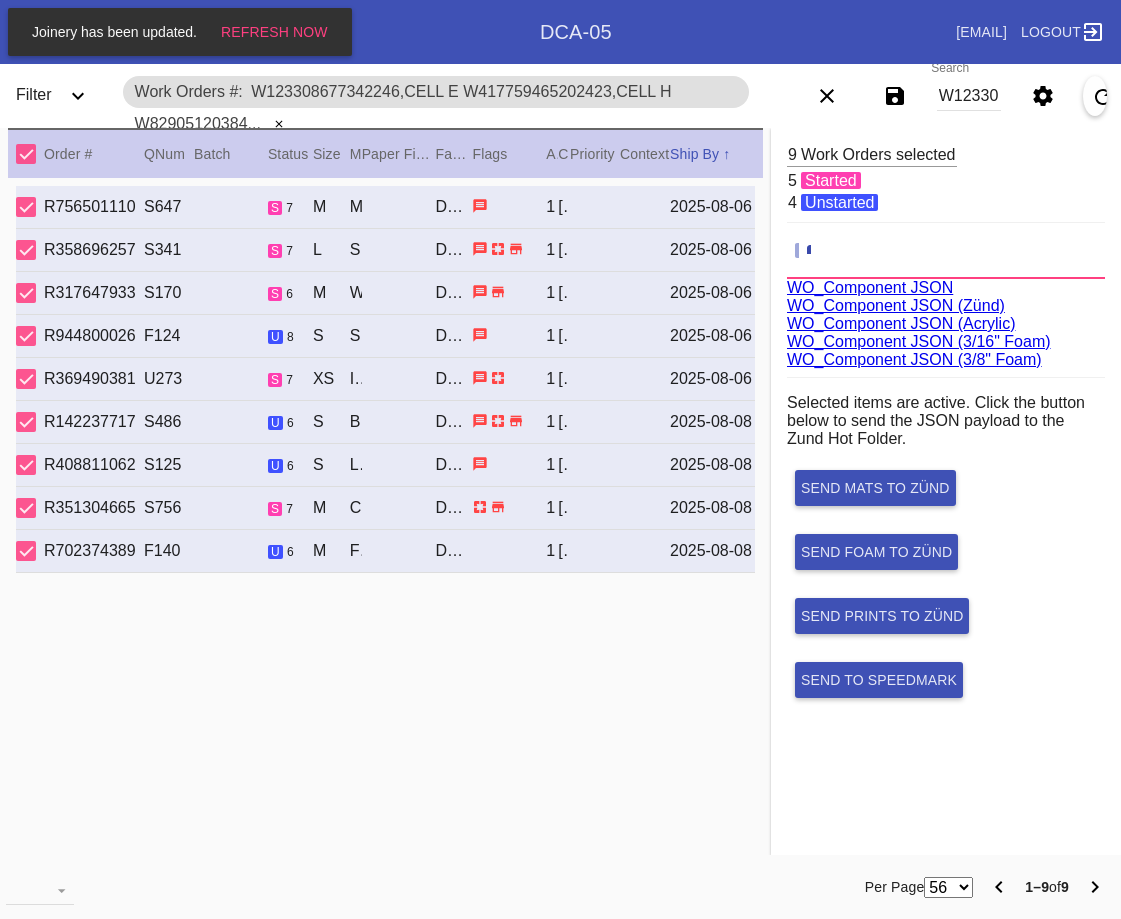 scroll, scrollTop: 75, scrollLeft: 0, axis: vertical 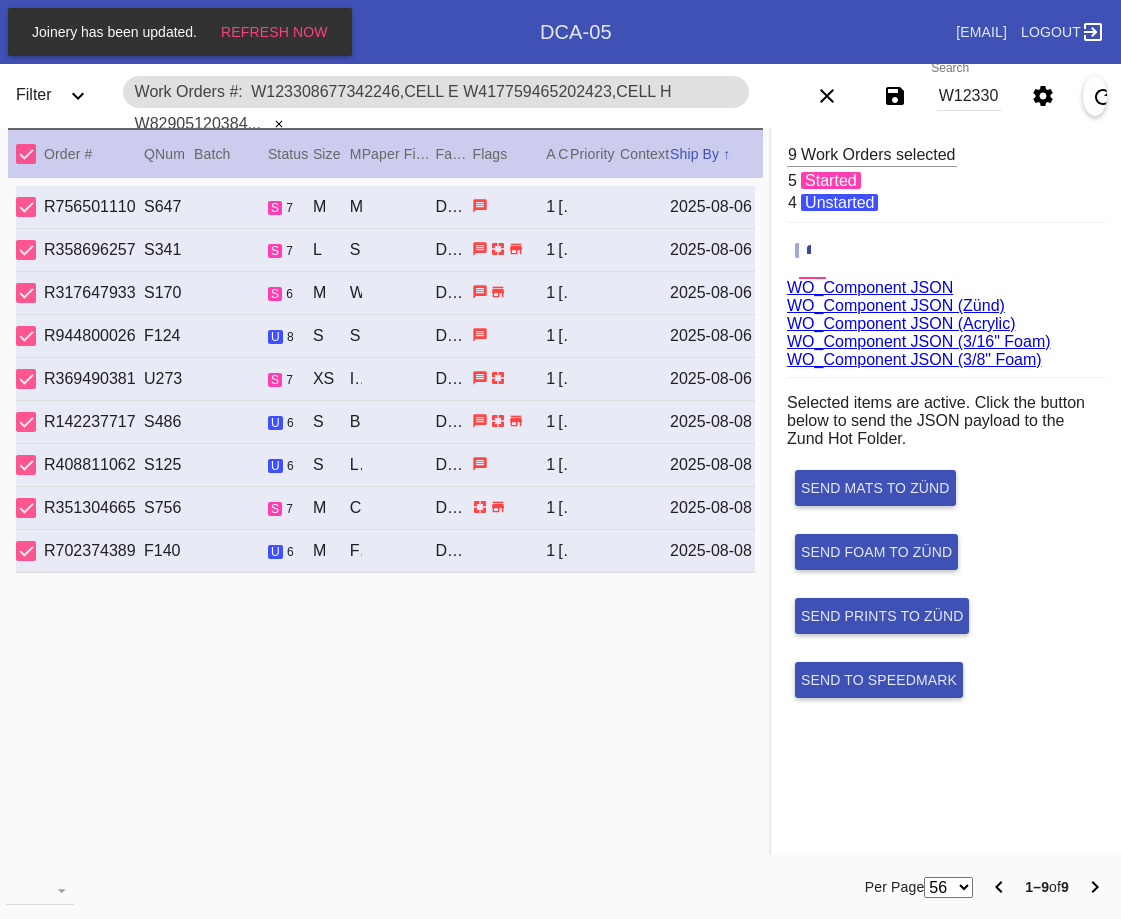 click on "WO_Component JSON (Acrylic)" at bounding box center [901, 323] 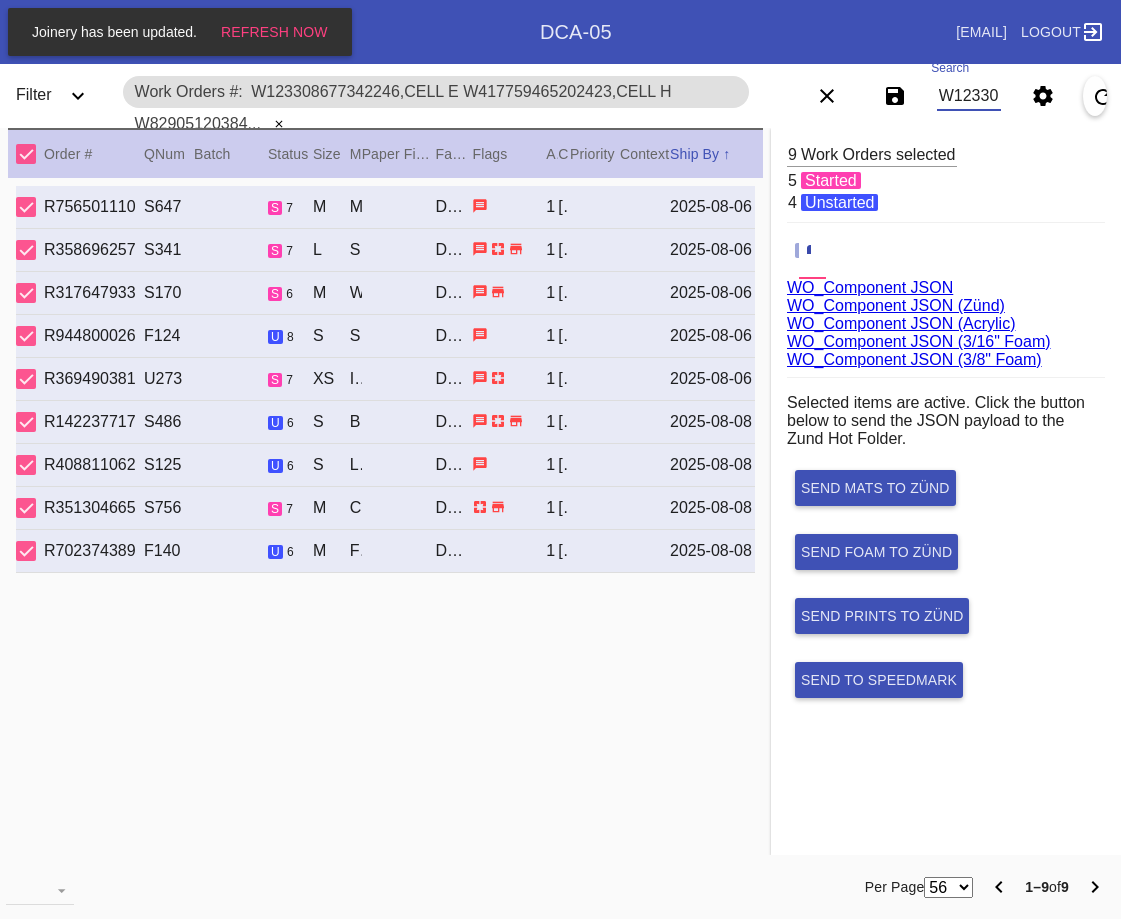 click on "W123308677342246,Cell E W417759465202423,Cell H W829051203845039,Cell G W343275182495251,Cell H W661525146032619,Cell D W561138947586997,Cell A W746268405073415,Cell C W890620339929667,Cell B W959255114263869,Cell C" at bounding box center [969, 96] 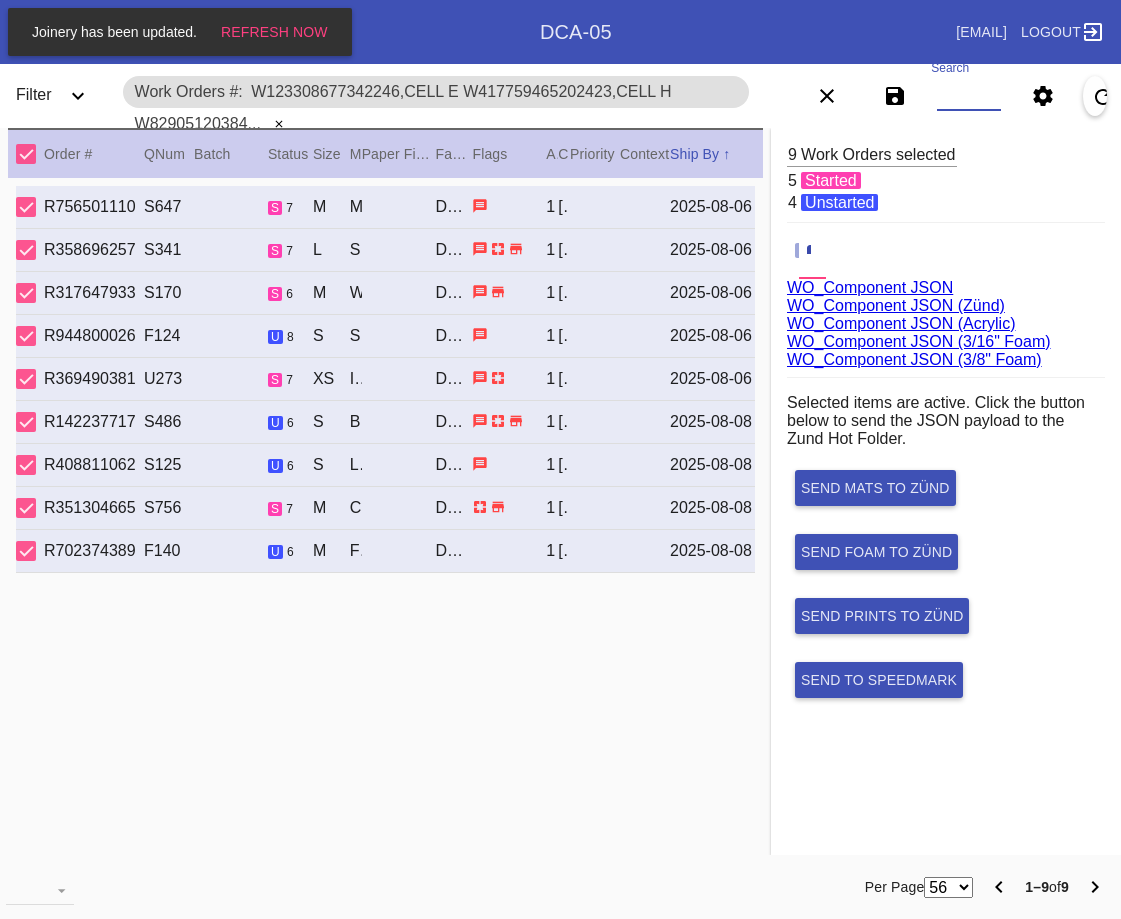 paste on "W368106045433150,Cell H W253613083400966,Cell A W545810633212942,Cell C W516771313568755,Cell B" 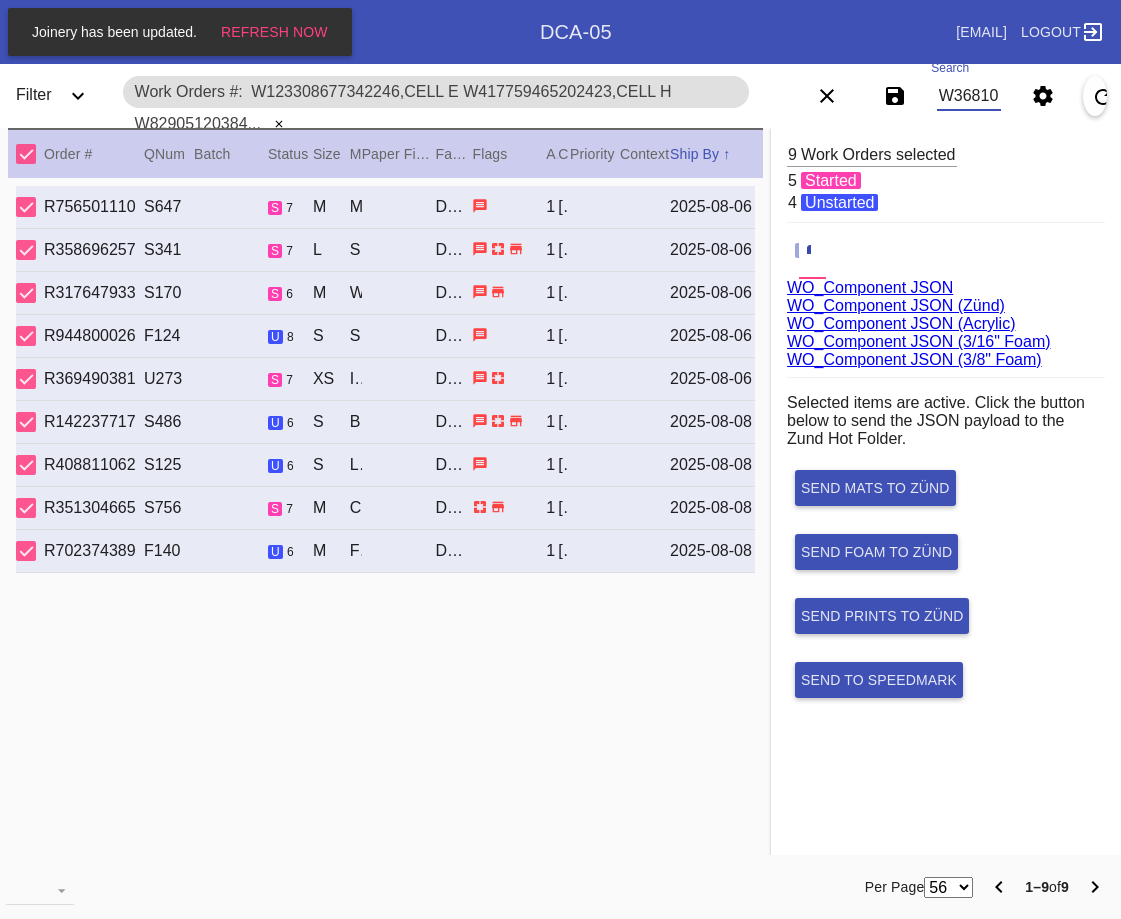scroll, scrollTop: 0, scrollLeft: 735, axis: horizontal 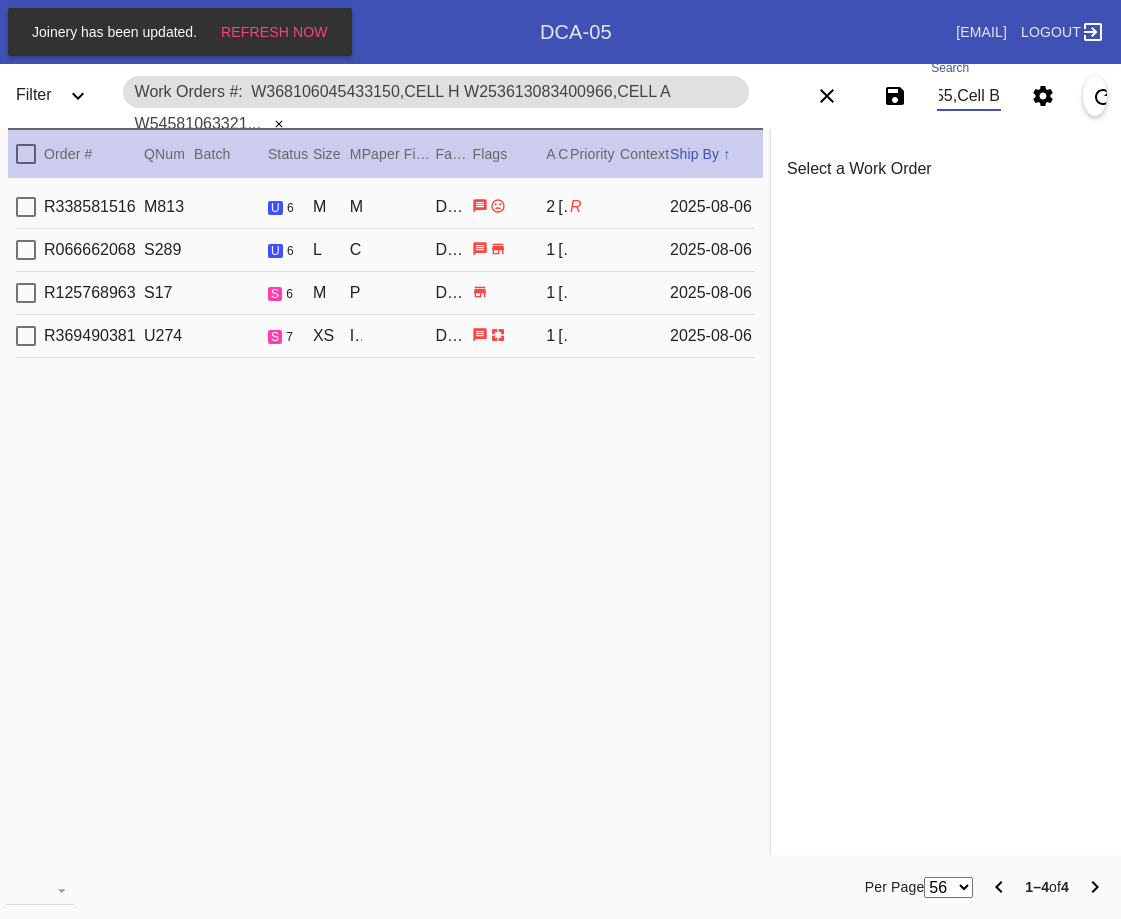 type on "W368106045433150,Cell H W253613083400966,Cell A W545810633212942,Cell C W516771313568755,Cell B" 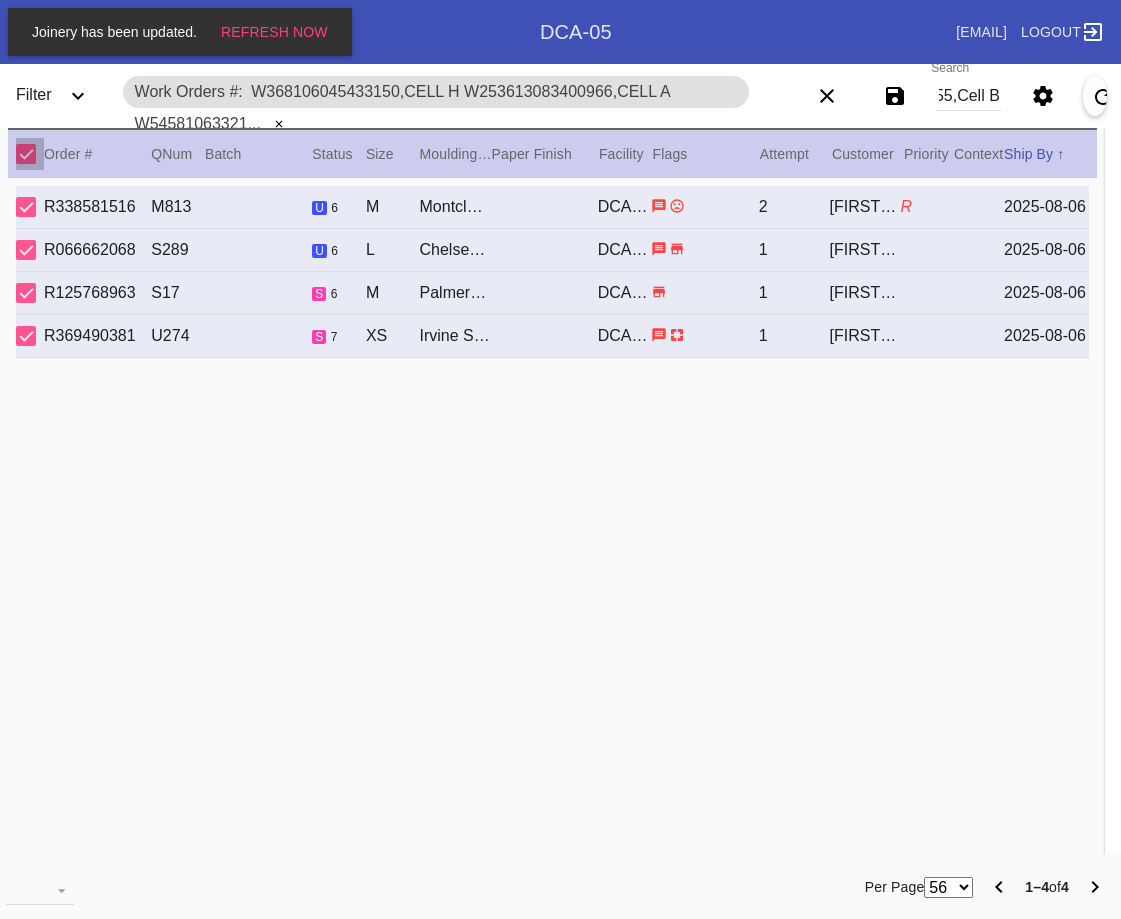 scroll, scrollTop: 0, scrollLeft: 0, axis: both 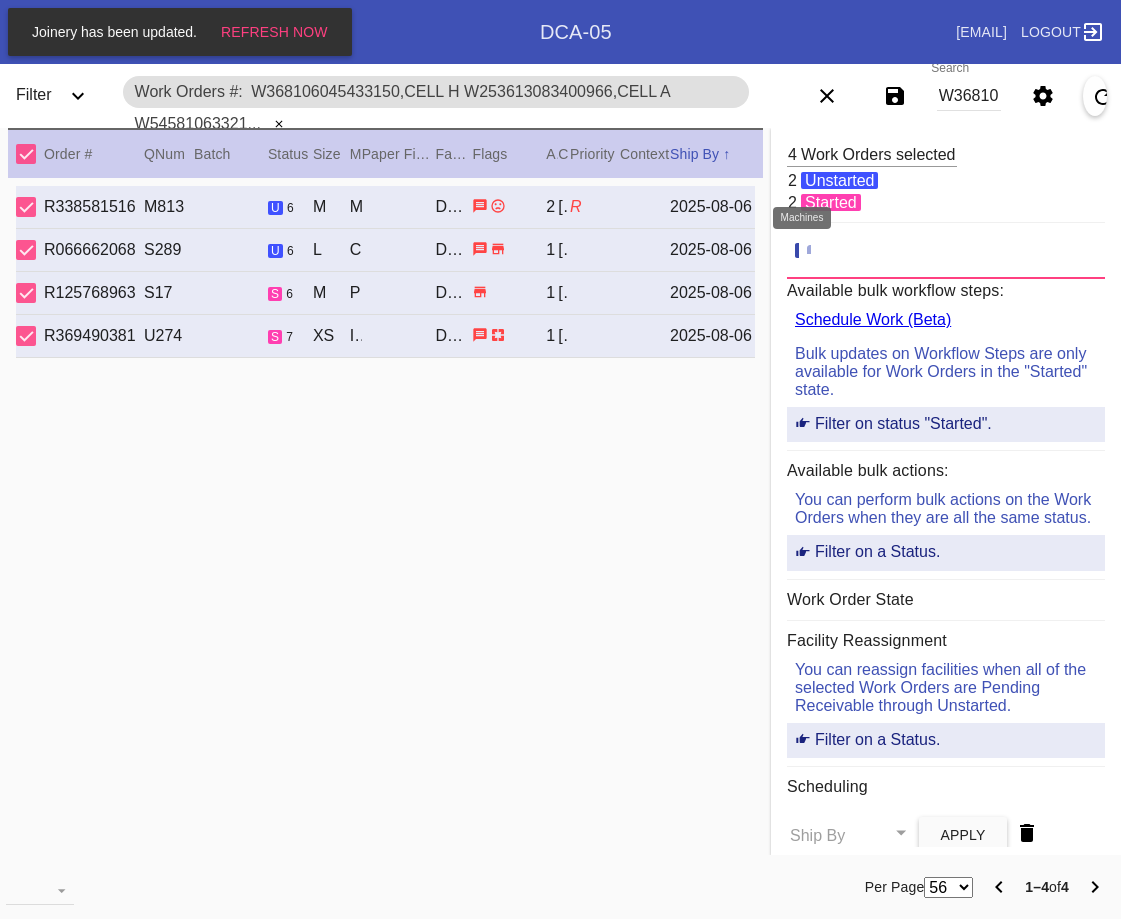 click 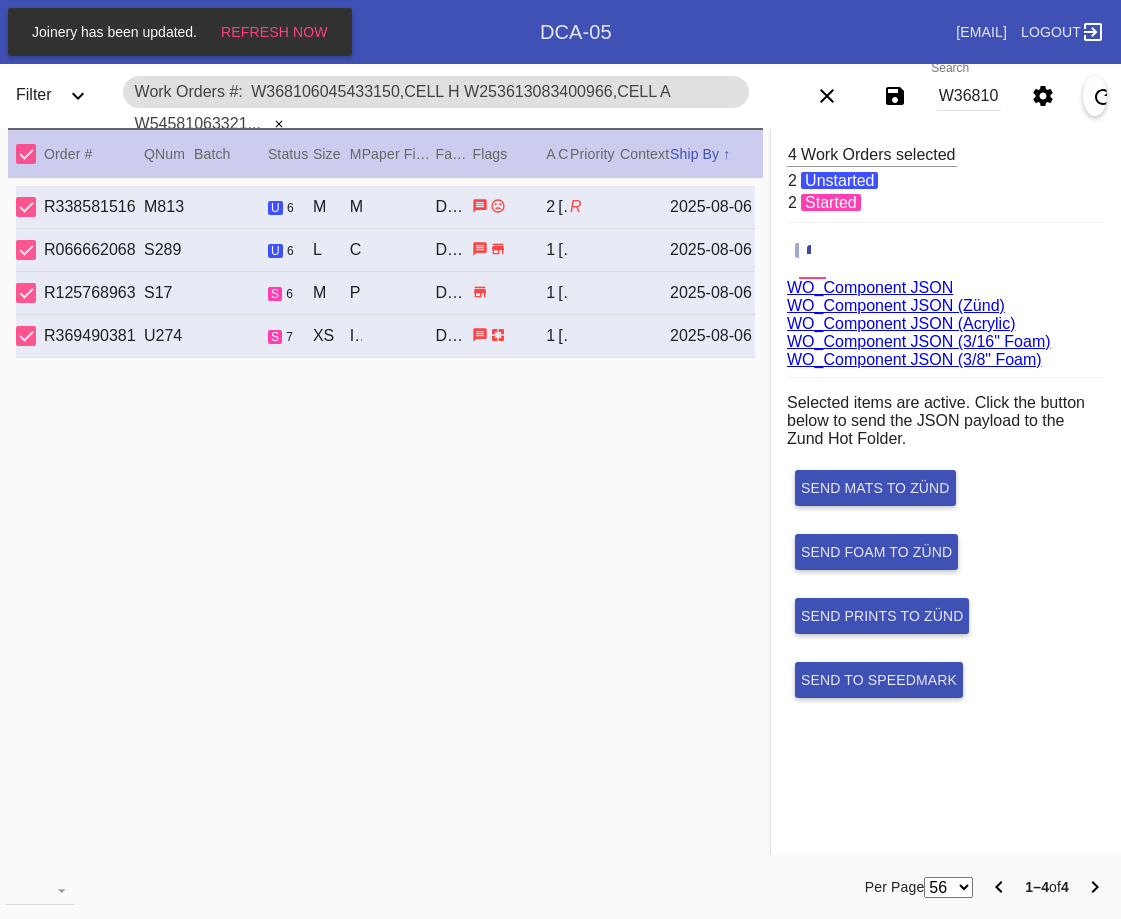 click on "WO_Component JSON (Acrylic)" at bounding box center (901, 323) 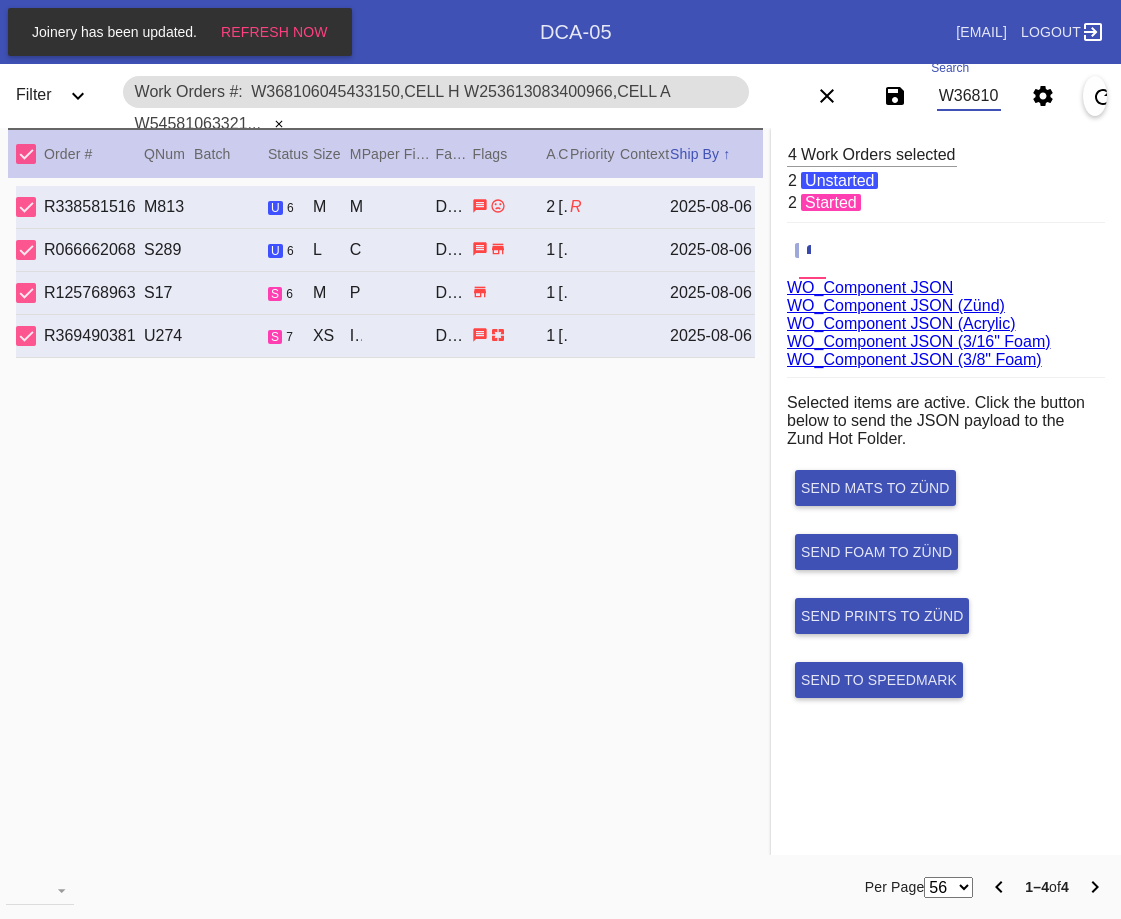 click on "W368106045433150,Cell H W253613083400966,Cell A W545810633212942,Cell C W516771313568755,Cell B" at bounding box center (969, 96) 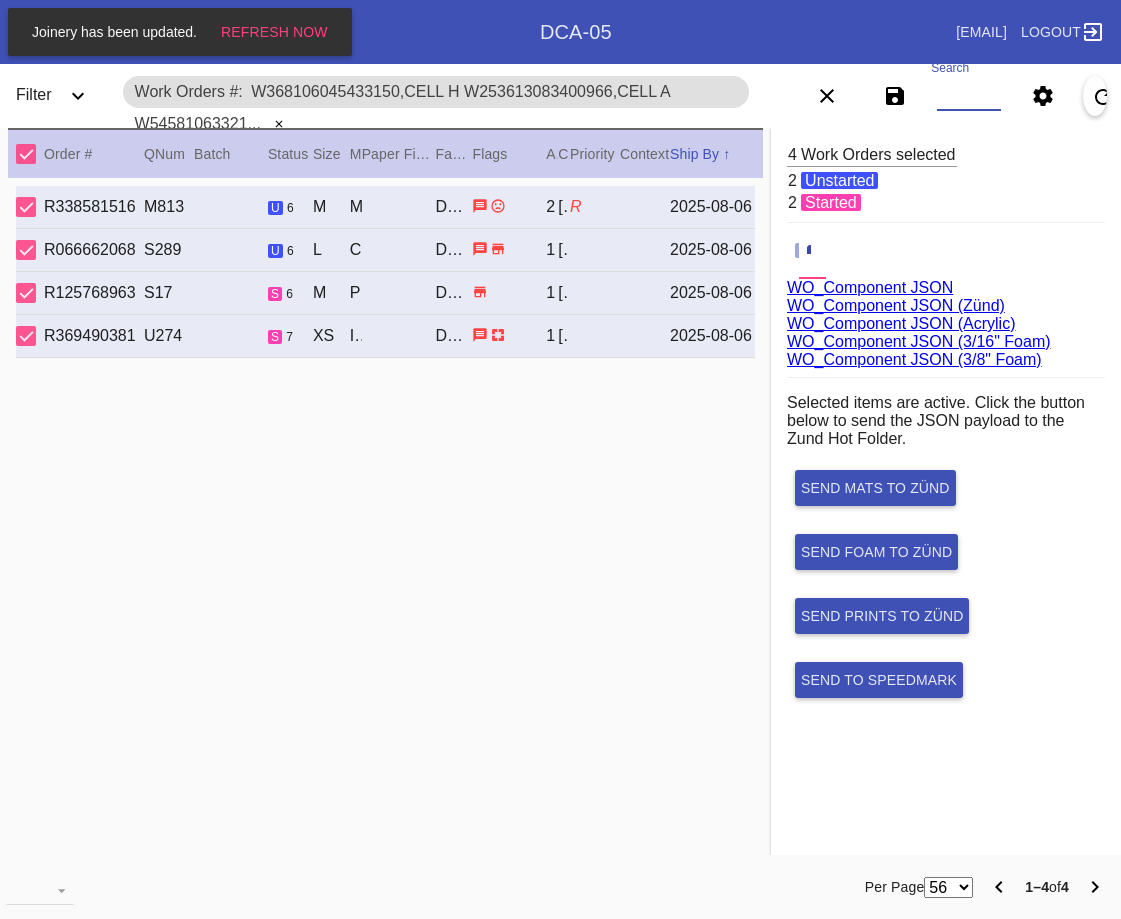paste on "W966010102447353,Cell D" 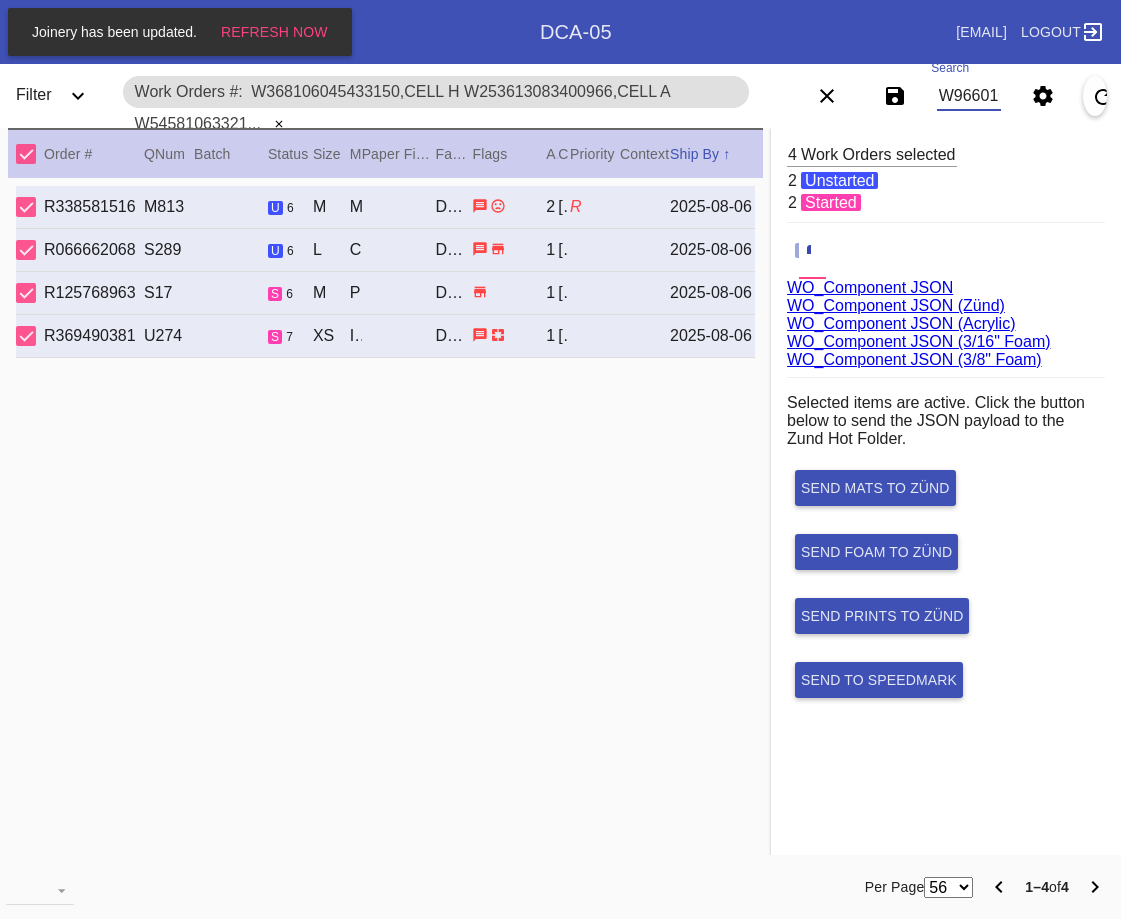 scroll, scrollTop: 0, scrollLeft: 136, axis: horizontal 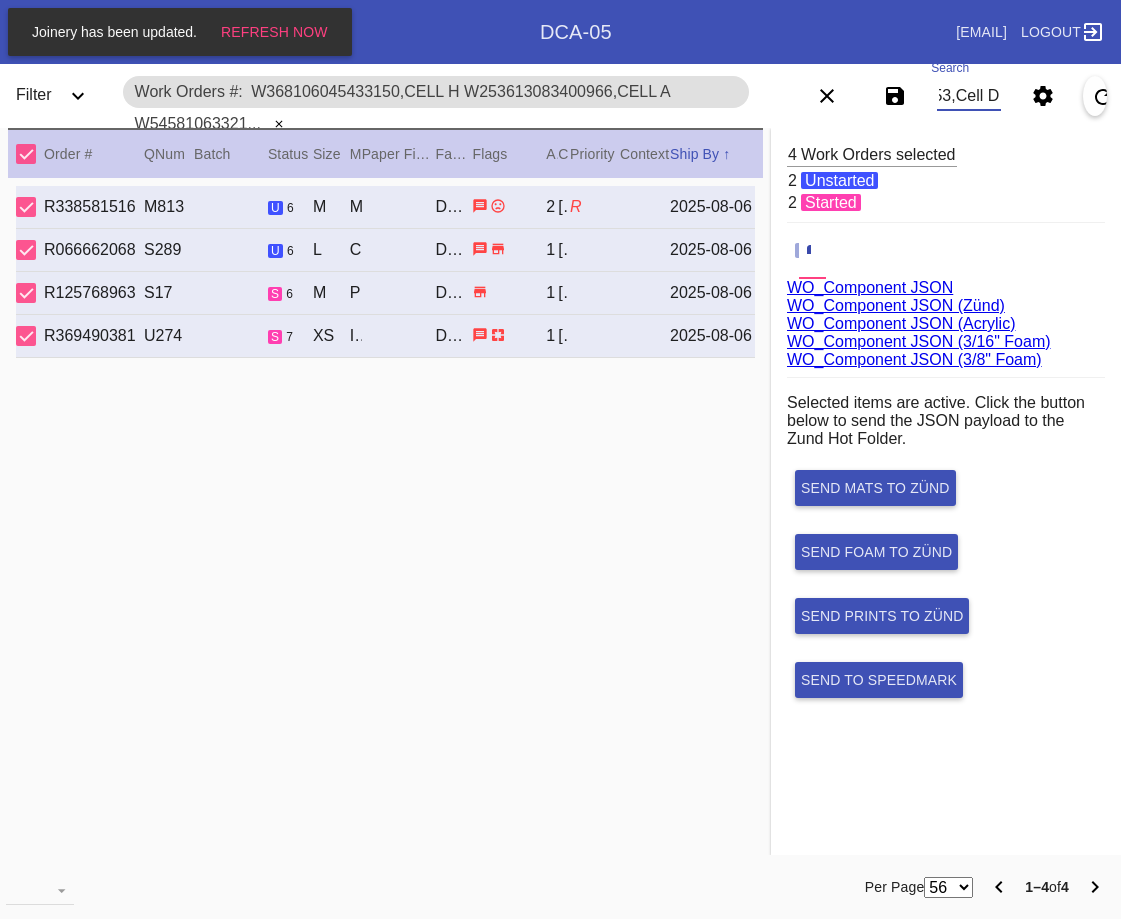 type on "3.0" 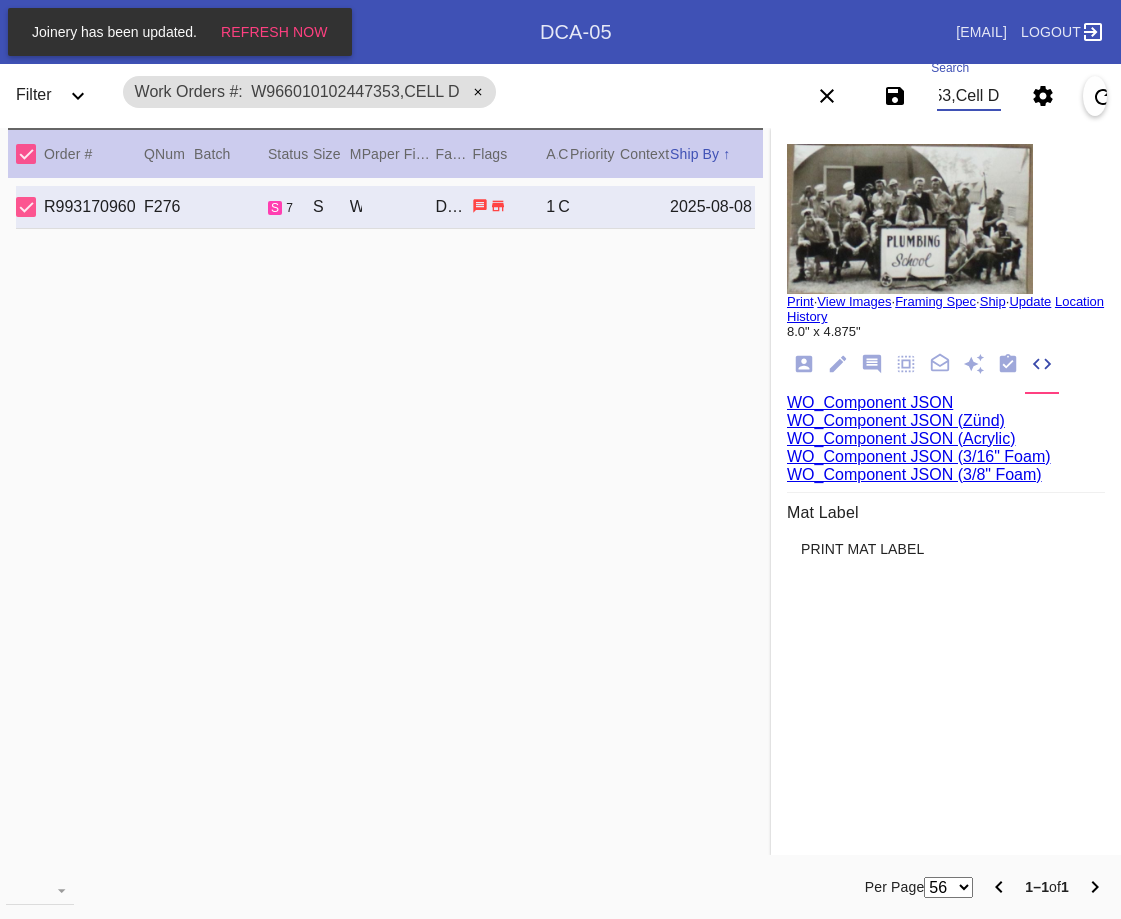 type on "W966010102447353,Cell D" 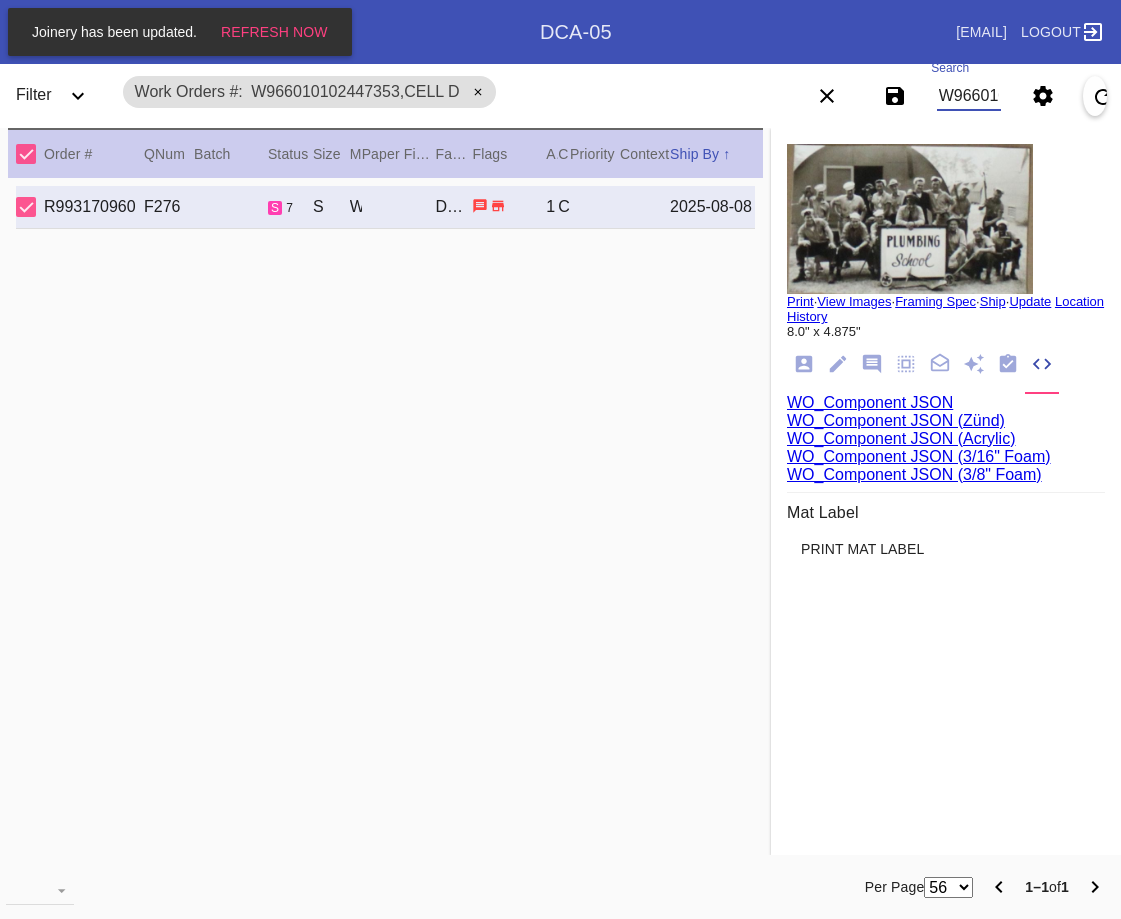 click on "WO_Component JSON (Acrylic)" at bounding box center [901, 438] 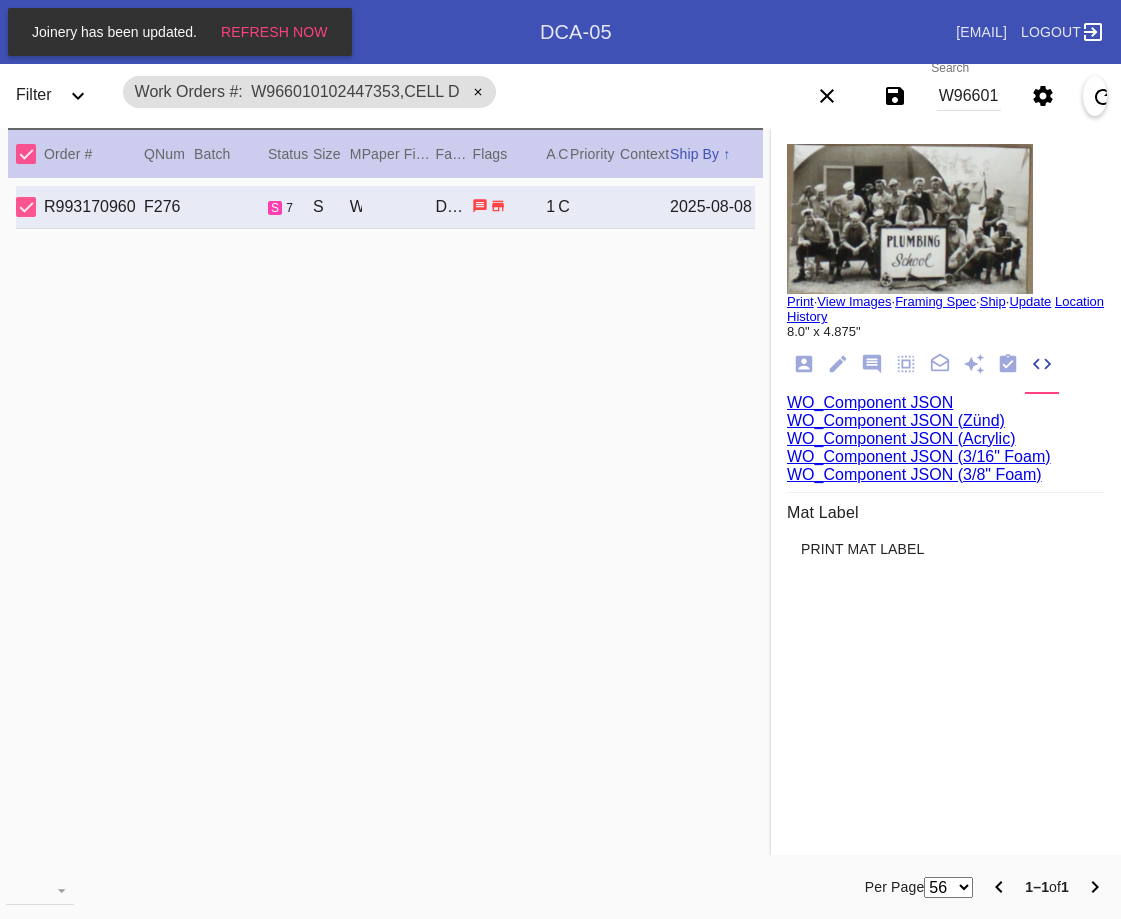 click on "W966010102447353,Cell D" at bounding box center (969, 96) 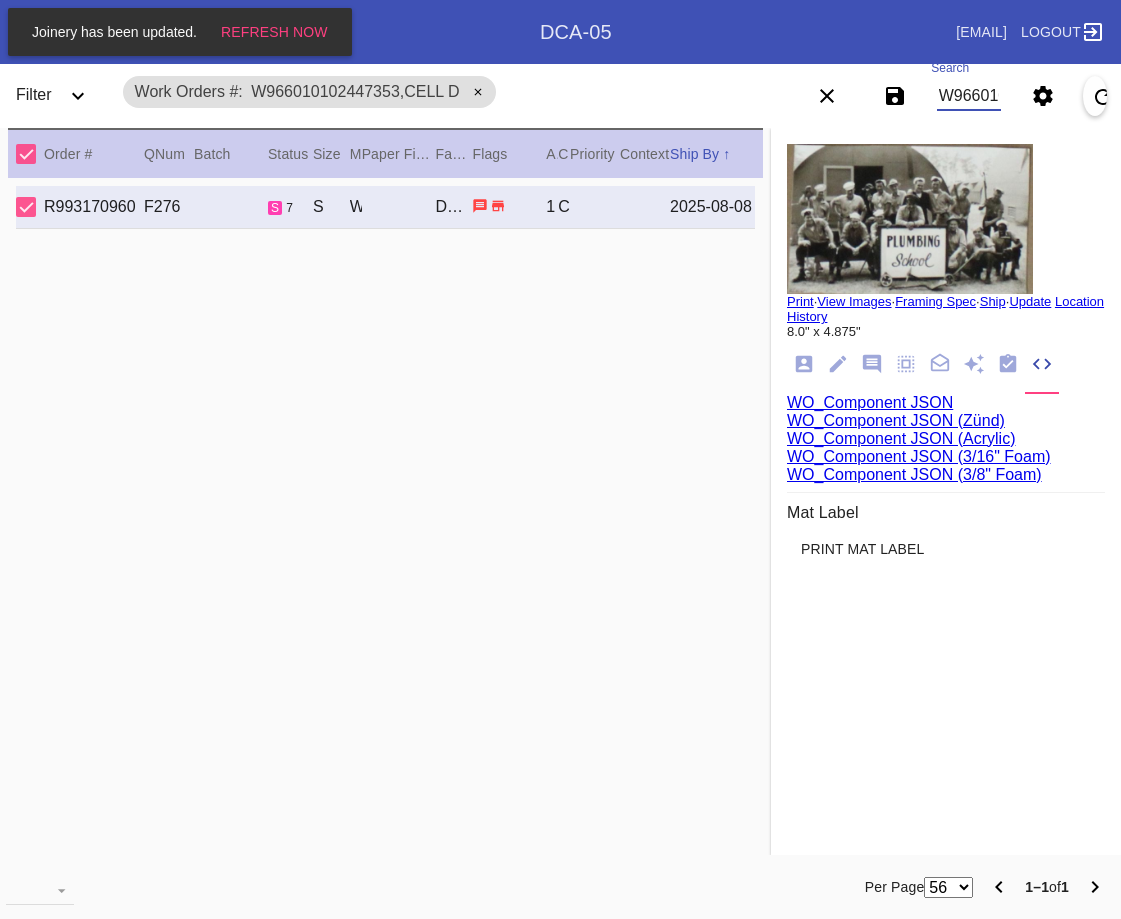 click on "W966010102447353,Cell D" at bounding box center [969, 96] 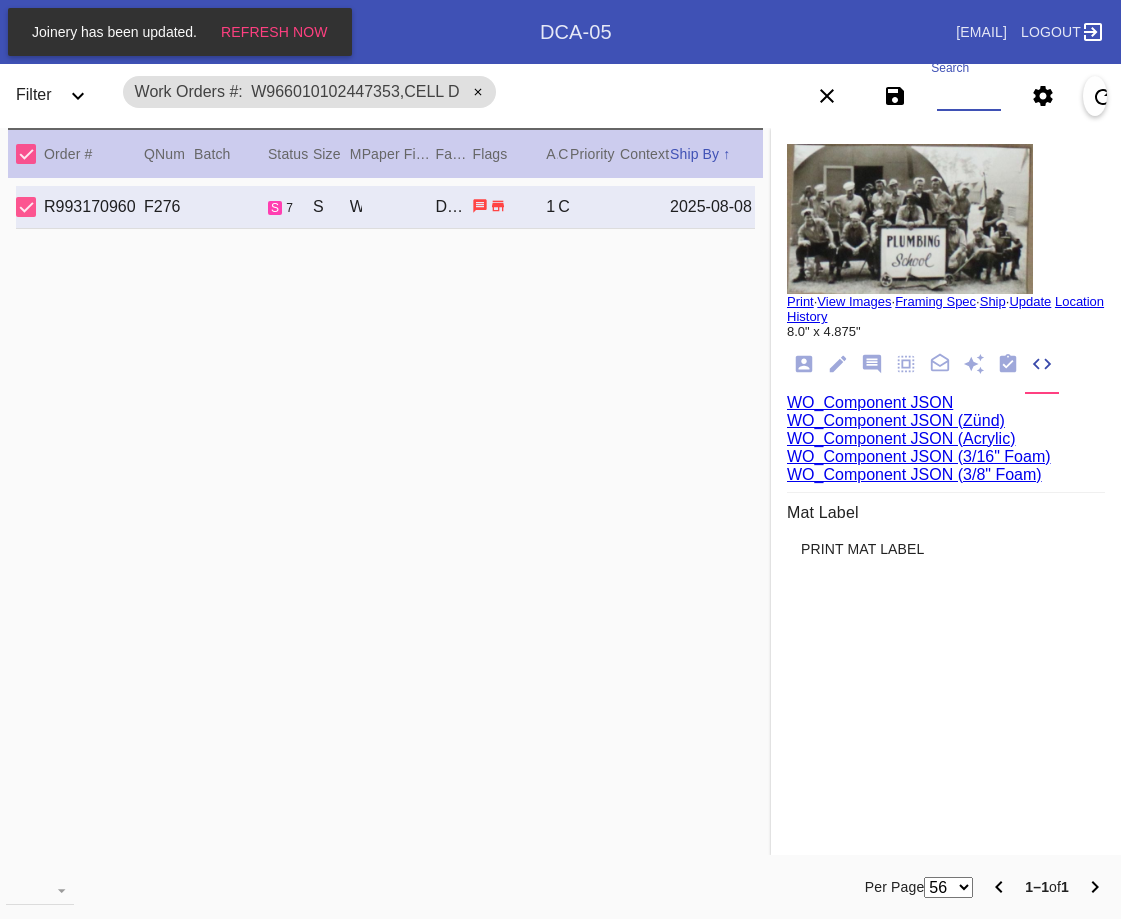 paste on "W977479842961664,Cell C W469491510071797,Cell B W477704486419803,Cell D W638574490562381,Cell D W916520241252710,Cell O W544110690086917,Cell B W716487249688567,Cell C W535013705822968,Cell B W695543969013252,Cell E" 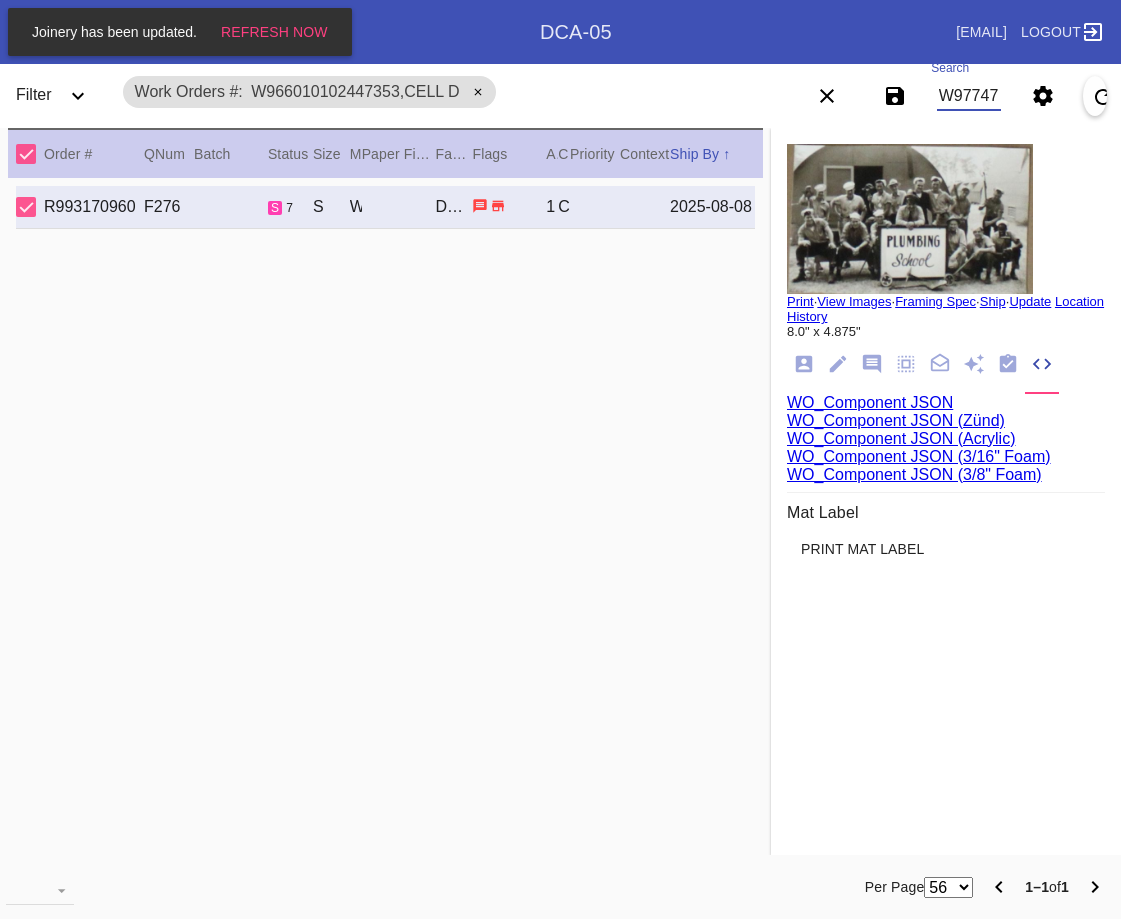 scroll, scrollTop: 0, scrollLeft: 1740, axis: horizontal 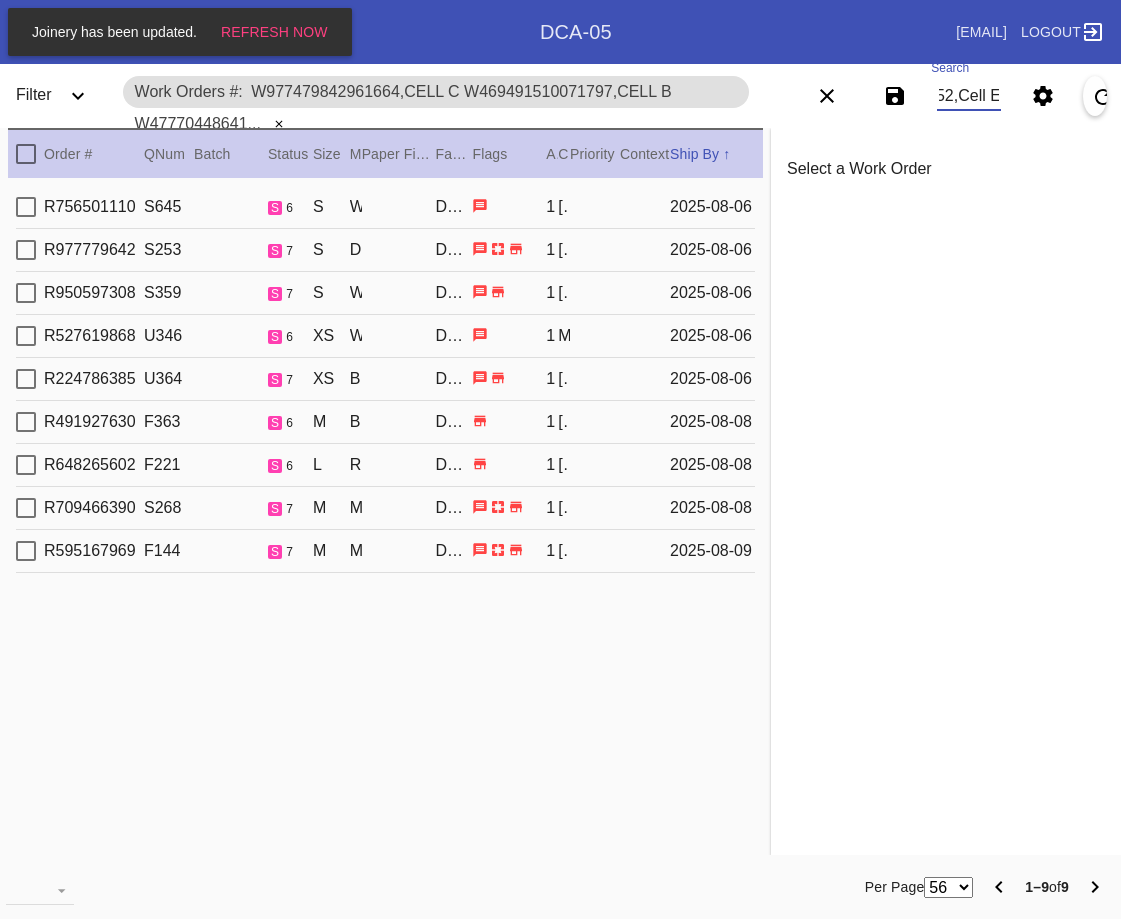 type on "W977479842961664,Cell C W469491510071797,Cell B W477704486419803,Cell D W638574490562381,Cell D W916520241252710,Cell O W544110690086917,Cell B W716487249688567,Cell C W535013705822968,Cell B W695543969013252,Cell E" 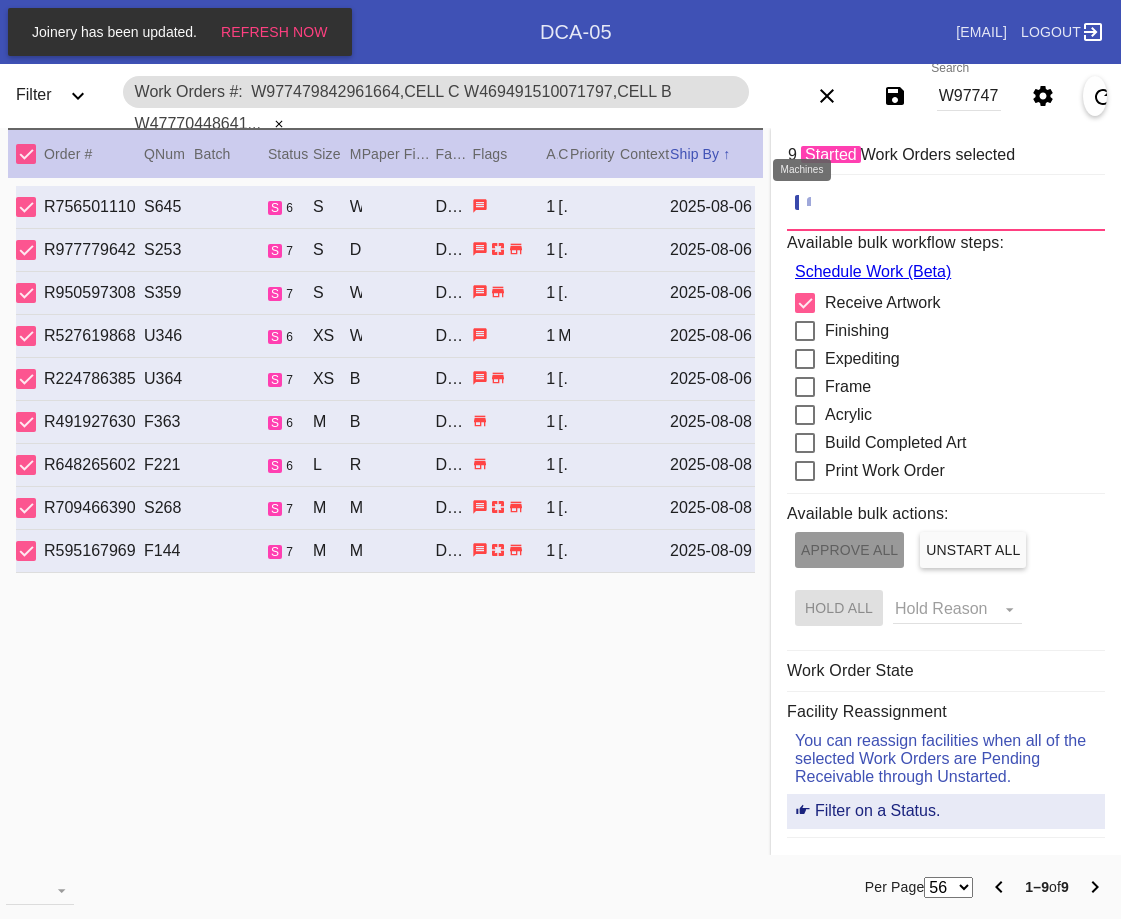 click 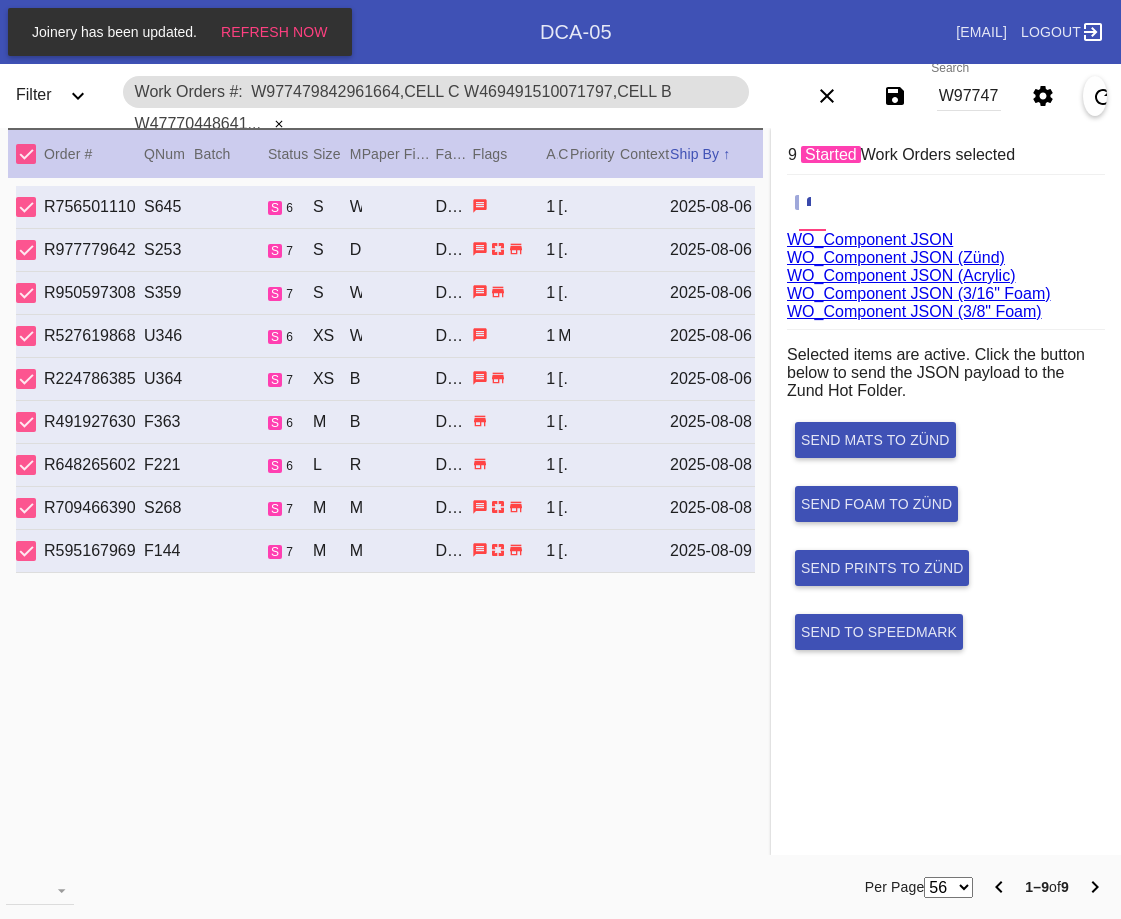 click on "WO_Component JSON (Acrylic)" at bounding box center (901, 275) 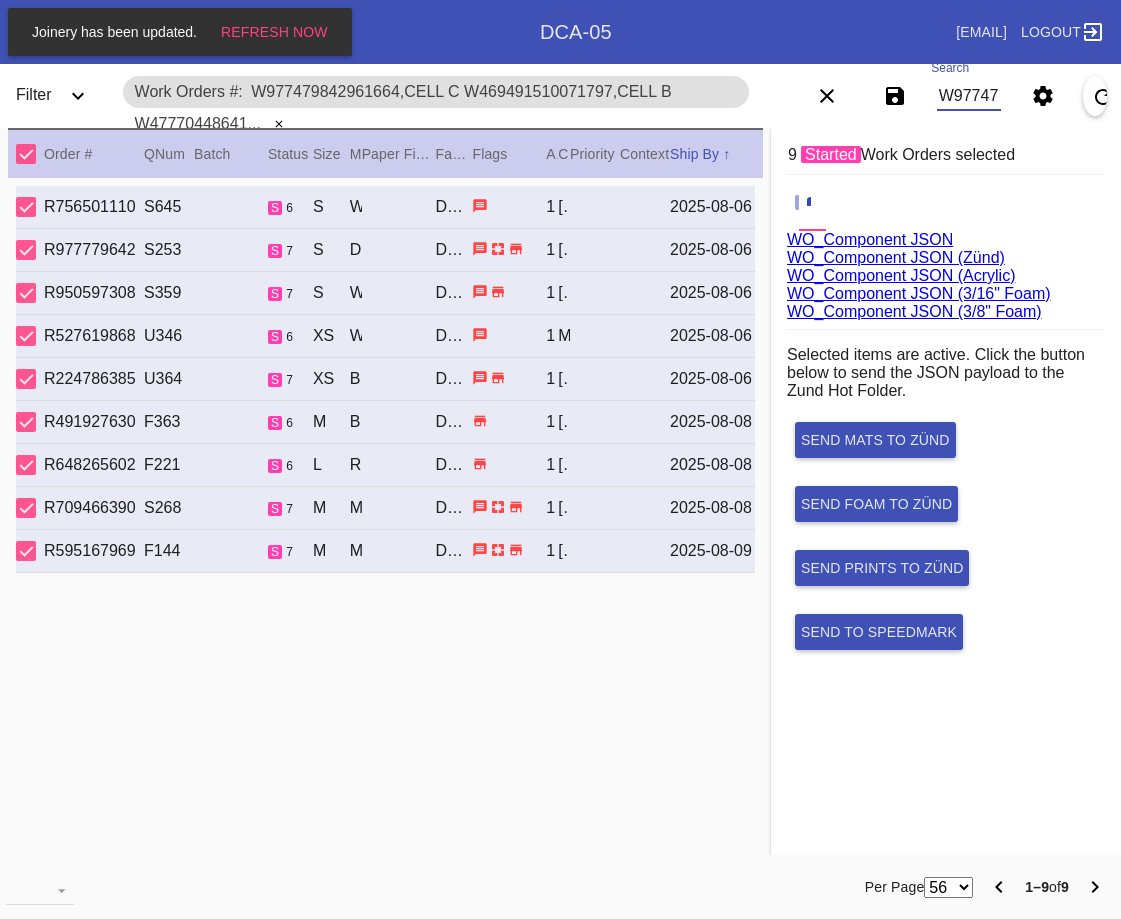 click on "W977479842961664,Cell C W469491510071797,Cell B W477704486419803,Cell D W638574490562381,Cell D W916520241252710,Cell O W544110690086917,Cell B W716487249688567,Cell C W535013705822968,Cell B W695543969013252,Cell E" at bounding box center [969, 96] 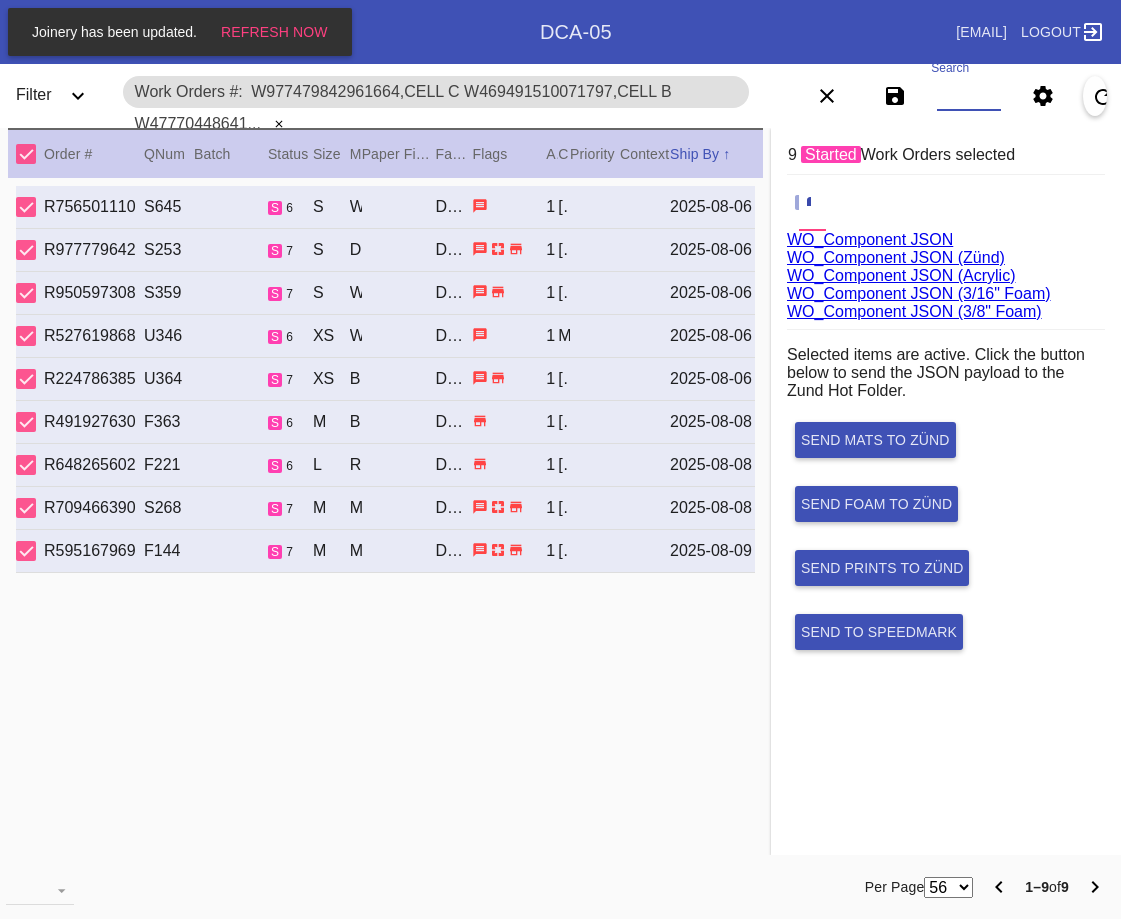 paste on "W294231512883998,Cell F W263568164687836,Cell B W617059857694761,Cell A W520920956383377,Cell E W687682430704179,Cell F W124696153684218,Cell B W382930552694740,Cell F" 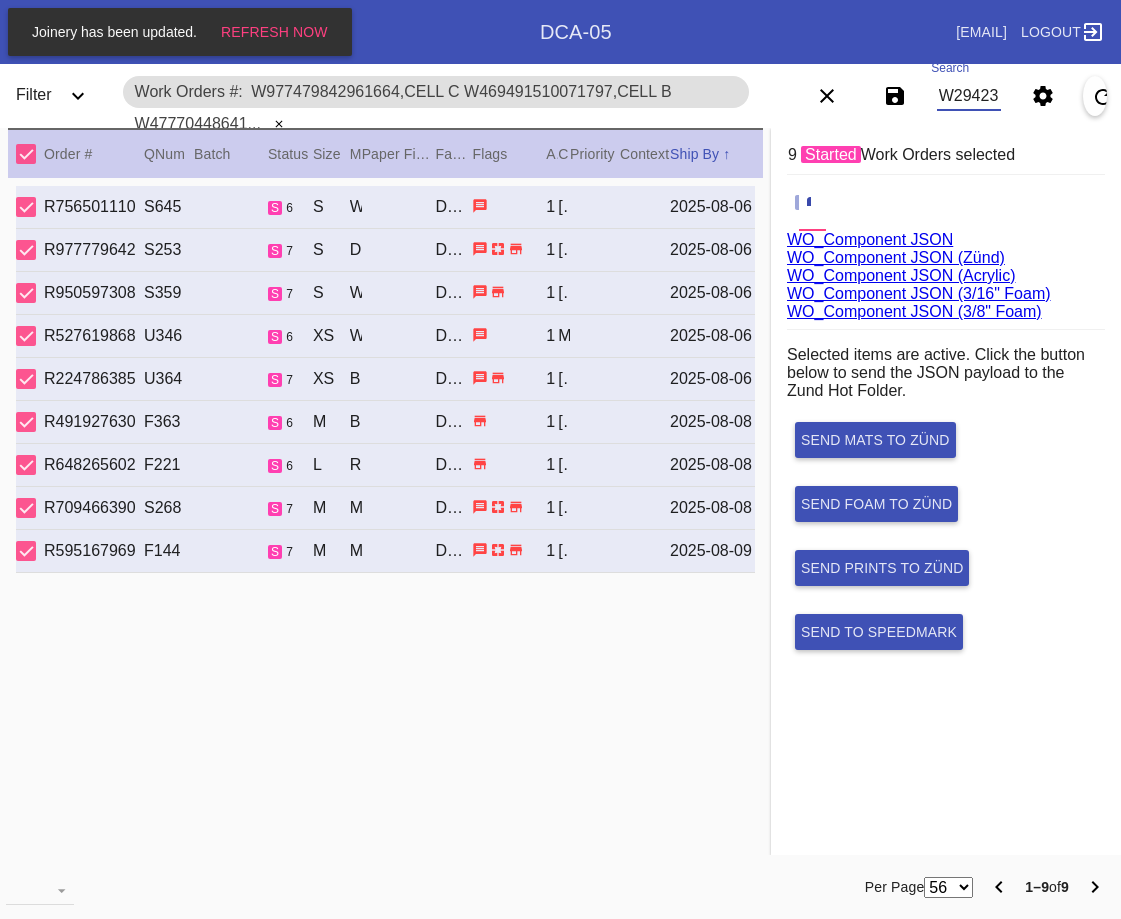 scroll, scrollTop: 0, scrollLeft: 1331, axis: horizontal 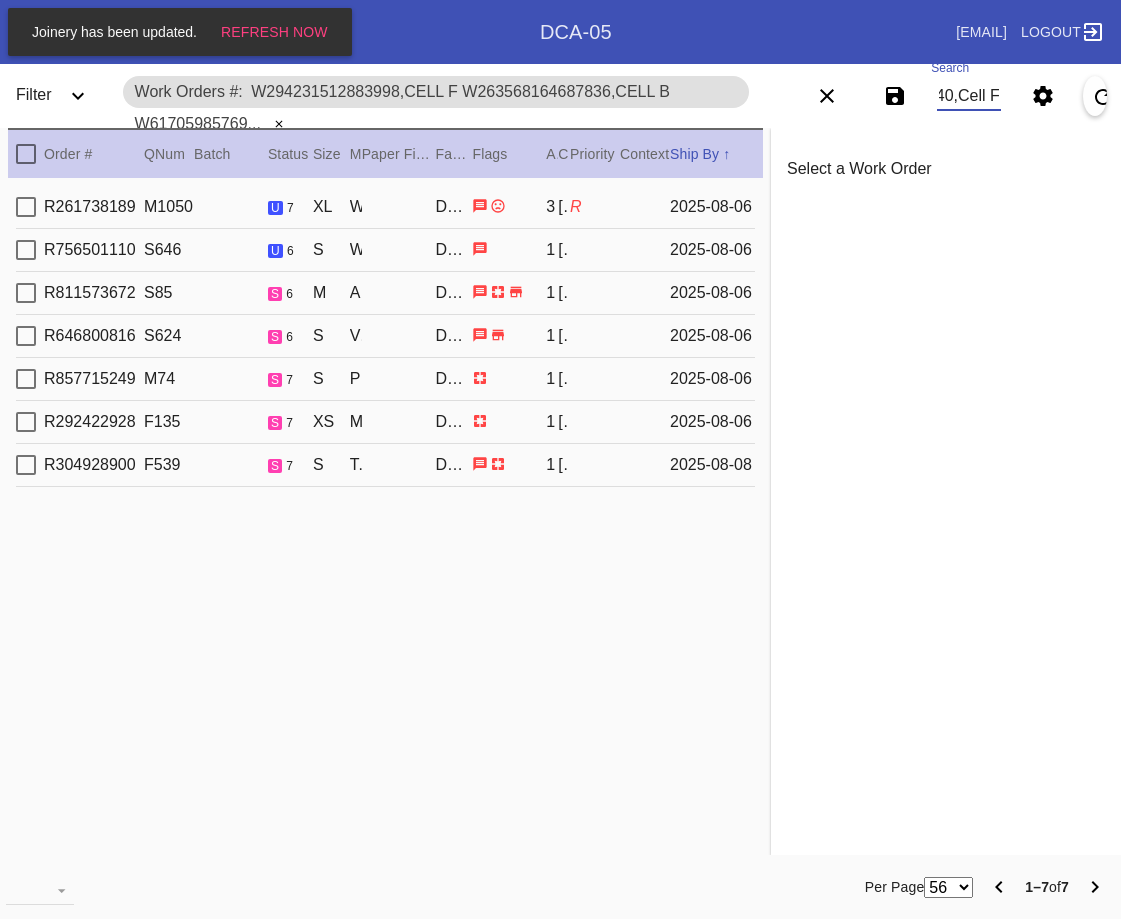type on "W294231512883998,Cell F W263568164687836,Cell B W617059857694761,Cell A W520920956383377,Cell E W687682430704179,Cell F W124696153684218,Cell B W382930552694740,Cell F" 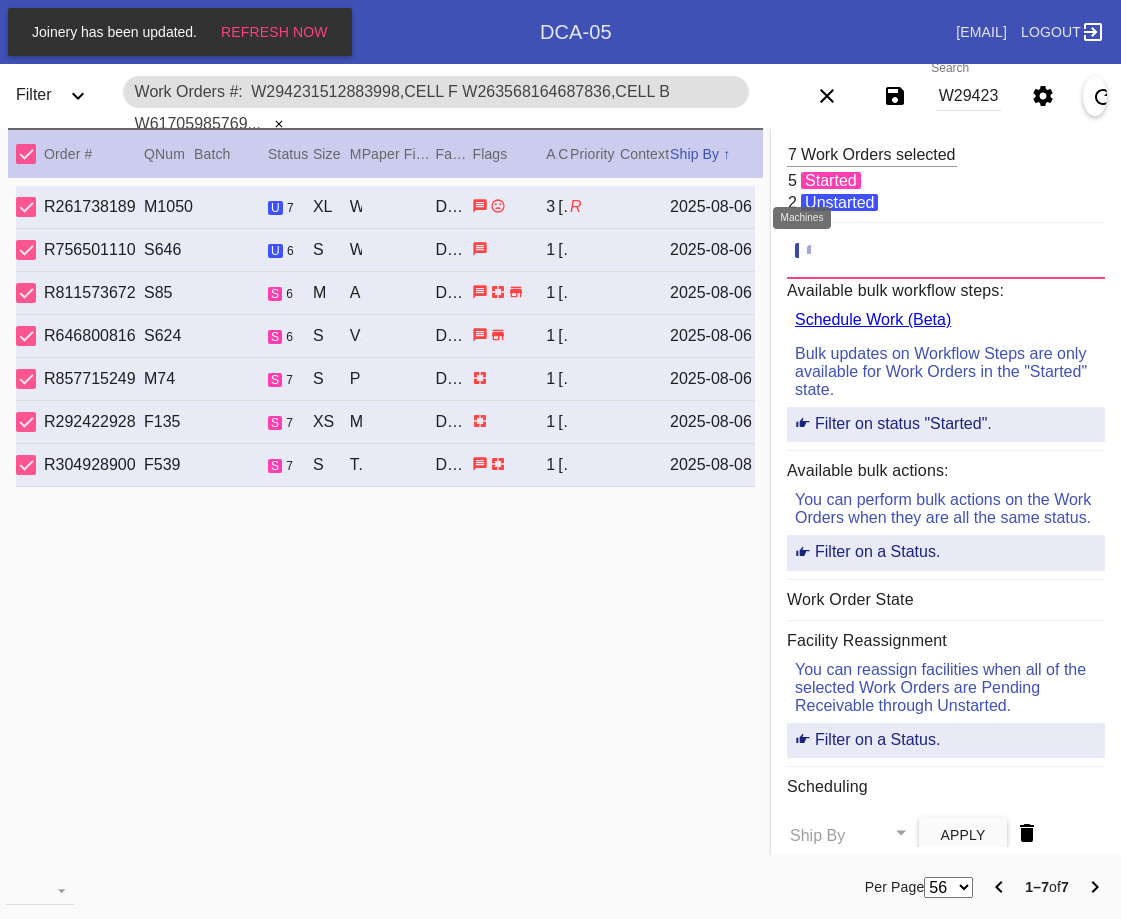 click 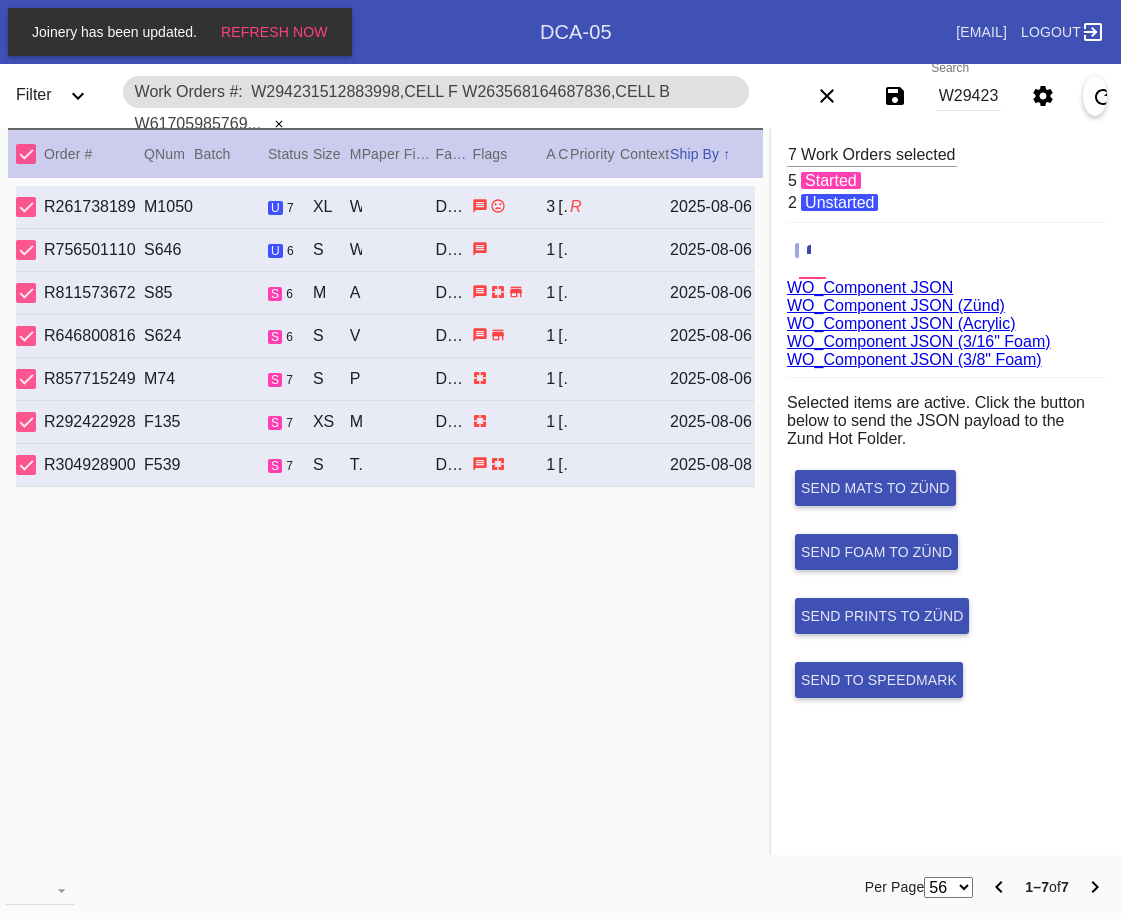 click on "WO_Component JSON (Acrylic)" at bounding box center (901, 323) 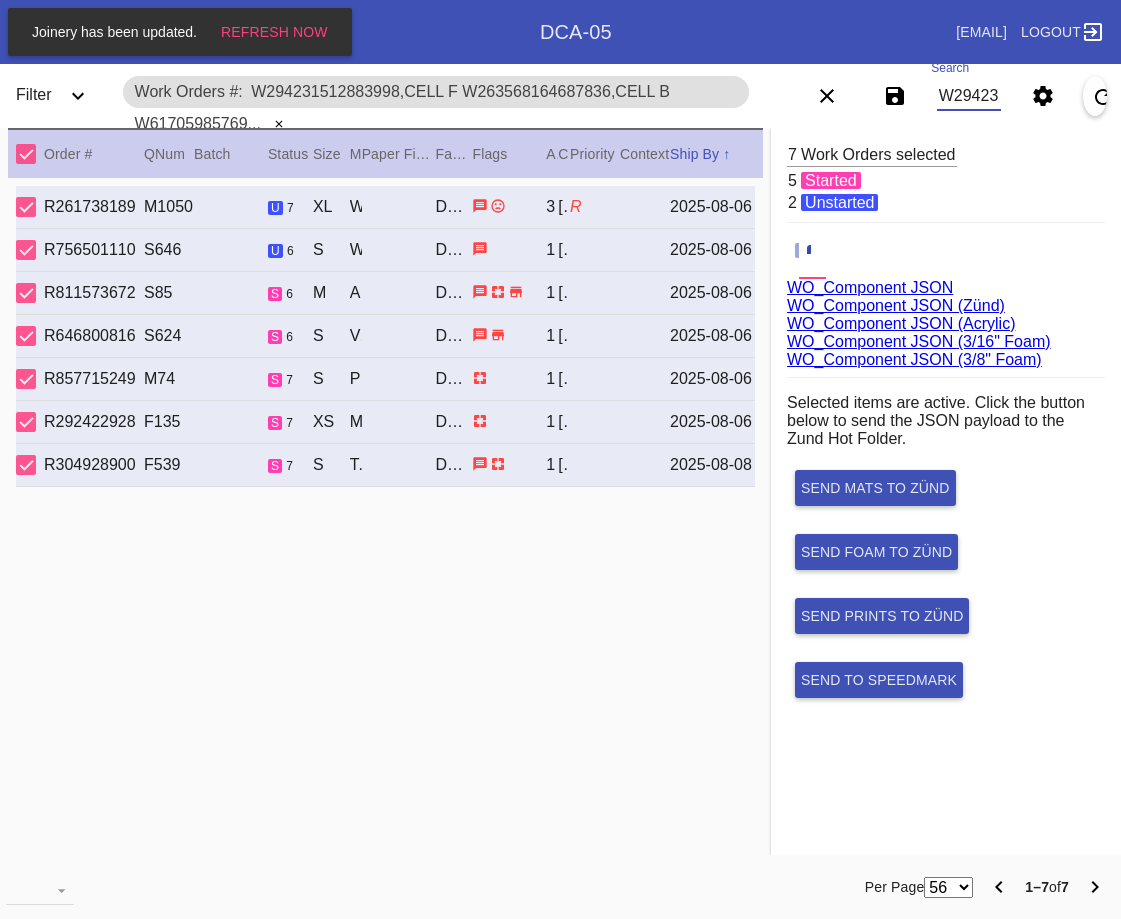 click on "W294231512883998,Cell F W263568164687836,Cell B W617059857694761,Cell A W520920956383377,Cell E W687682430704179,Cell F W124696153684218,Cell B W382930552694740,Cell F" at bounding box center (969, 96) 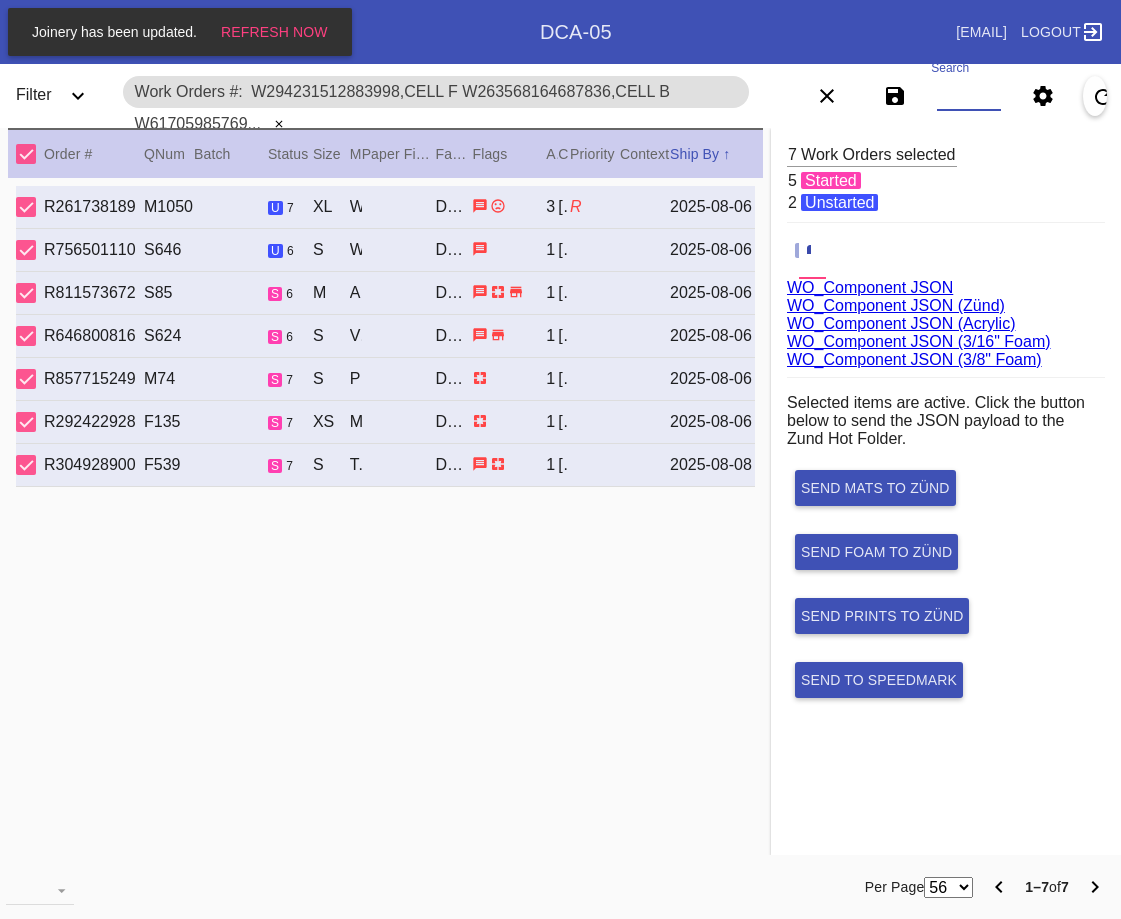 paste on "W382930552694740,Cell F W636100152656436,Cell E W938400914595844,Cell A W470236885814251,Cell H" 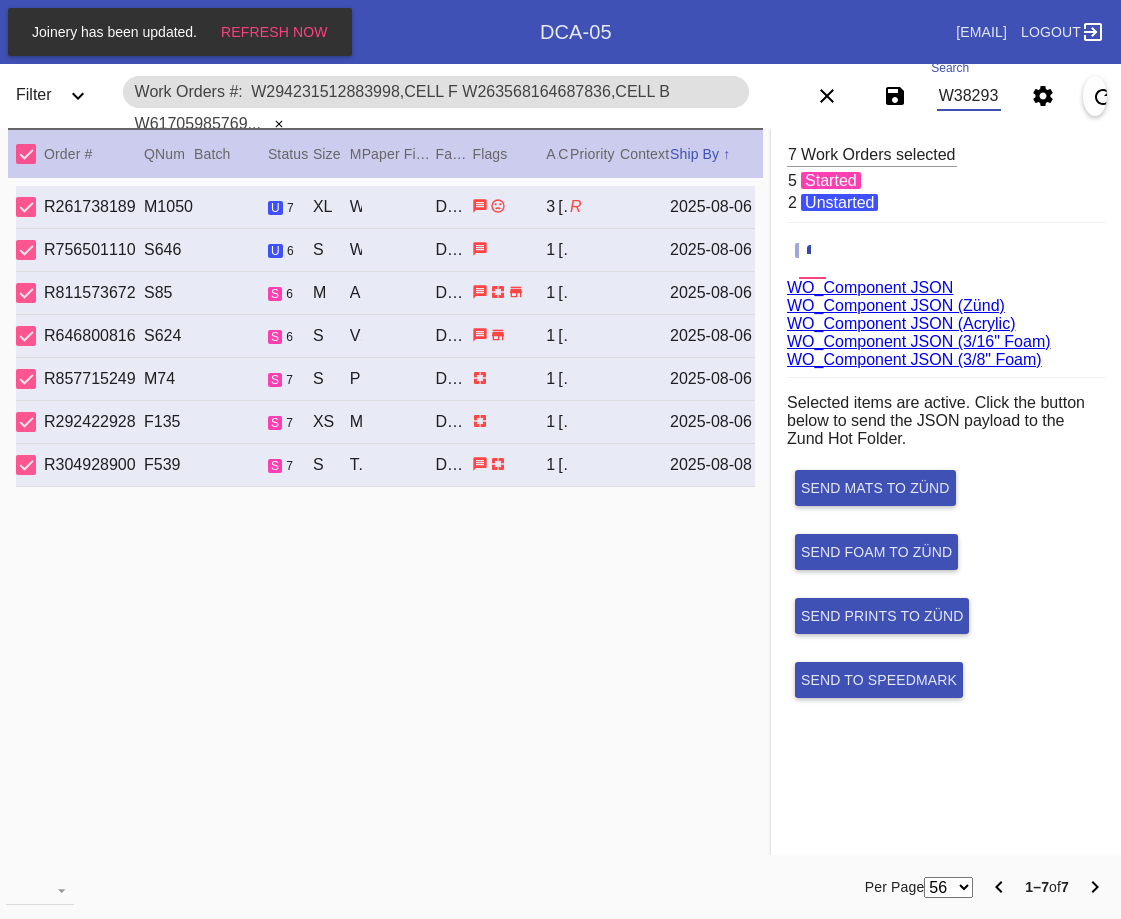 scroll, scrollTop: 0, scrollLeft: 733, axis: horizontal 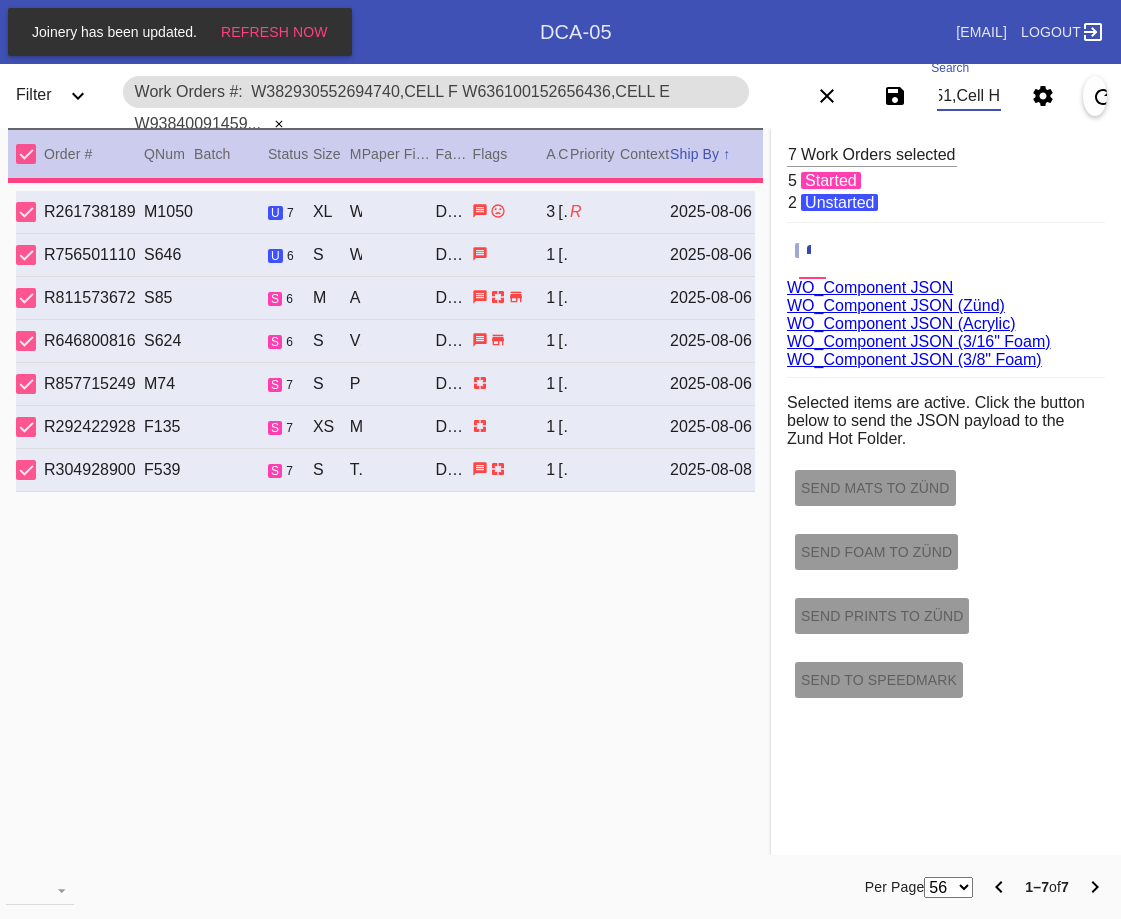 type on "1.5" 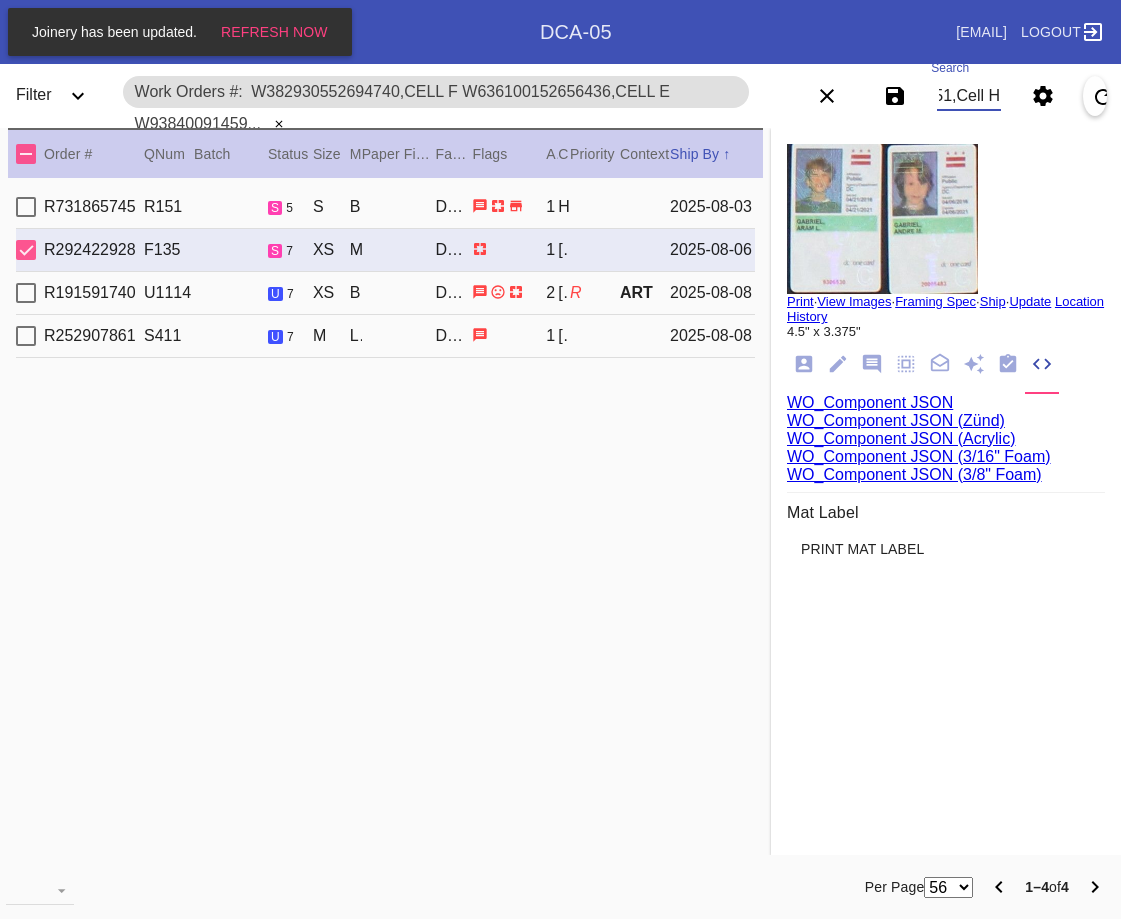 type on "W382930552694740,Cell F W636100152656436,Cell E W938400914595844,Cell A W470236885814251,Cell H" 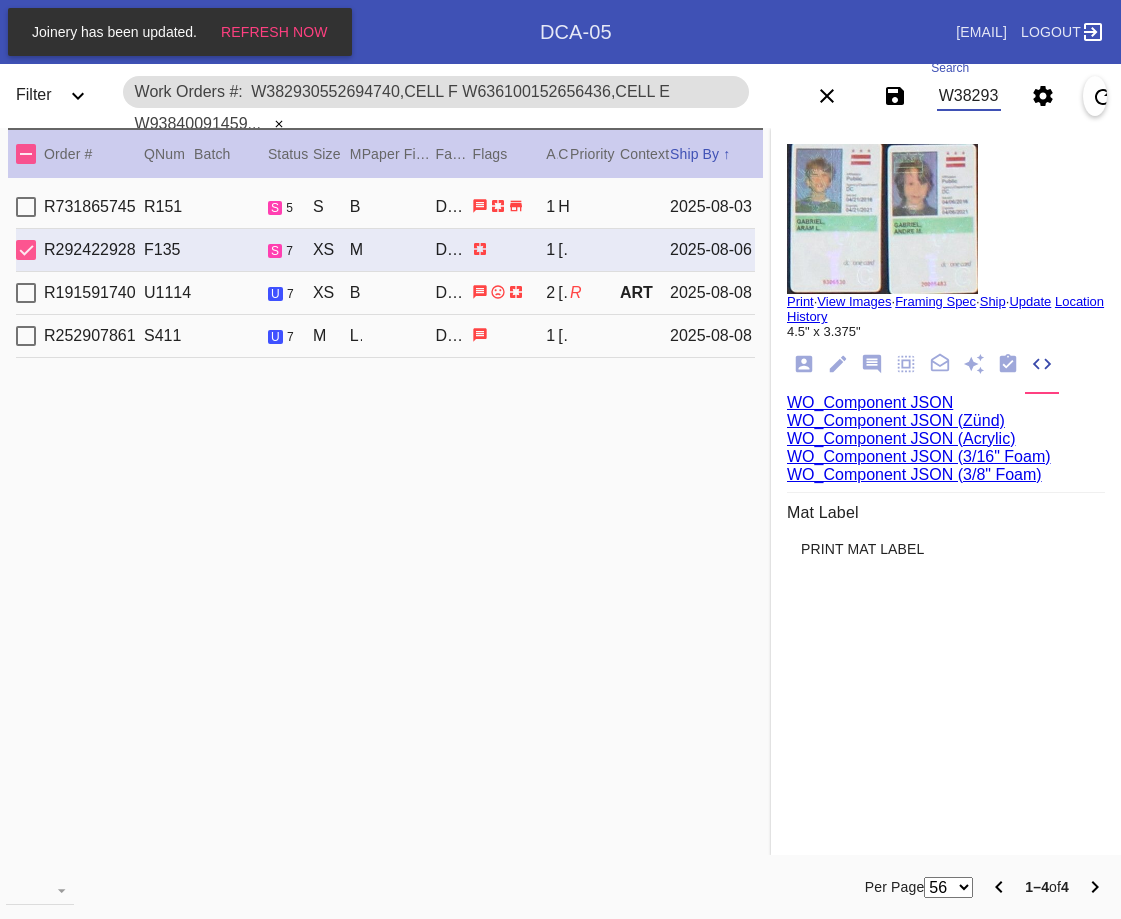 click at bounding box center (26, 154) 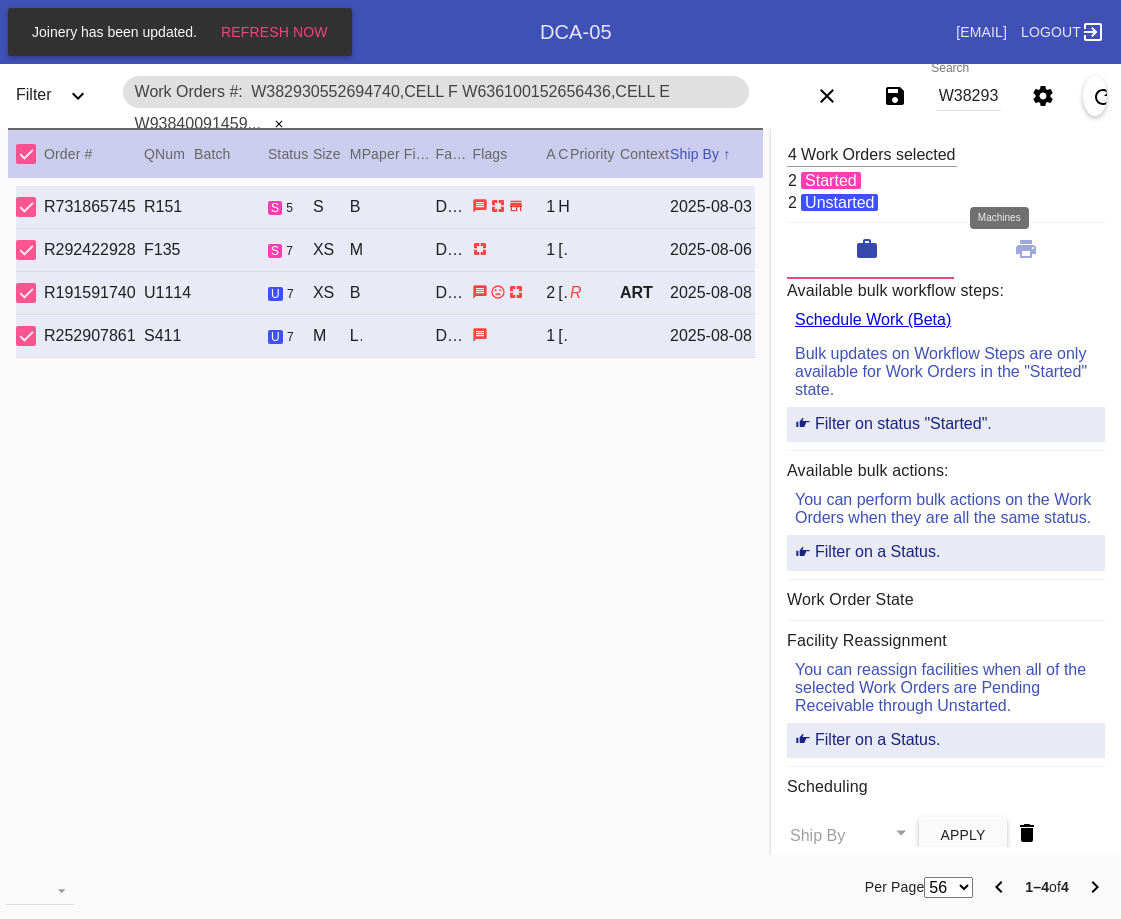 click 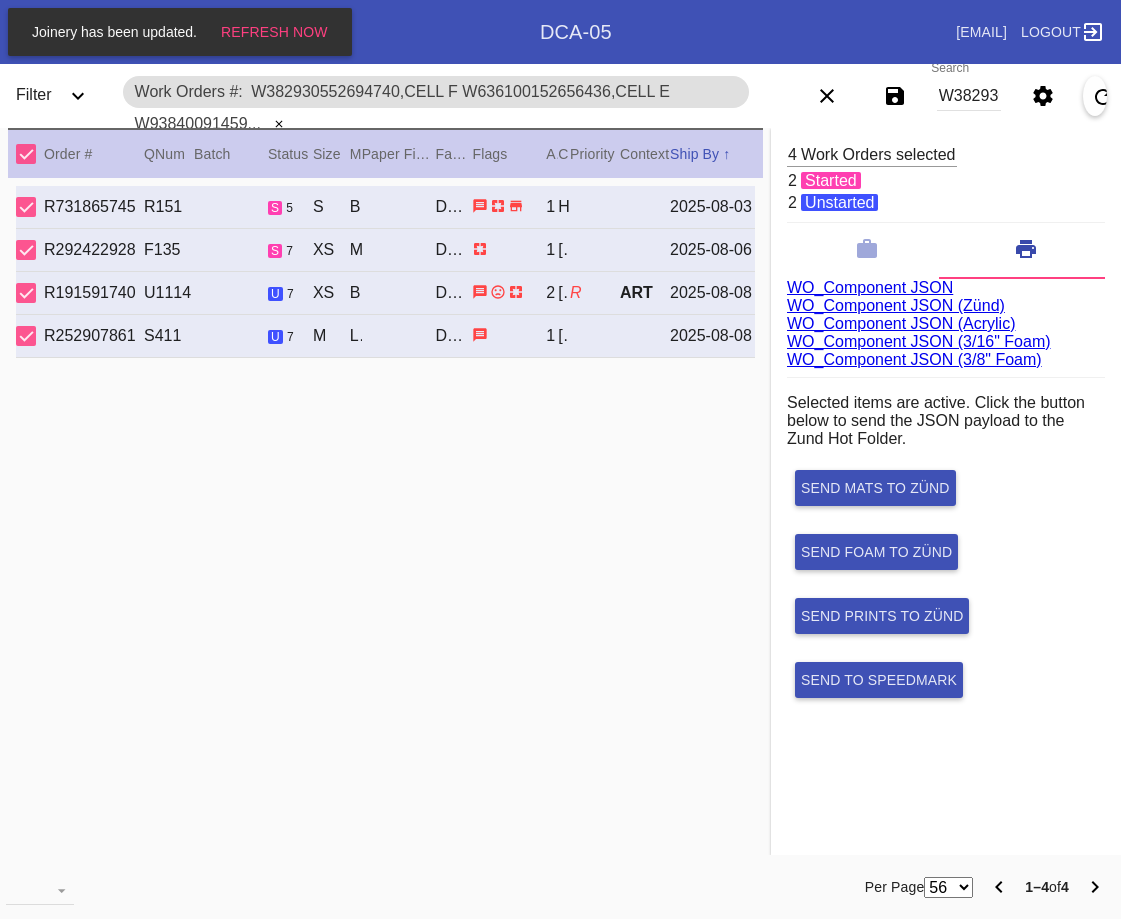 click on "WO_Component JSON (Acrylic)" at bounding box center (901, 323) 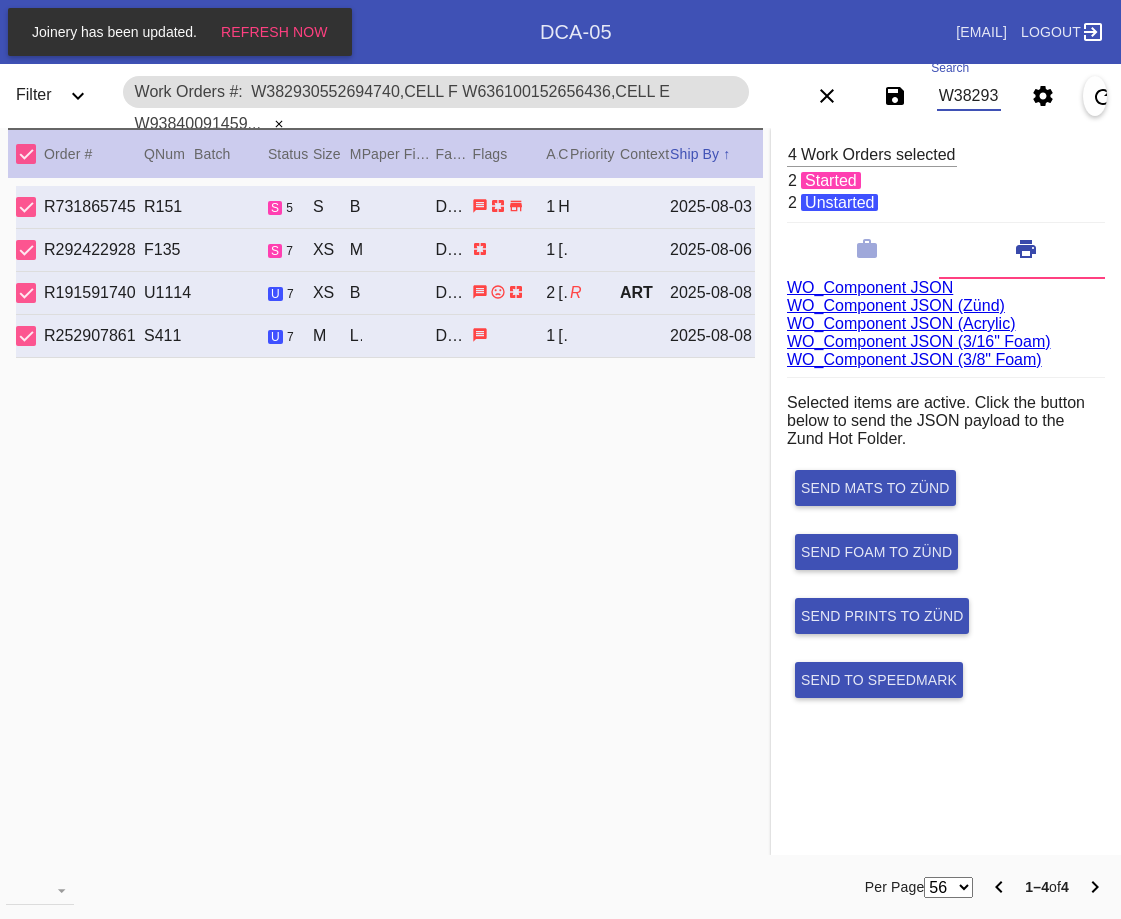 click on "W382930552694740,Cell F W636100152656436,Cell E W938400914595844,Cell A W470236885814251,Cell H" at bounding box center [969, 96] 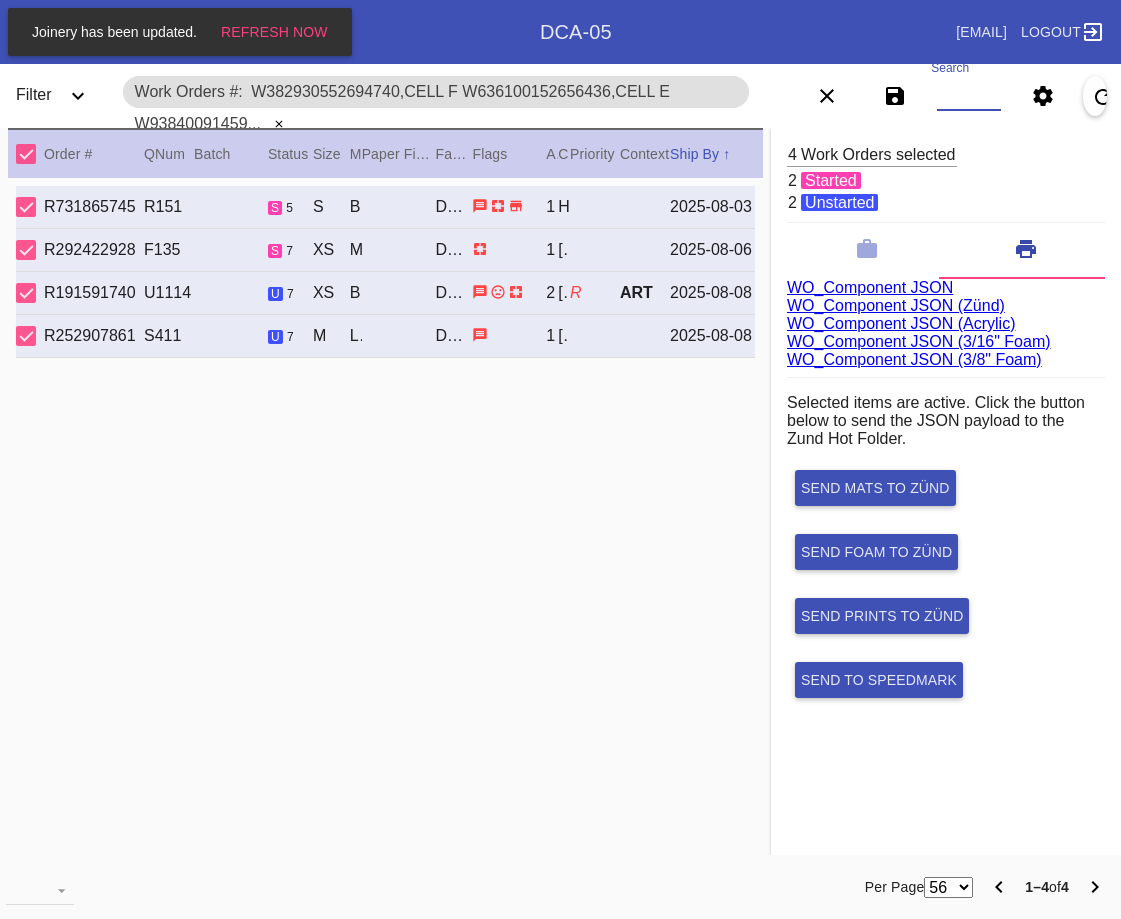 paste on "W382930552694740,Cell F W133968507641321,Cell A W860110672672017,Cell A W609079548829812,Cell O" 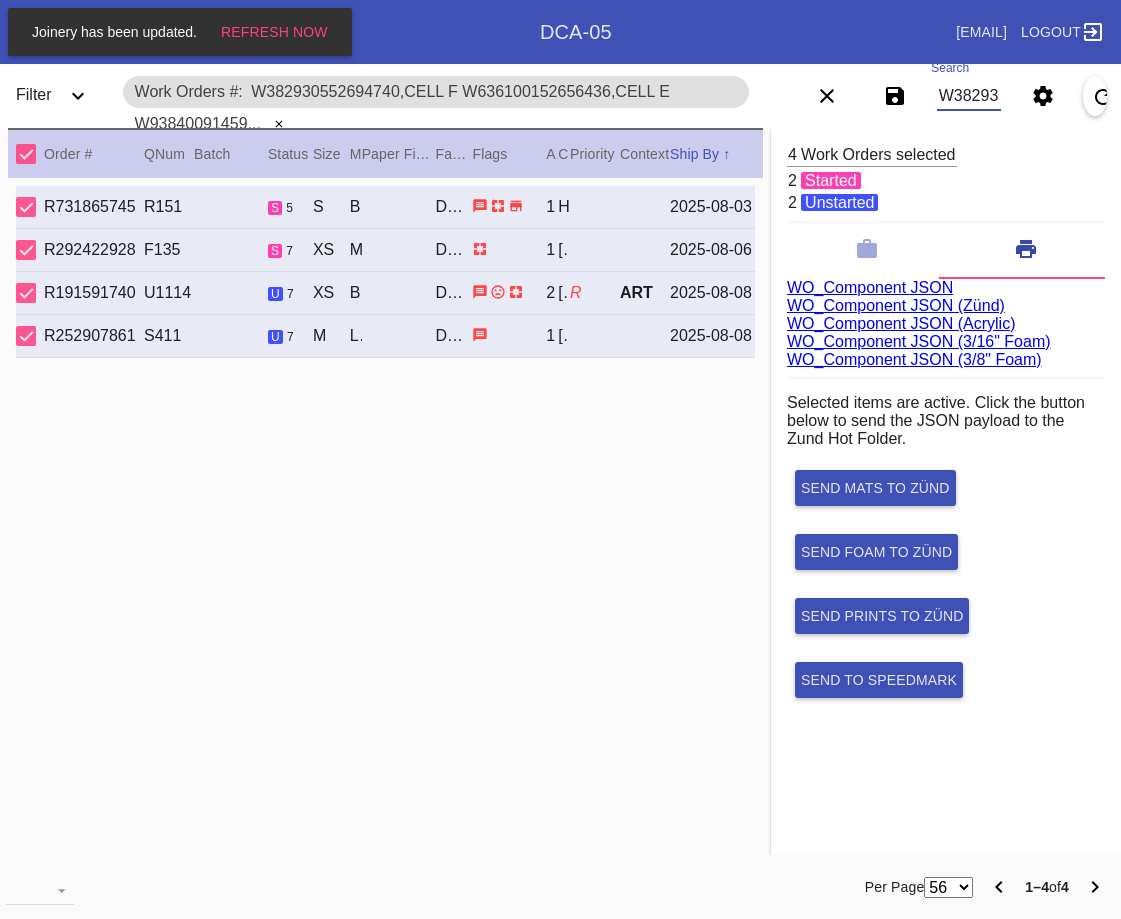 scroll, scrollTop: 0, scrollLeft: 731, axis: horizontal 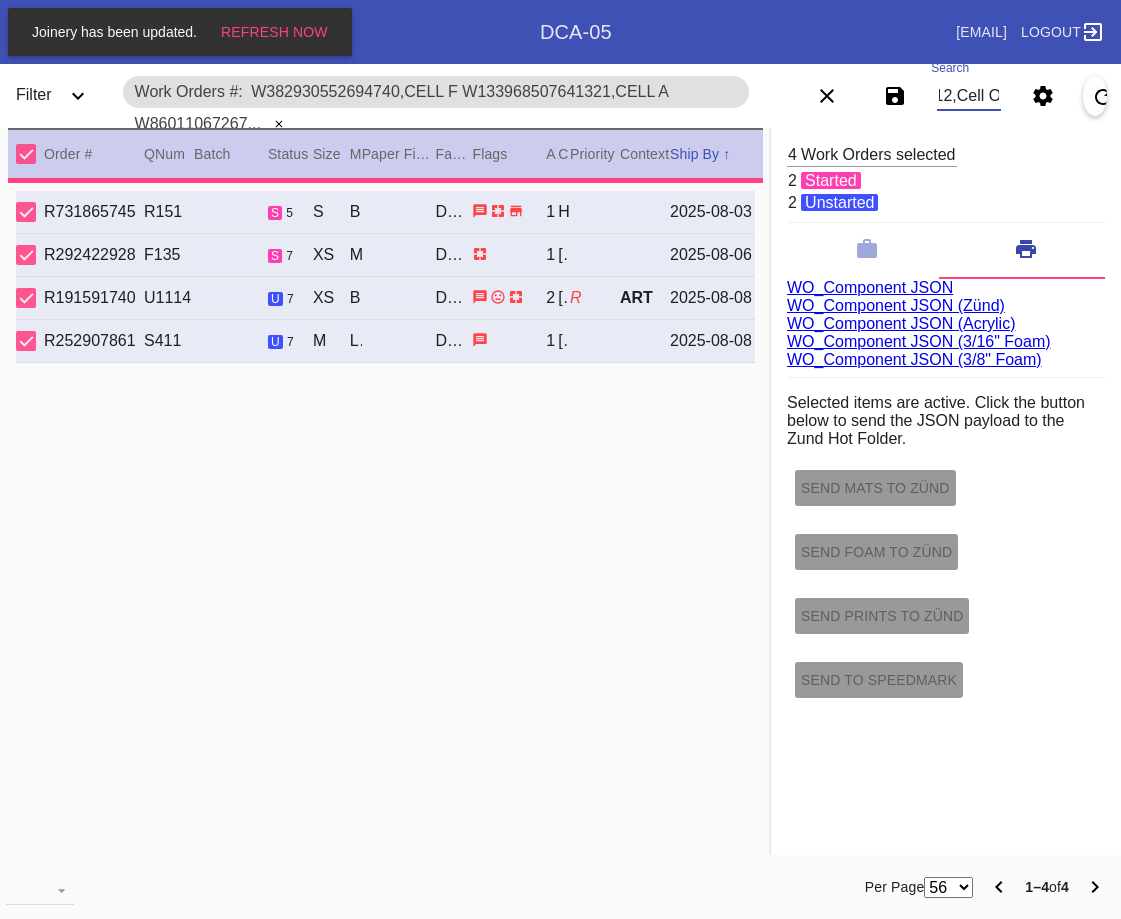 type on "1.5" 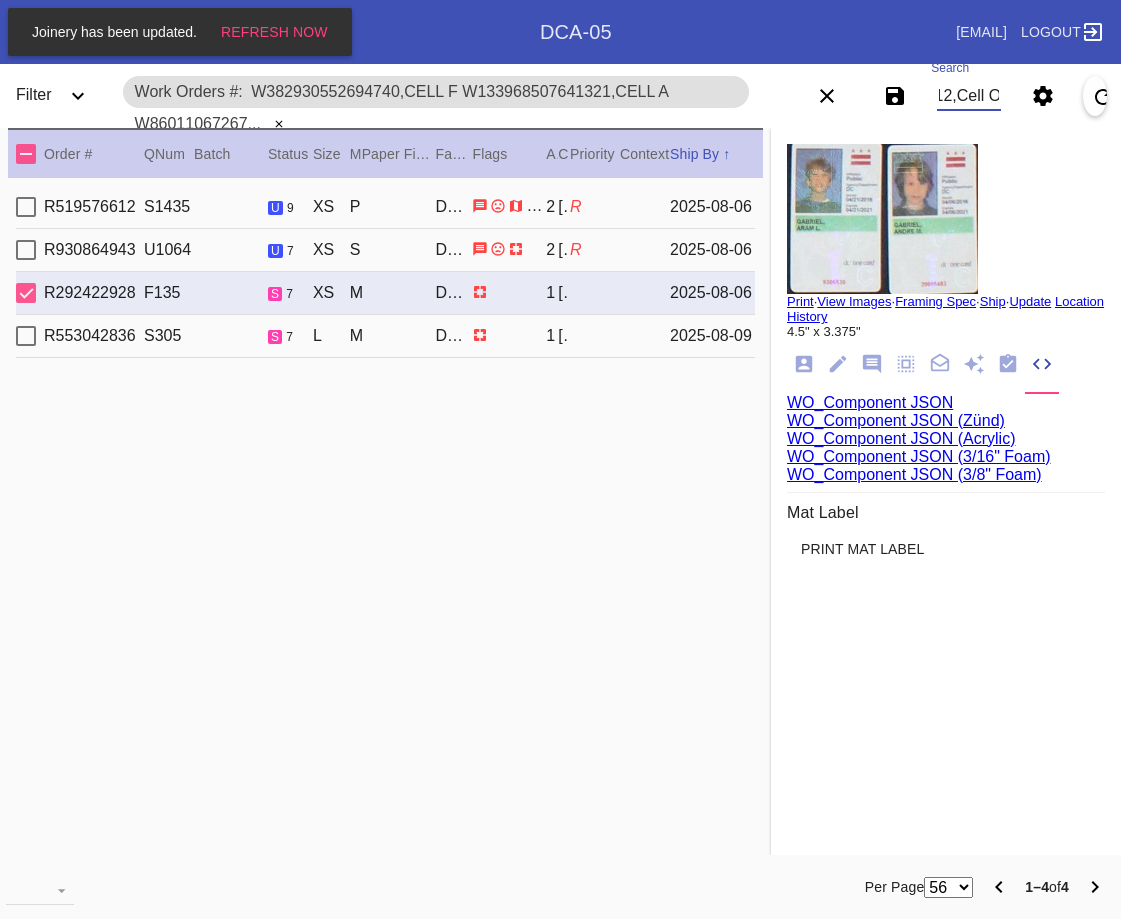 type on "W382930552694740,Cell F W133968507641321,Cell A W860110672672017,Cell A W609079548829812,Cell O" 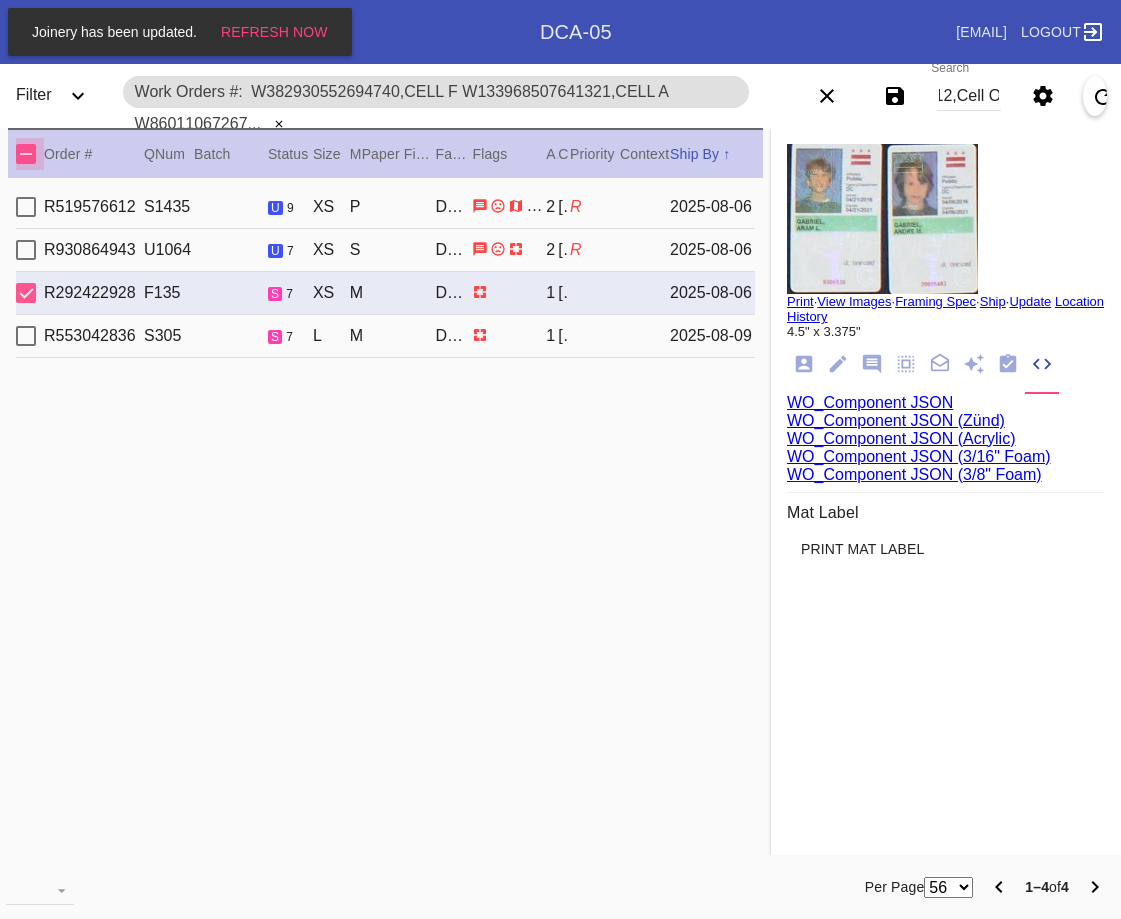 scroll, scrollTop: 0, scrollLeft: 0, axis: both 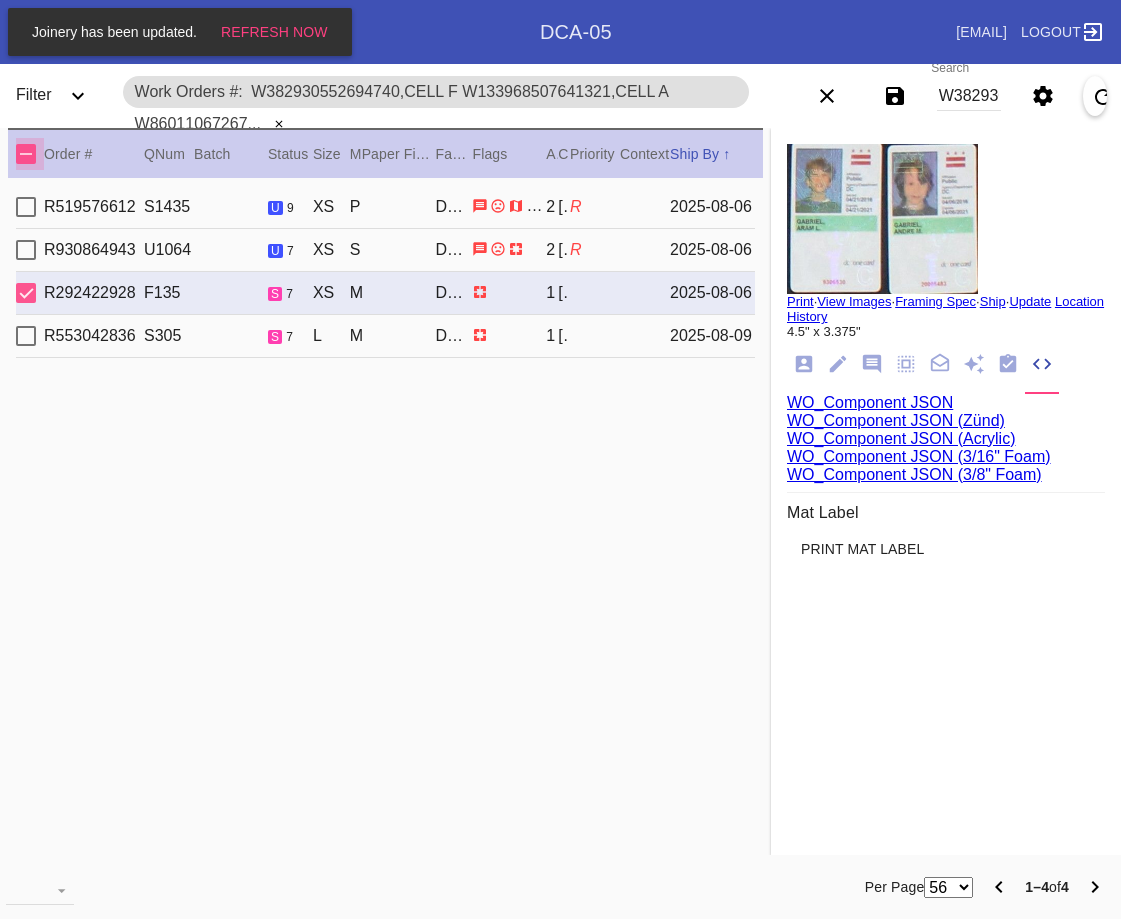 click at bounding box center [26, 154] 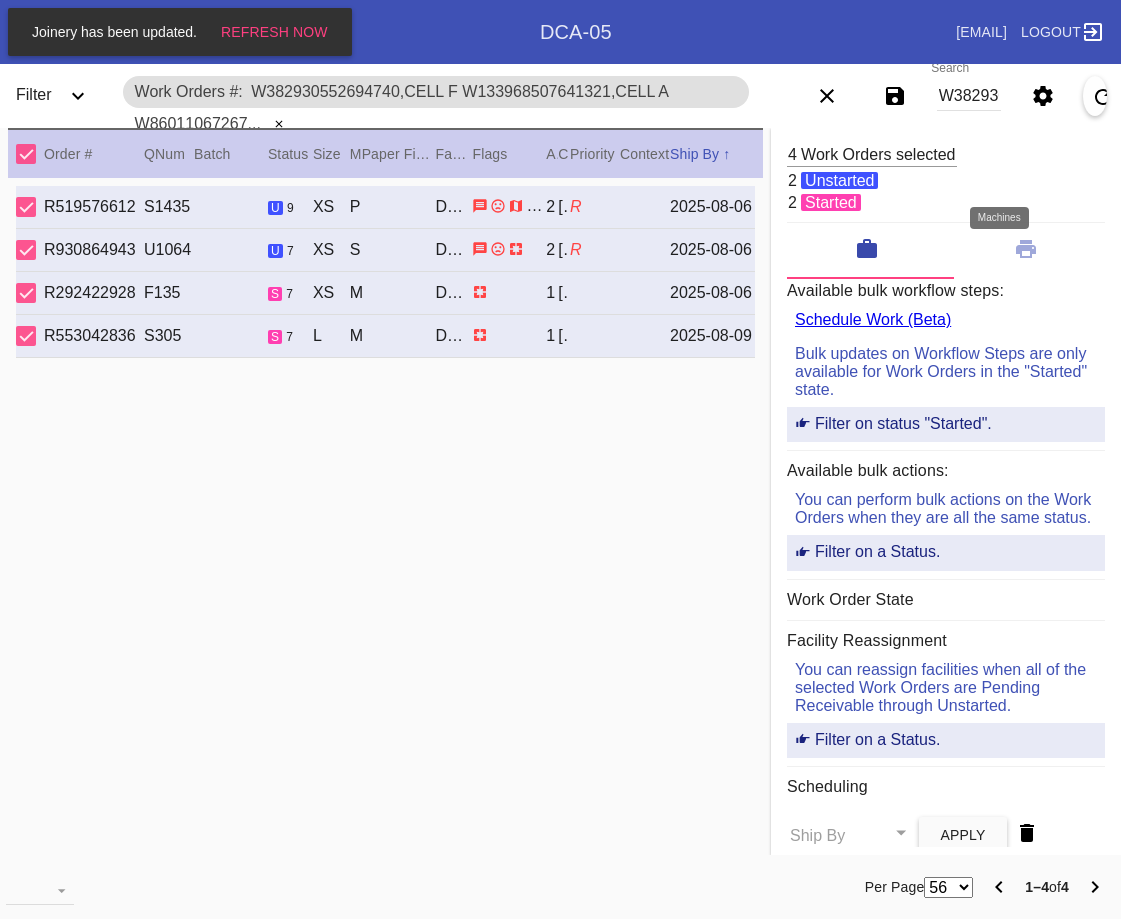 click 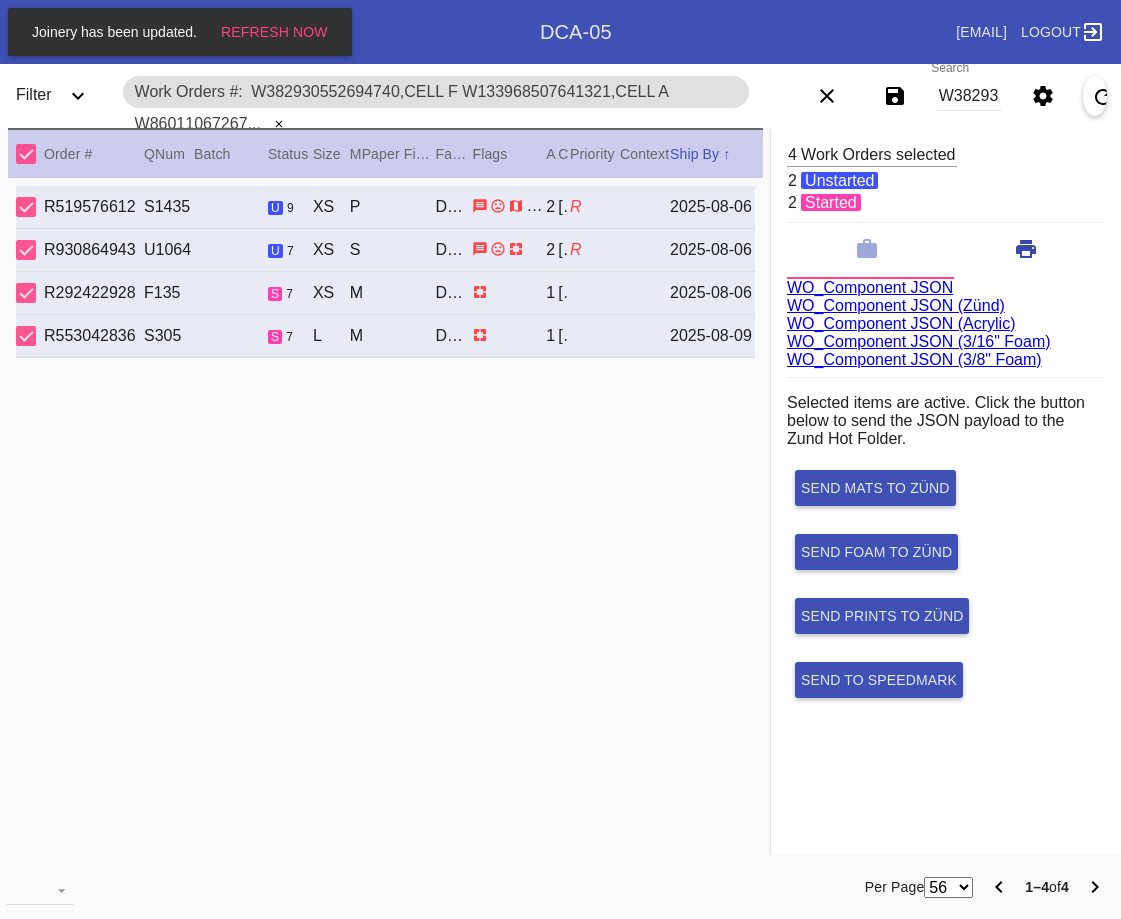 scroll, scrollTop: 75, scrollLeft: 0, axis: vertical 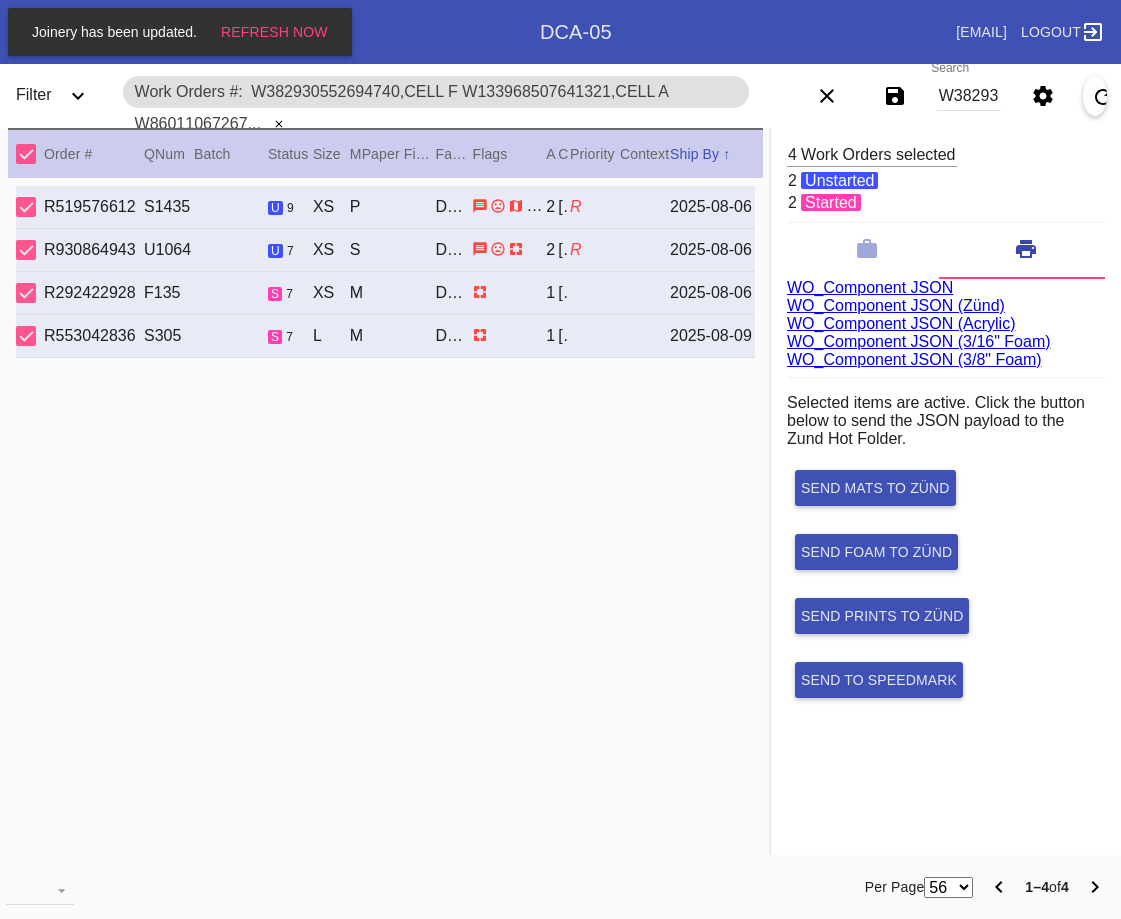 click on "WO_Component JSON (Acrylic)" at bounding box center [901, 323] 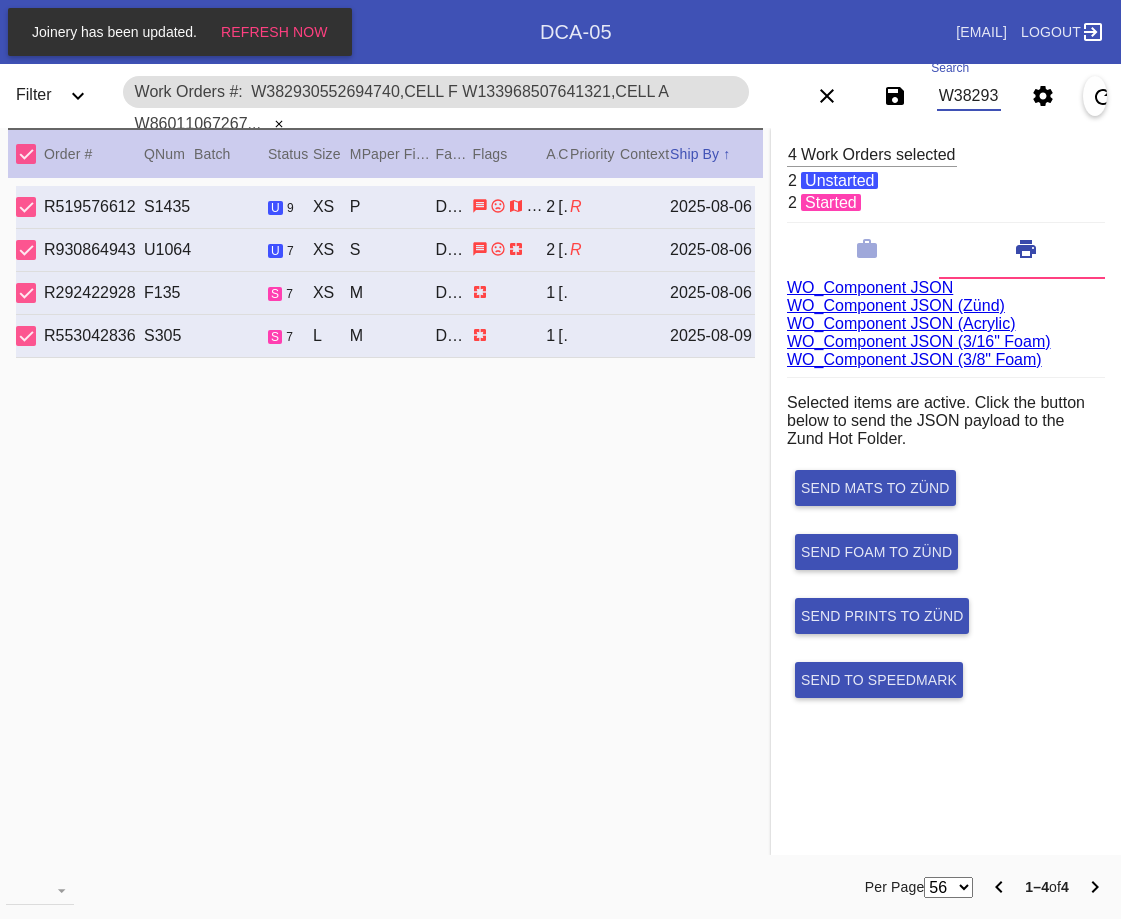 click on "W382930552694740,Cell F W133968507641321,Cell A W860110672672017,Cell A W609079548829812,Cell O" at bounding box center [969, 96] 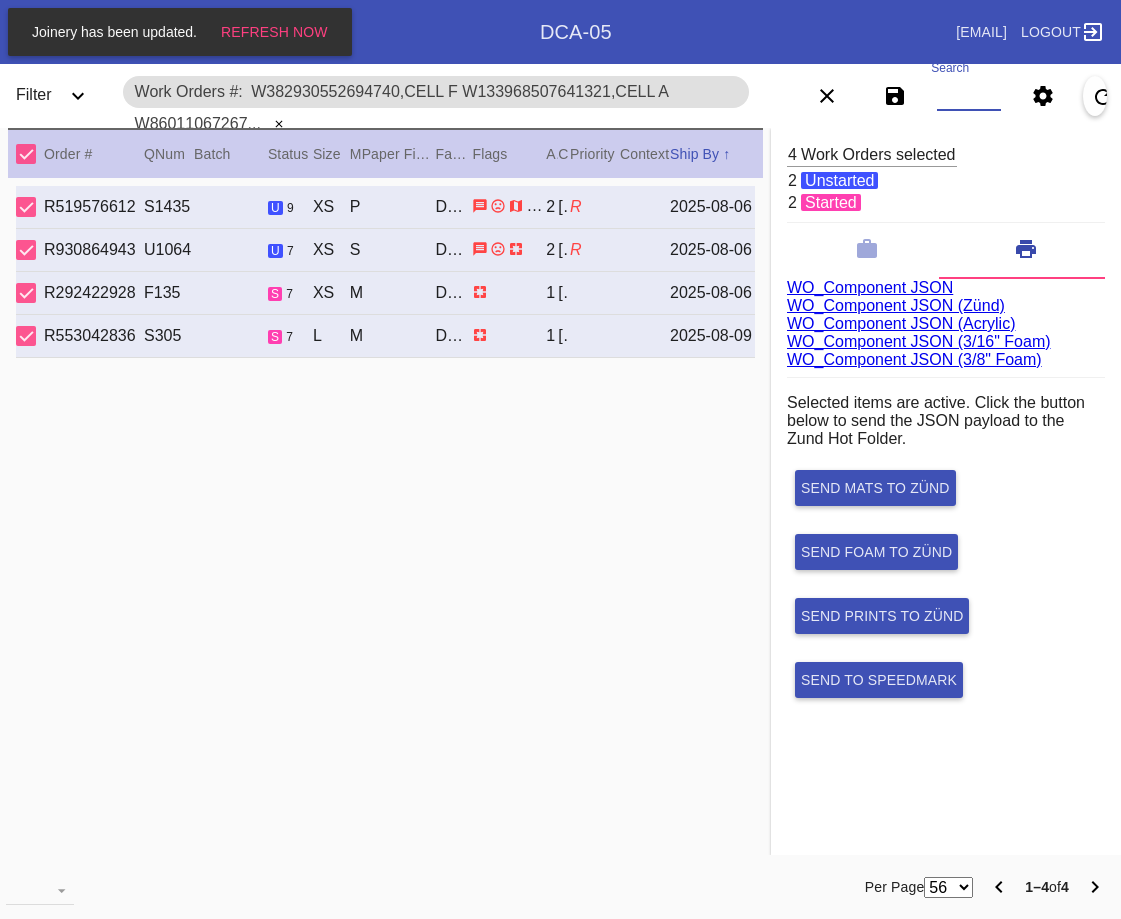 paste on "W947310201150876,Cell F W756178558852515,Cell A W929245188845010,Cell E W852102489691037,Cell A W948725570339448,Cell A W687734135893931,Cell G" 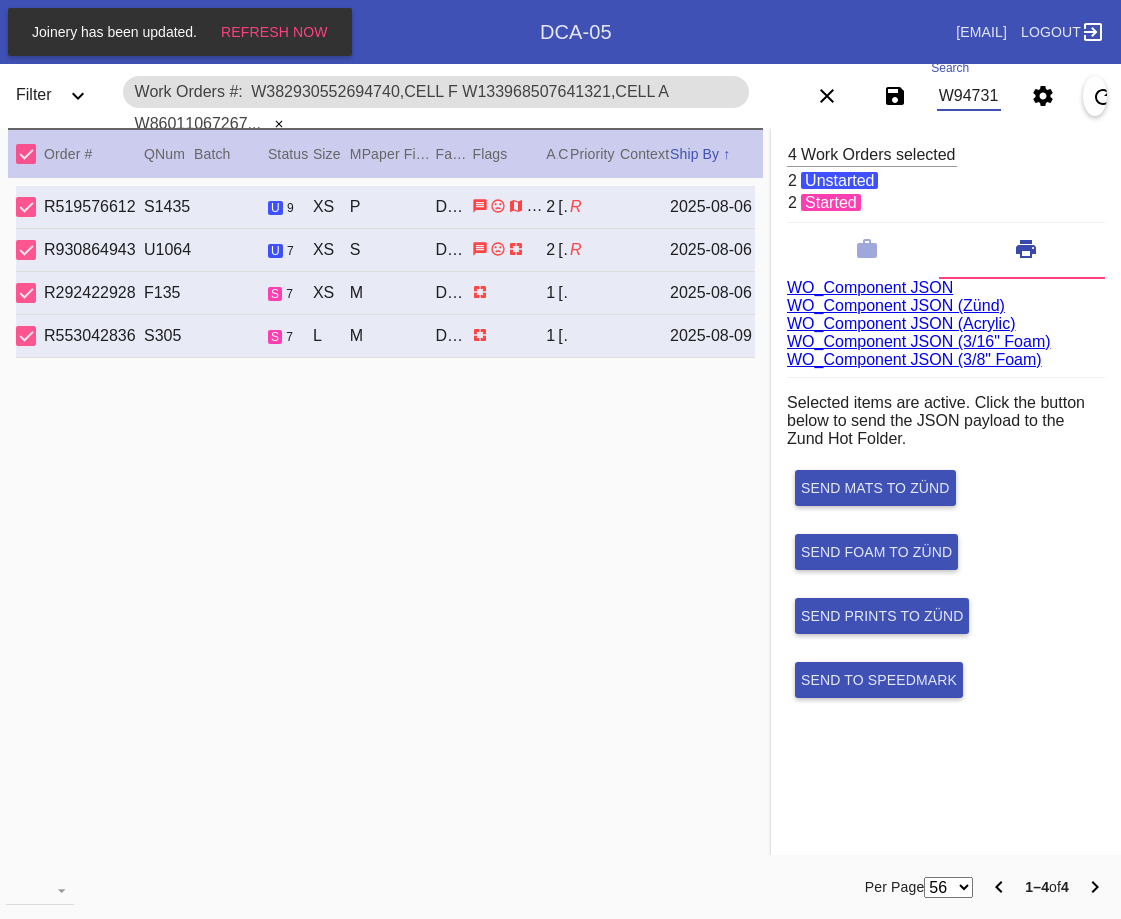scroll, scrollTop: 0, scrollLeft: 1130, axis: horizontal 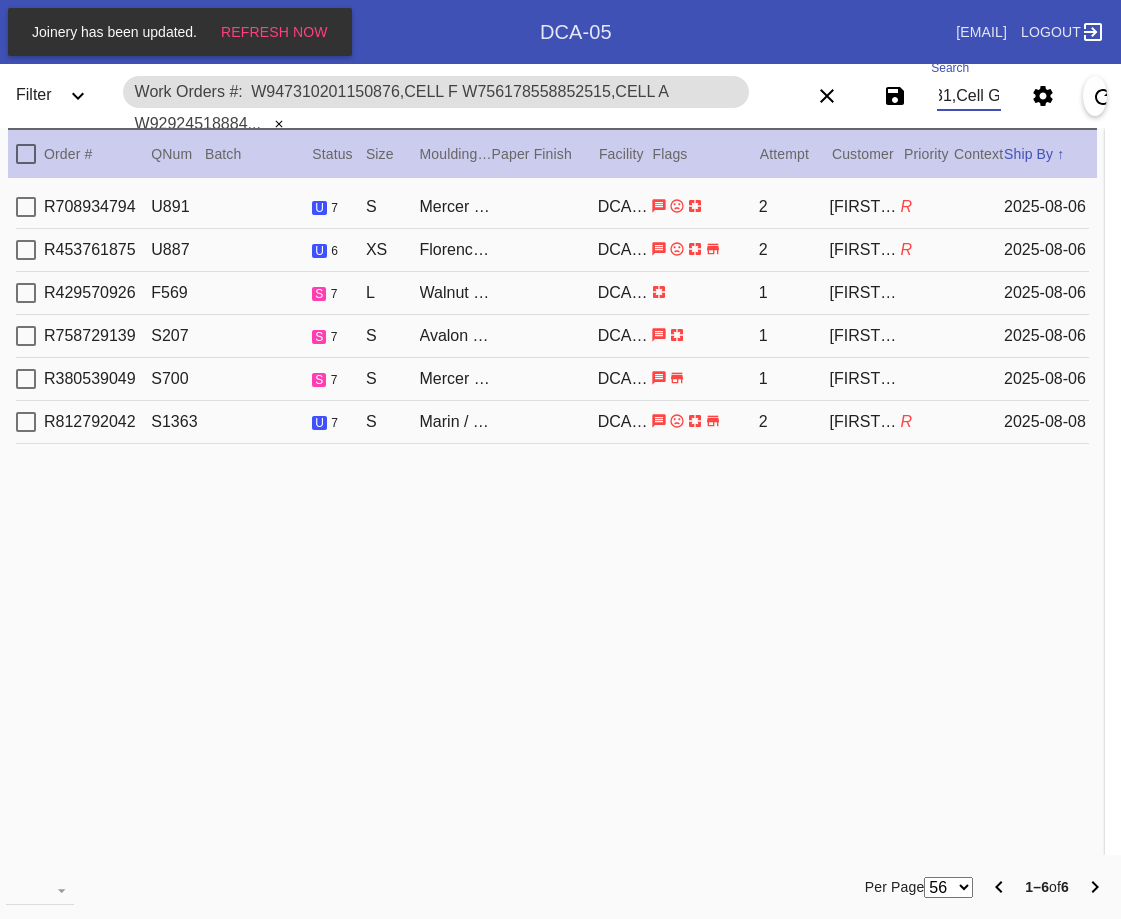 type on "W947310201150876,Cell F W756178558852515,Cell A W929245188845010,Cell E W852102489691037,Cell A W948725570339448,Cell A W687734135893931,Cell G" 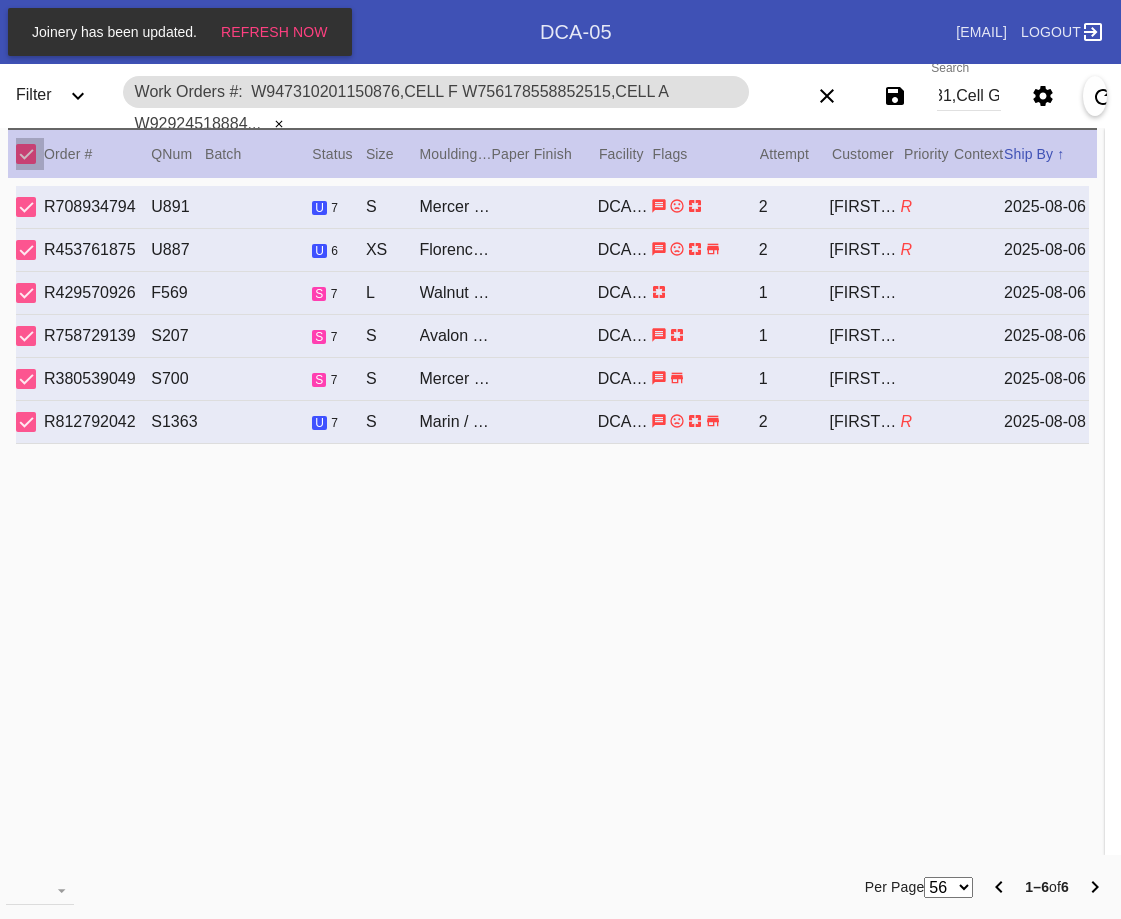 scroll, scrollTop: 0, scrollLeft: 0, axis: both 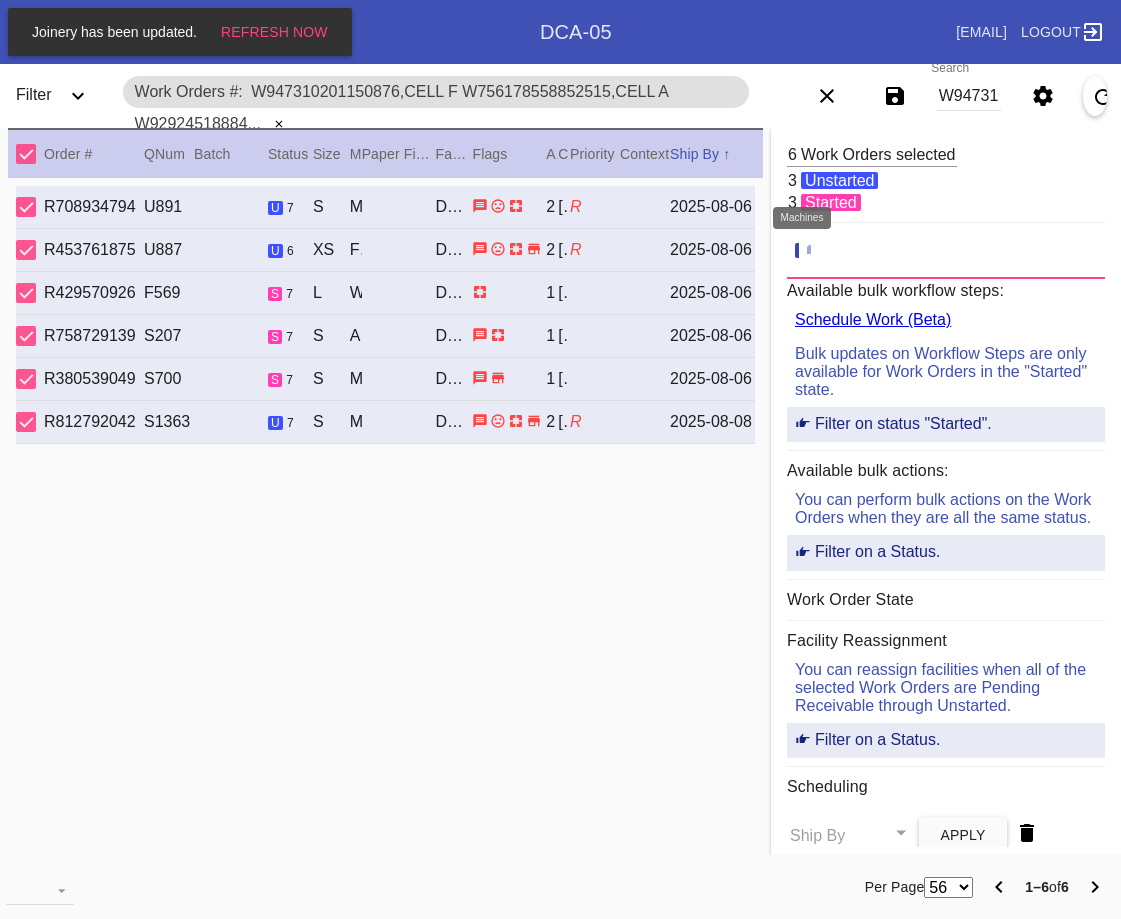 click 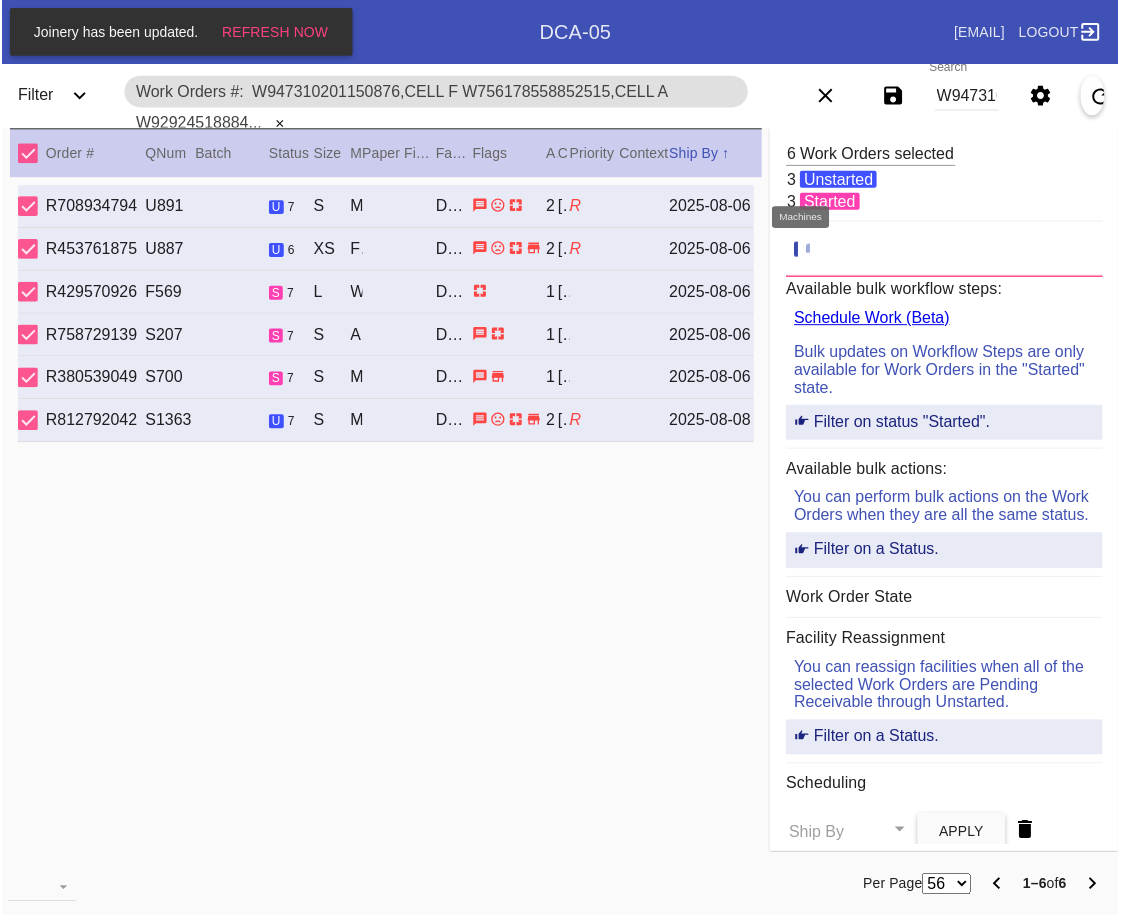 scroll, scrollTop: 75, scrollLeft: 0, axis: vertical 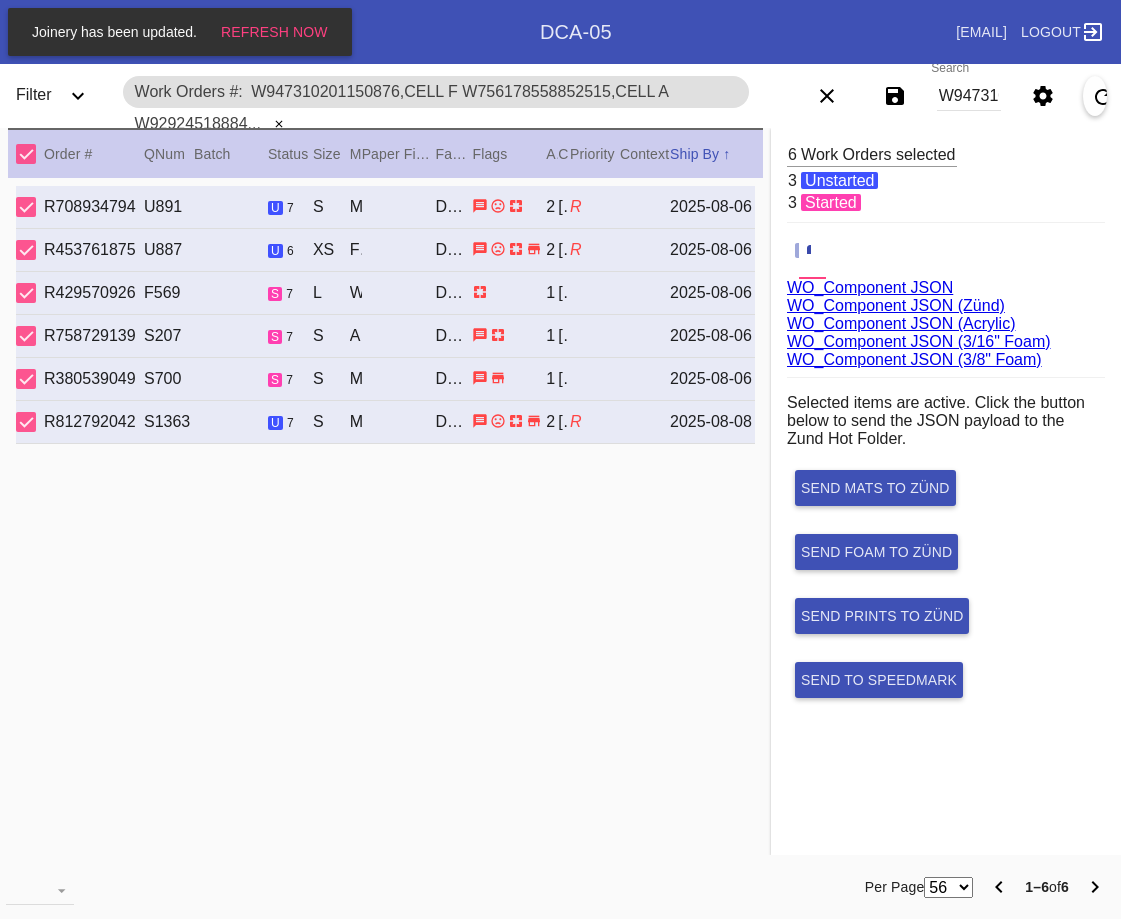click on "WO_Component JSON (Acrylic)" at bounding box center [901, 323] 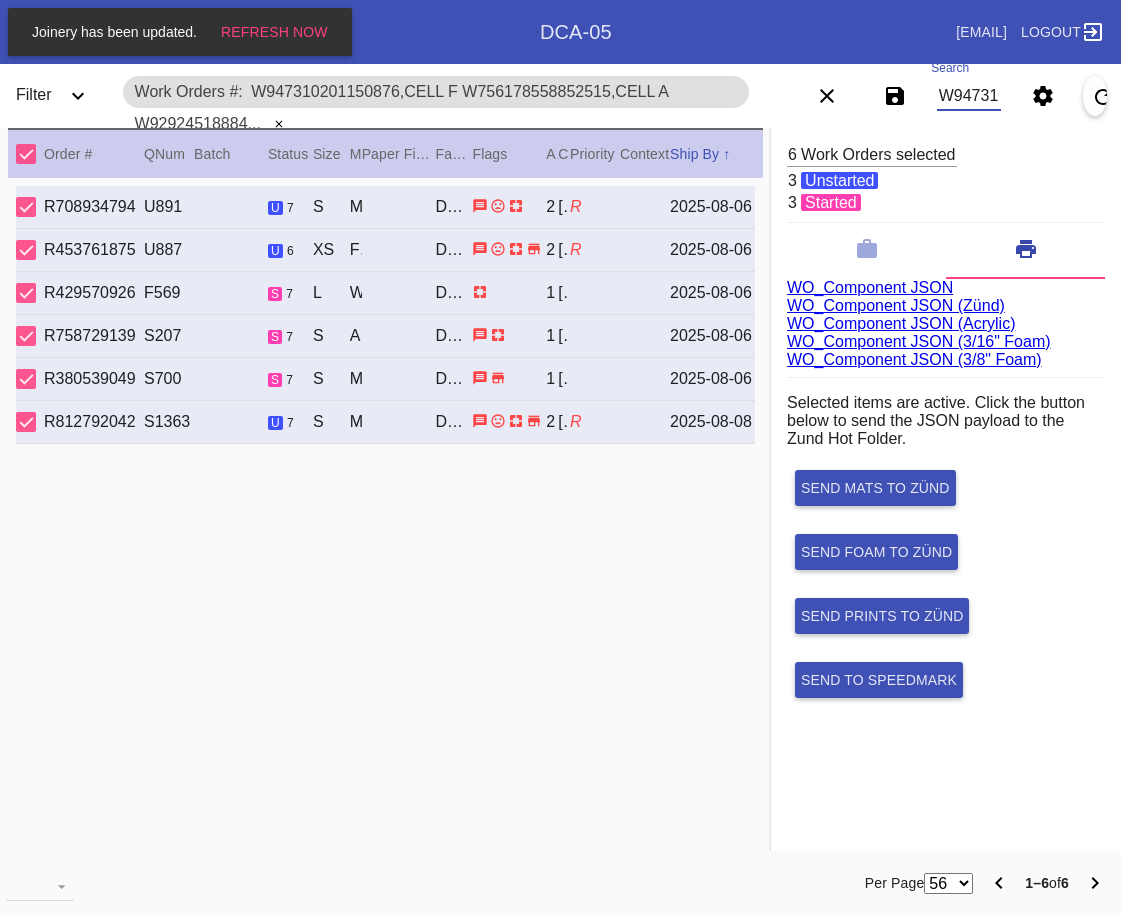 click on "W947310201150876,Cell F W756178558852515,Cell A W929245188845010,Cell E W852102489691037,Cell A W948725570339448,Cell A W687734135893931,Cell G" at bounding box center [969, 96] 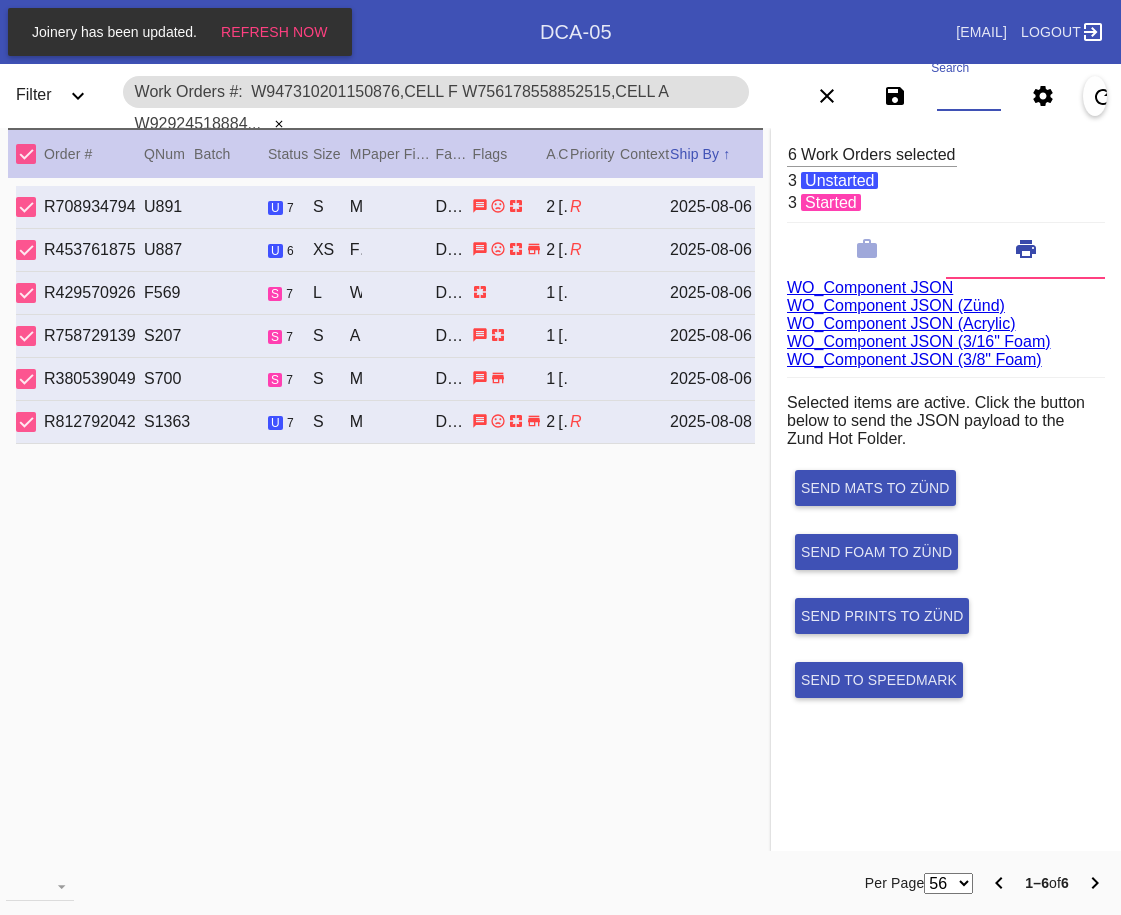 paste on "W541709568337228,Cell F" 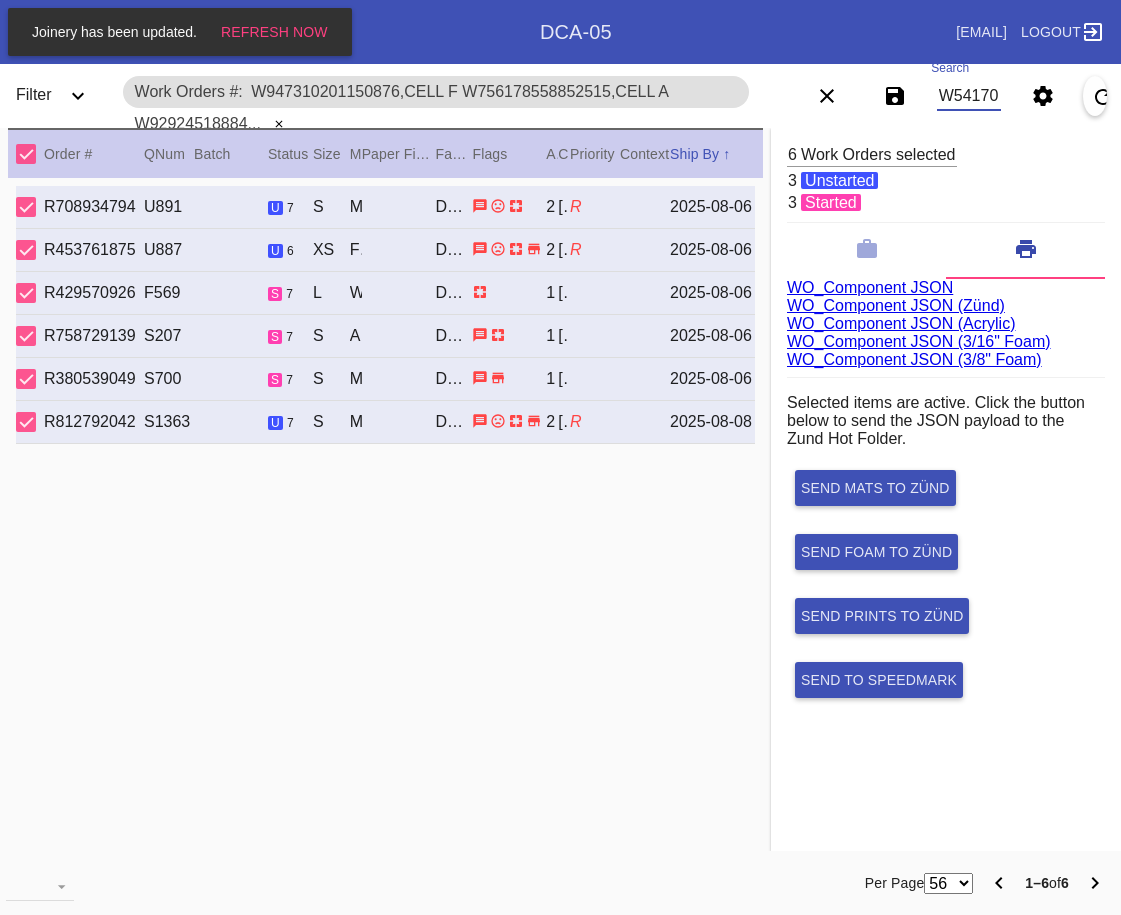 scroll, scrollTop: 0, scrollLeft: 134, axis: horizontal 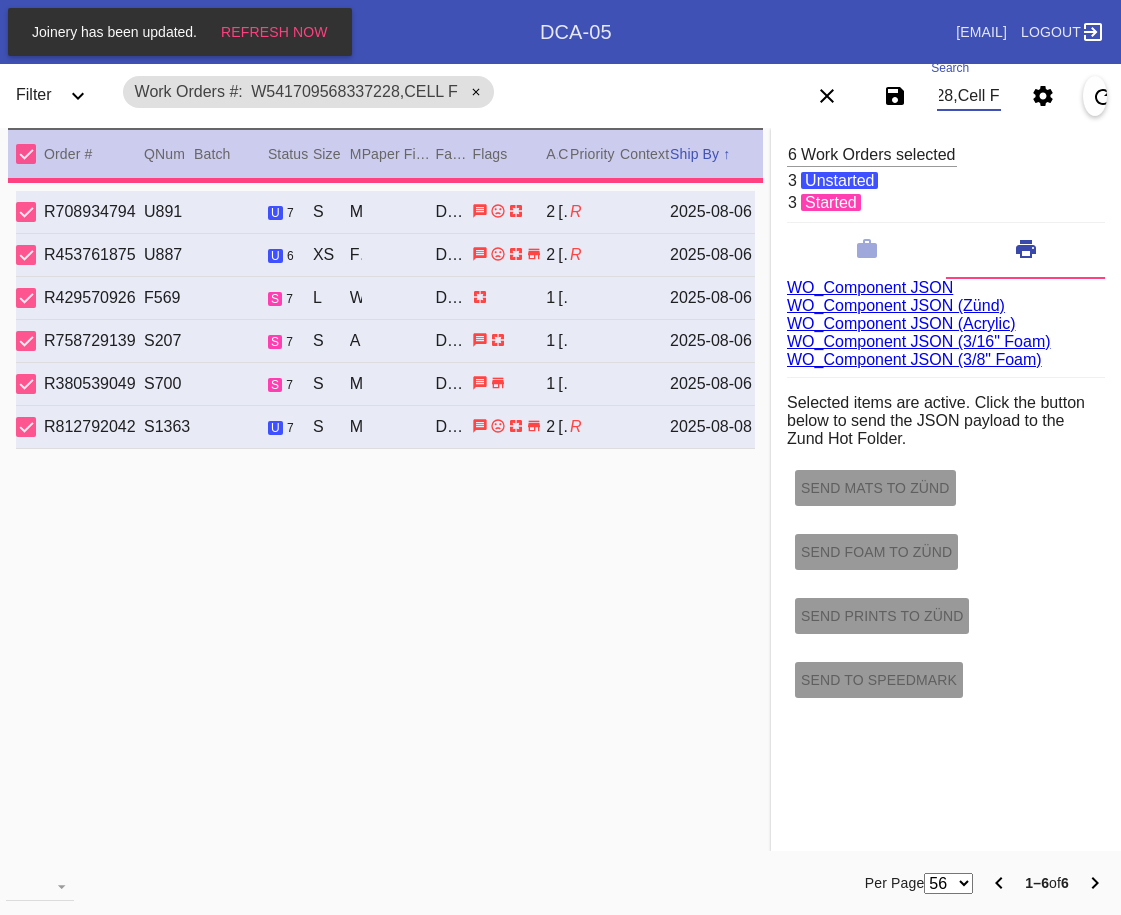 type on "1.5" 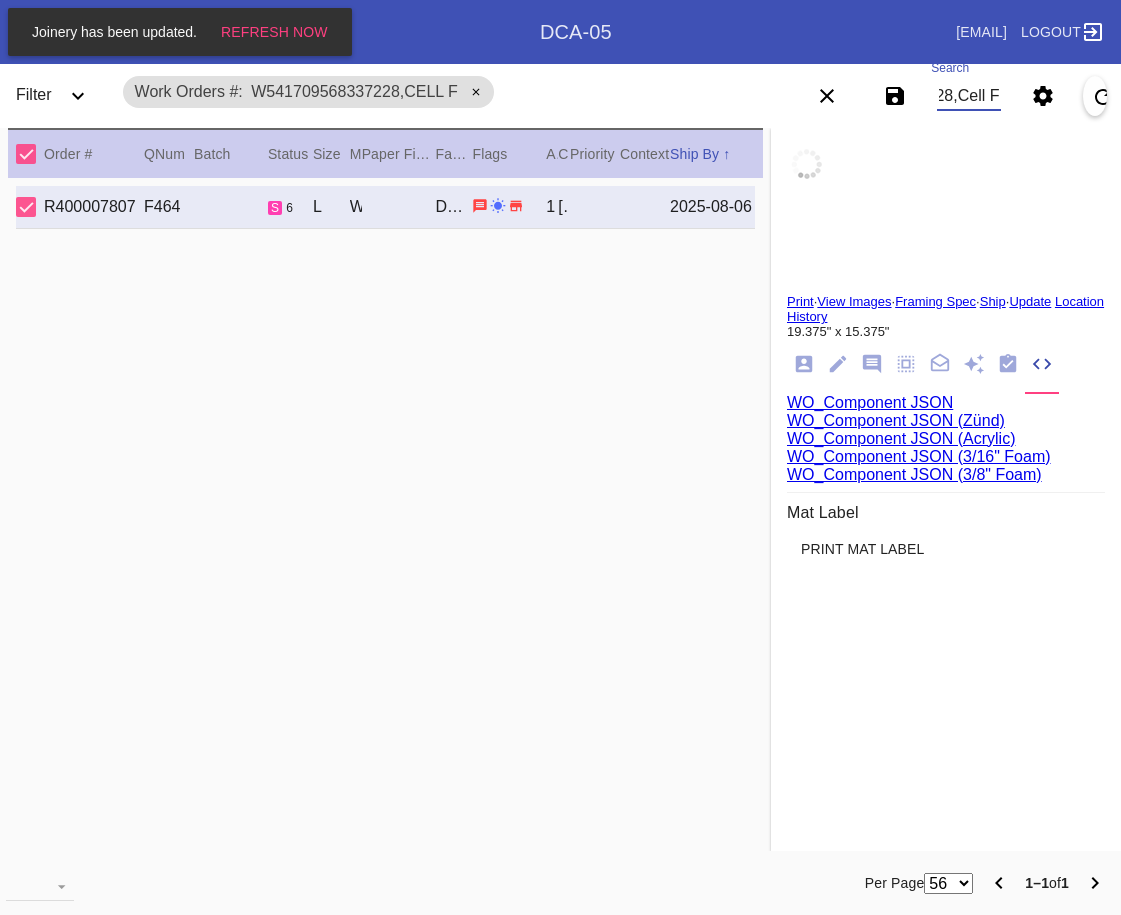 type on "W541709568337228,Cell F" 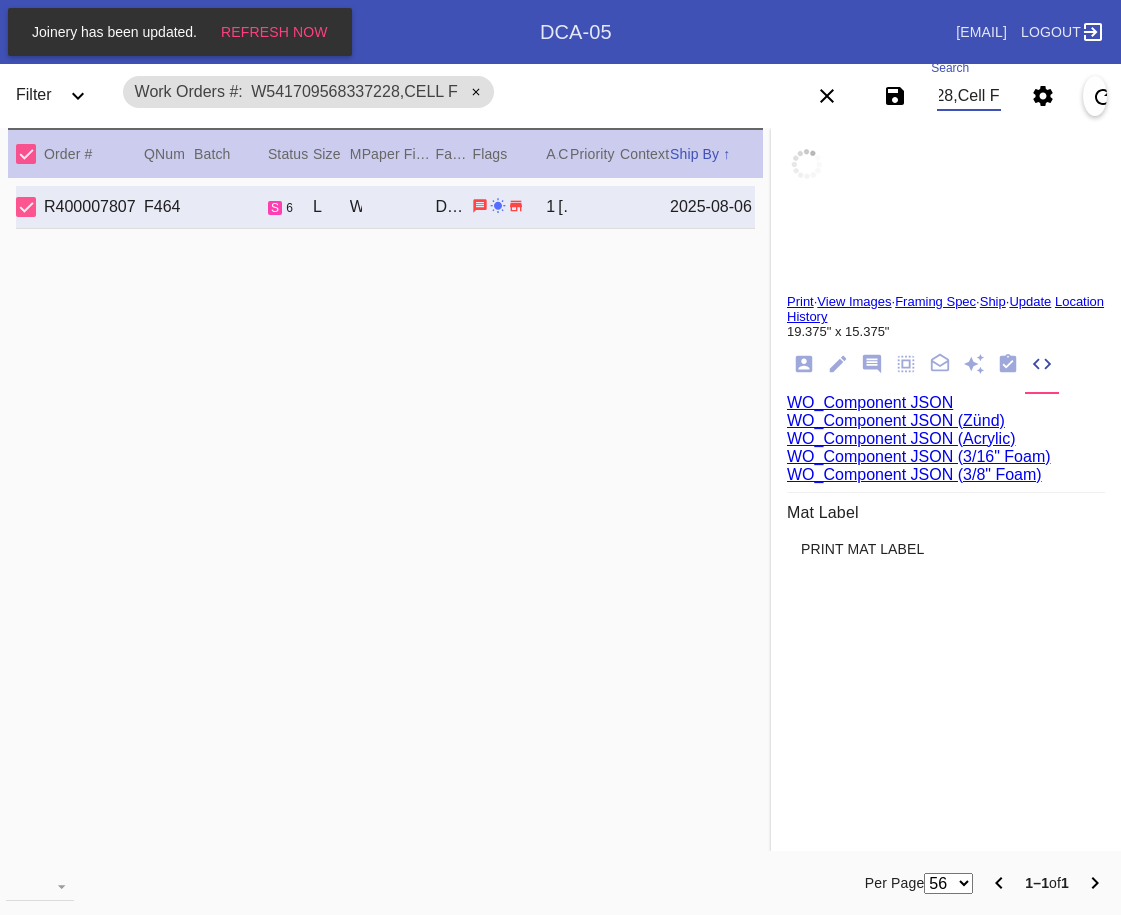 click at bounding box center (26, 154) 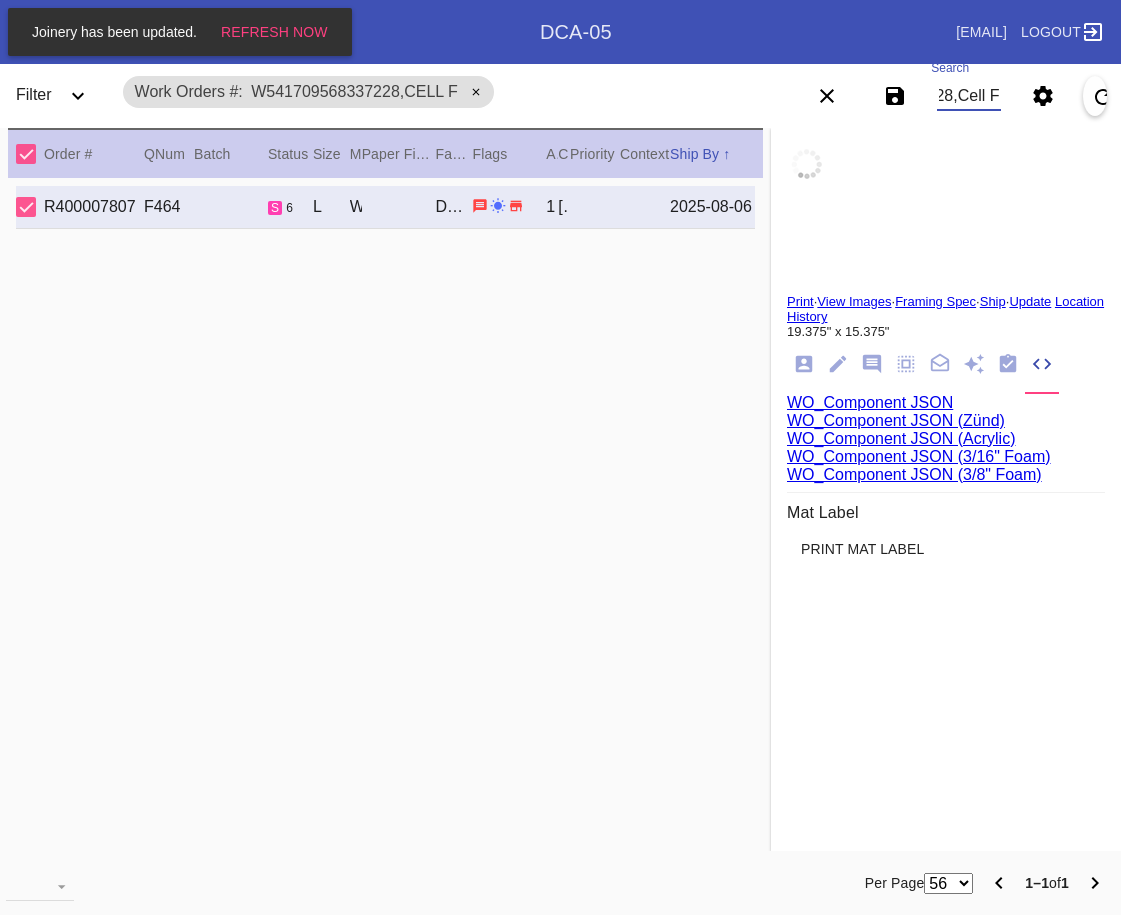 type 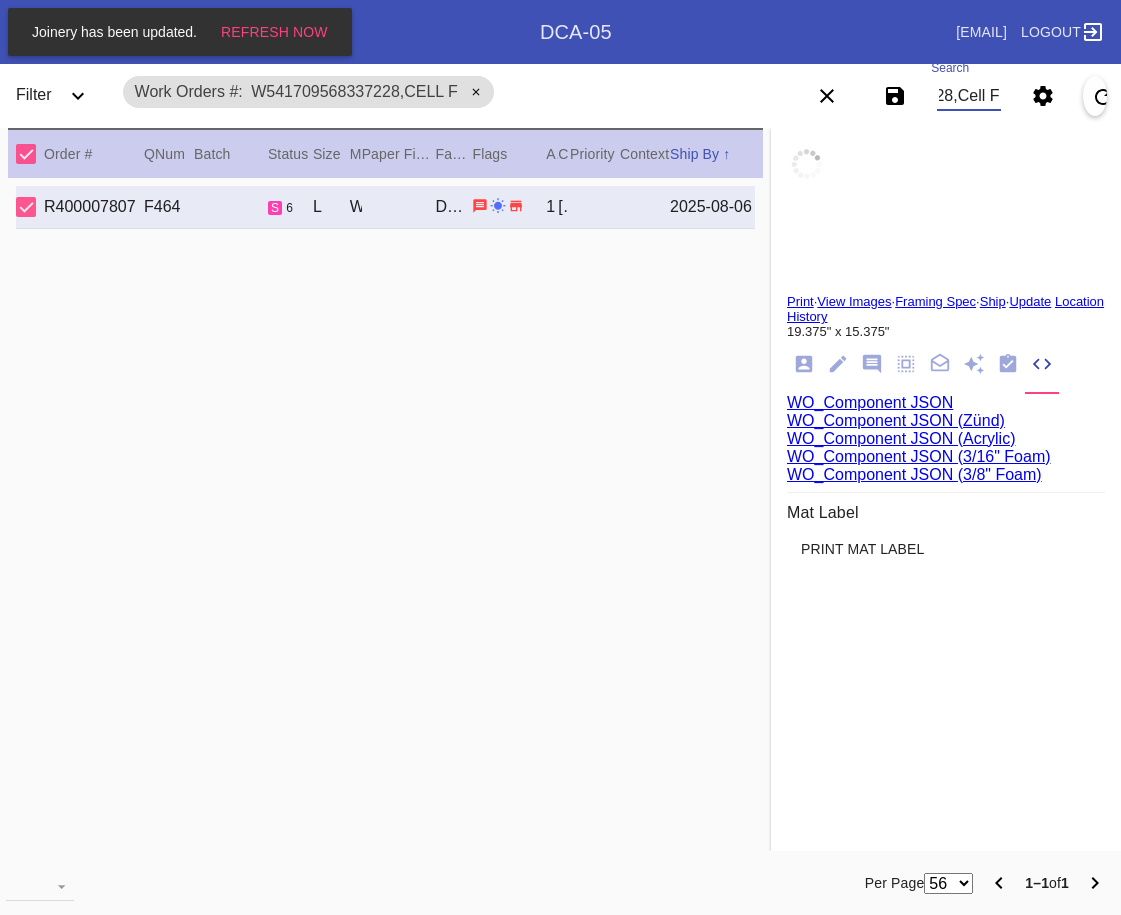 type 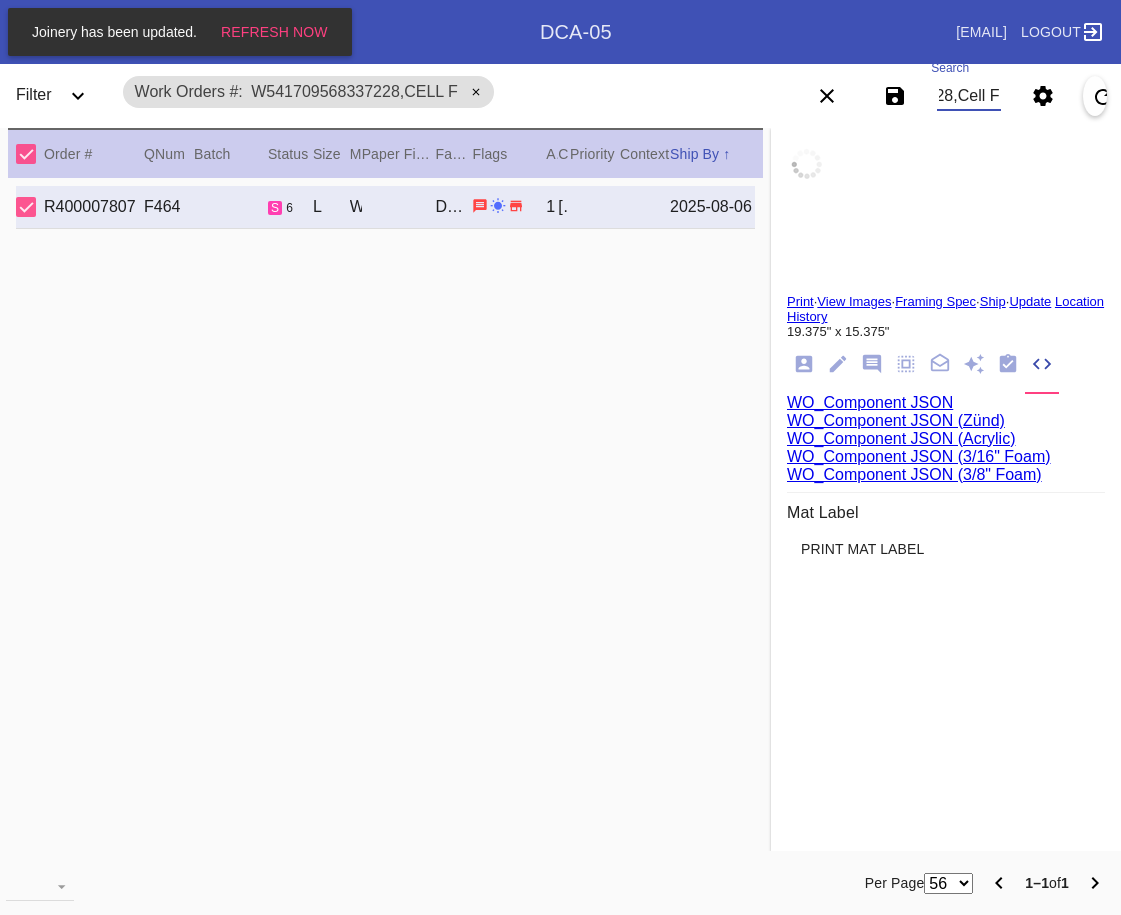 type 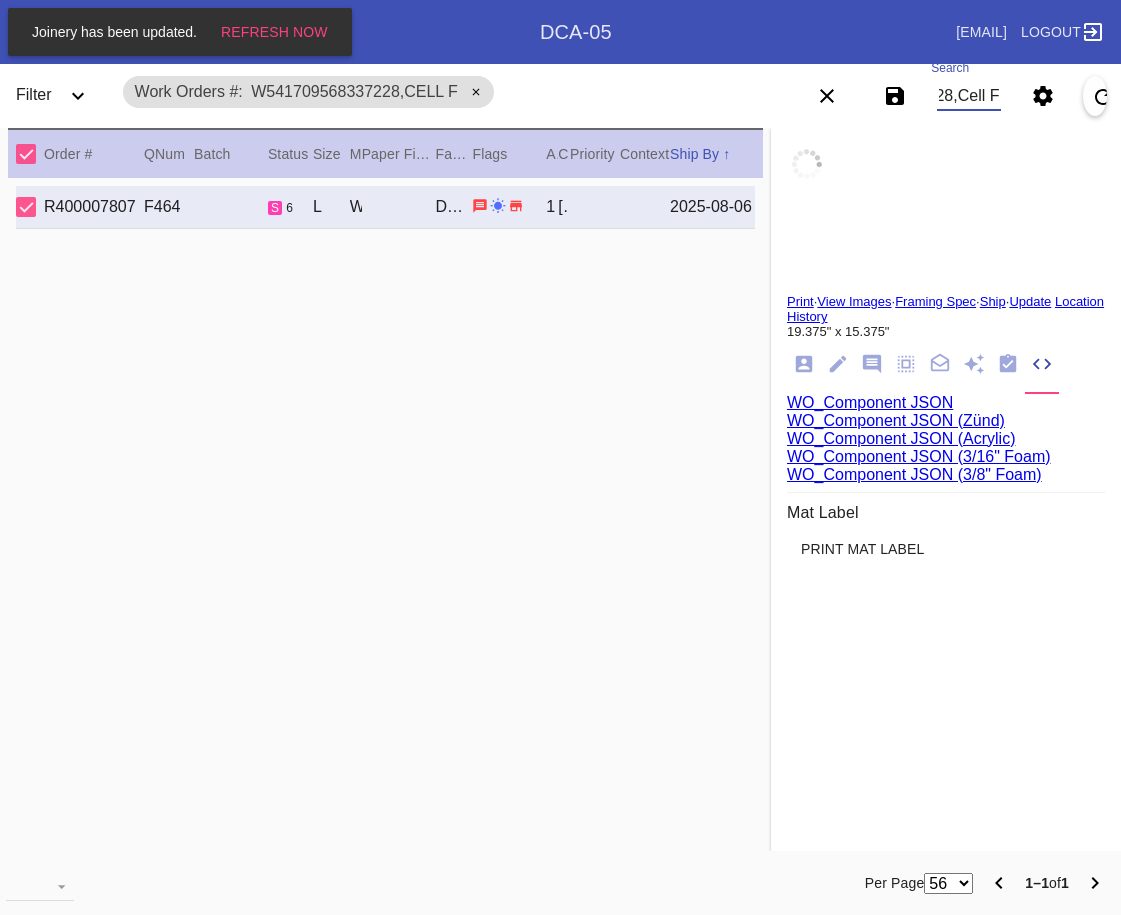 type 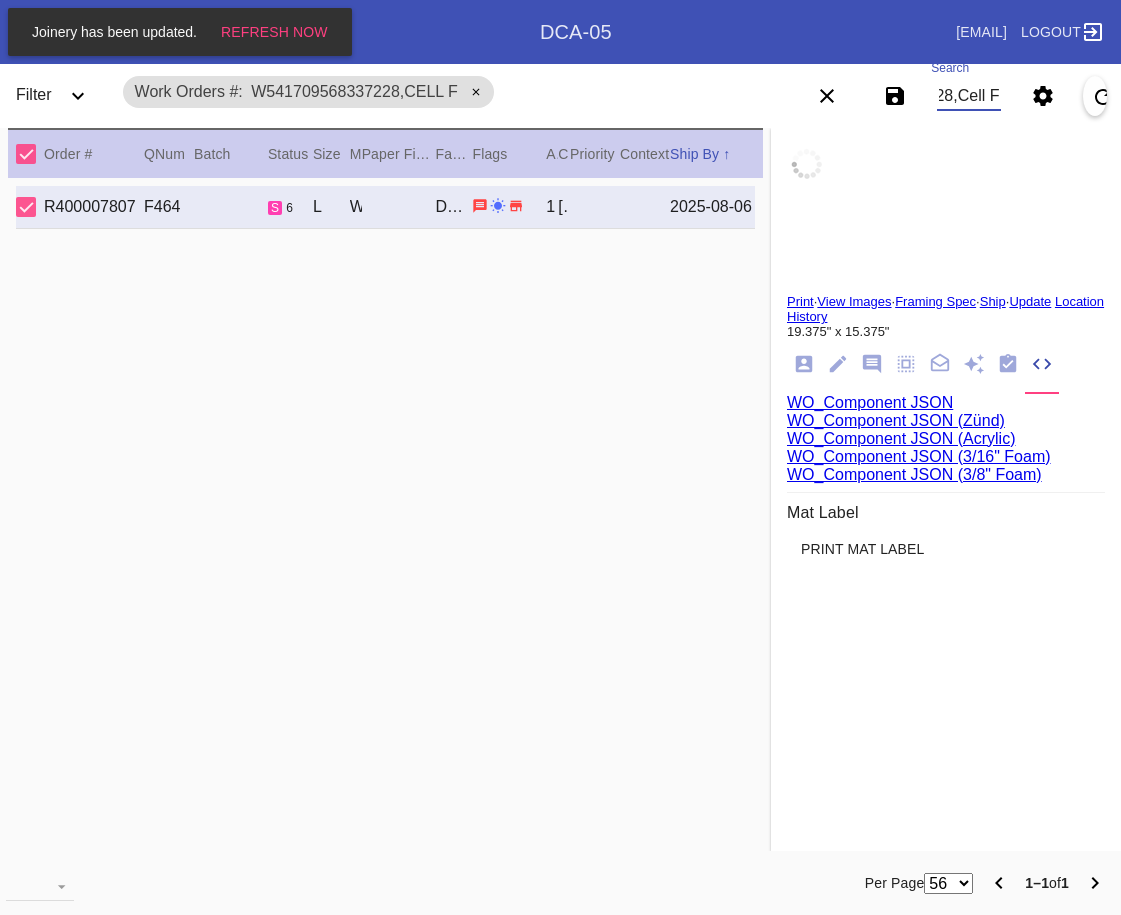 type 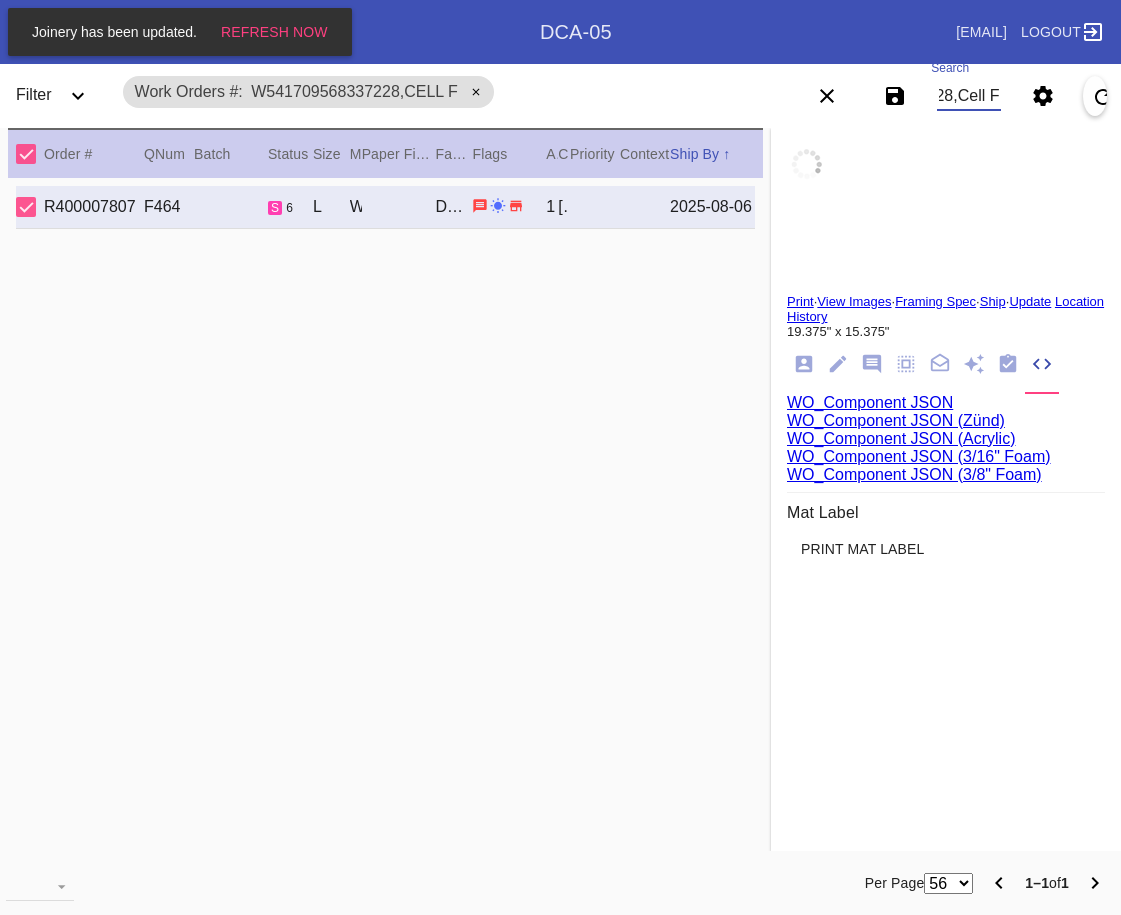 type 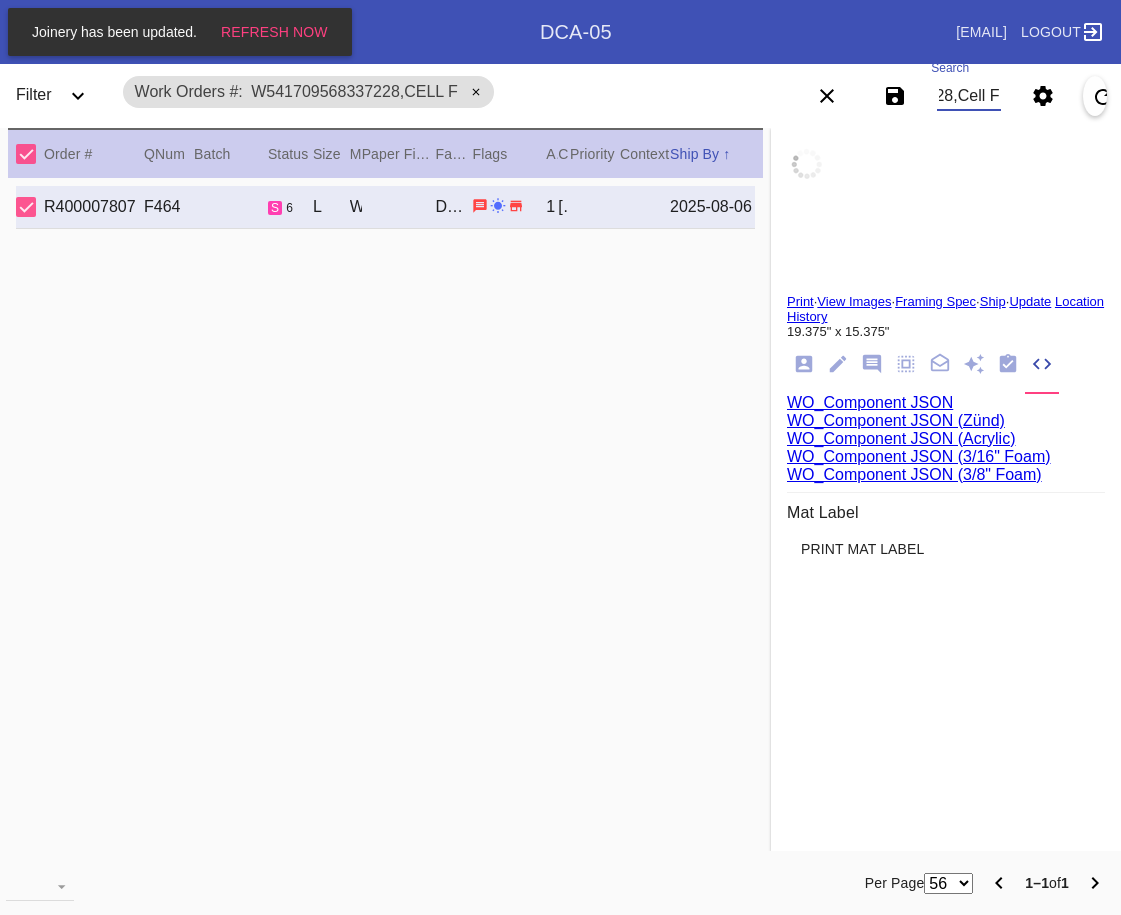 type 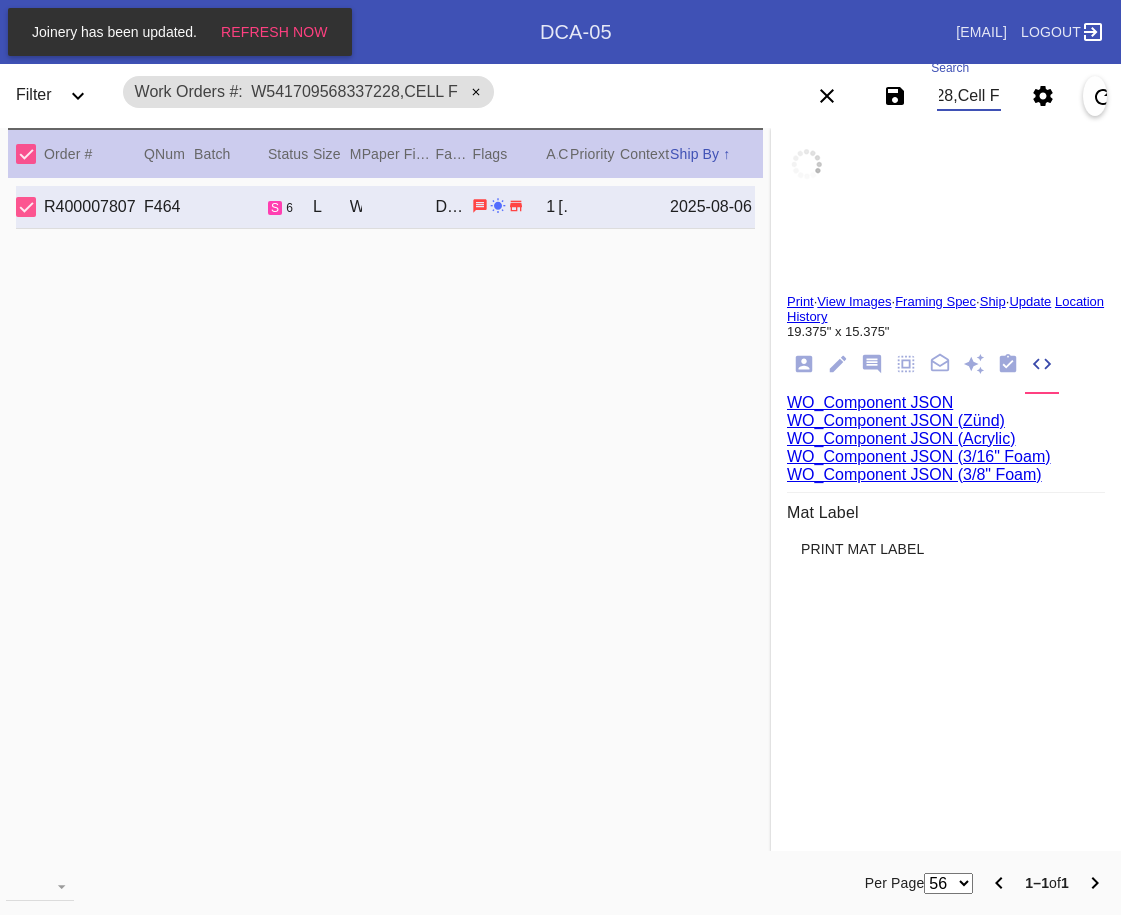 type 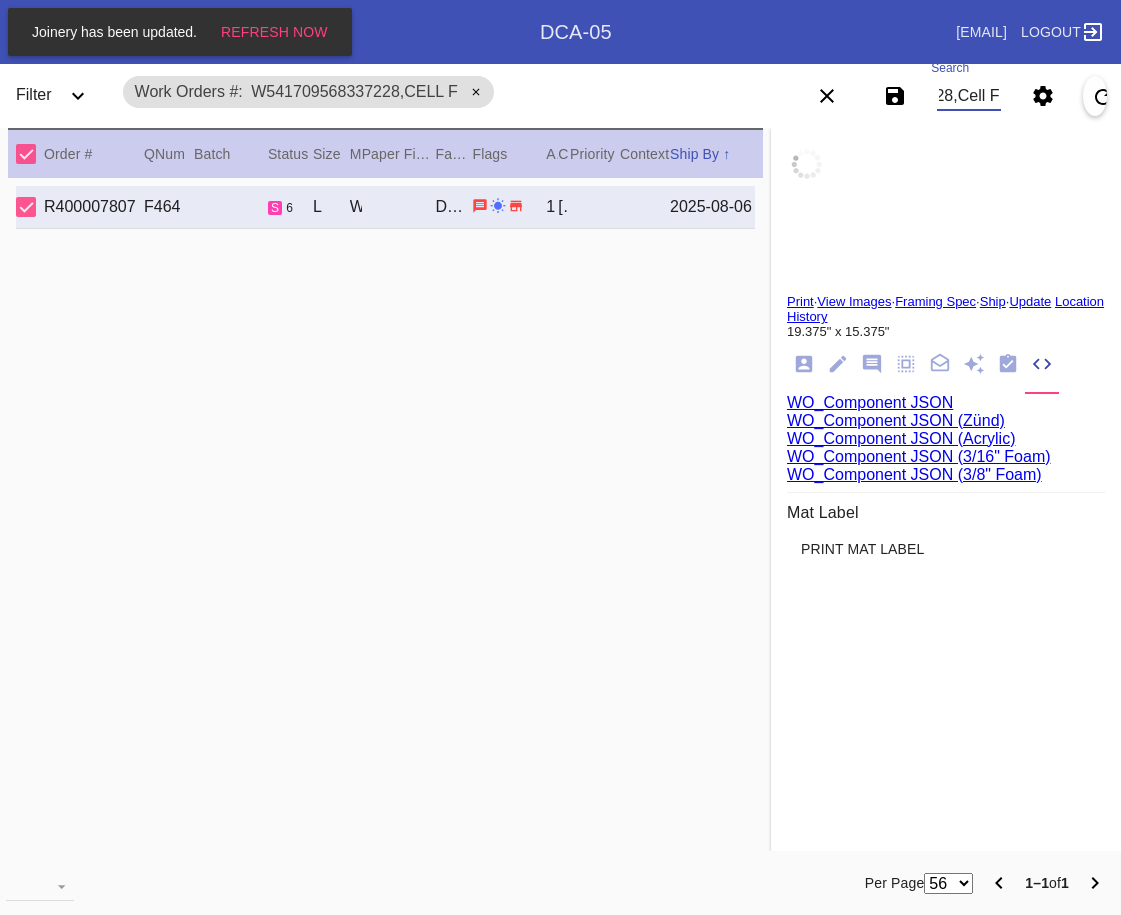type 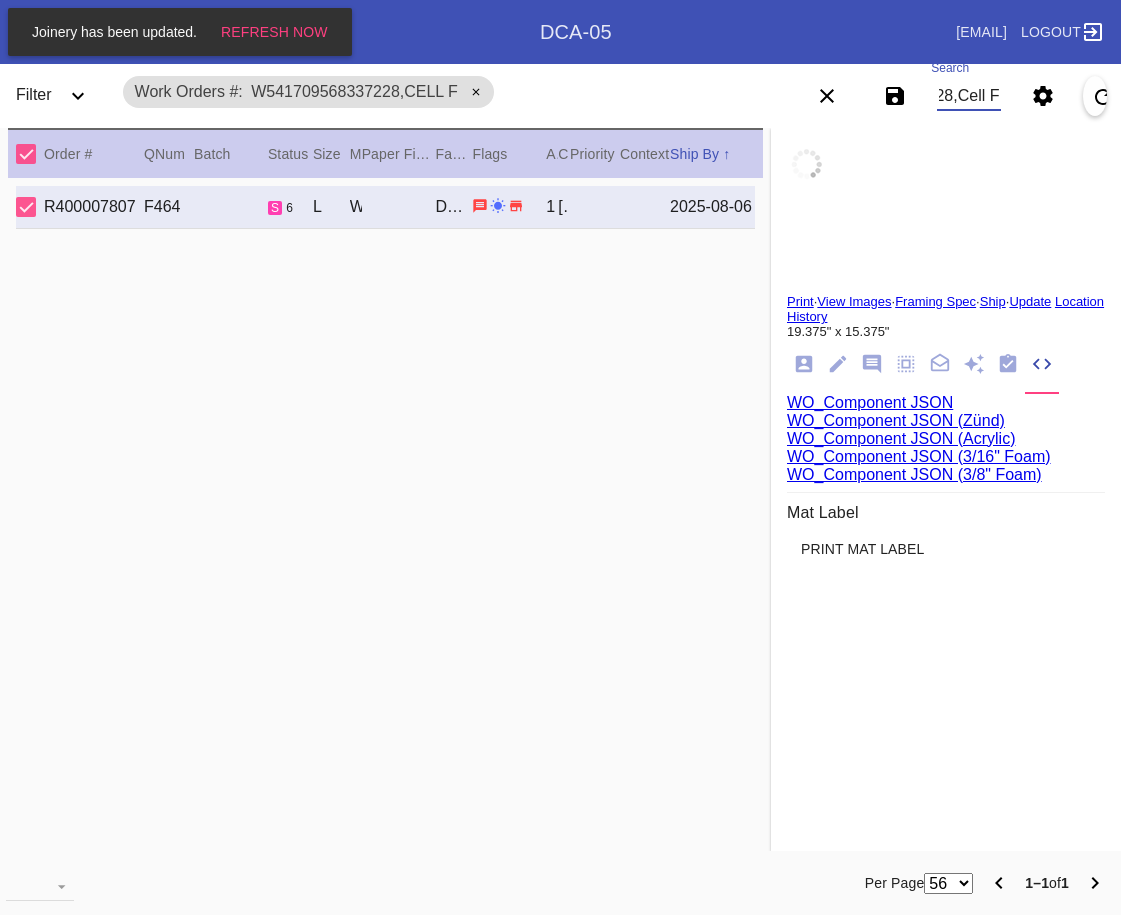 type 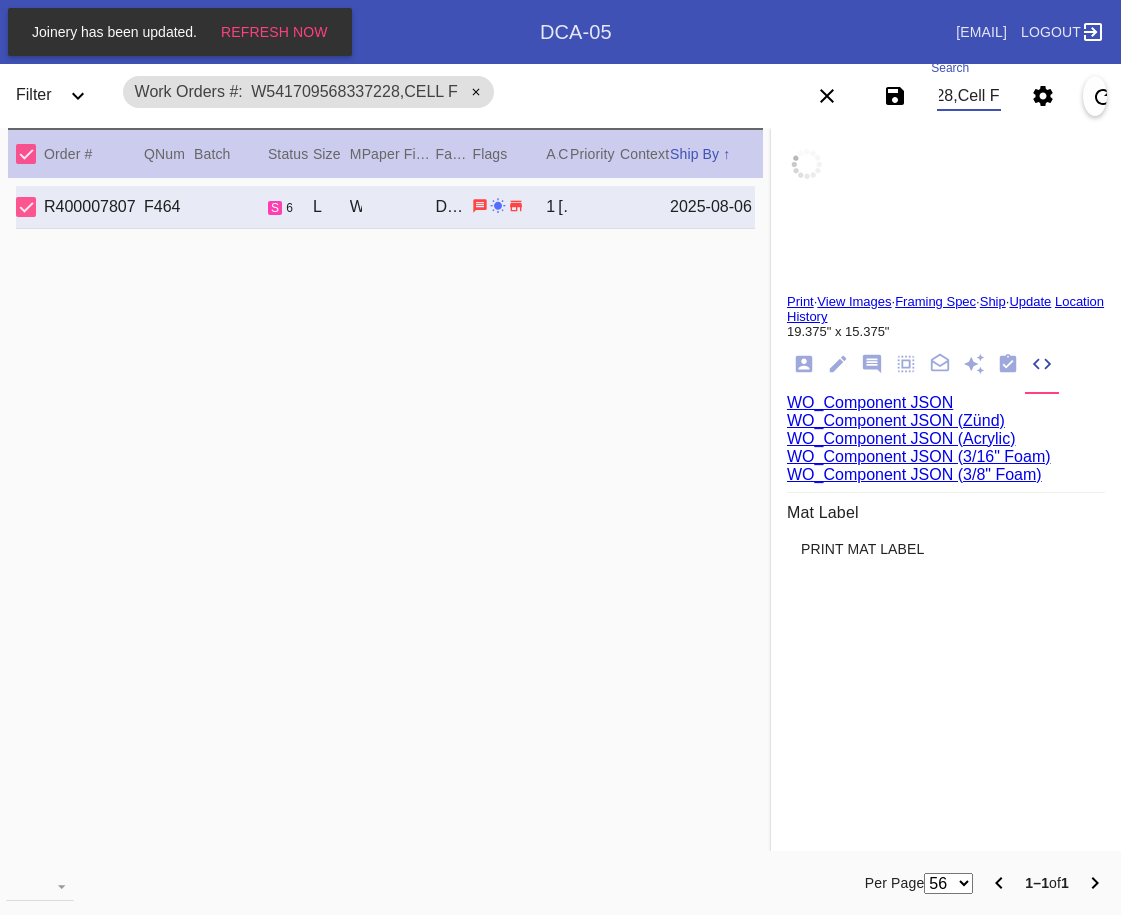 type 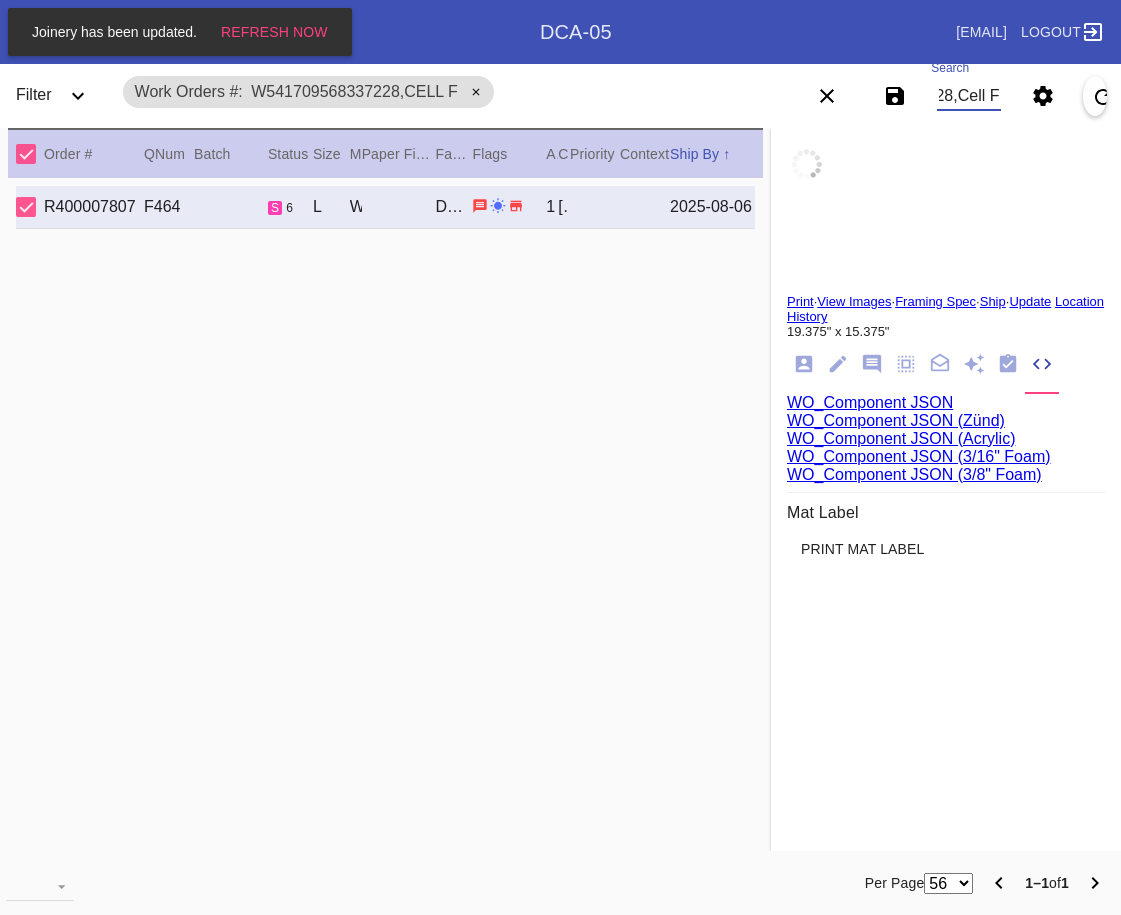 scroll, scrollTop: 0, scrollLeft: 0, axis: both 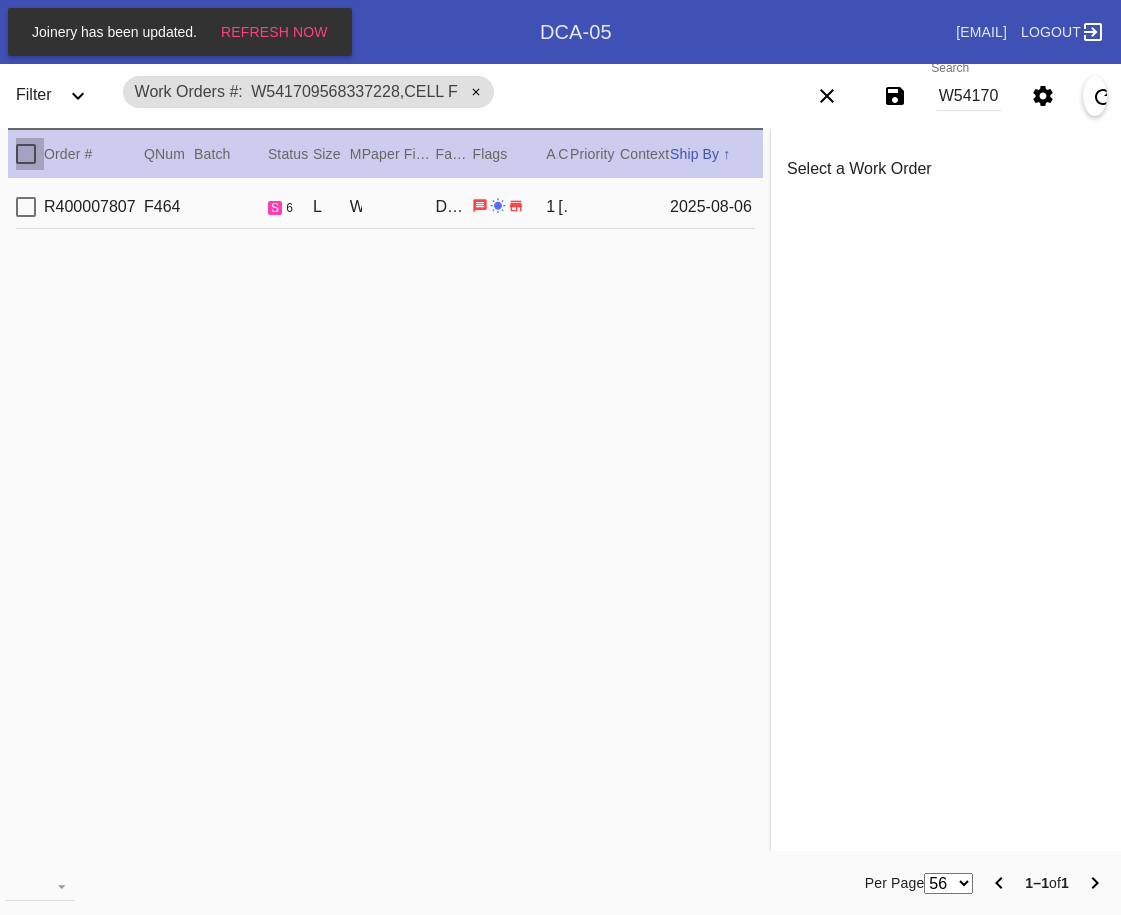 click at bounding box center (26, 154) 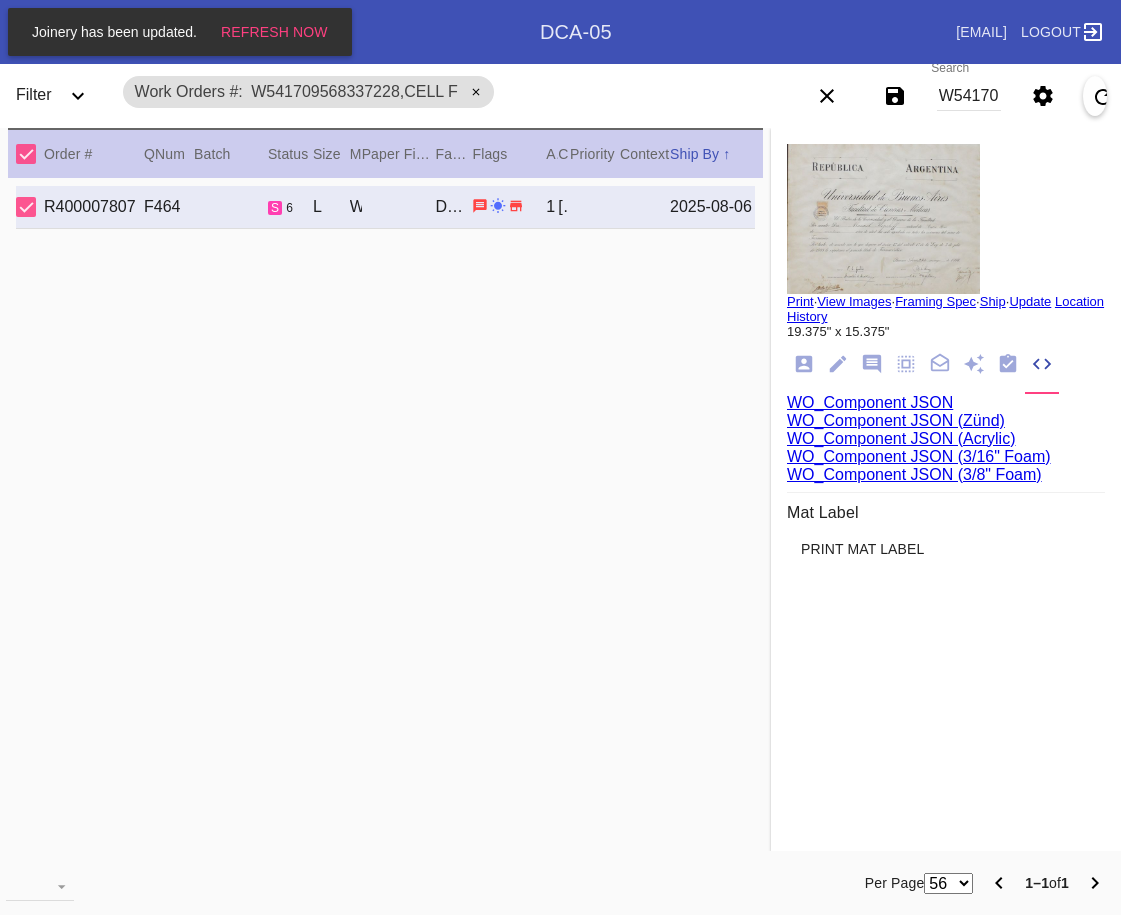 click on "WO_Component JSON (Acrylic)" at bounding box center (901, 438) 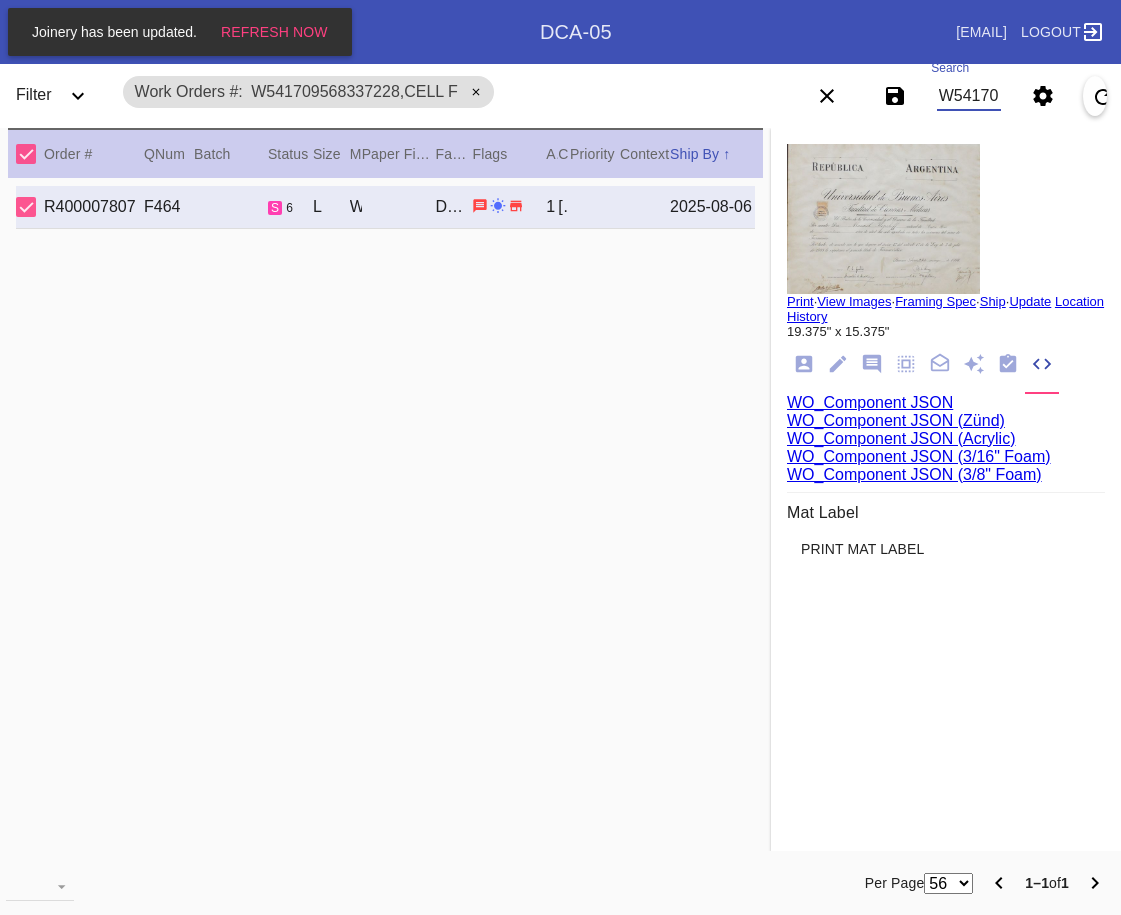 click on "W541709568337228,Cell F" at bounding box center [969, 96] 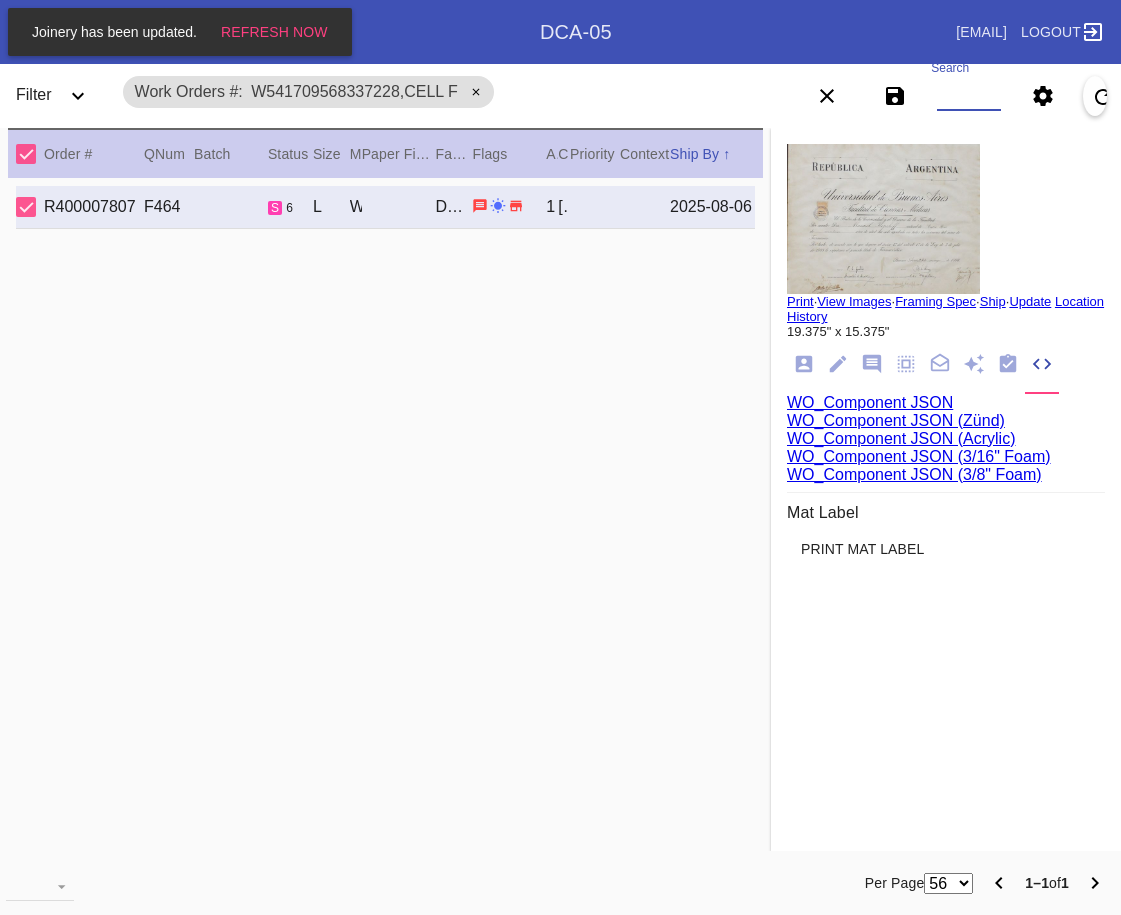 paste on "W344769099355548,Cell F W842450964989504,Cell A W822534397192132,Cell D W559729770416412,Cell A W234226330301832,Cell O W865977283051976,Cell E W840914723922443,Cell O W766118236842544,Cell H W403690915314104,Cell D W890620339929667,Cell B W398331058128519,Cell O W483831041113593,Cell B W143629290778809,Cell E W188779225634841,Cell D" 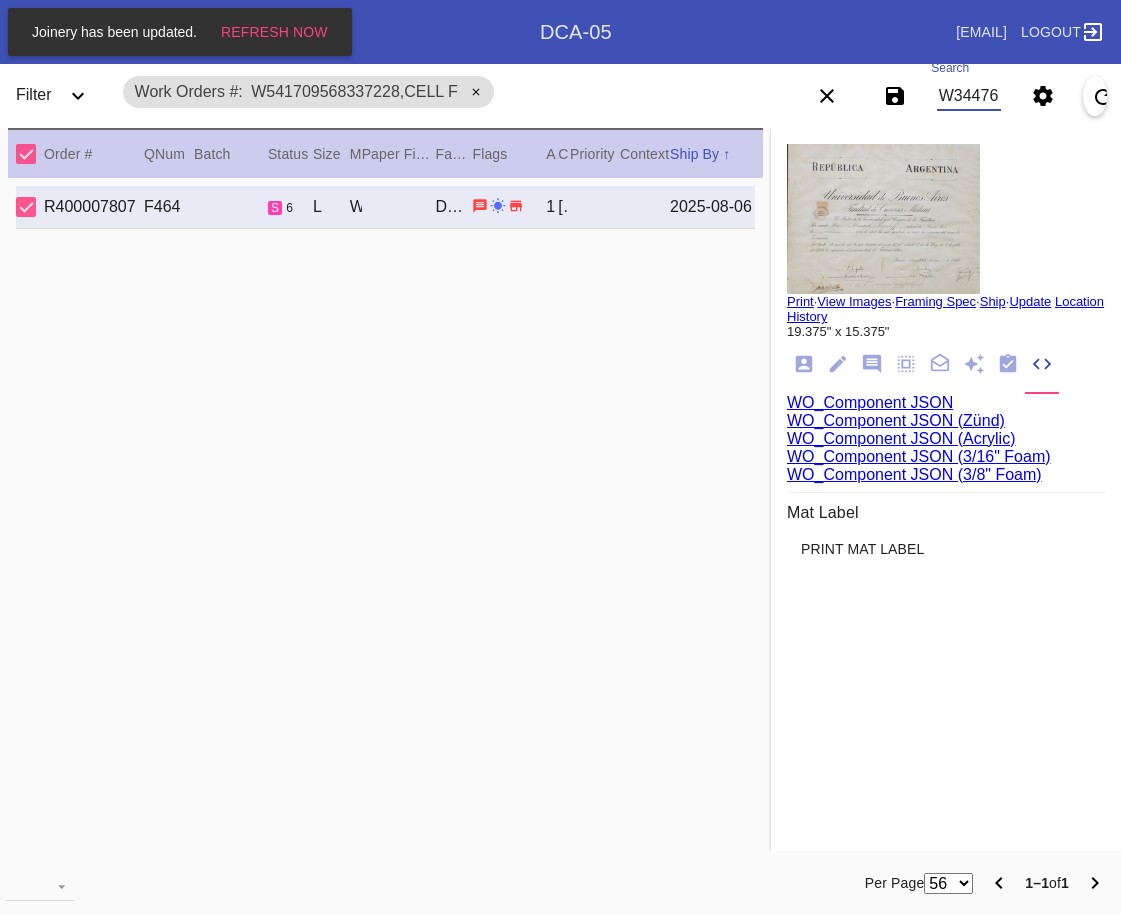 scroll, scrollTop: 0, scrollLeft: 2738, axis: horizontal 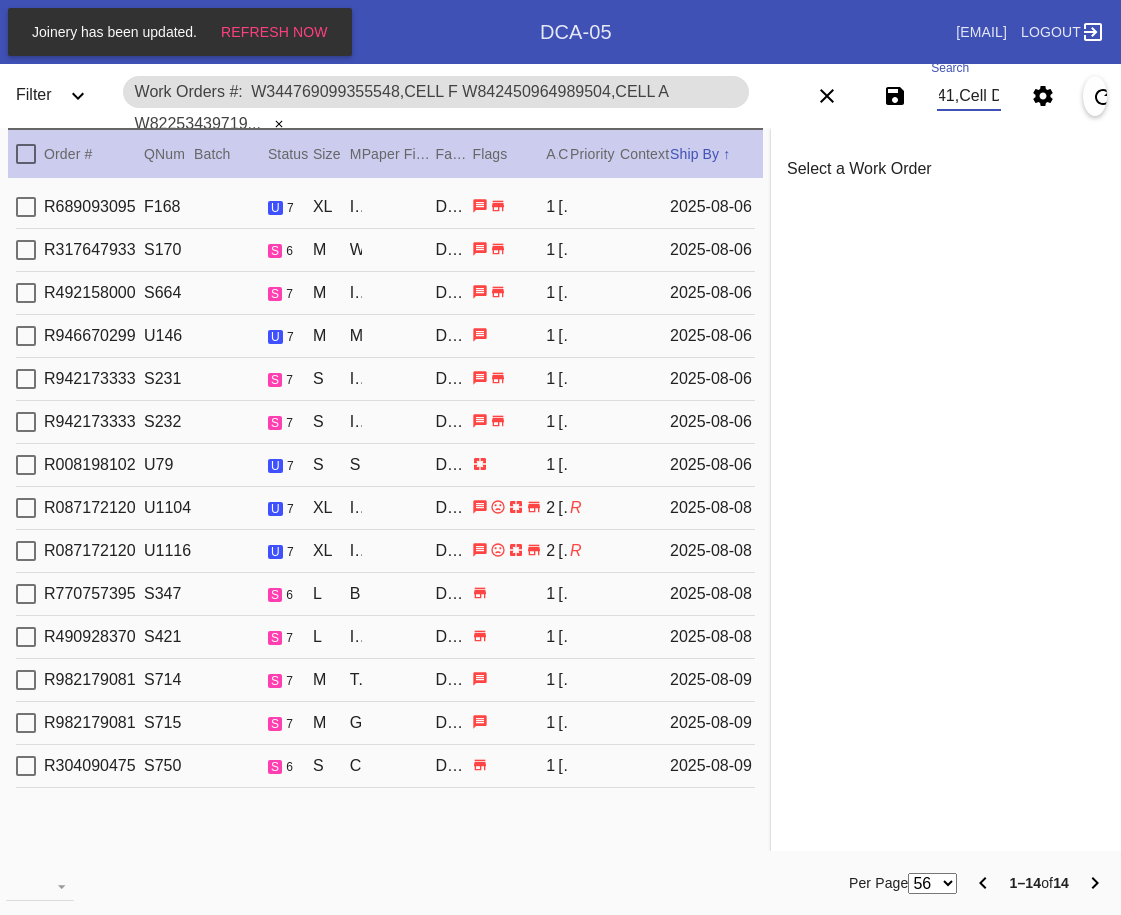 type on "W344769099355548,Cell F W842450964989504,Cell A W822534397192132,Cell D W559729770416412,Cell A W234226330301832,Cell O W865977283051976,Cell E W840914723922443,Cell O W766118236842544,Cell H W403690915314104,Cell D W890620339929667,Cell B W398331058128519,Cell O W483831041113593,Cell B W143629290778809,Cell E W188779225634841,Cell D" 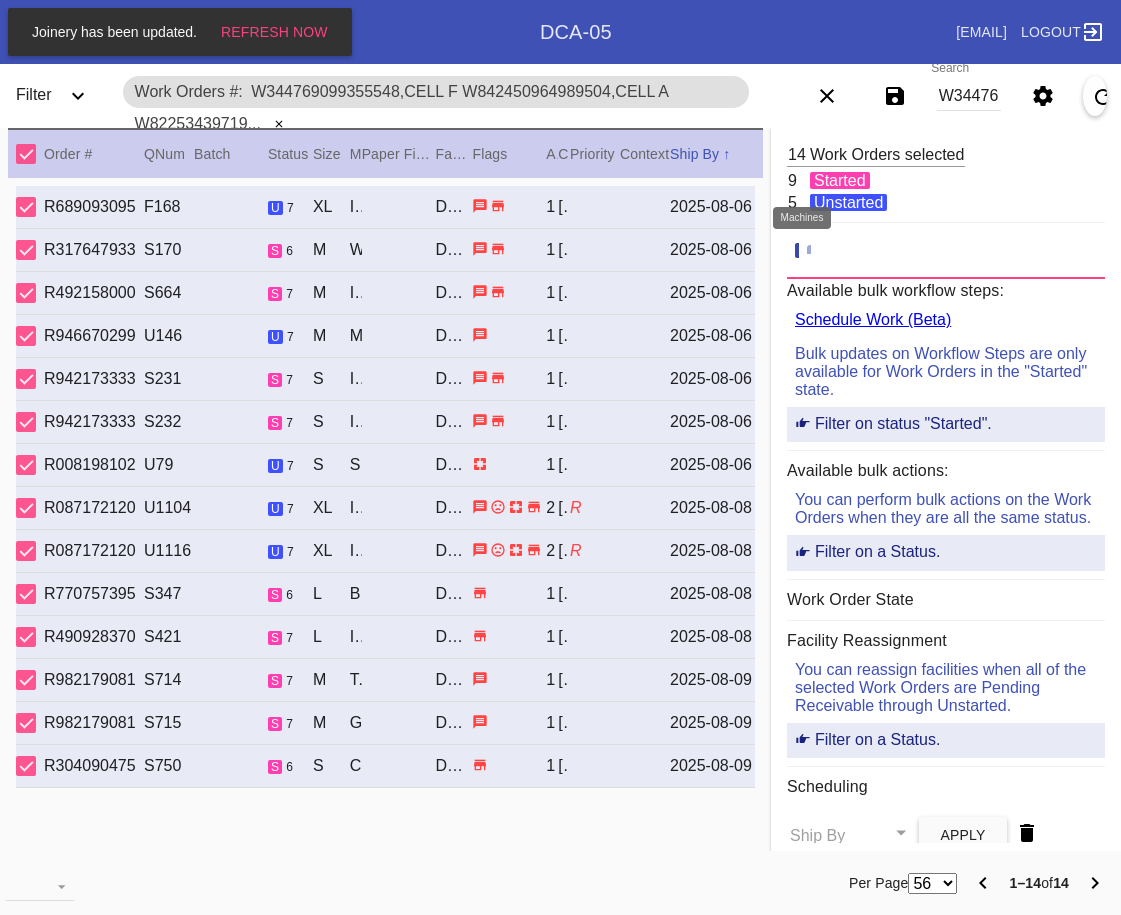 click 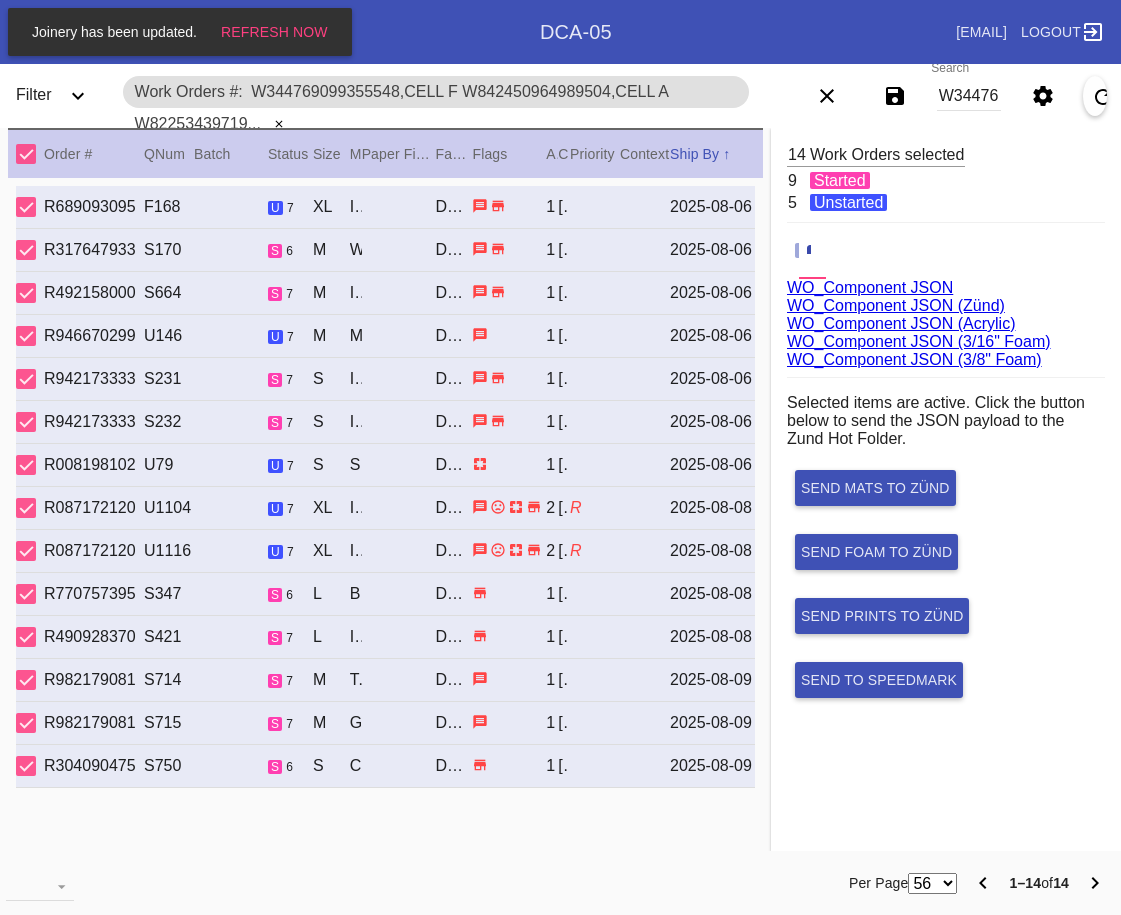 click on "WO_Component JSON (Acrylic)" at bounding box center (901, 323) 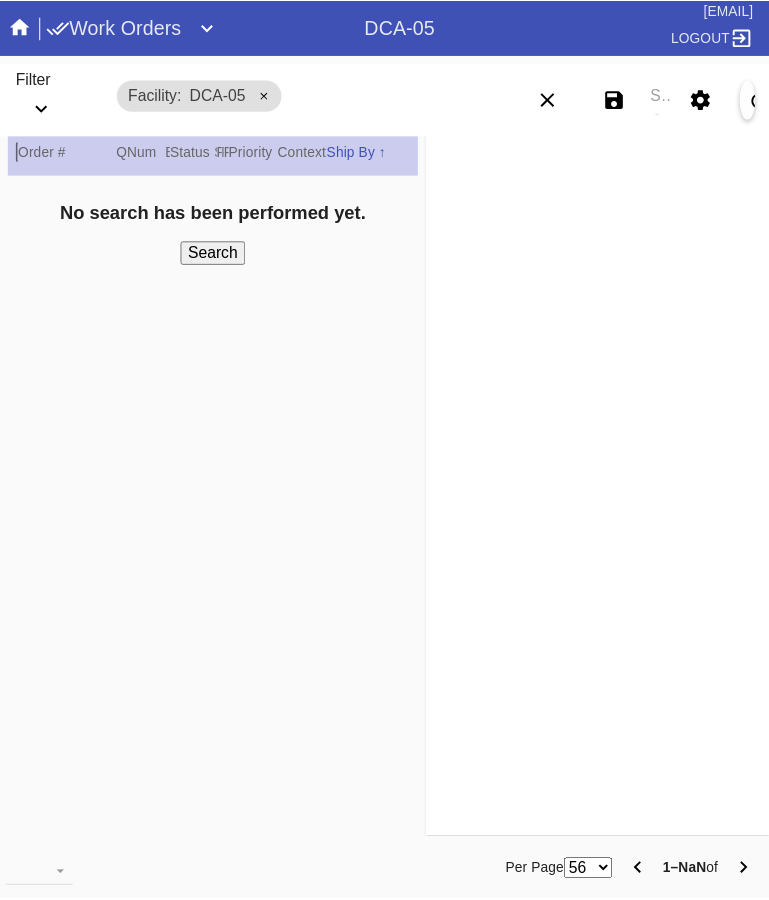 scroll, scrollTop: 0, scrollLeft: 0, axis: both 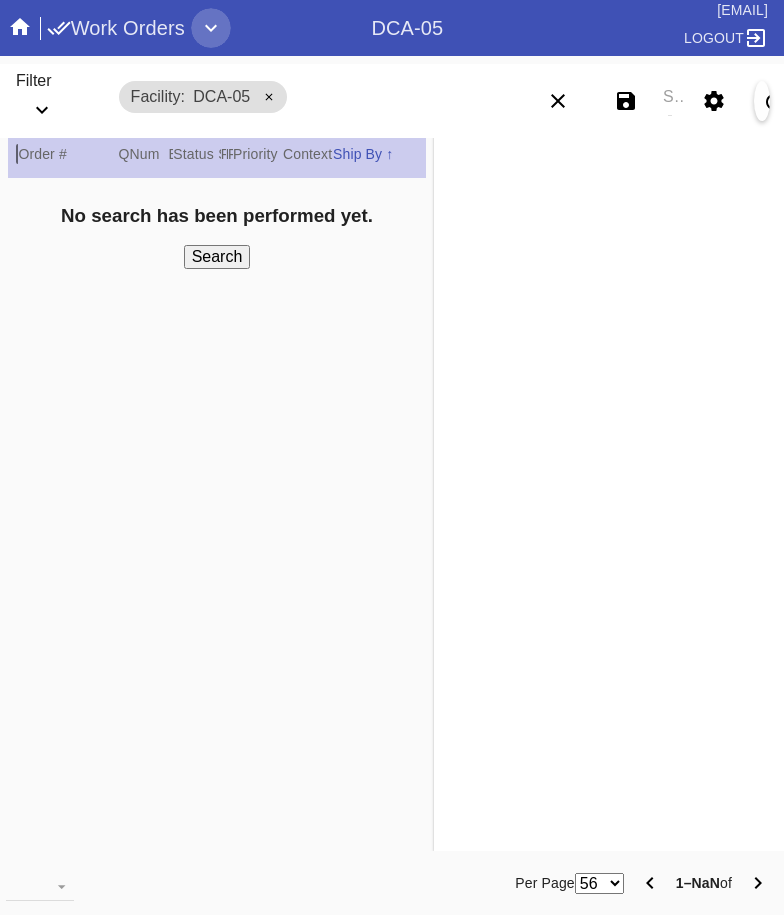 click 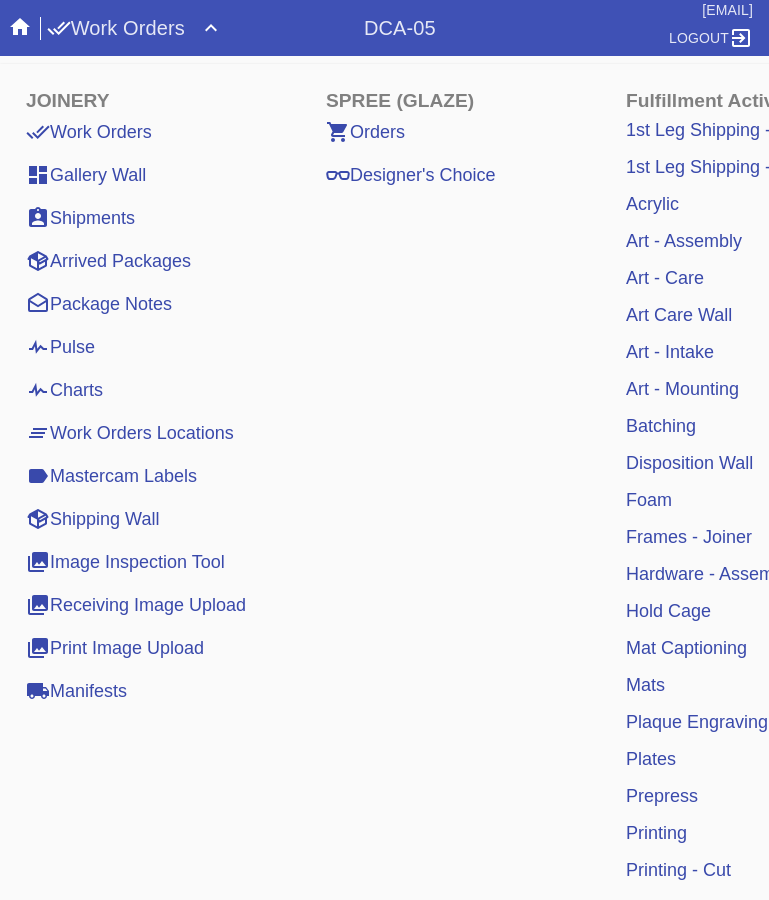 click on "Mastercam Labels" at bounding box center (111, 476) 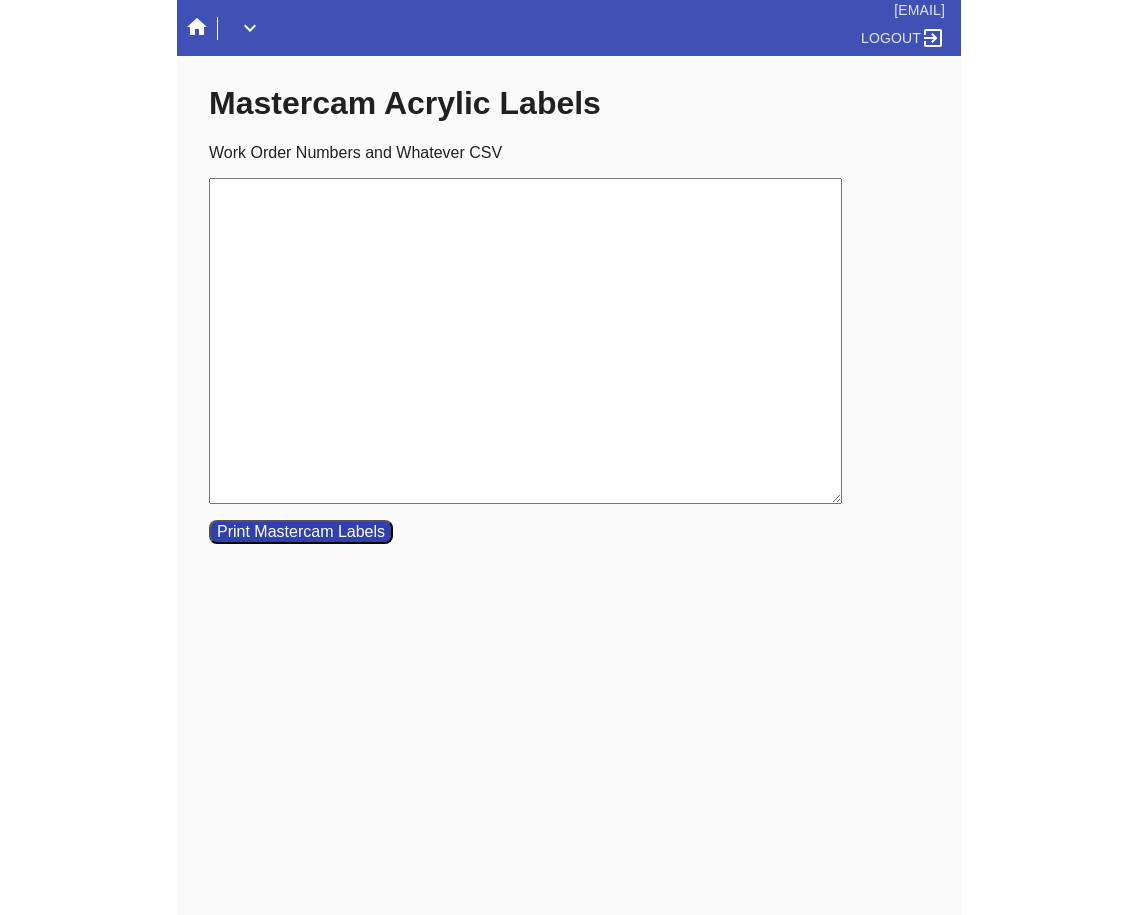 scroll, scrollTop: 0, scrollLeft: 0, axis: both 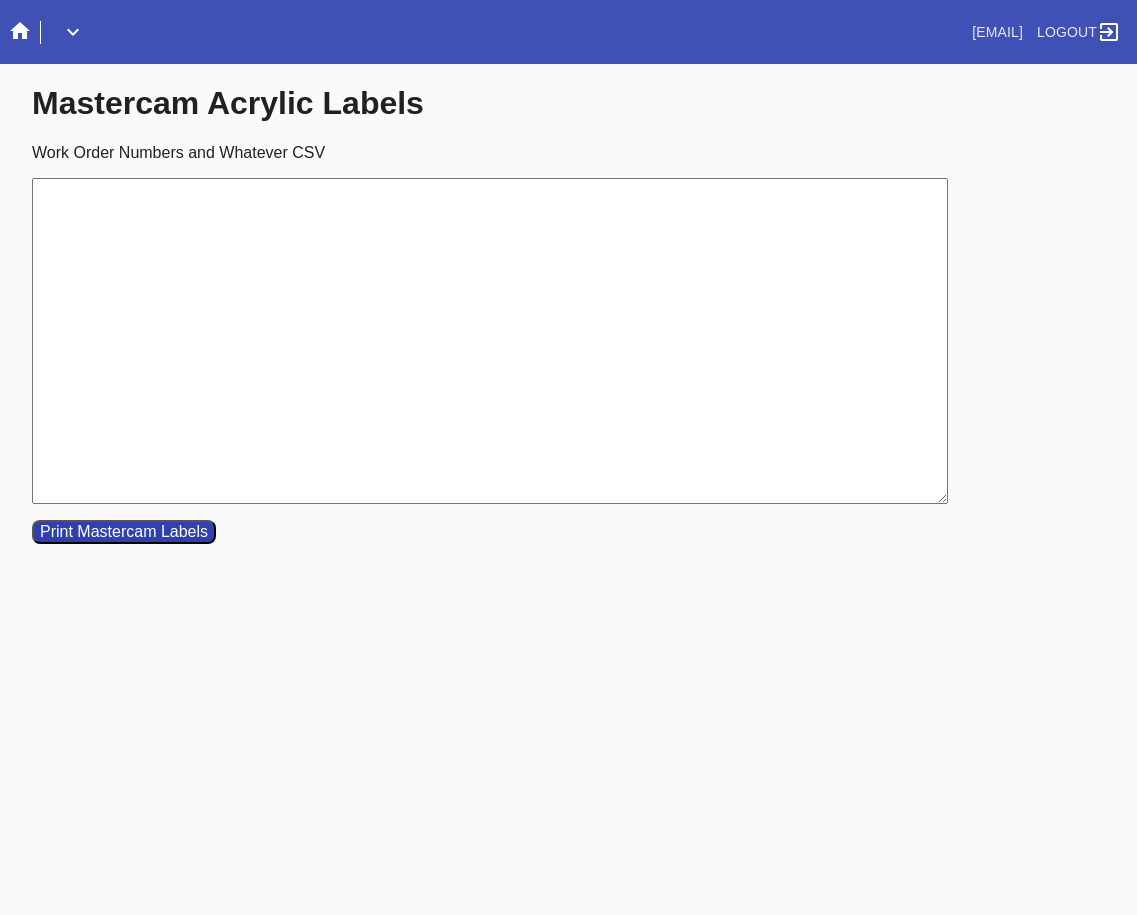 click on "Work Order Numbers and Whatever CSV" at bounding box center [490, 341] 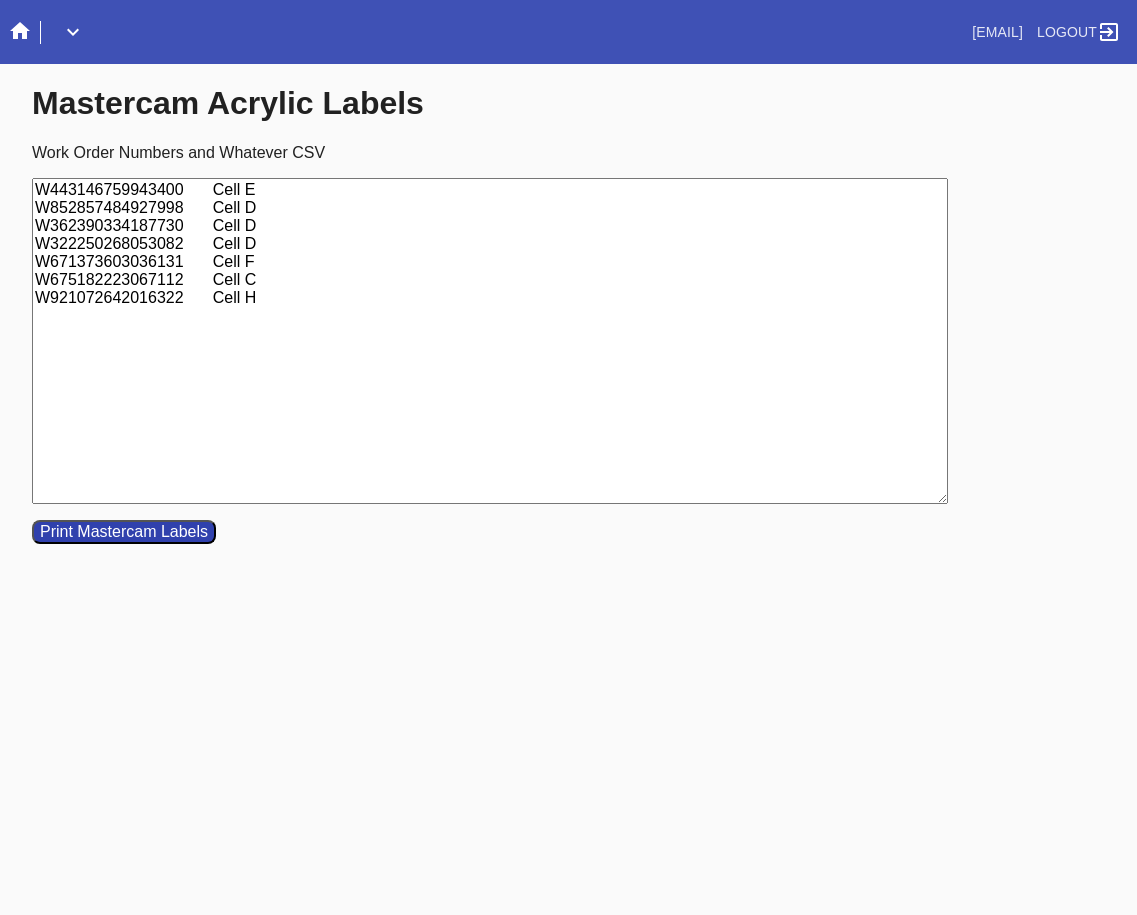 click on "W443146759943400	Cell E
W852857484927998	Cell D
W362390334187730	Cell D
W322250268053082	Cell D
W671373603036131	Cell F
W675182223067112	Cell C
W921072642016322	Cell H" at bounding box center [490, 341] 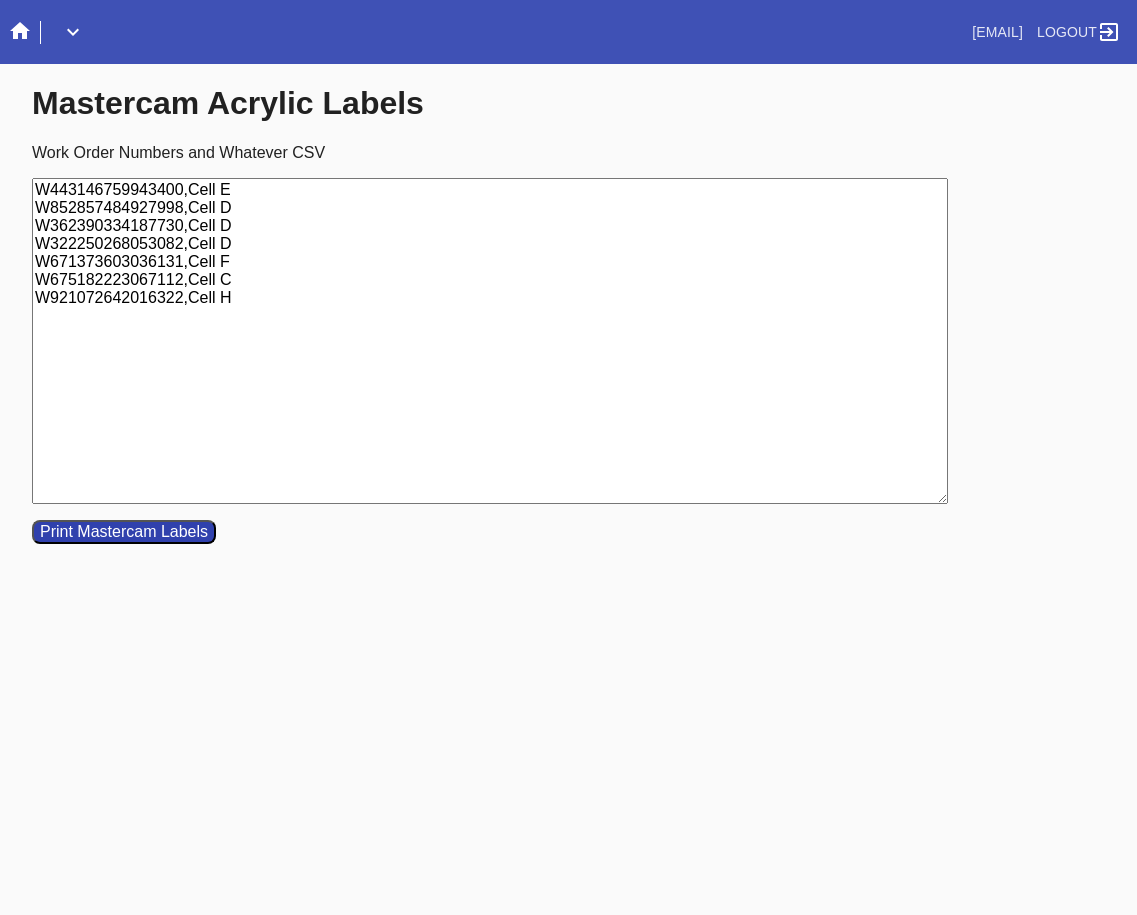type on "W443146759943400,Cell E
W852857484927998,Cell D
W362390334187730,Cell D
W322250268053082,Cell D
W671373603036131,Cell F
W675182223067112,Cell C
W921072642016322,Cell H" 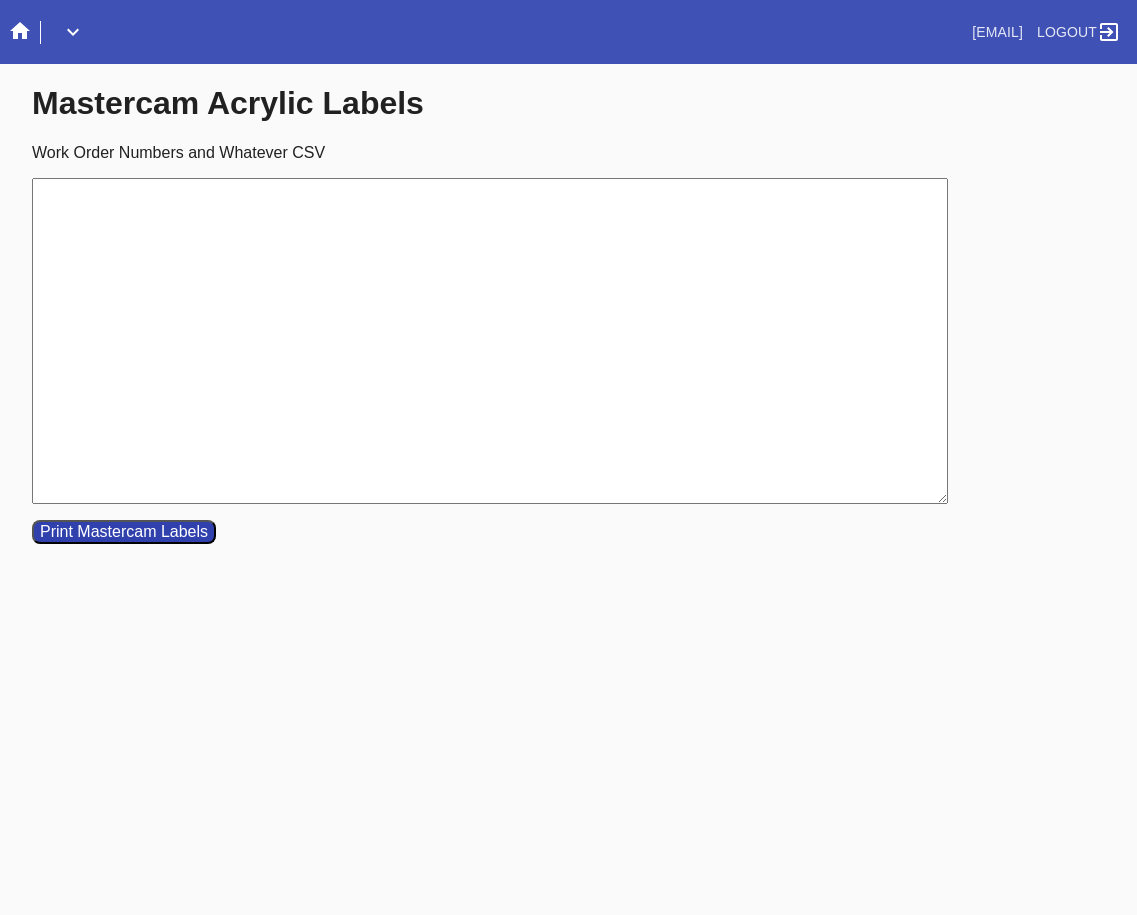 type 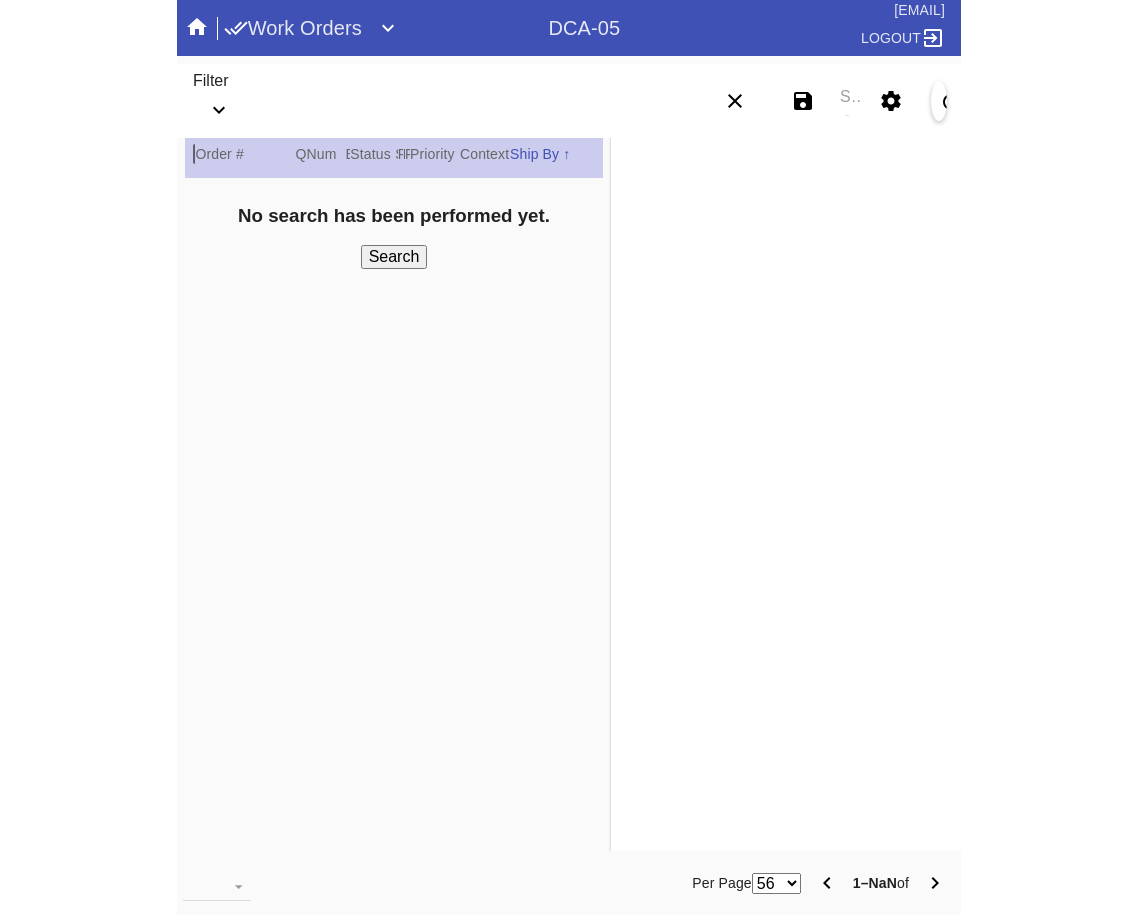 scroll, scrollTop: 0, scrollLeft: 0, axis: both 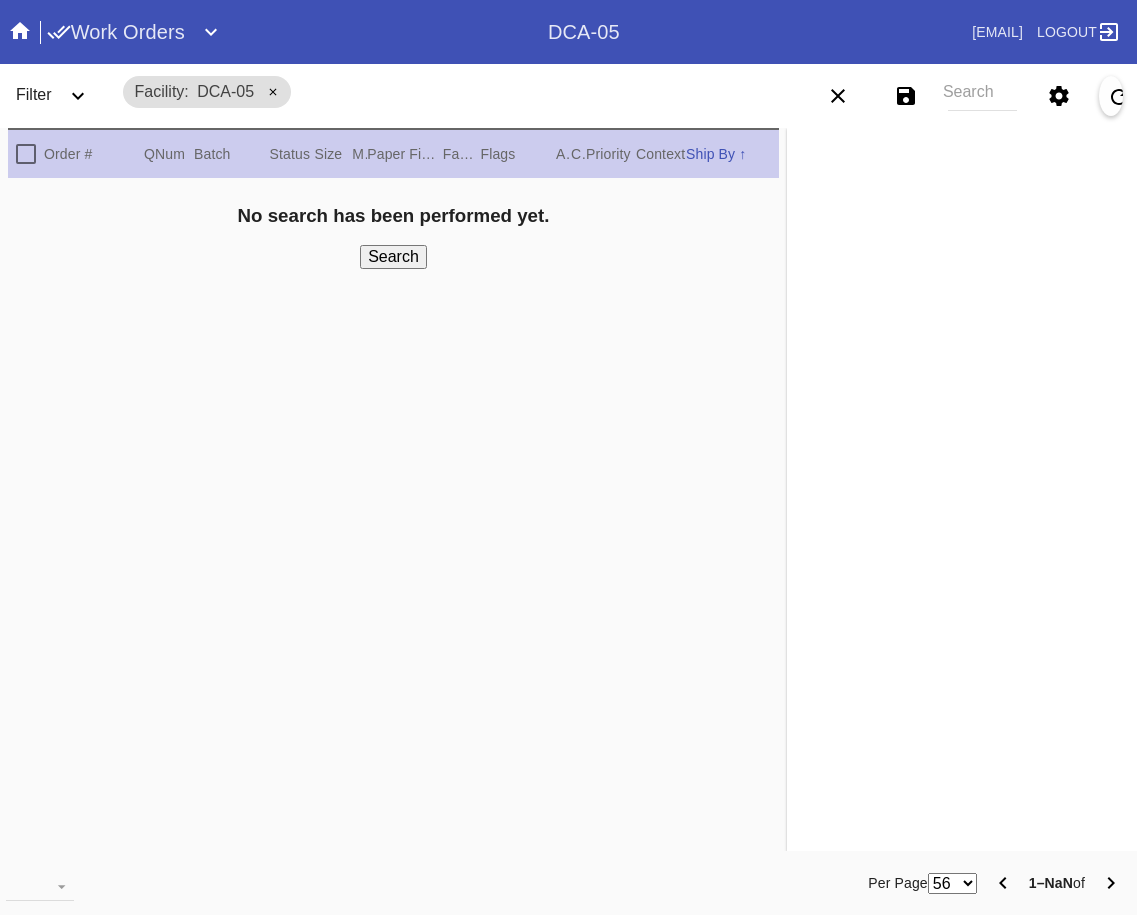 click on "Save filters to NEW SAVED FILTER All Active Holiday All Retail Stores (Gift & Go + Bopis) Approved ReadyMade-LEX-03 Approved Standard LEX-03 Cage Inventory - Customer Approved Cage Inventory - Pull for Production Canvas Due Canvas frames, fine art Canvas frames, Retail Canvas Orders In-Process CF Returns Current HPO Orders Customer Approved DAR-LEX03 ELP. DAR Printroom Dekko Available to Print Dekko Eligible DEKKO today's shipments End to End F4B Open Orders Holiday DC STS Holiday Physical Orders Remaining (Lex-01) Hot Spot: Finished Goods HOT SPOT: Finished Goods STS Hot Spot: Receiving Hot Spot: Recon Hot Spot: Shipping LEX-01 AL1 and AL2 6/2/25 LEX-01 AL5 6/2/25 LEX-01 Canvas 6/2/25 LEX01 FACTORY SCAN- WIP LEX-03 Approved LEX-03 Clear Float LEX-03-Drymount LEX-03-EXPEDITED LEX-03-Expedited (Floats) LEX-03 Floats (raised) LEX-03 Floats (Surface) LEX-03-Ornament LEX-03 Oversized LEX-03-Readymade Mezzo LEX-03-Readymade-Piccolo LEX-03-ReadyMade Regalo LEX-03 - ReadyMade- Shipped LEX-03 Shaped Tabletops VA OS" at bounding box center [906, 94] 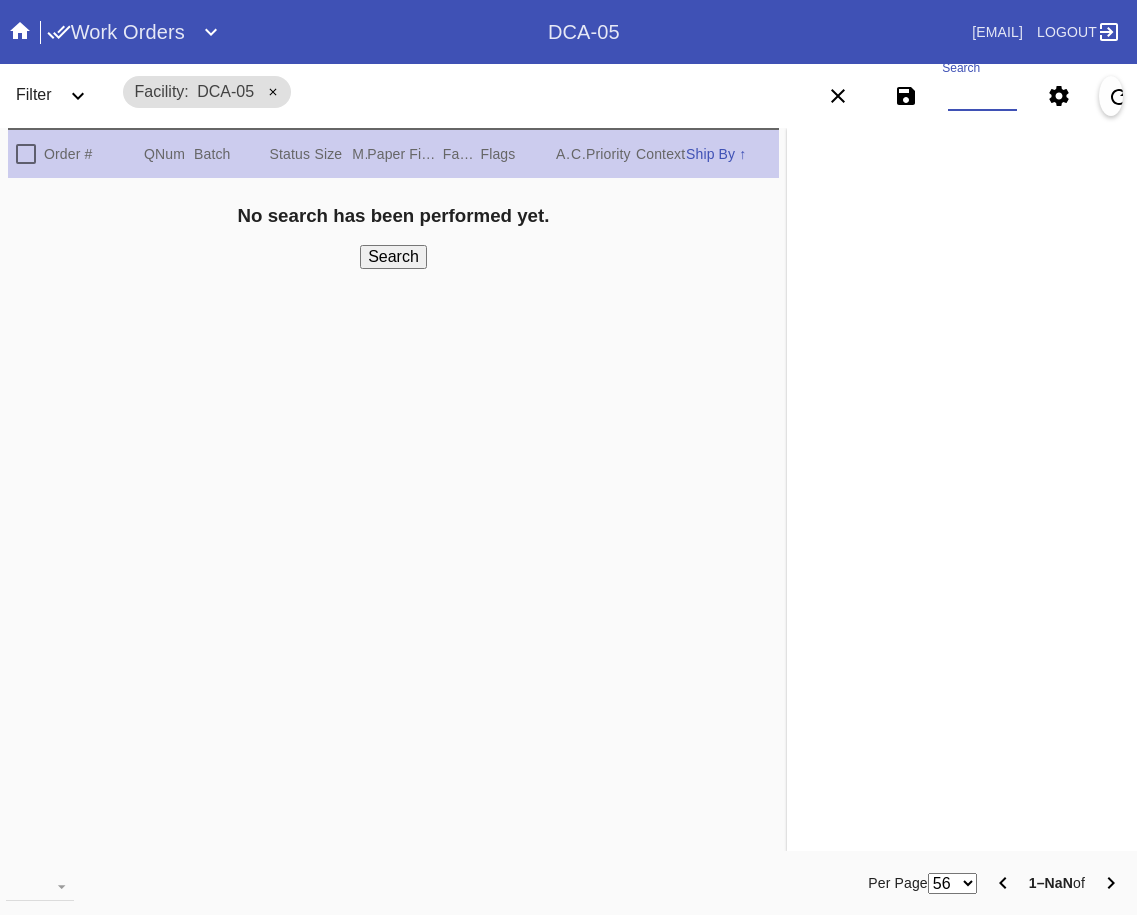 paste on "W443146759943400,Cell E W852857484927998,Cell D W362390334187730,Cell D W322250268053082,Cell D W671373603036131,Cell F W675182223067112,Cell C W921072642016322,Cell H" 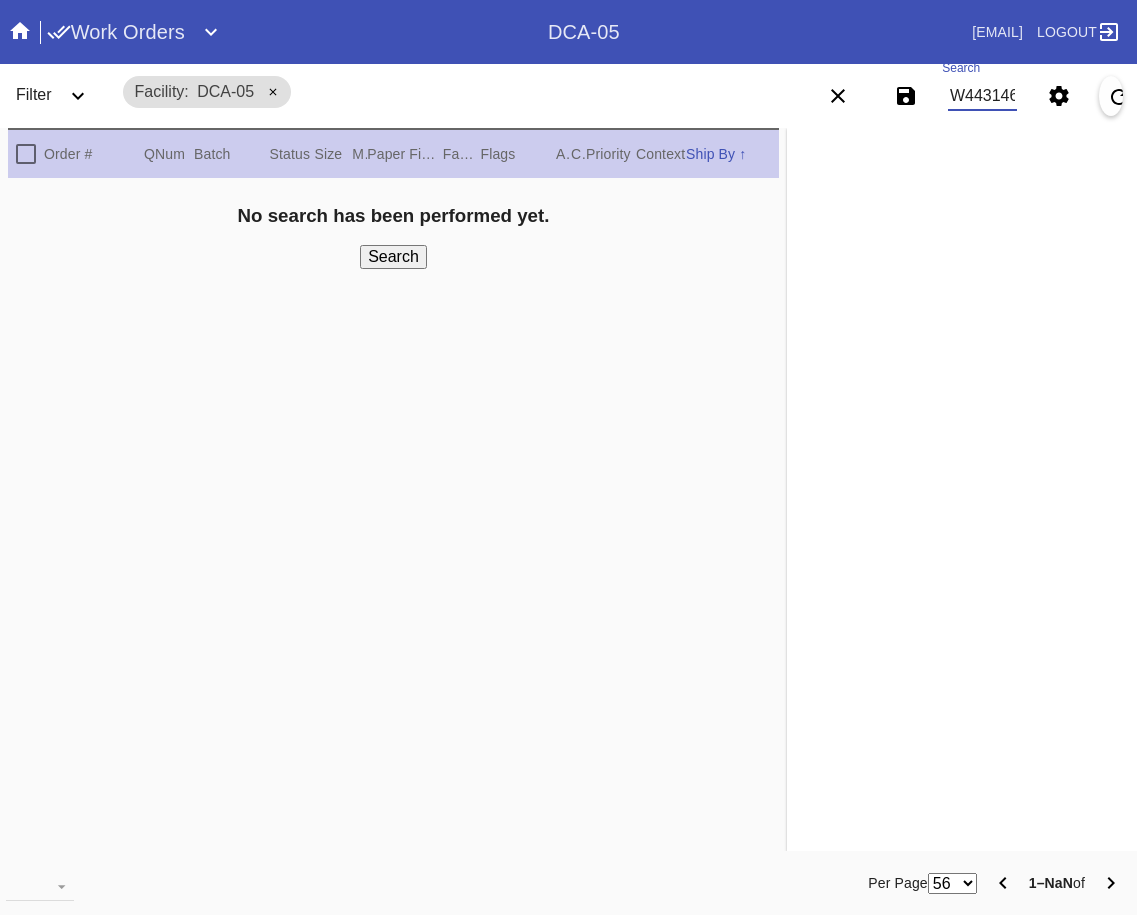 scroll, scrollTop: 0, scrollLeft: 1333, axis: horizontal 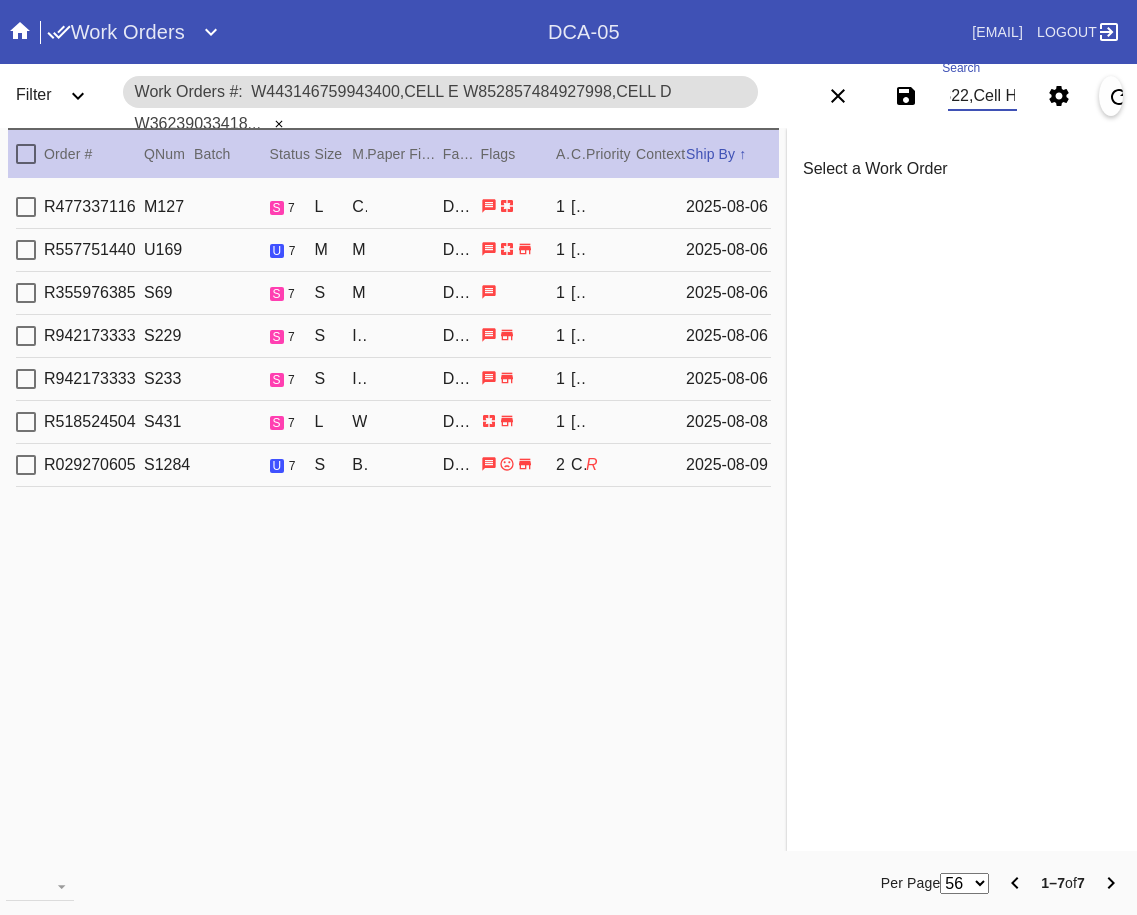 type on "W443146759943400,Cell E W852857484927998,Cell D W362390334187730,Cell D W322250268053082,Cell D W671373603036131,Cell F W675182223067112,Cell C W921072642016322,Cell H" 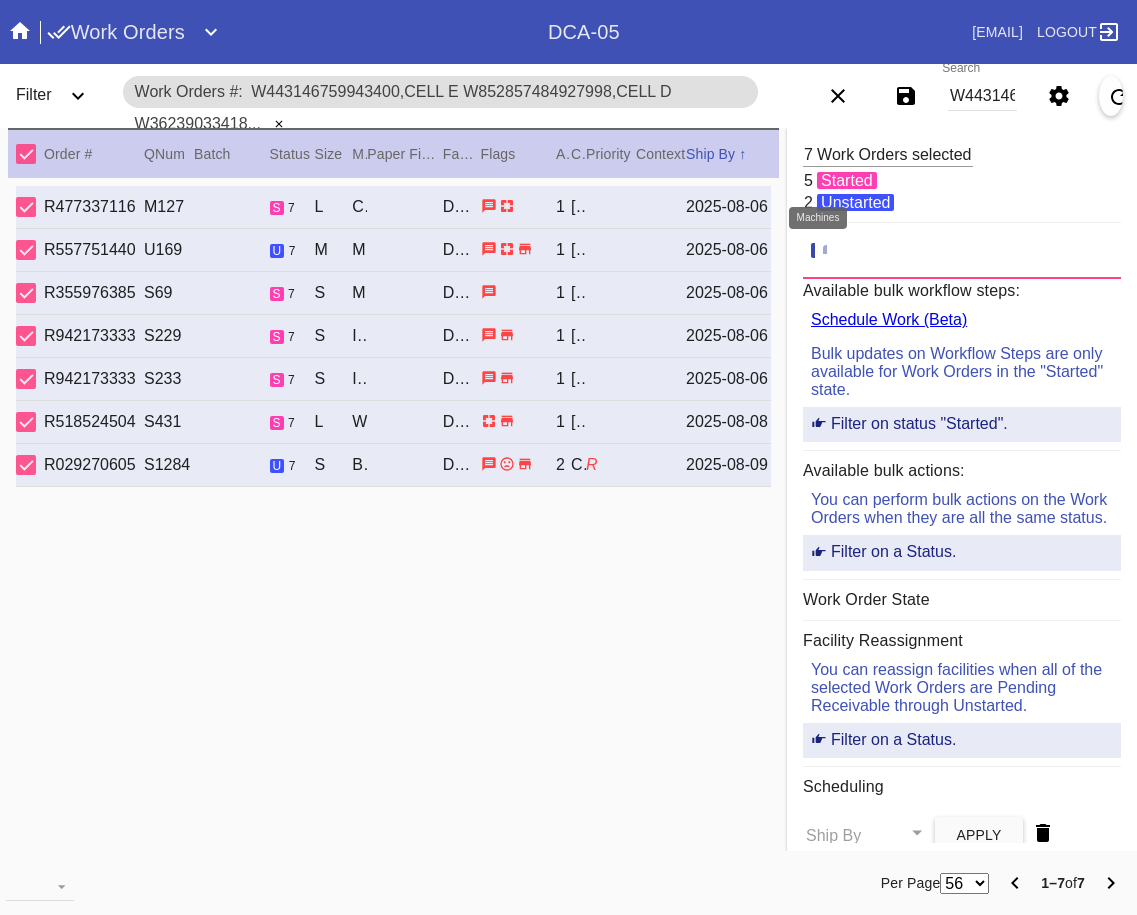 click 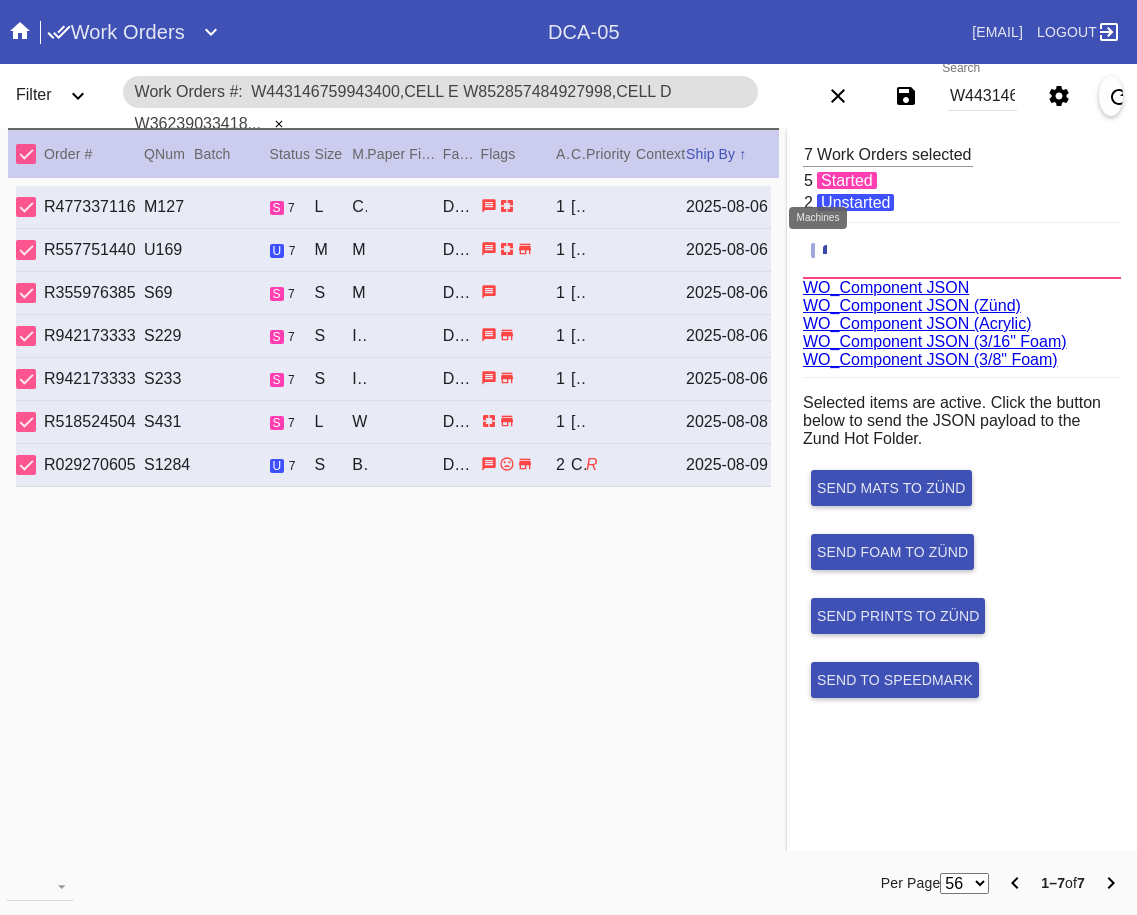 scroll, scrollTop: 75, scrollLeft: 0, axis: vertical 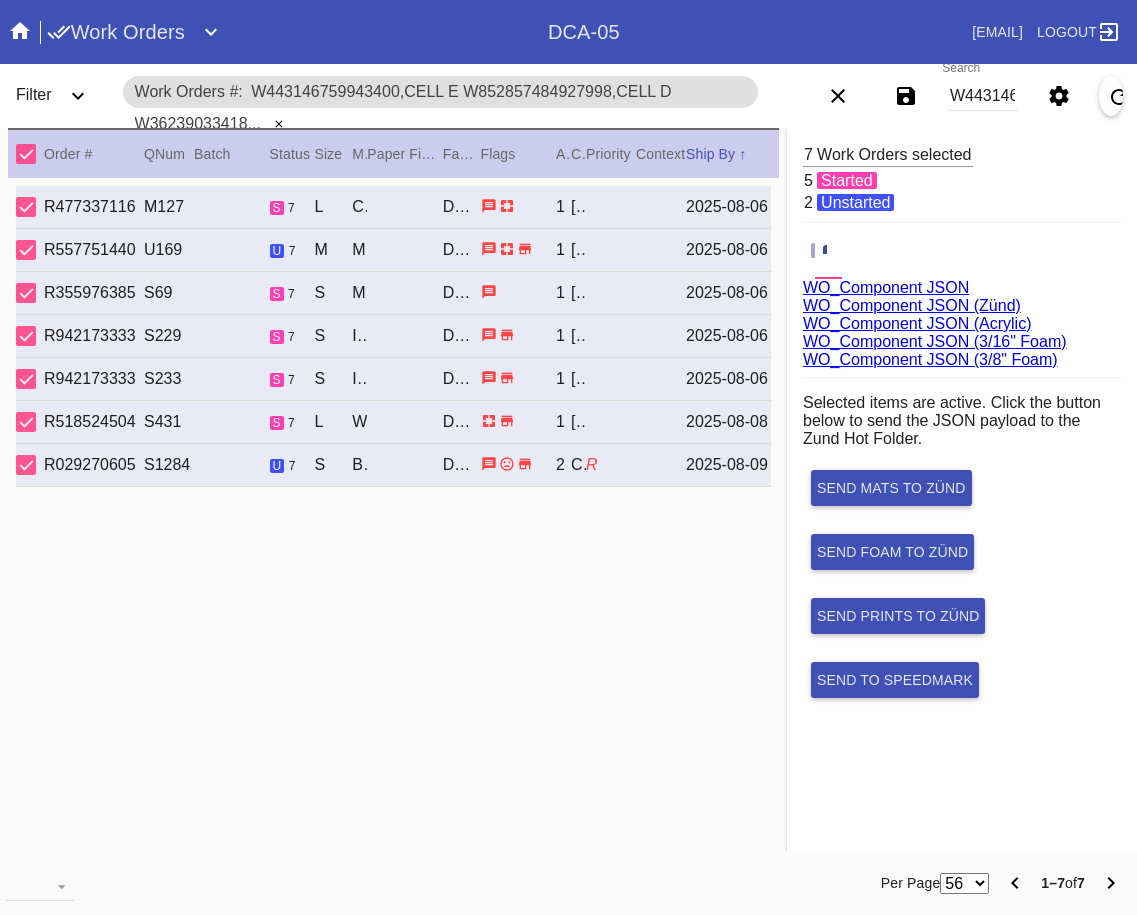 click on "WO_Component JSON (Acrylic)" at bounding box center [917, 323] 